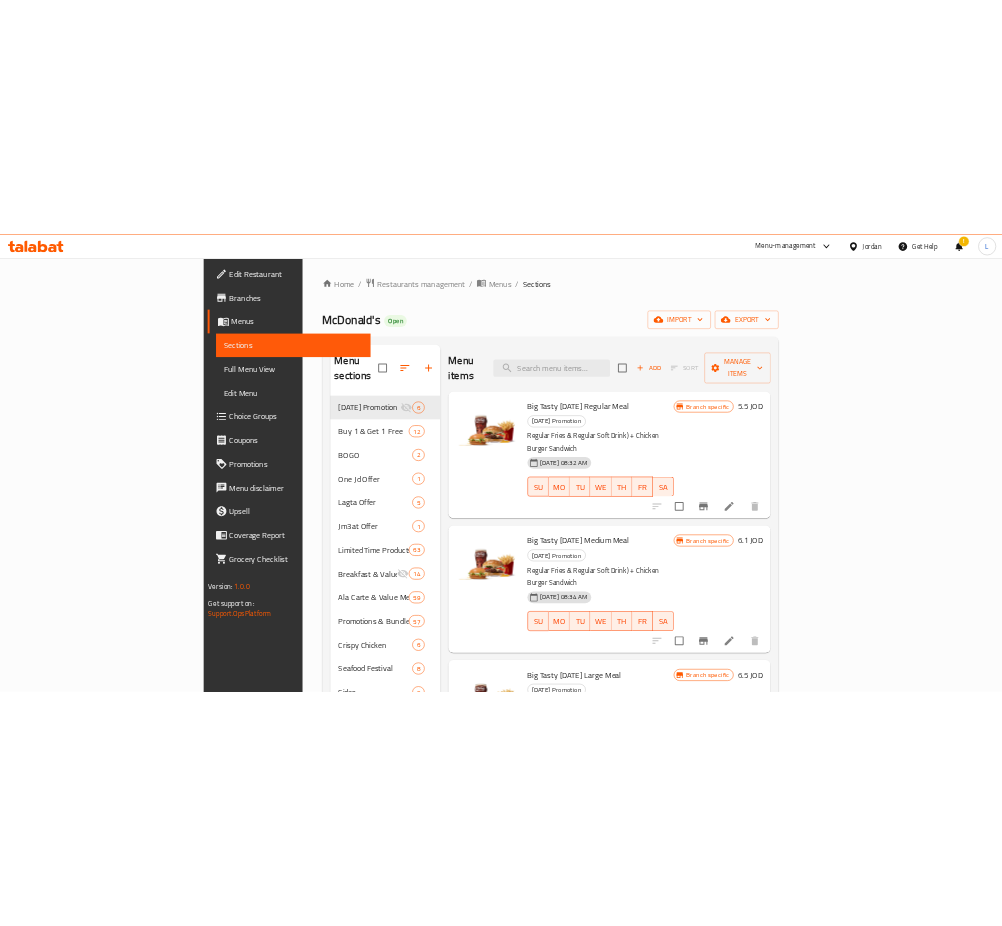 scroll, scrollTop: 0, scrollLeft: 0, axis: both 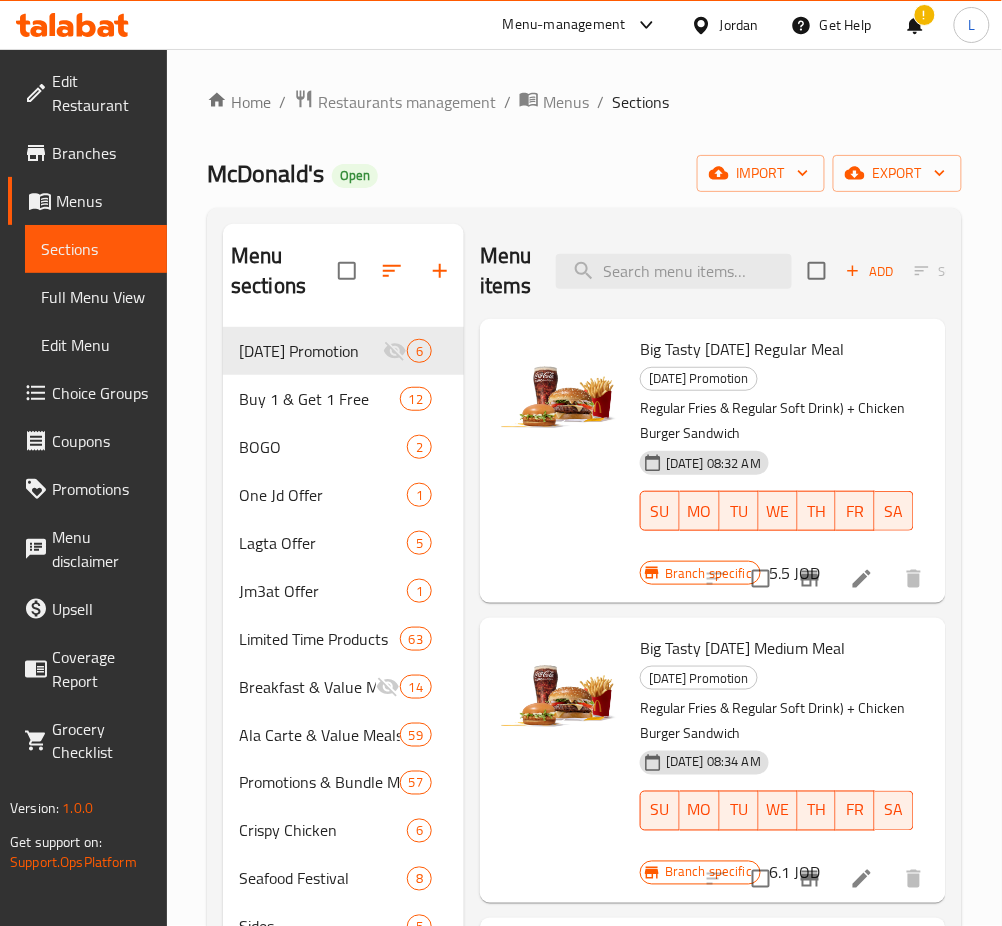 click 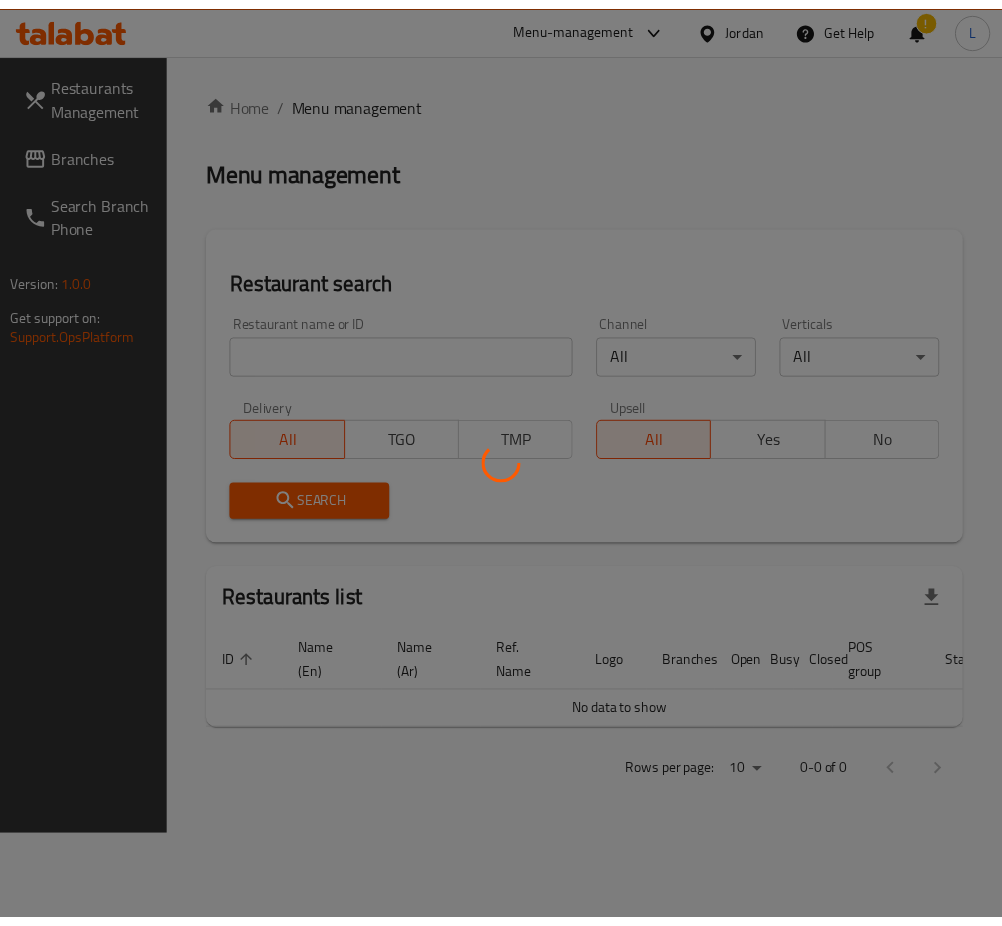 scroll, scrollTop: 0, scrollLeft: 0, axis: both 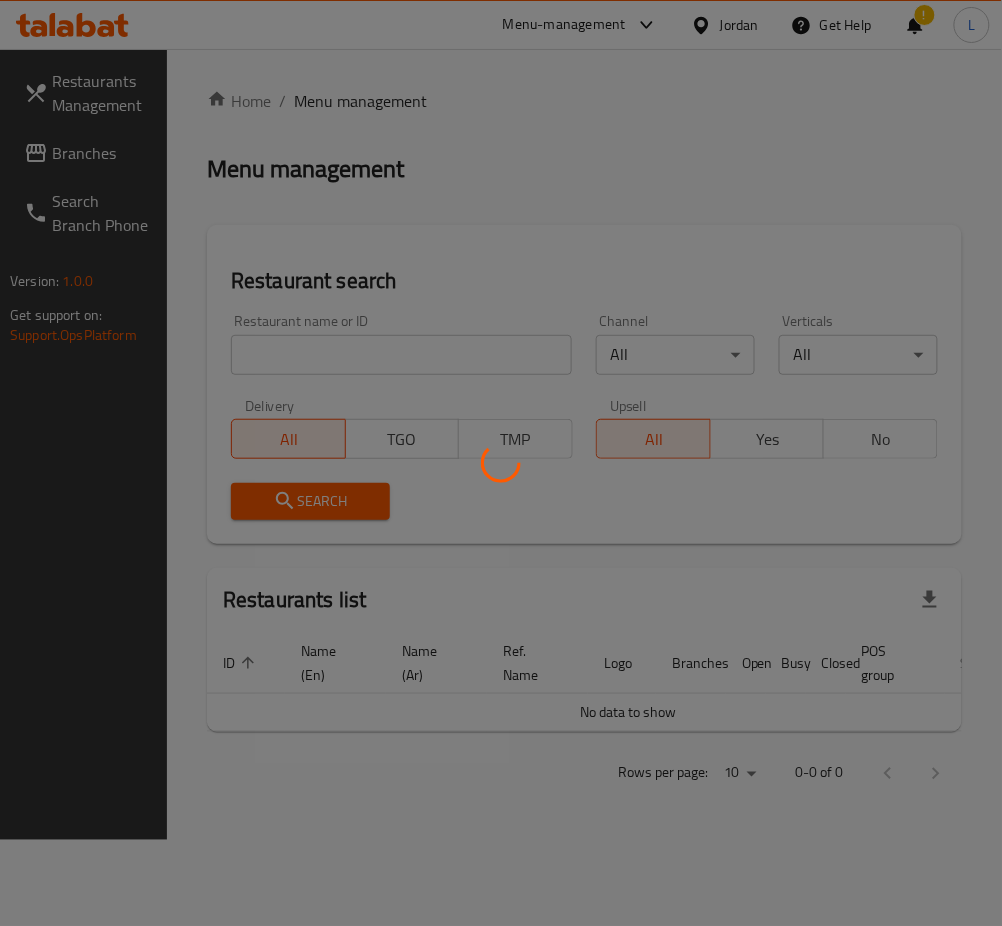 drag, startPoint x: 352, startPoint y: 334, endPoint x: 339, endPoint y: 346, distance: 17.691807 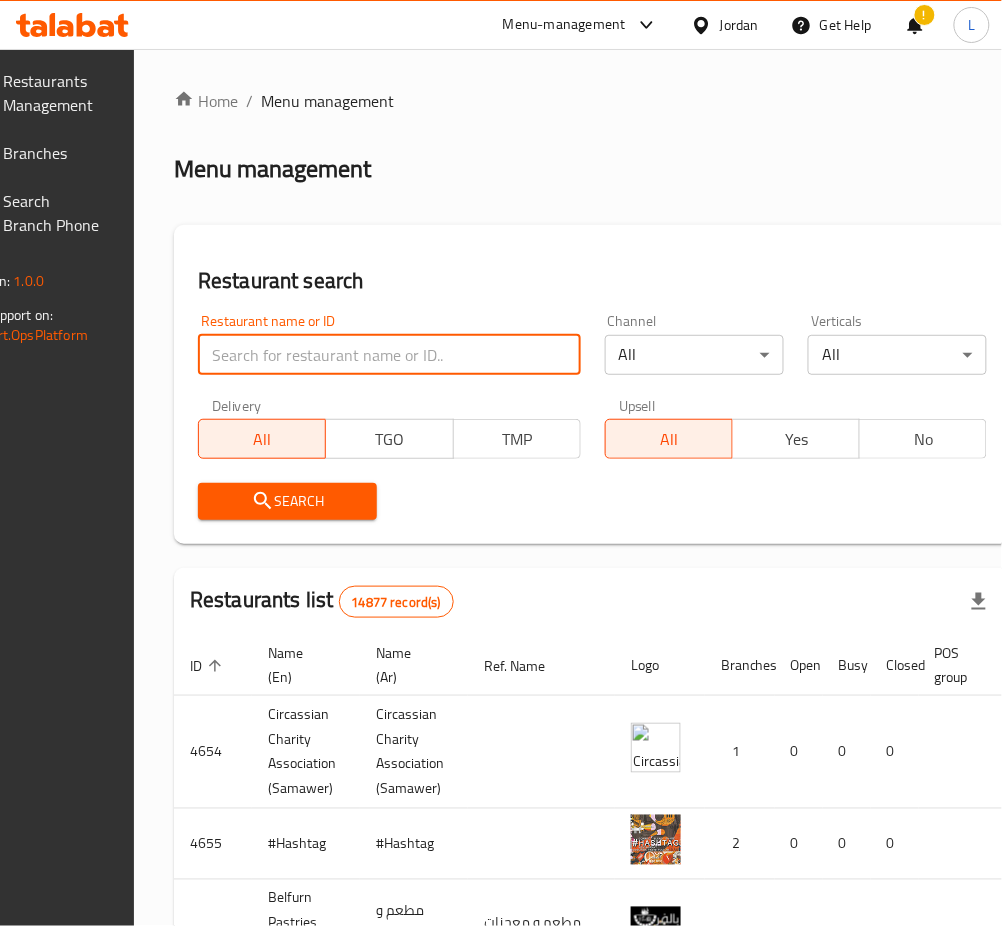 click at bounding box center [389, 355] 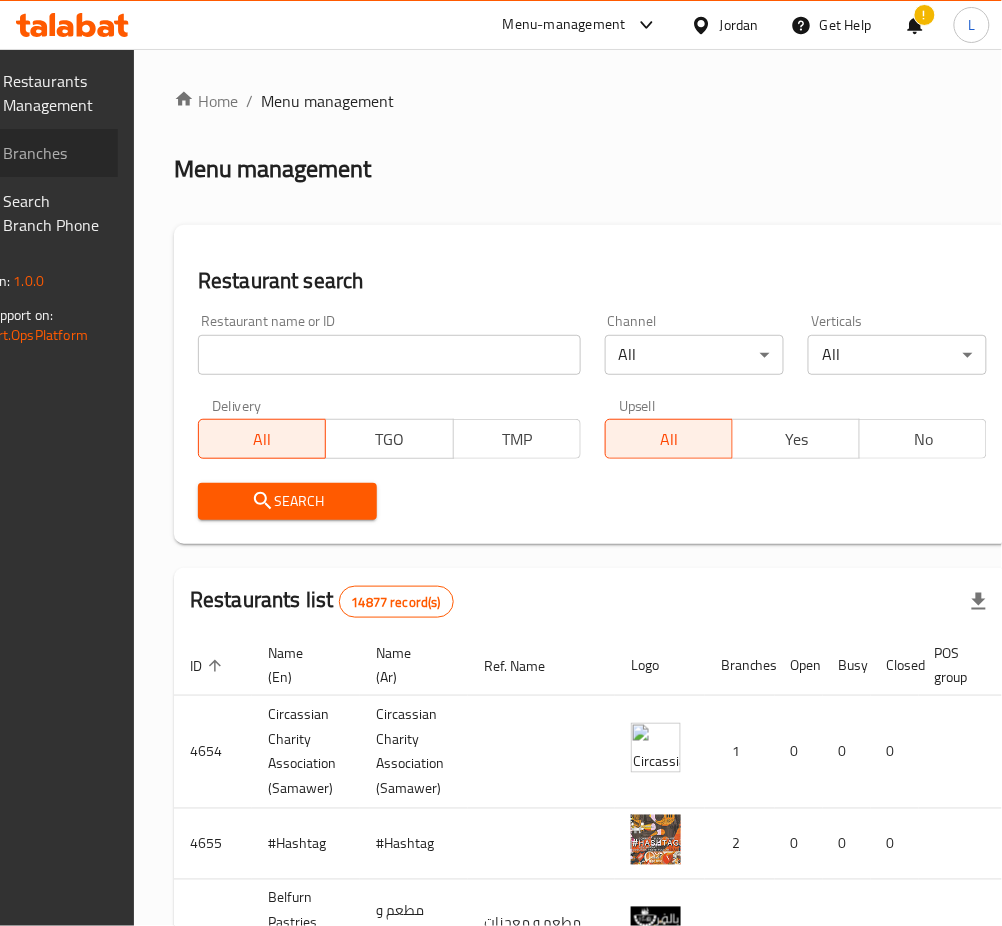 click 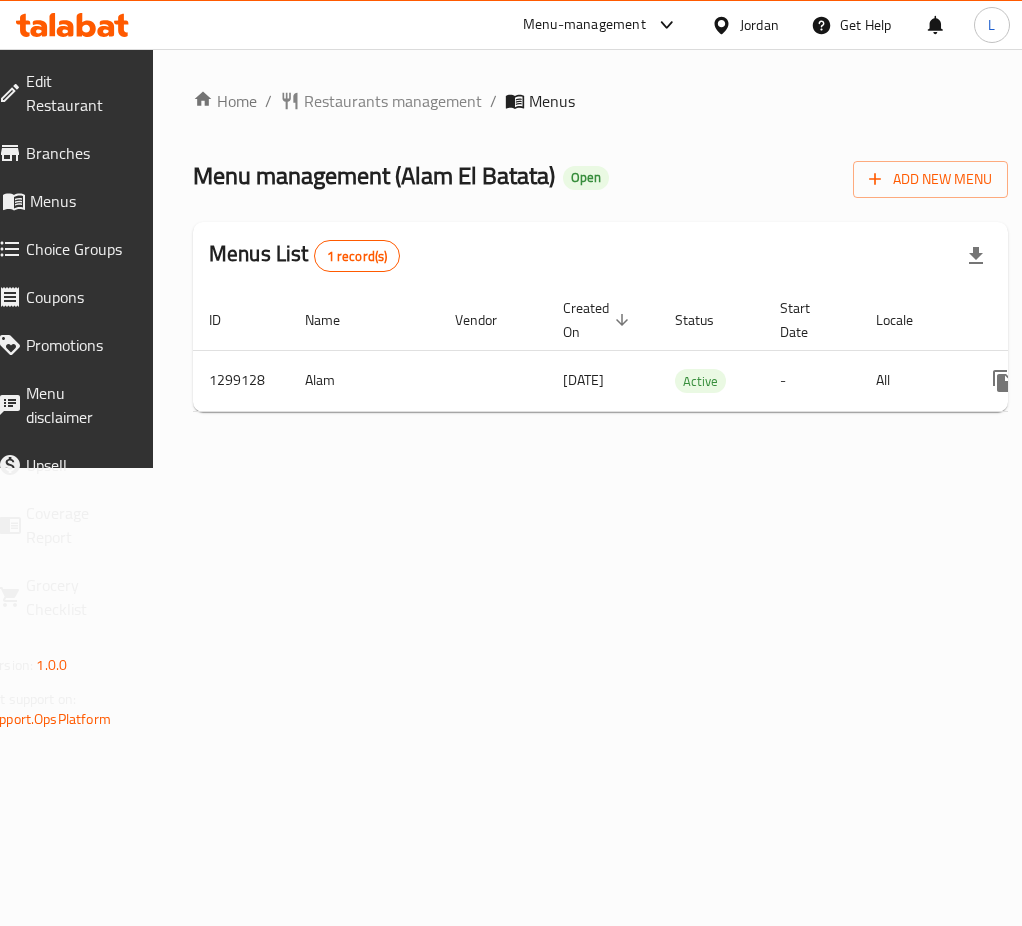 scroll, scrollTop: 0, scrollLeft: 0, axis: both 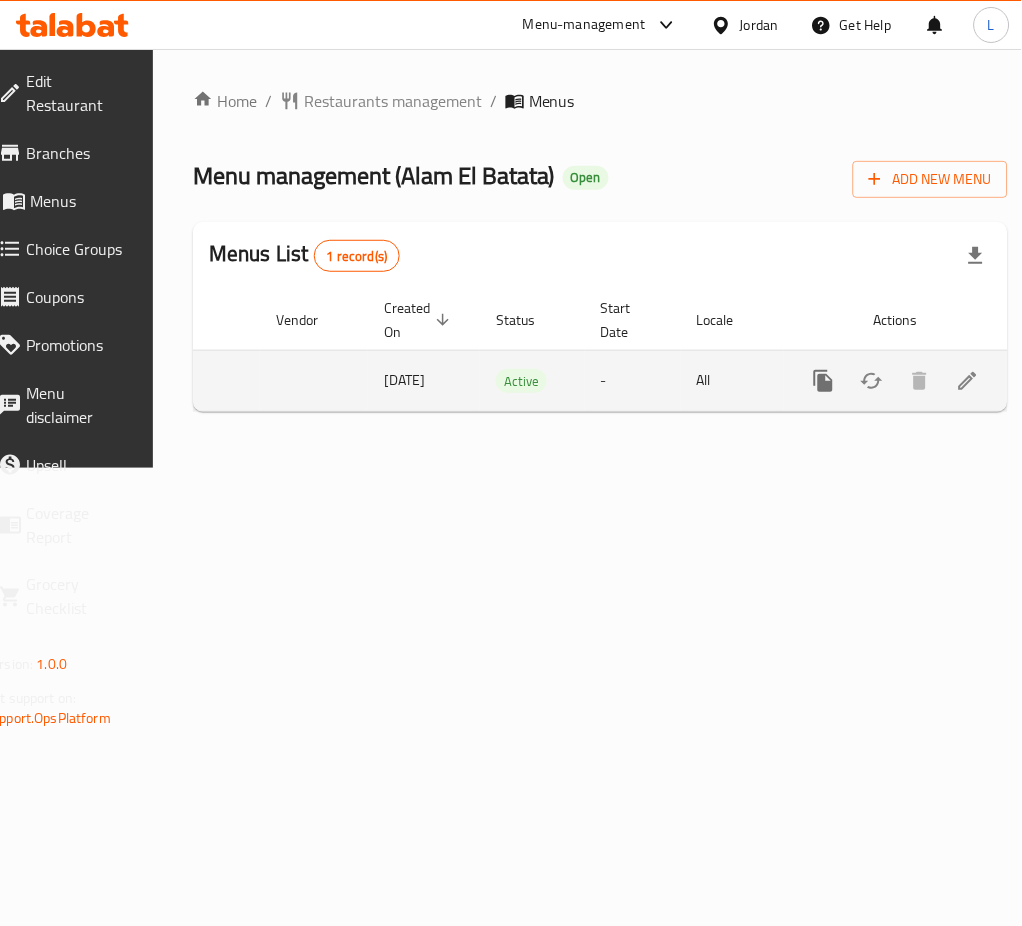 click 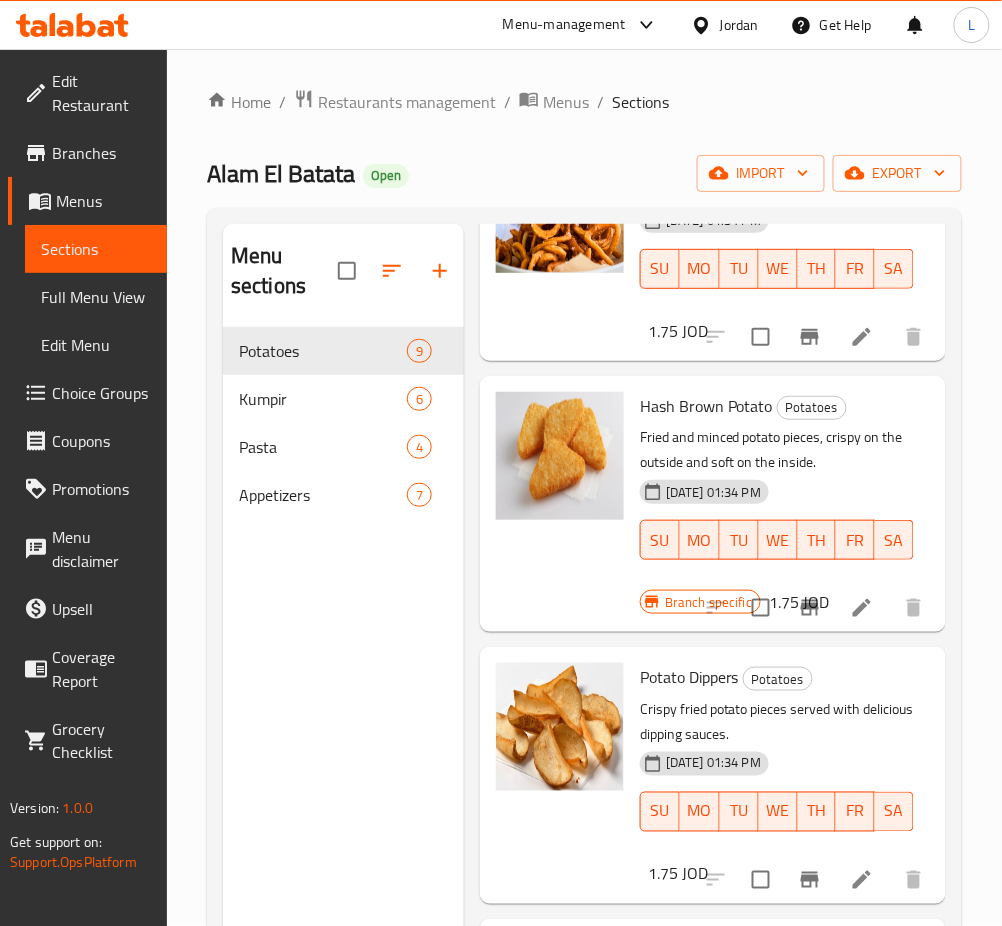 scroll, scrollTop: 1516, scrollLeft: 0, axis: vertical 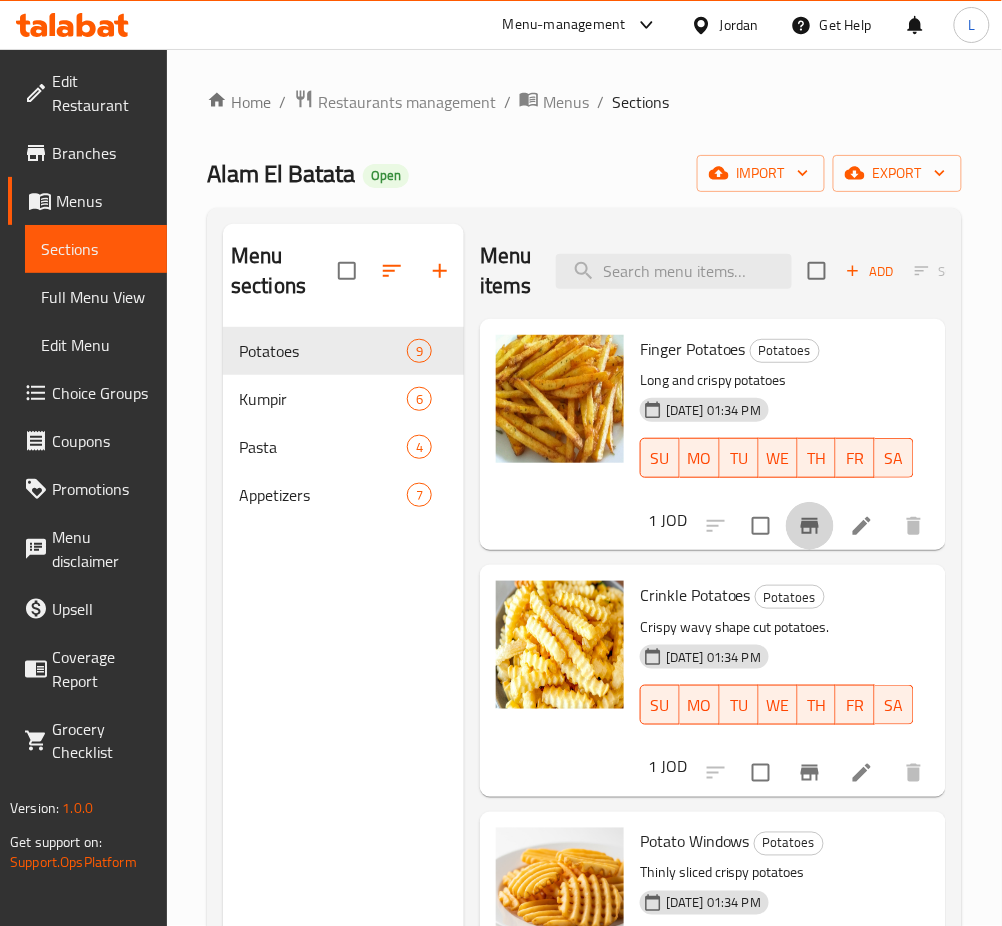 click 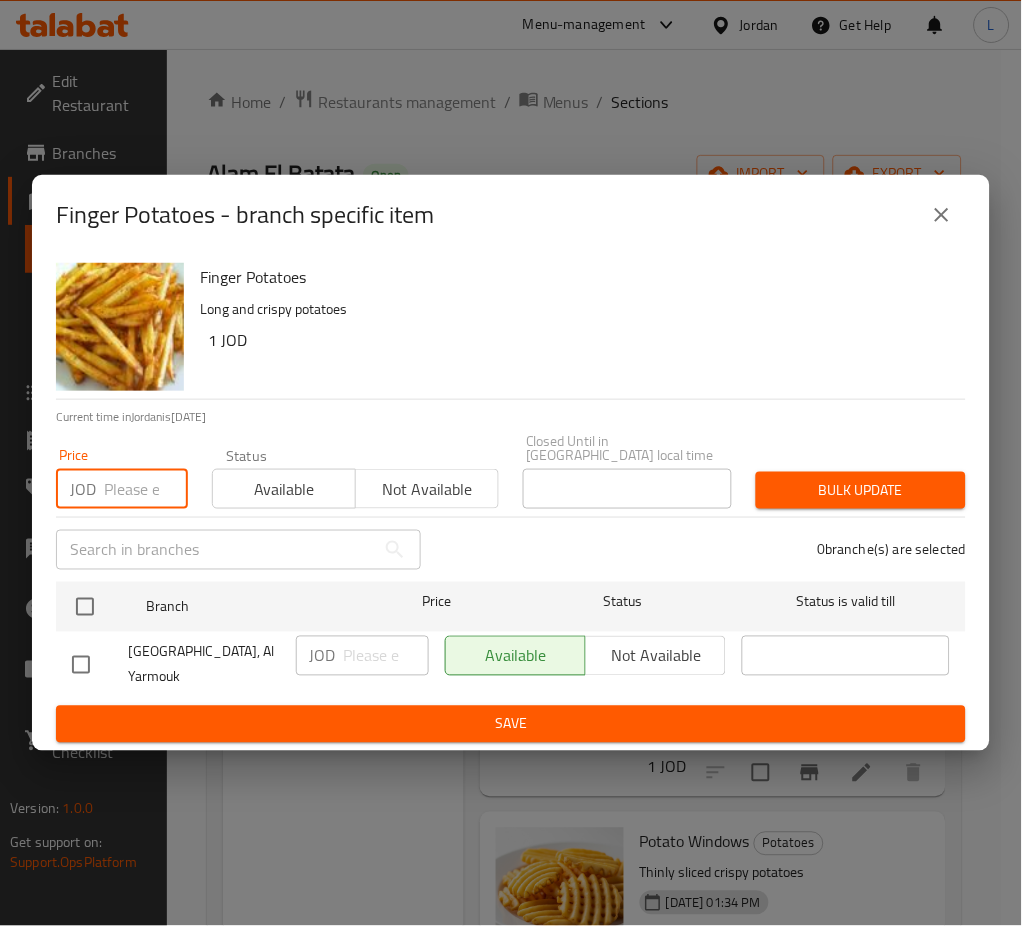 click at bounding box center (146, 489) 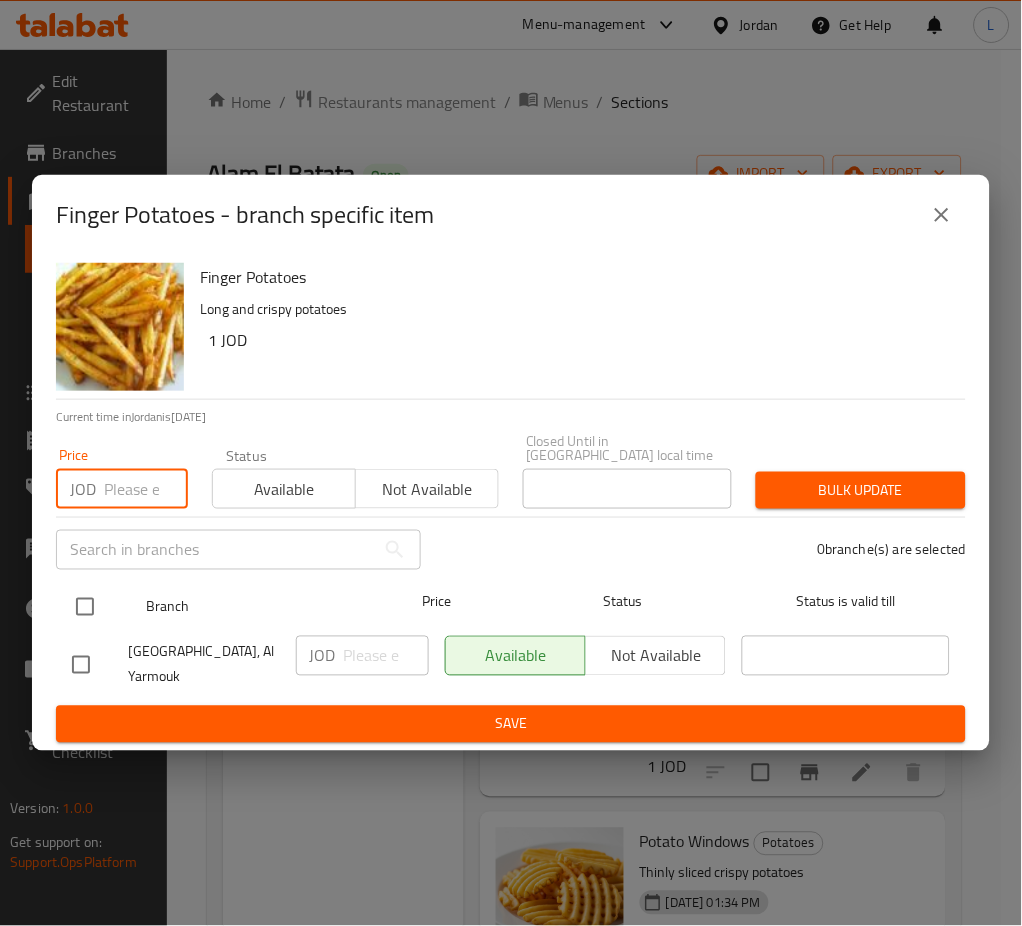 paste on "1.25" 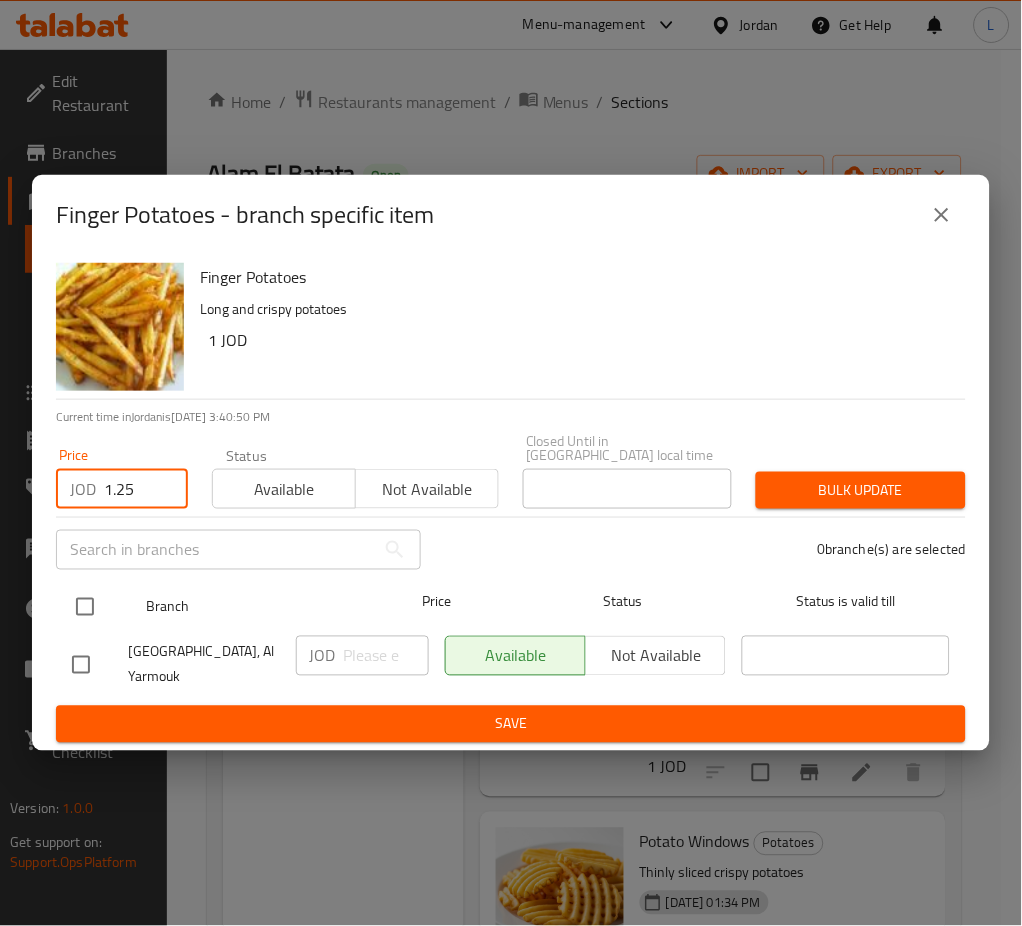 type on "1.25" 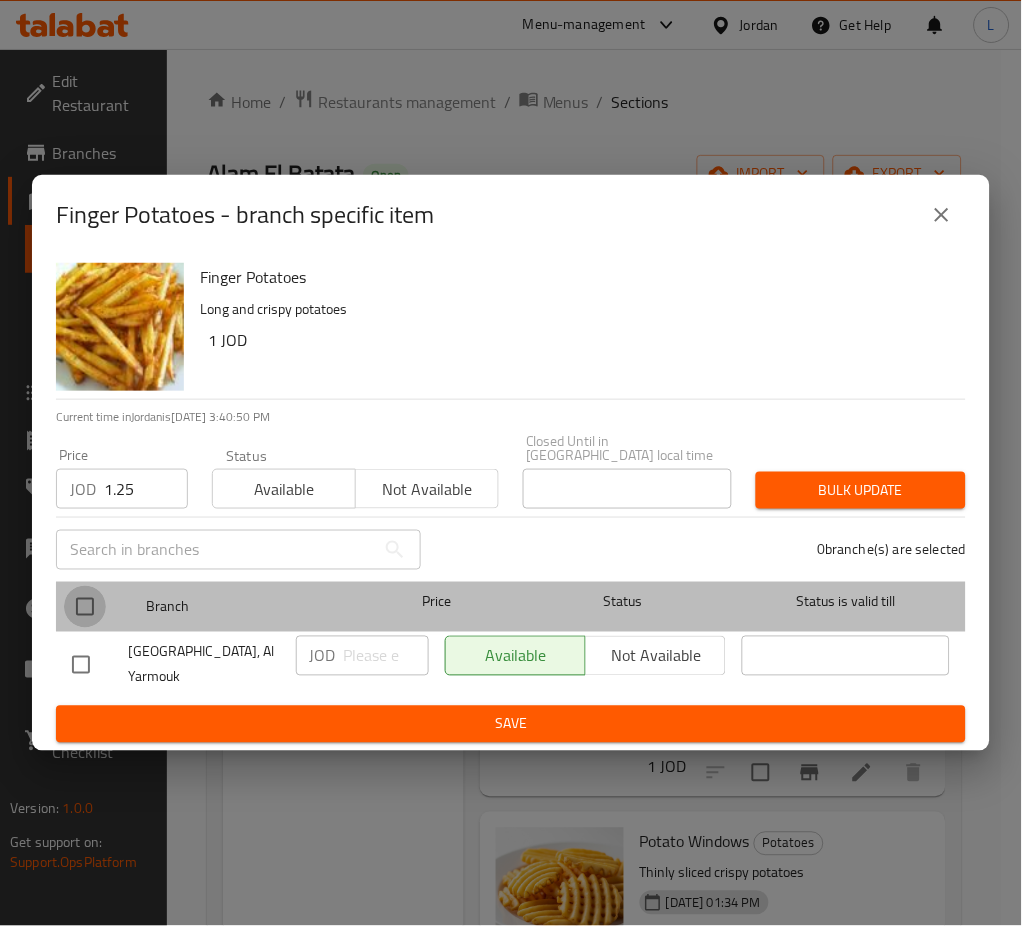 click at bounding box center (85, 607) 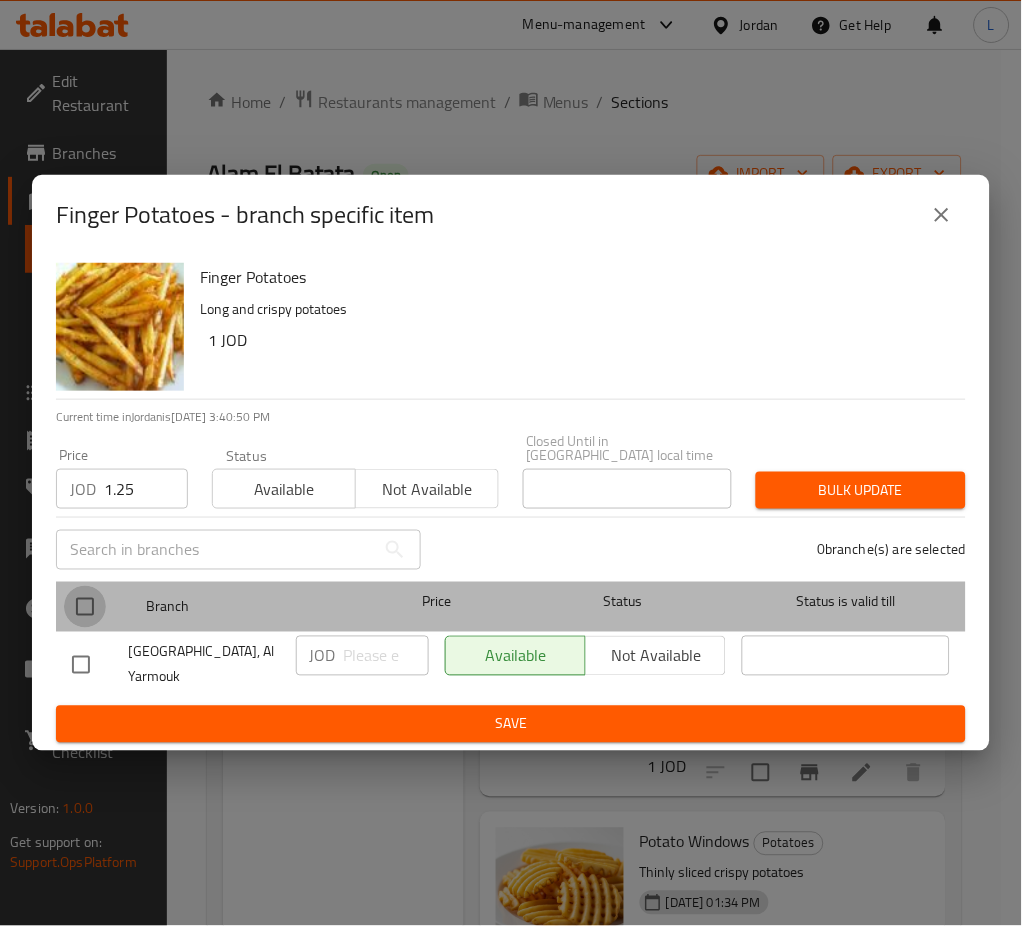 checkbox on "true" 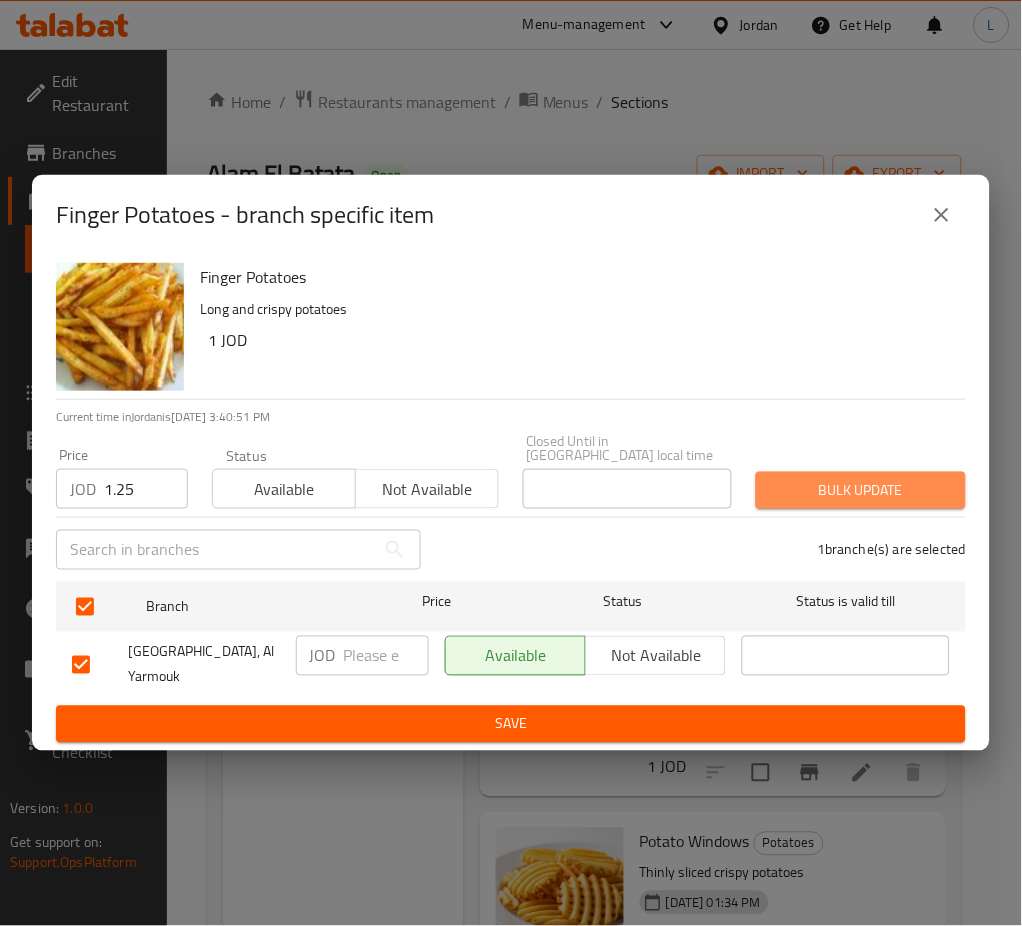 click on "Bulk update" at bounding box center [861, 490] 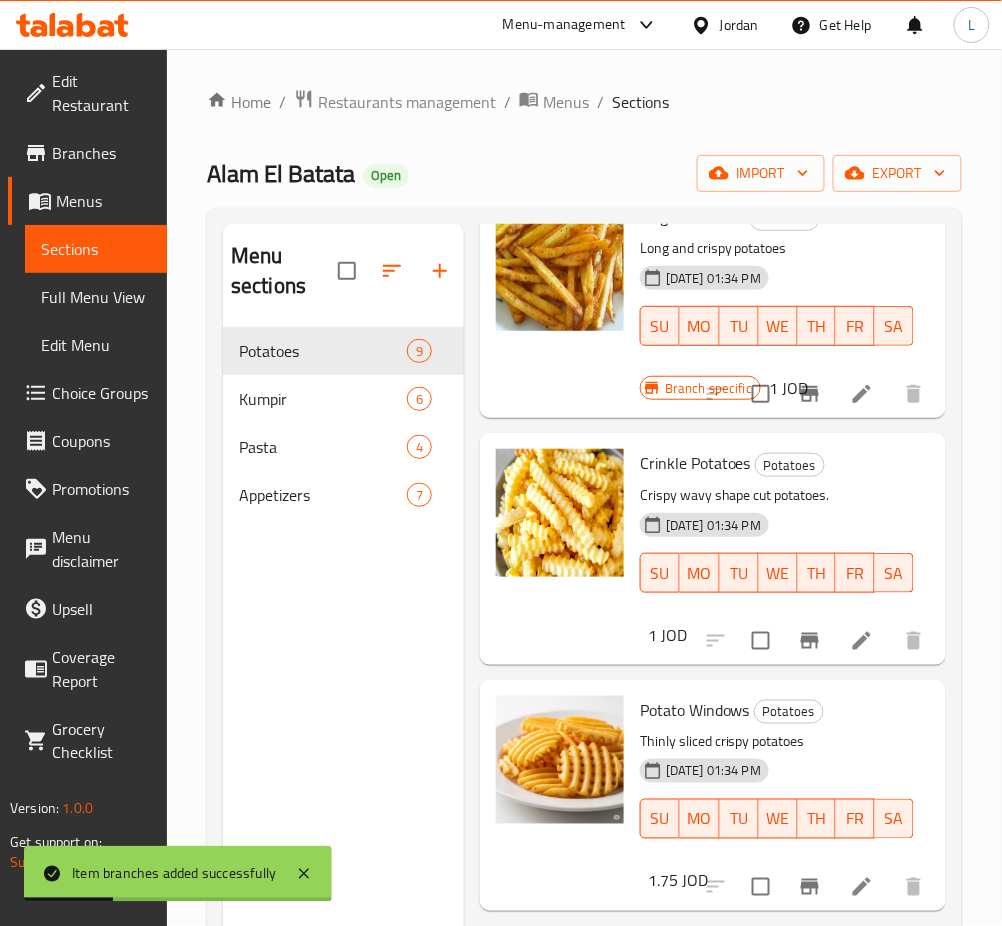 scroll, scrollTop: 133, scrollLeft: 0, axis: vertical 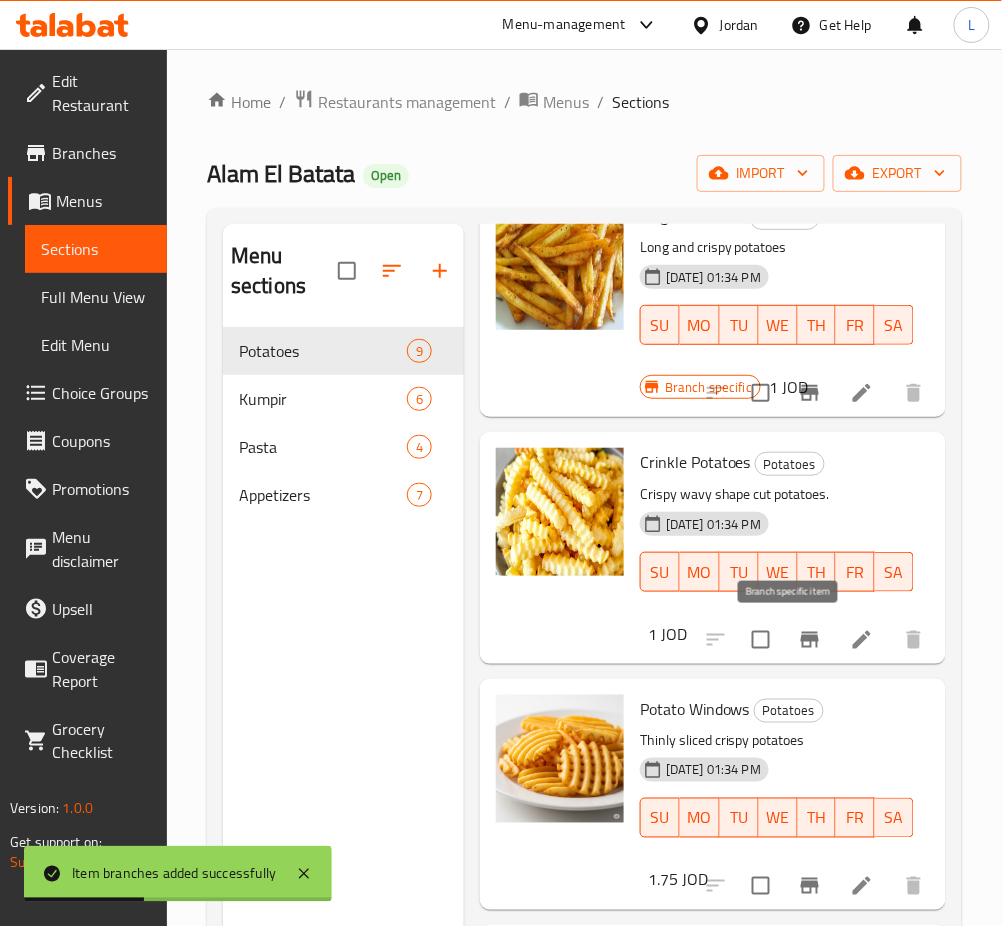 click 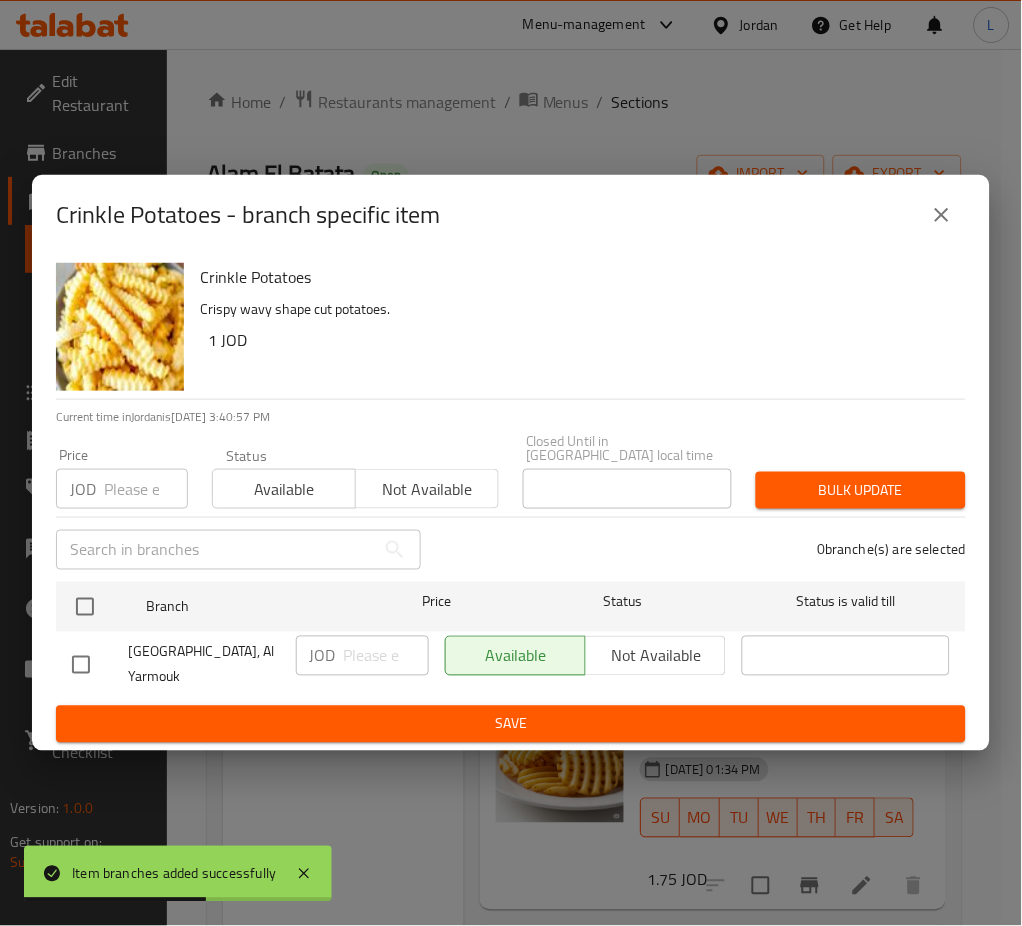 drag, startPoint x: 125, startPoint y: 486, endPoint x: 113, endPoint y: 536, distance: 51.41984 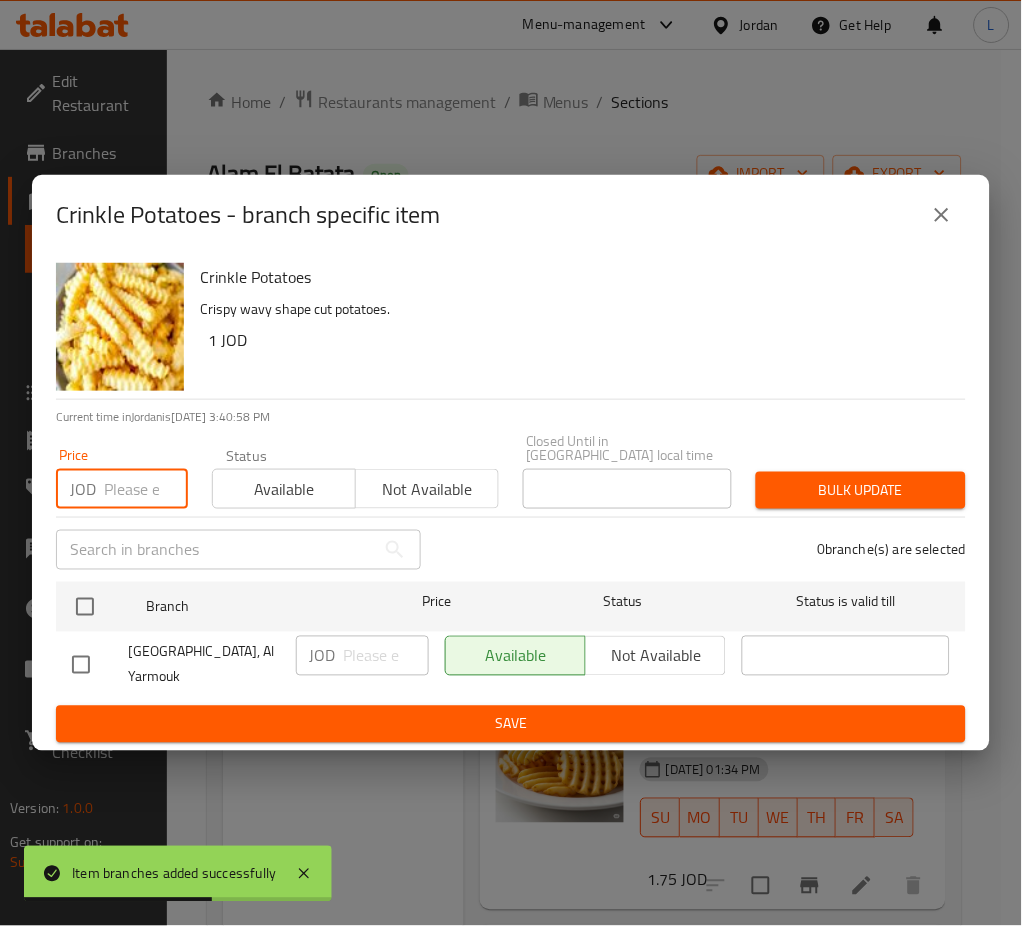 paste on "1.25" 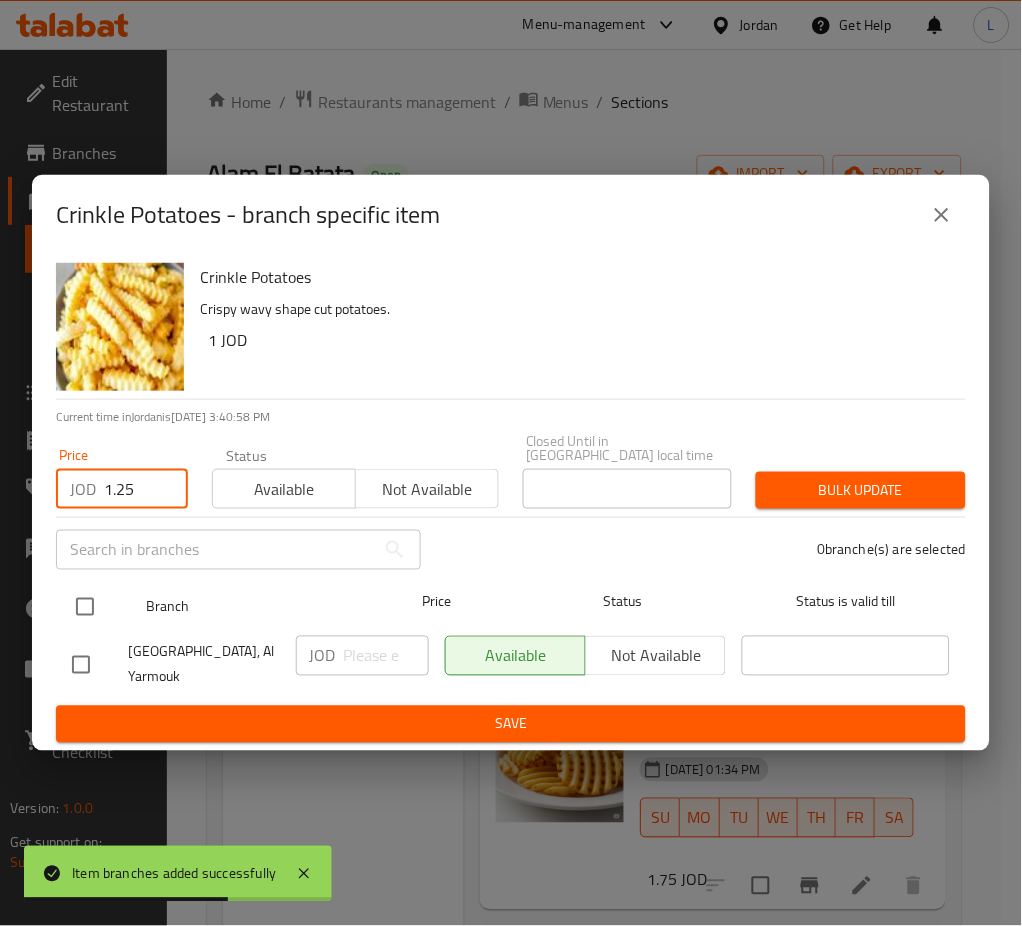 type on "1.25" 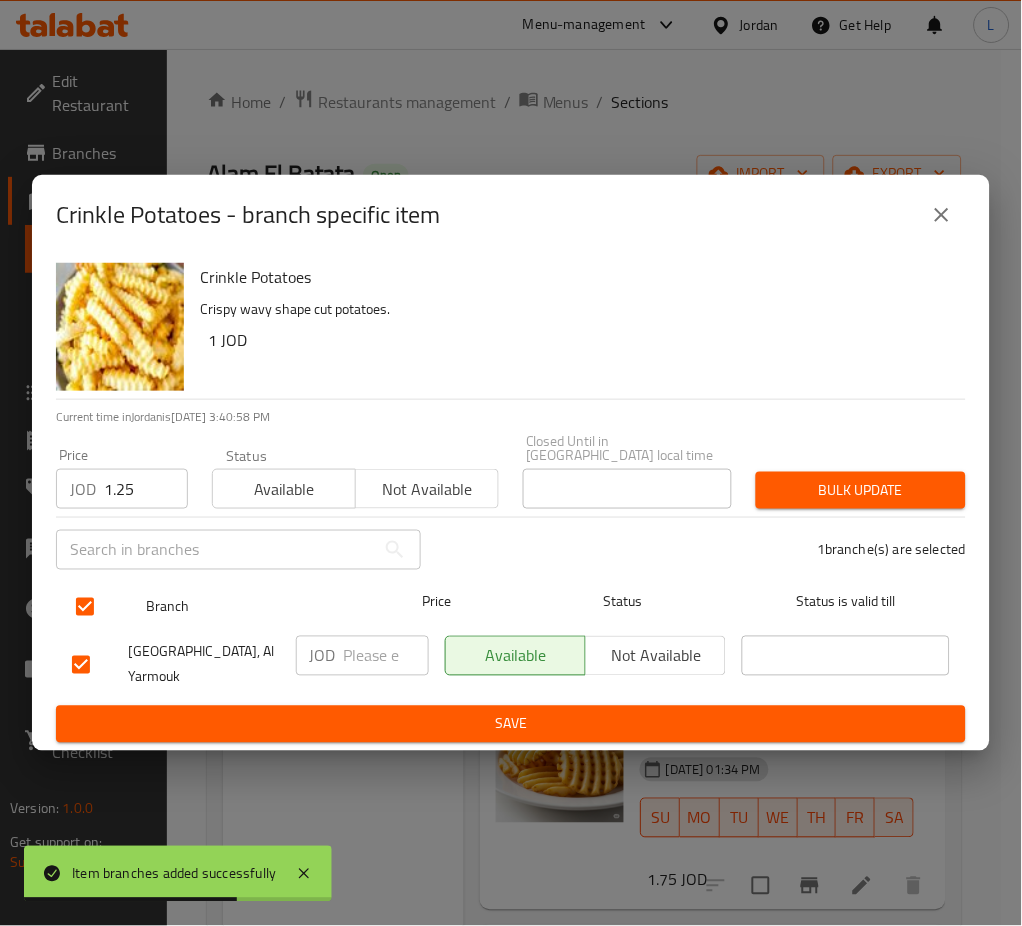 checkbox on "true" 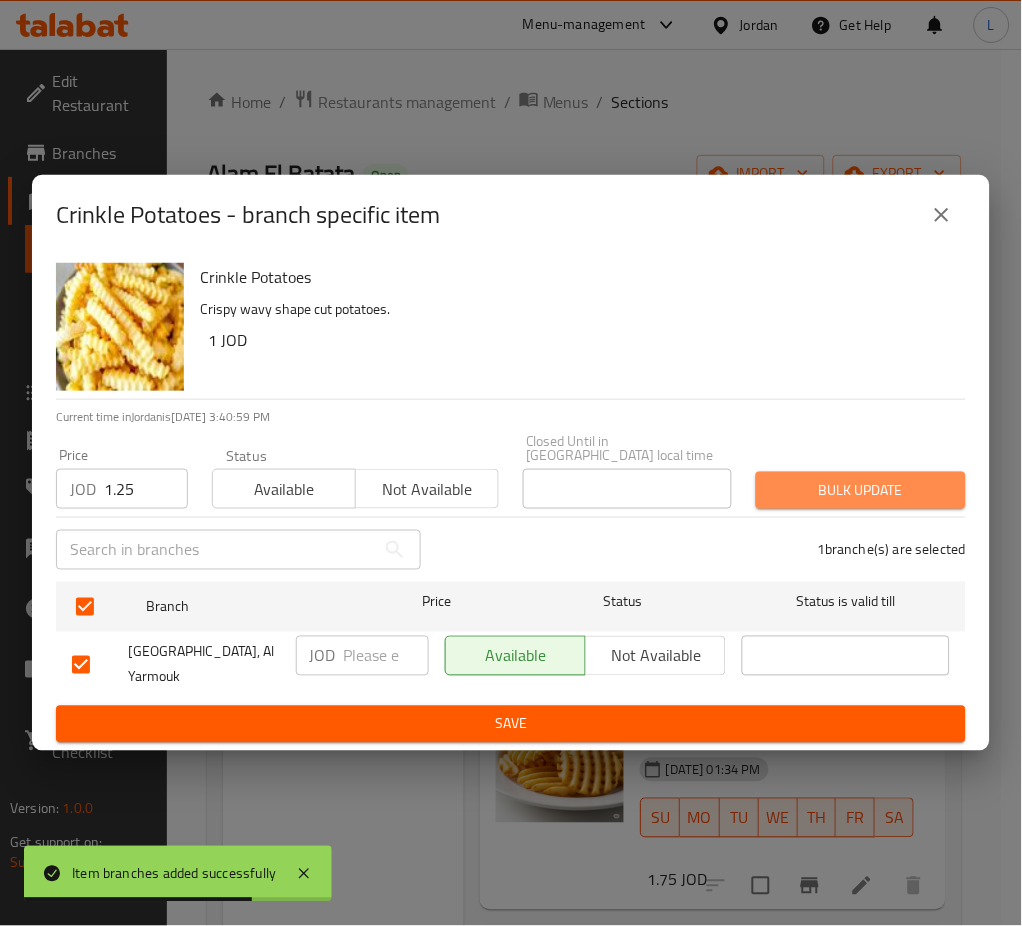 click on "Bulk update" at bounding box center [861, 490] 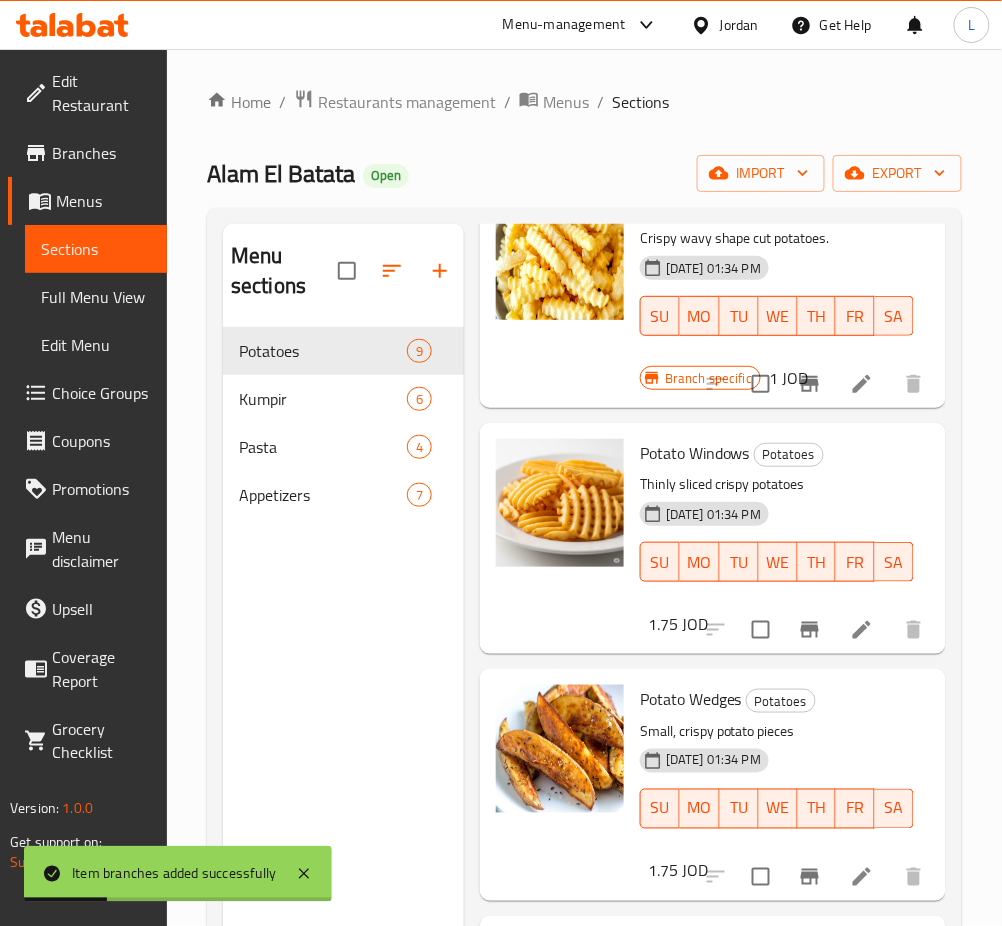 scroll, scrollTop: 400, scrollLeft: 0, axis: vertical 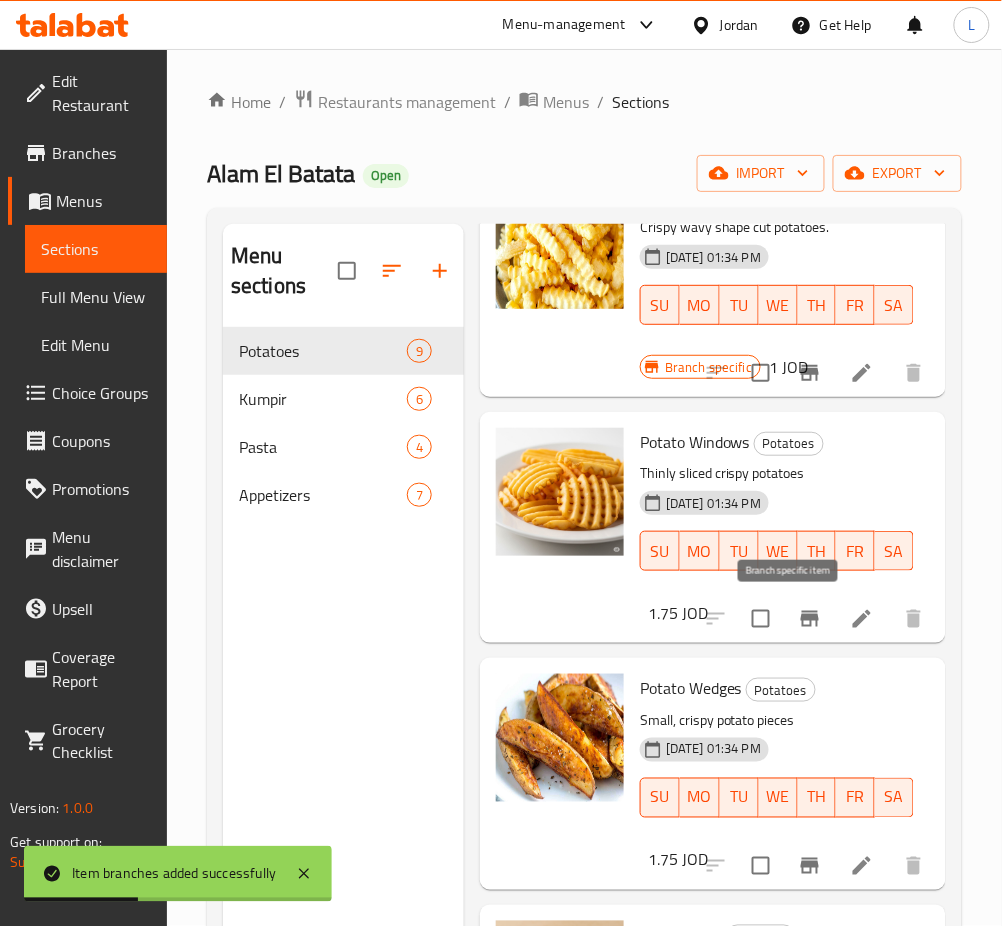 click 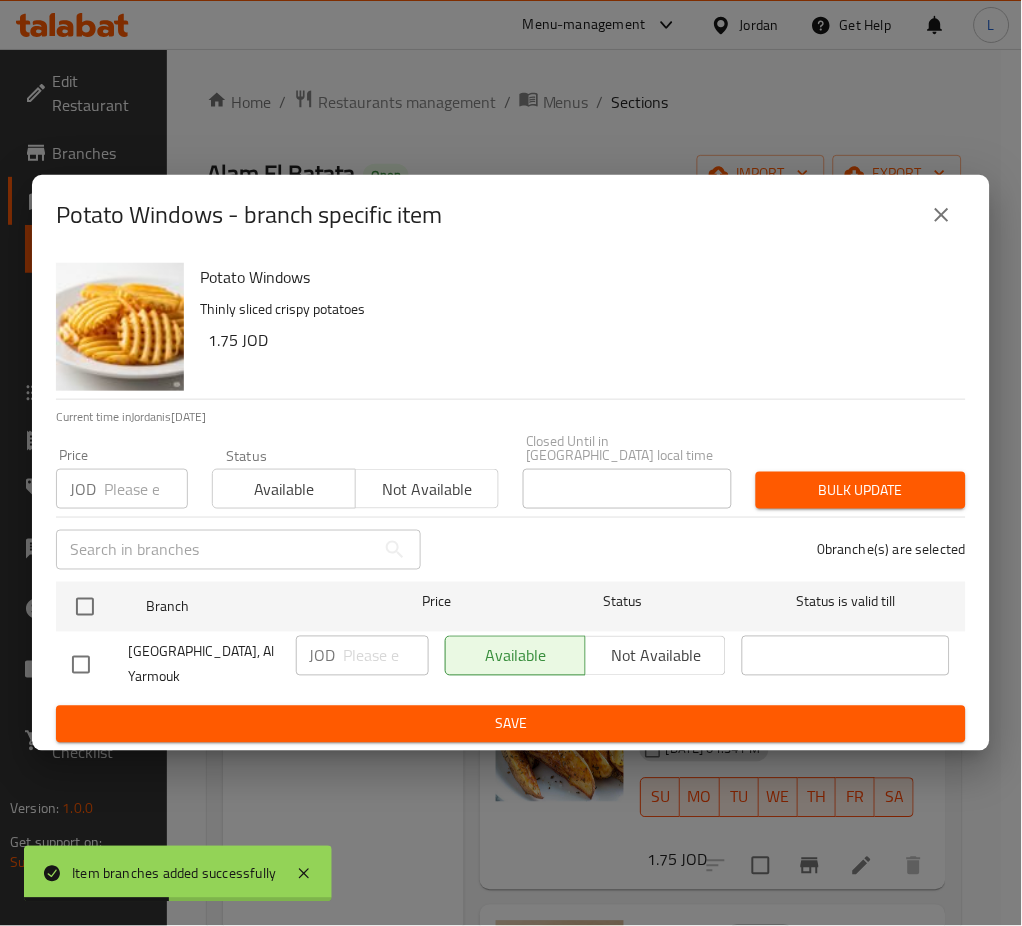 click at bounding box center (146, 489) 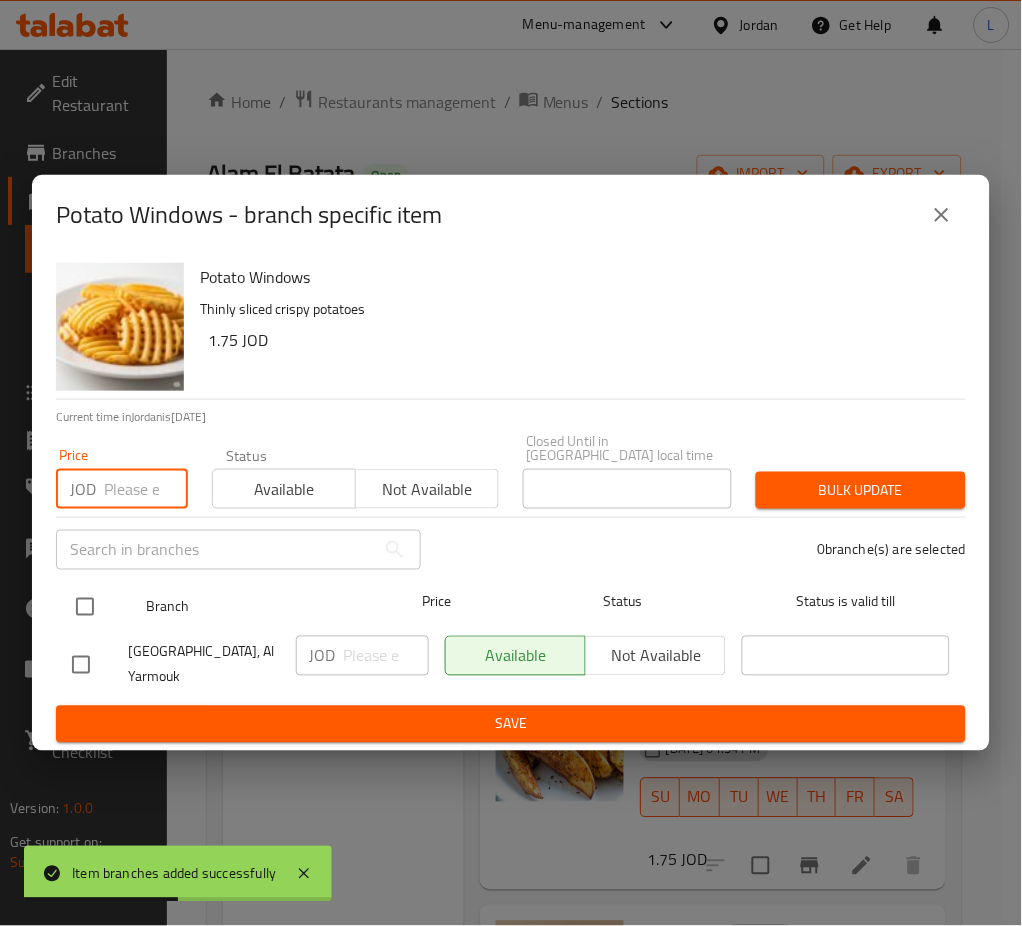 paste on "2" 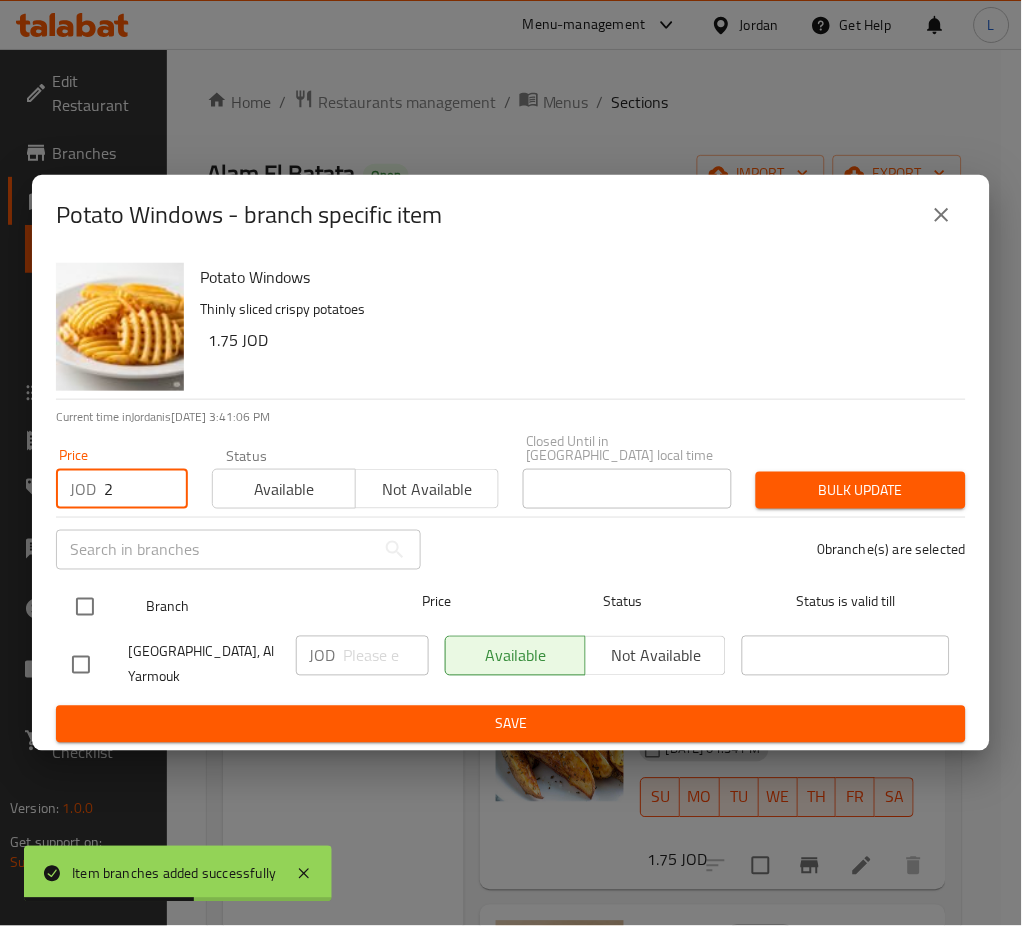 type on "2" 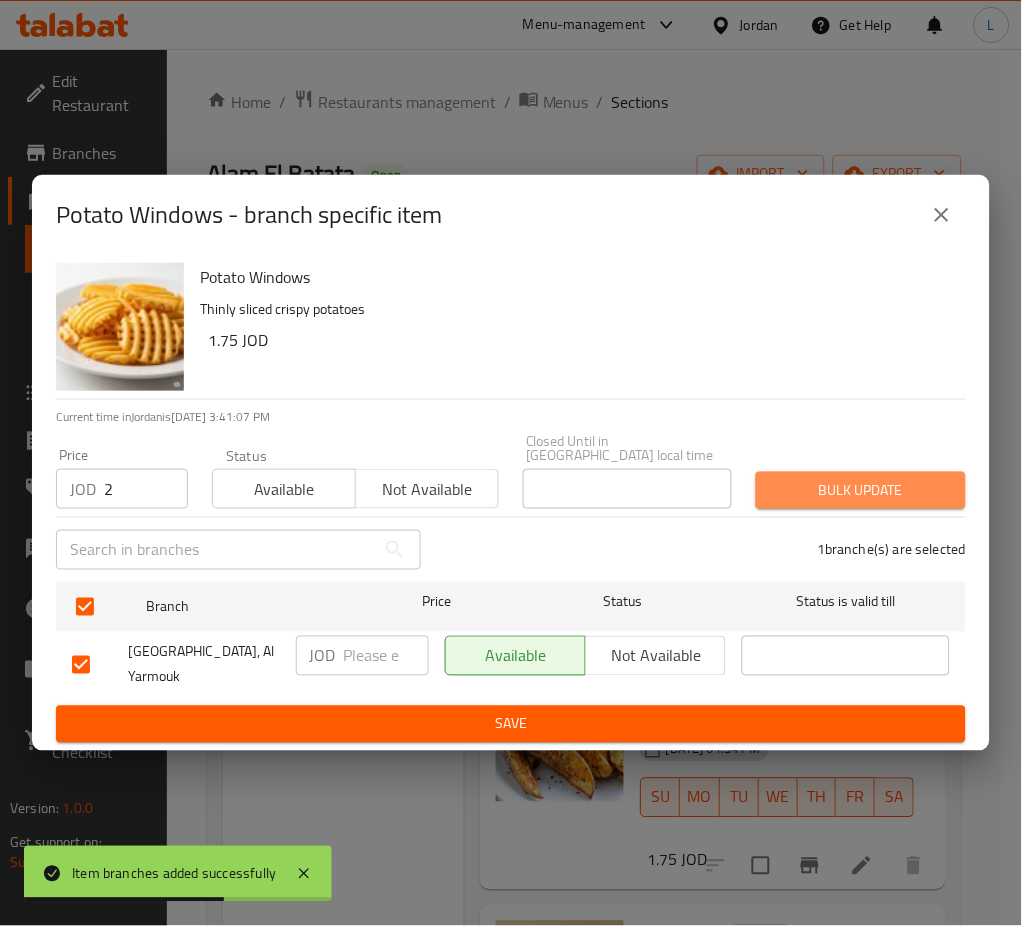 click on "Bulk update" at bounding box center (861, 490) 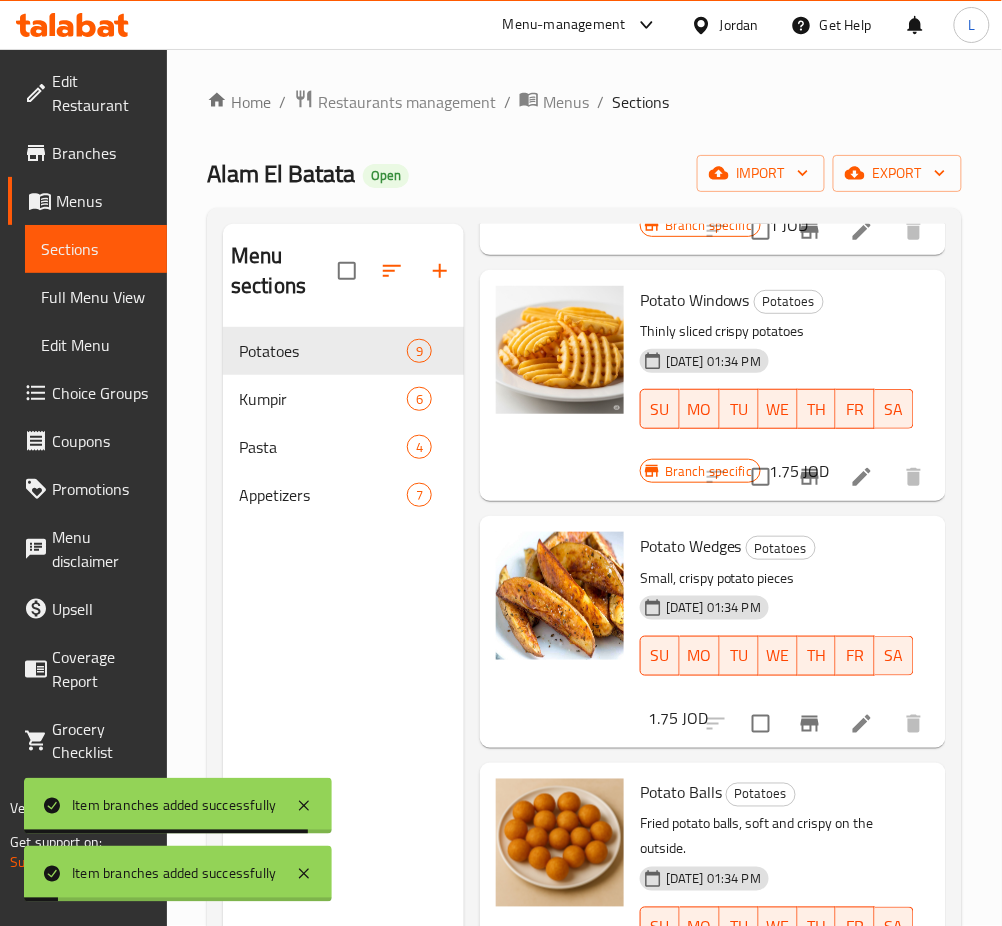 scroll, scrollTop: 800, scrollLeft: 0, axis: vertical 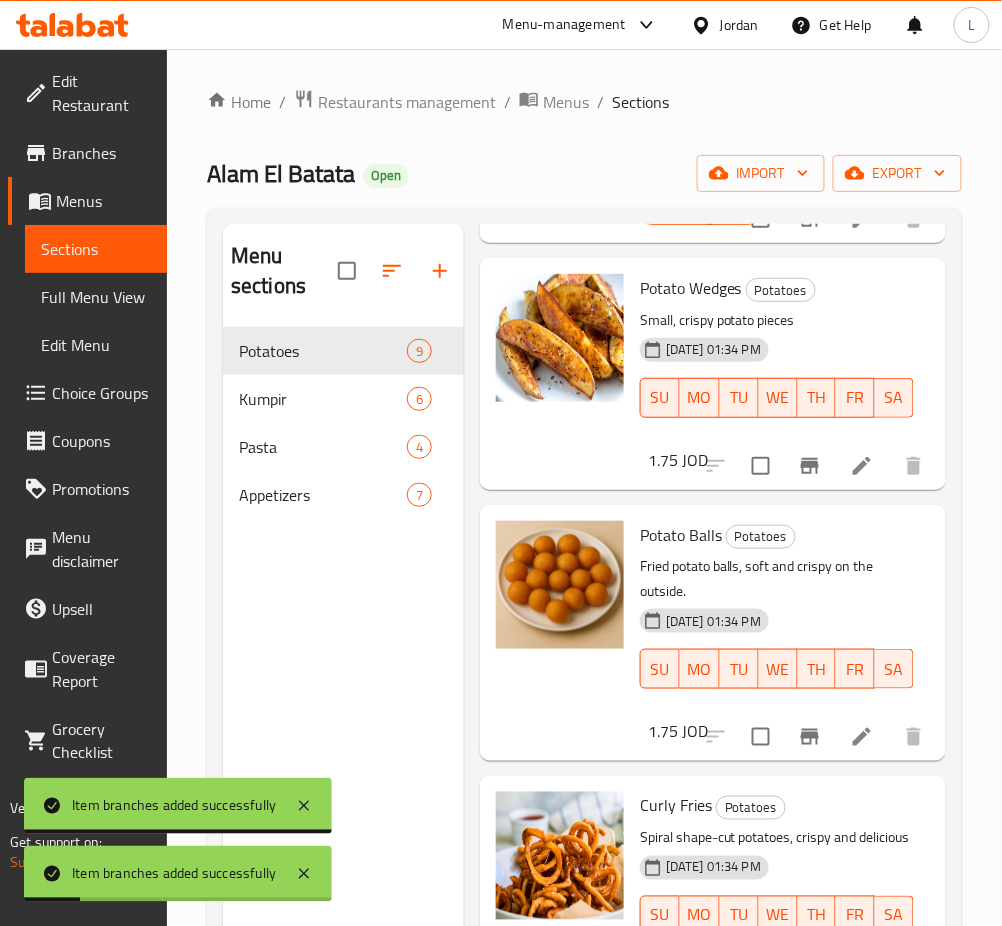 click 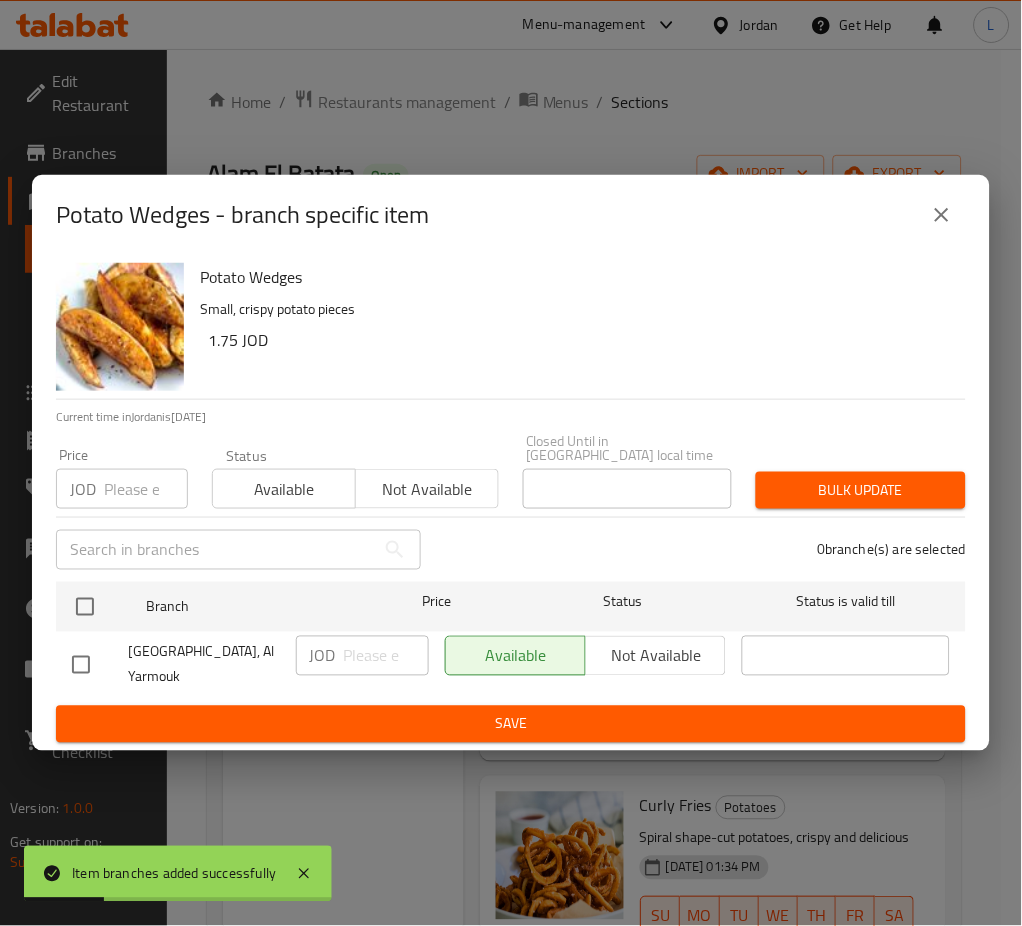 click at bounding box center [146, 489] 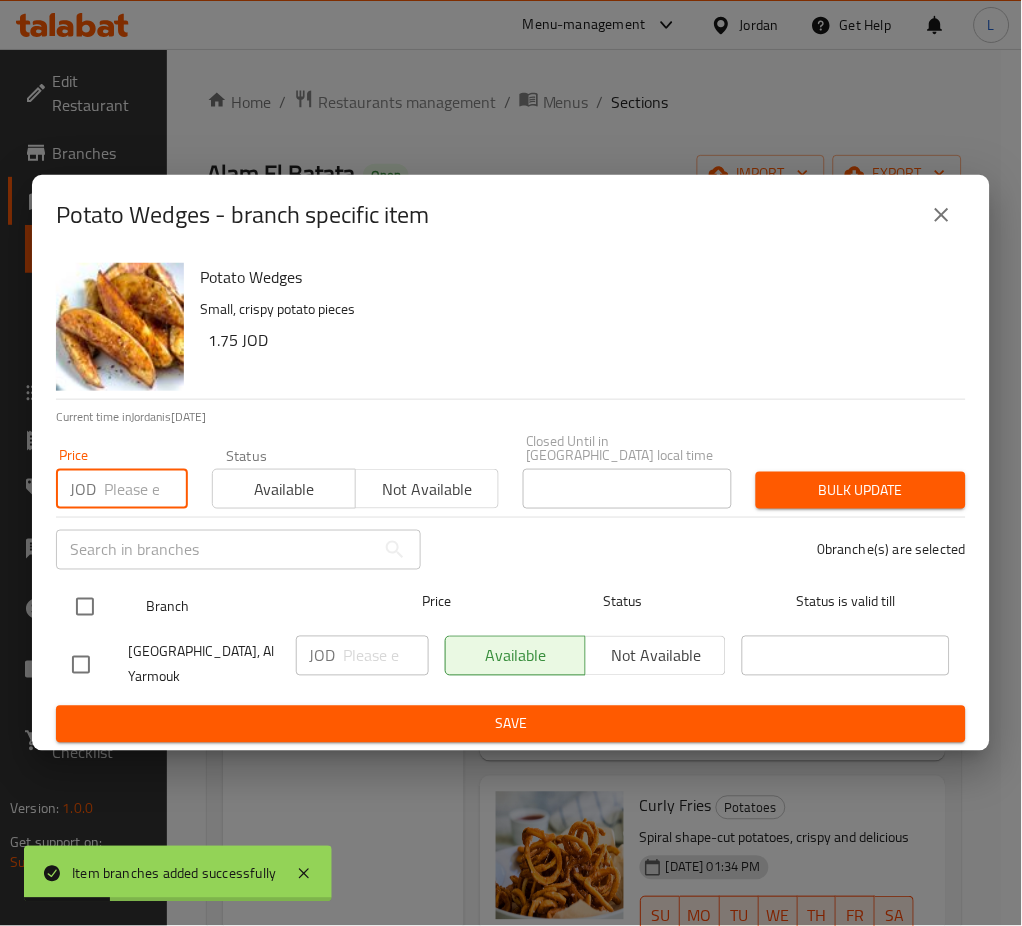 paste on "2" 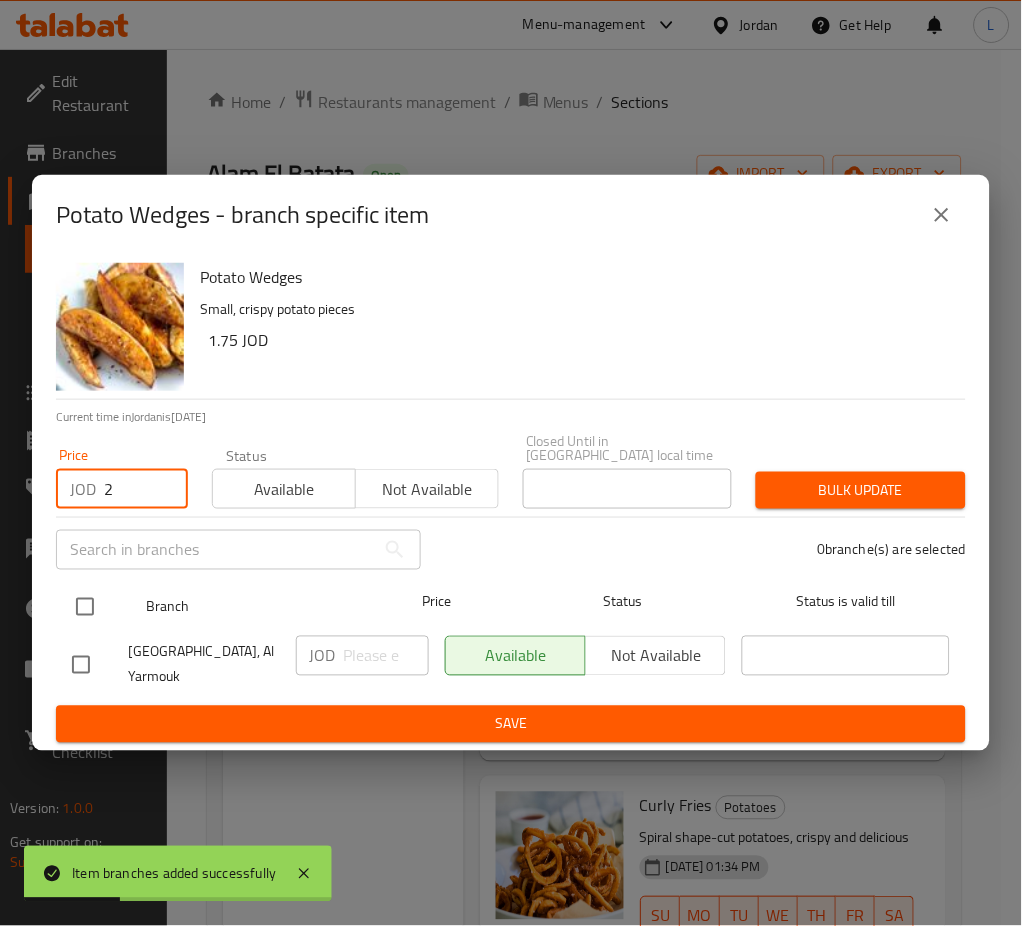 type on "2" 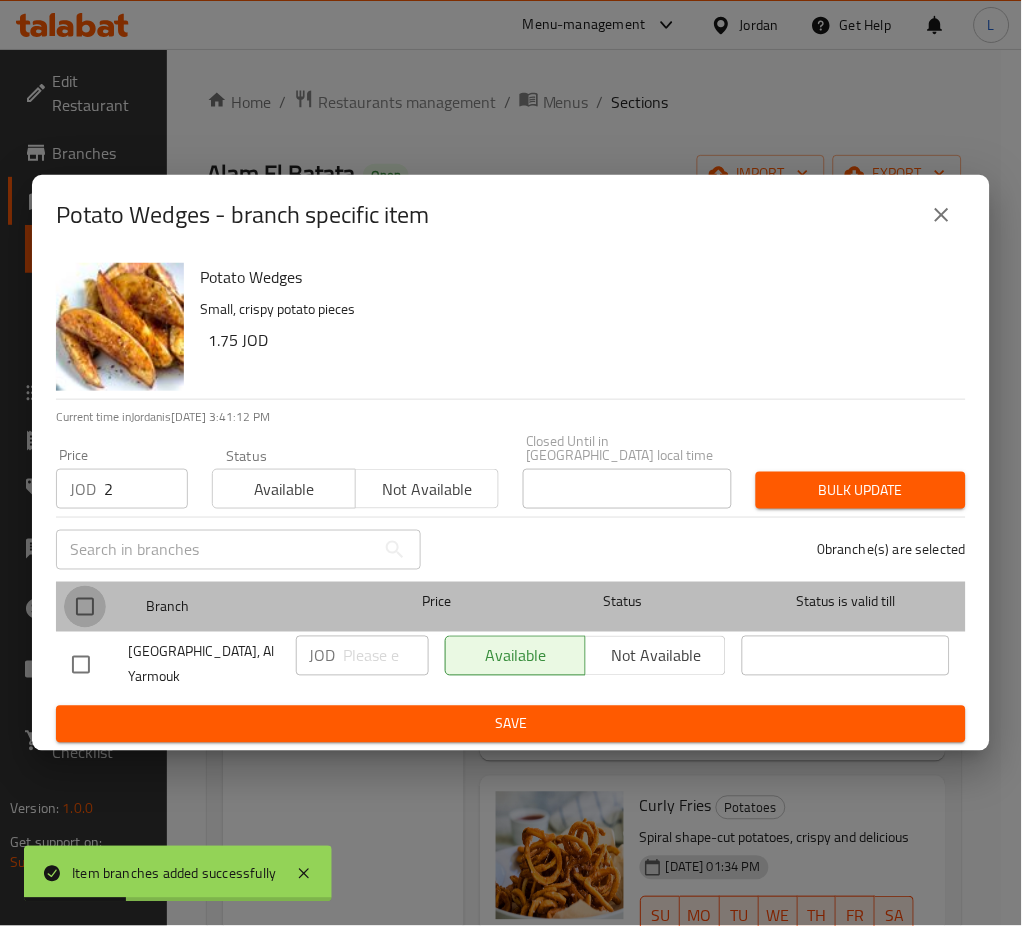 click at bounding box center (85, 607) 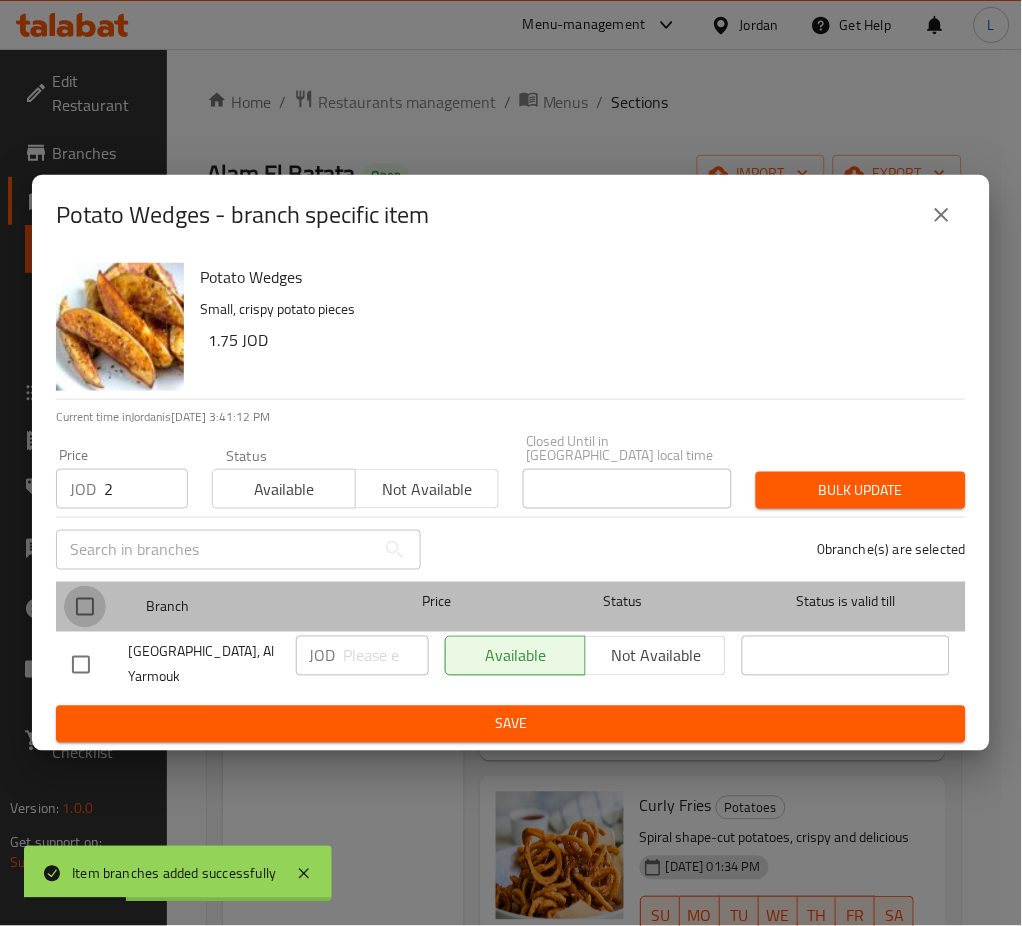 checkbox on "true" 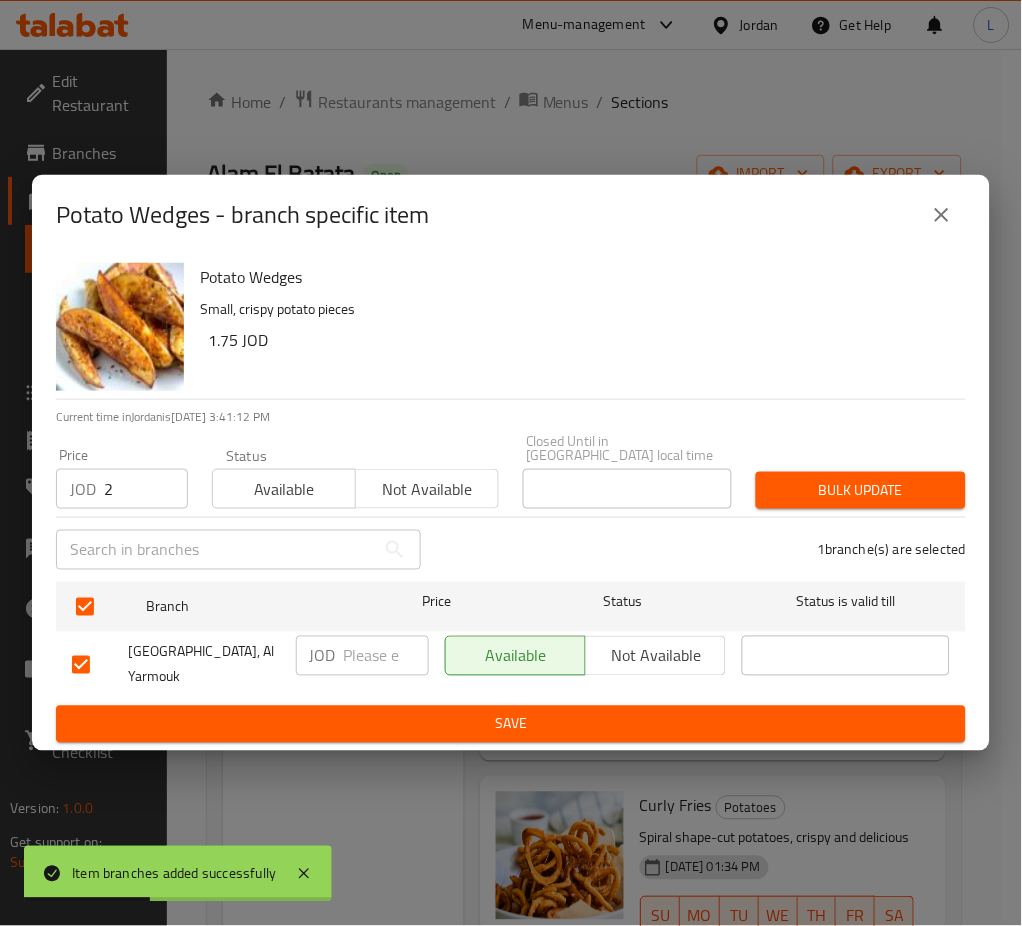 click on "Bulk update" at bounding box center (861, 490) 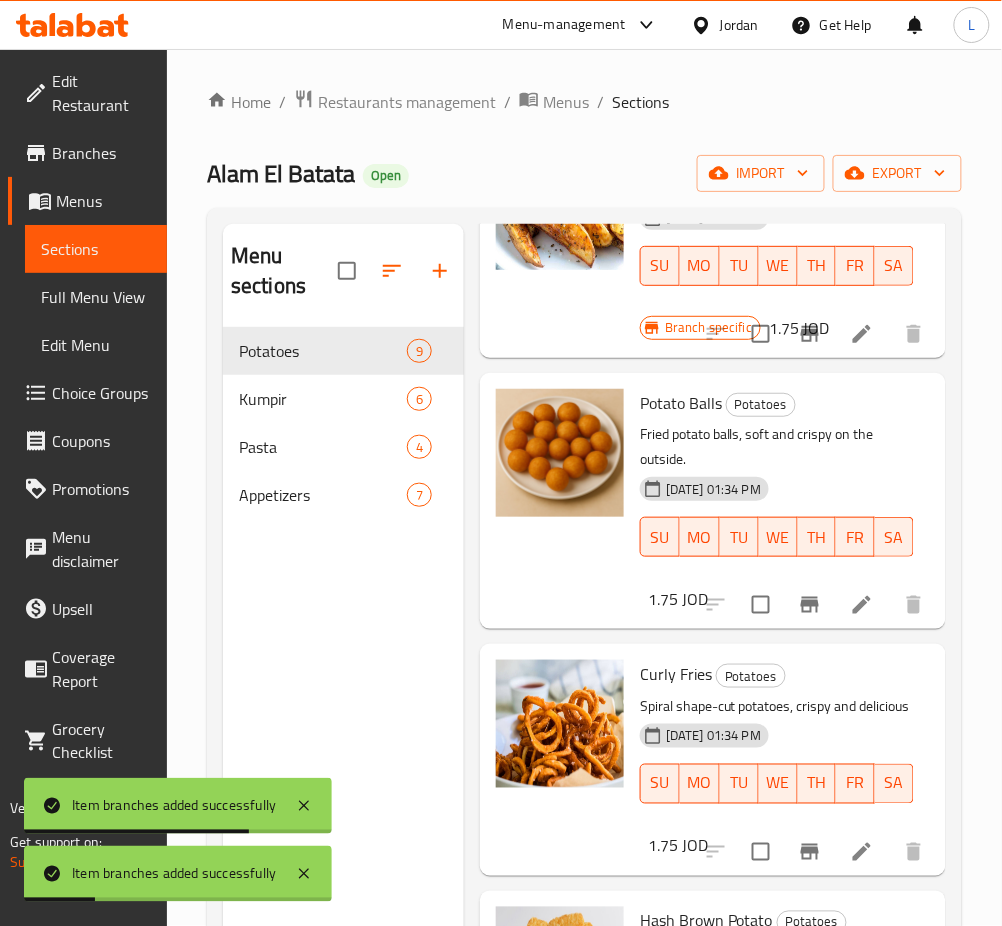 scroll, scrollTop: 933, scrollLeft: 0, axis: vertical 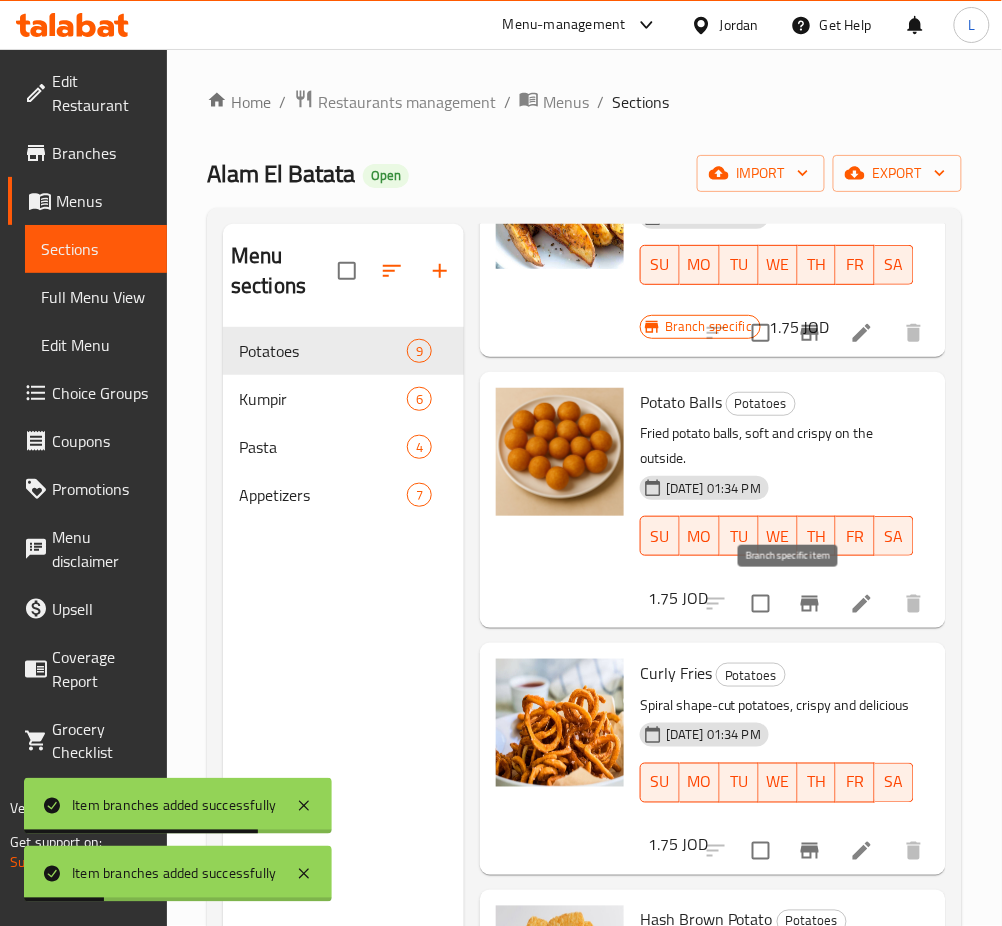 click 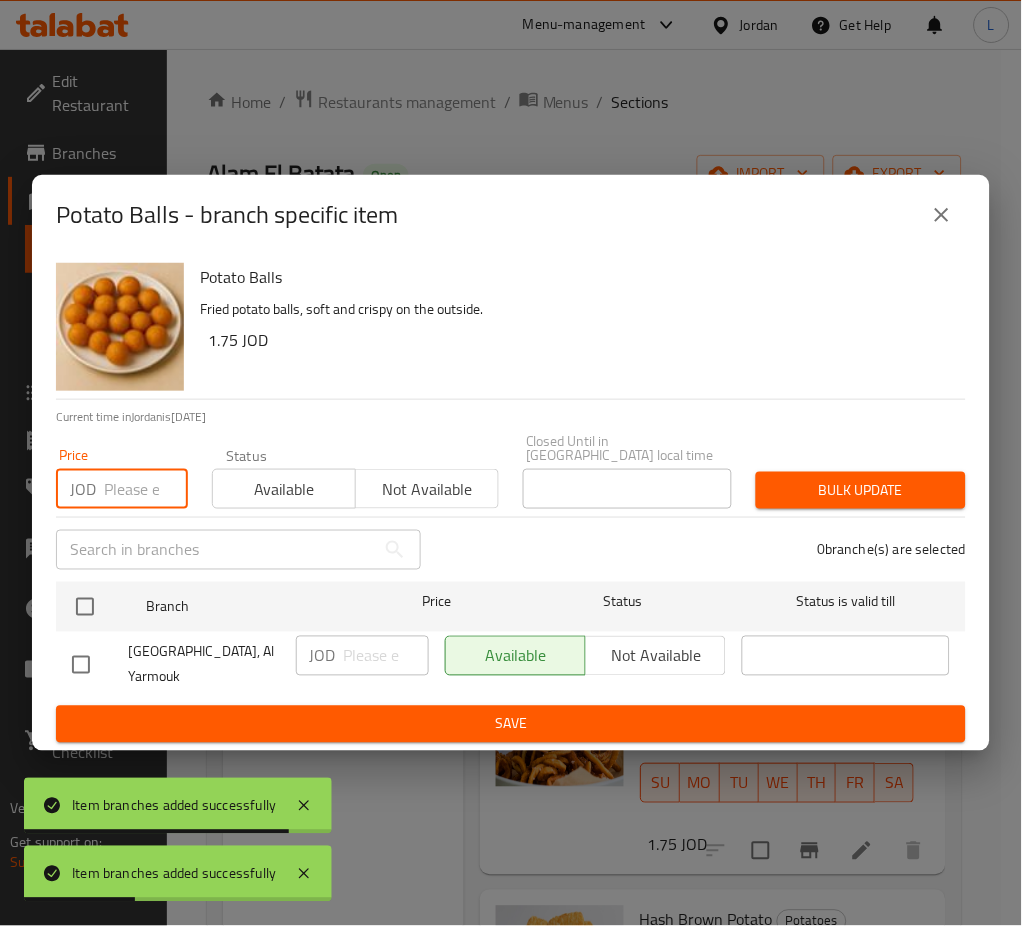 click at bounding box center (146, 489) 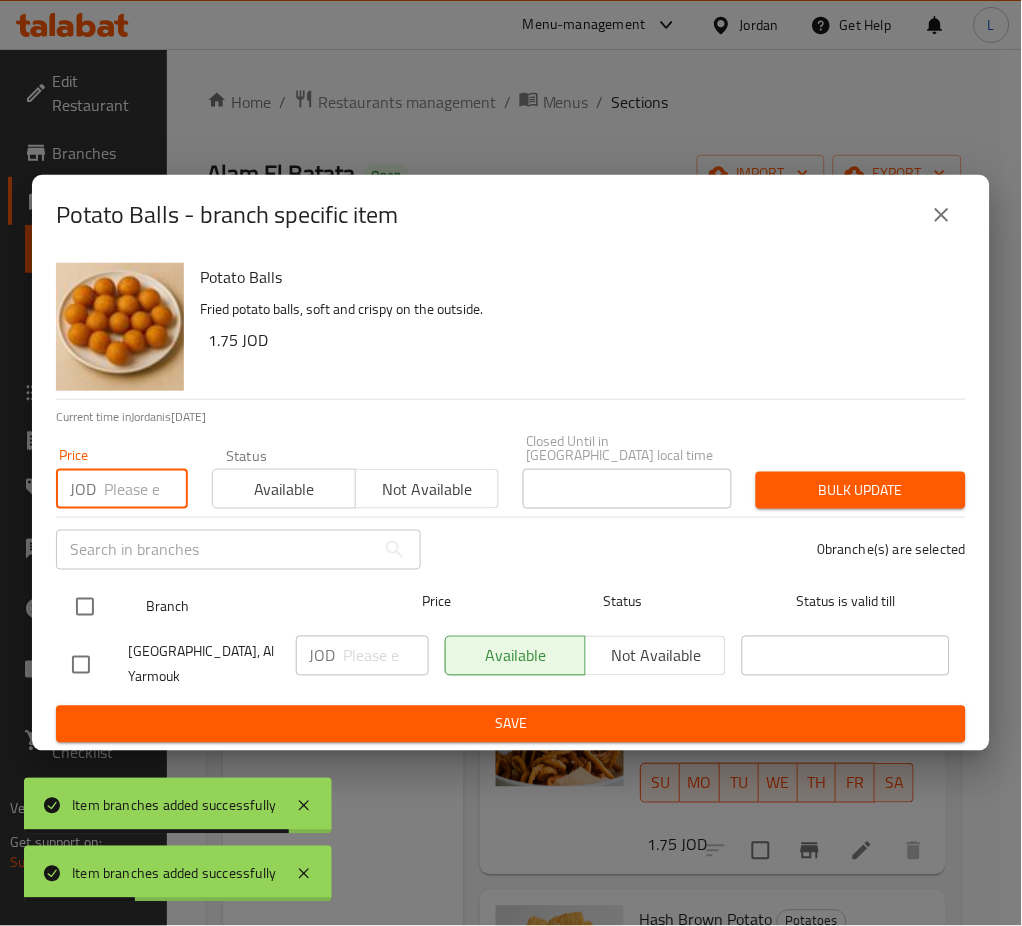 paste on "2" 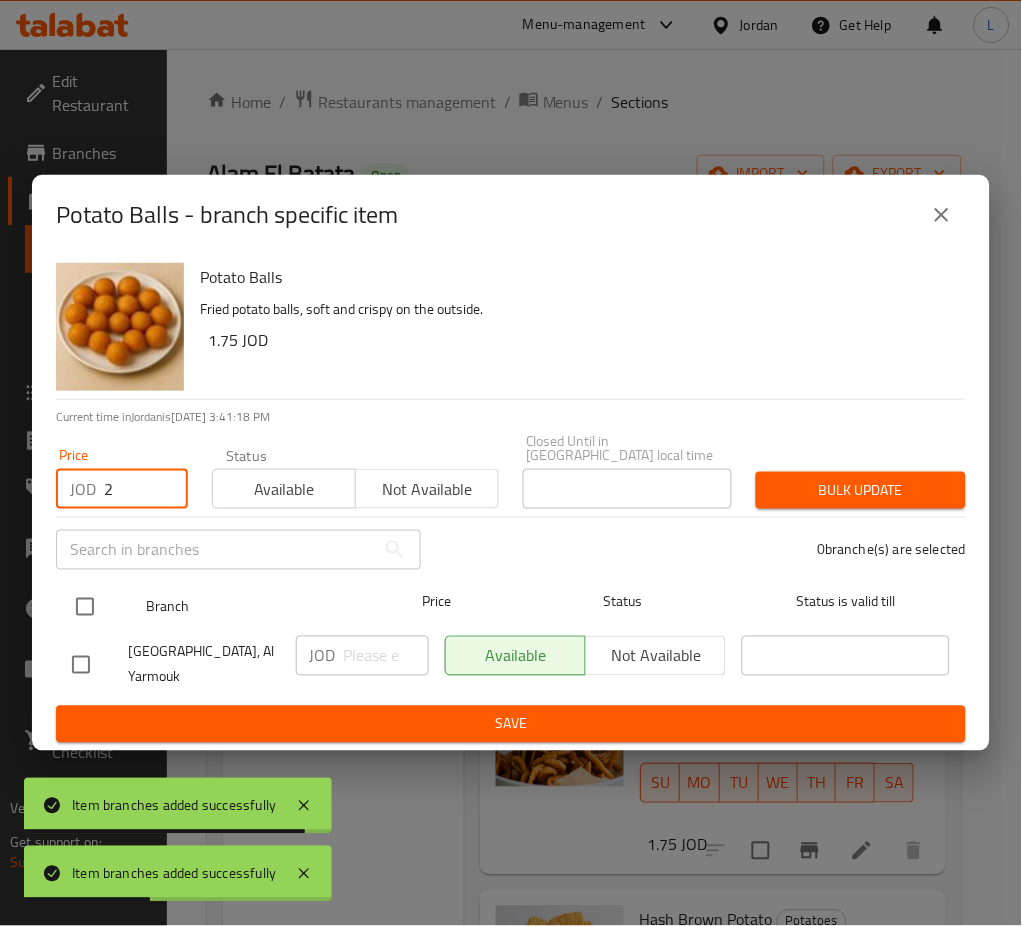 type on "2" 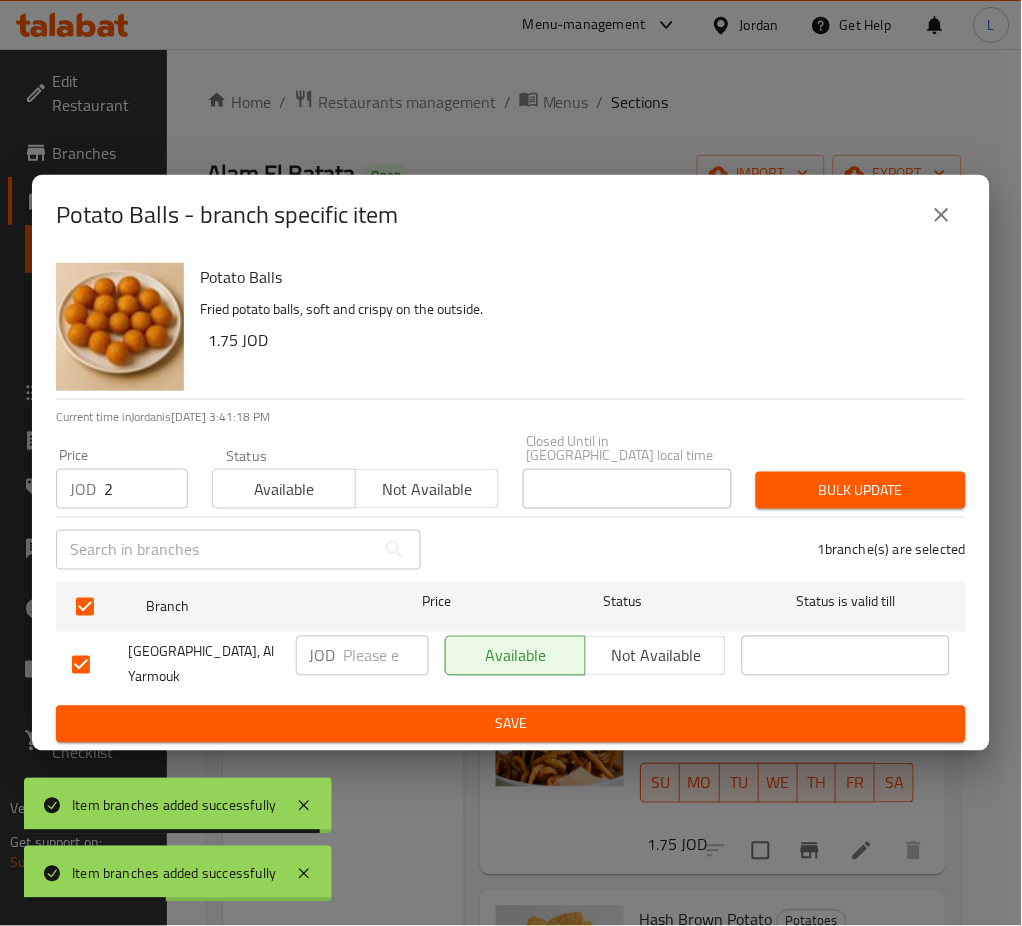 click on "Bulk update" at bounding box center [861, 490] 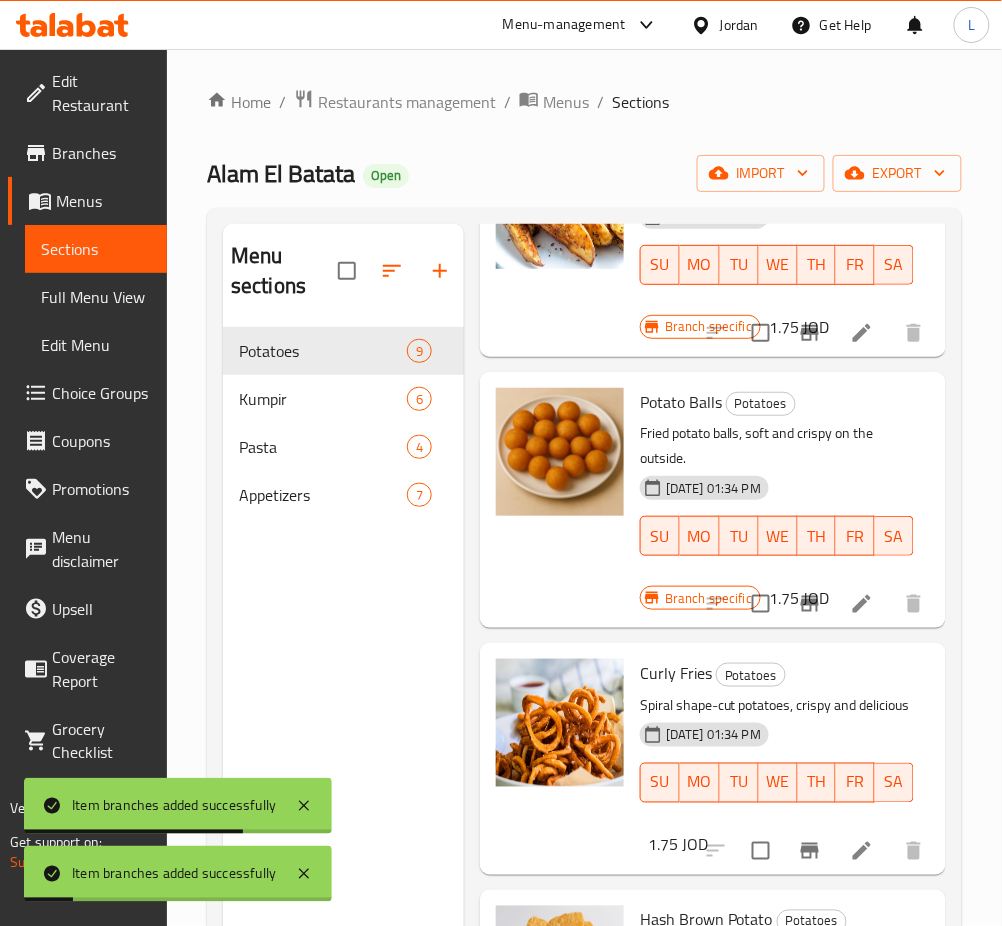 click 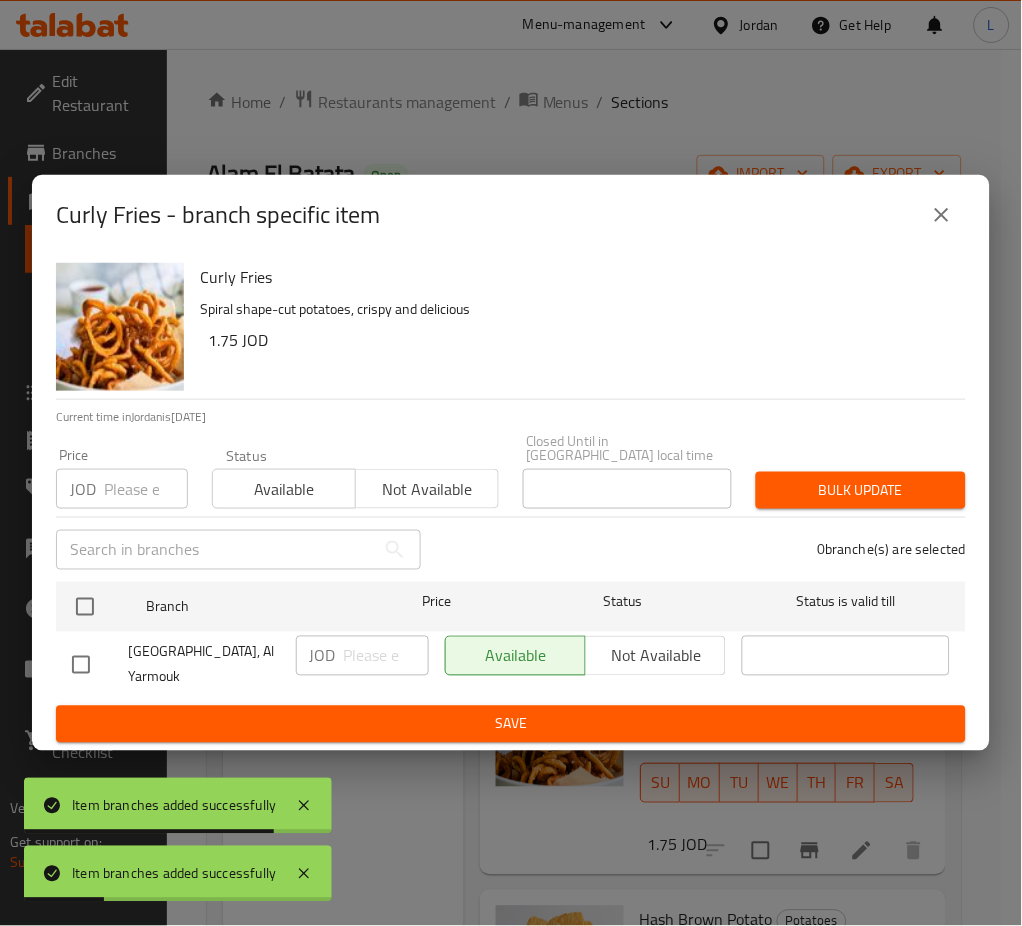 click at bounding box center [146, 489] 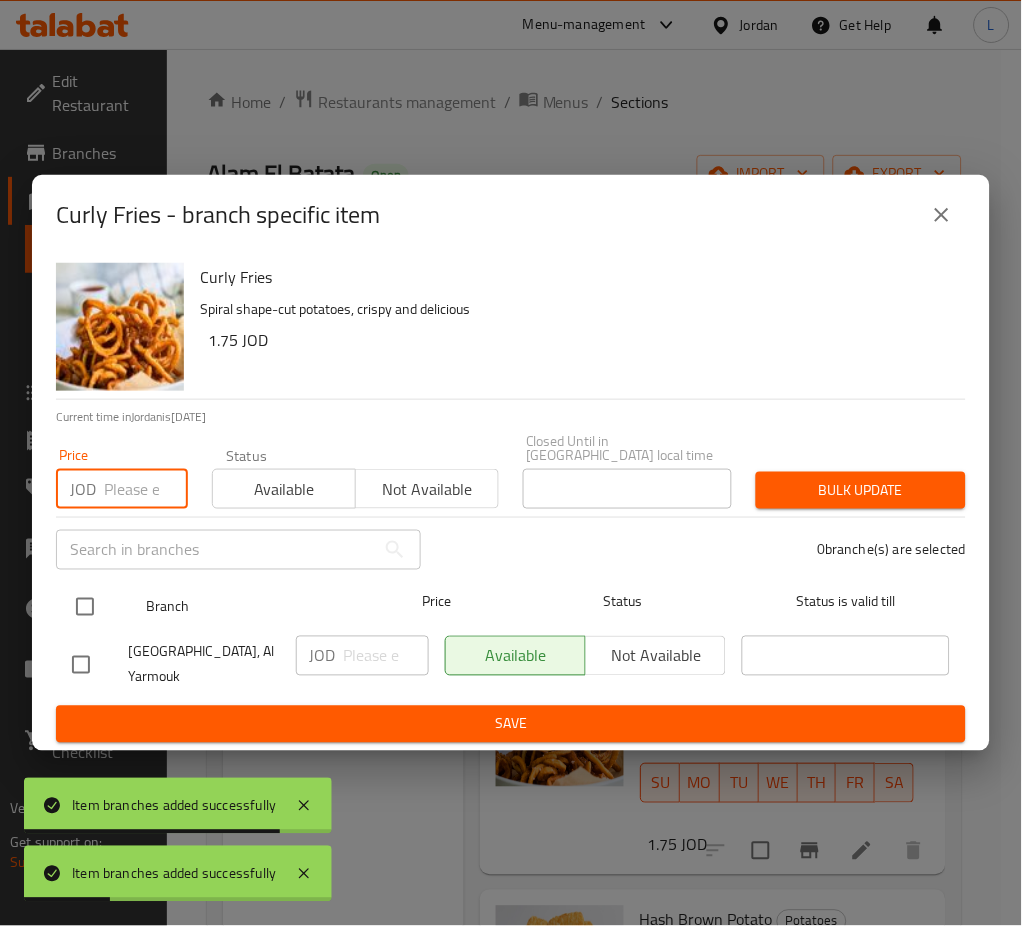 paste on "2" 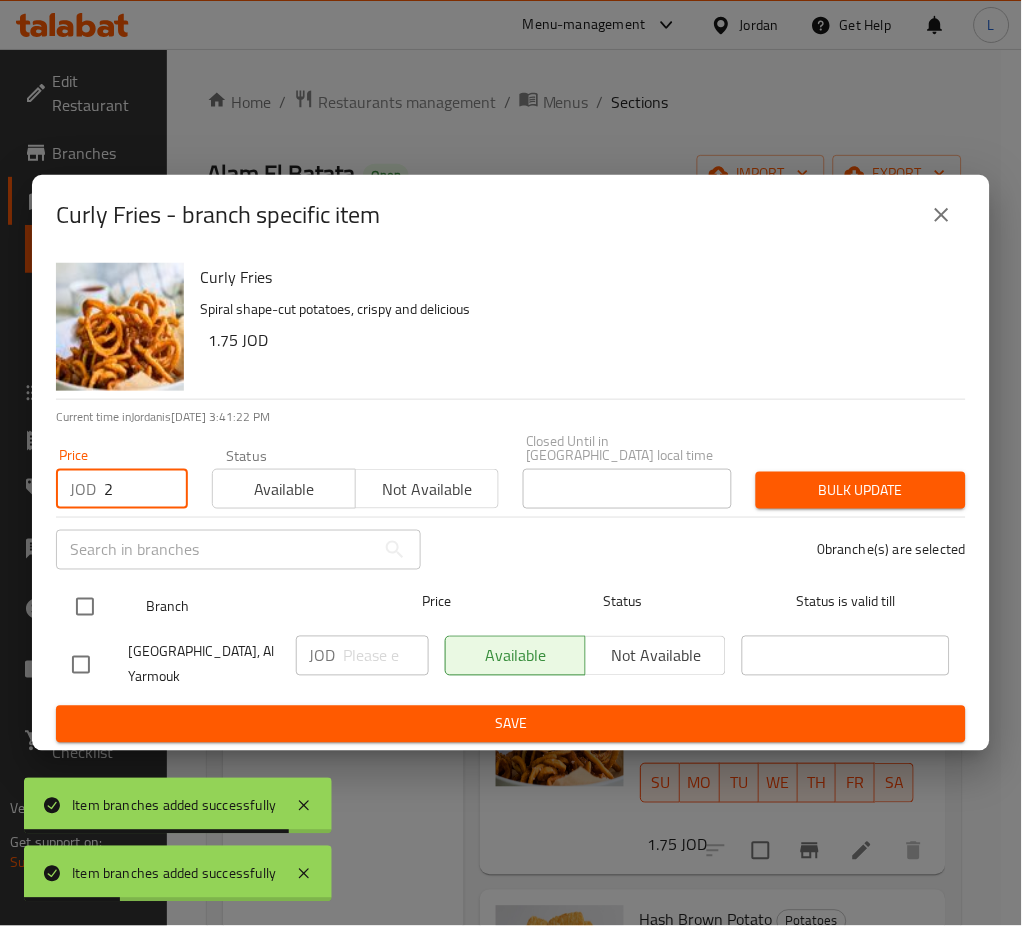 type on "2" 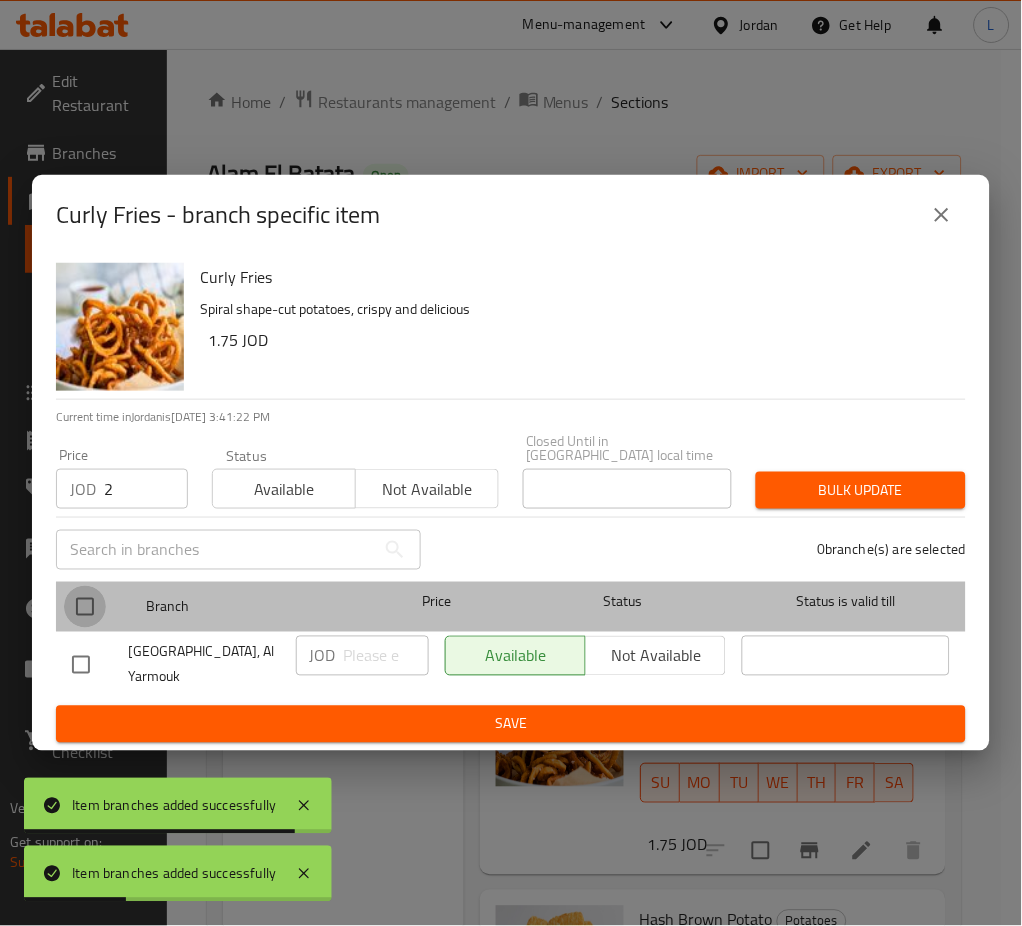 click at bounding box center [85, 607] 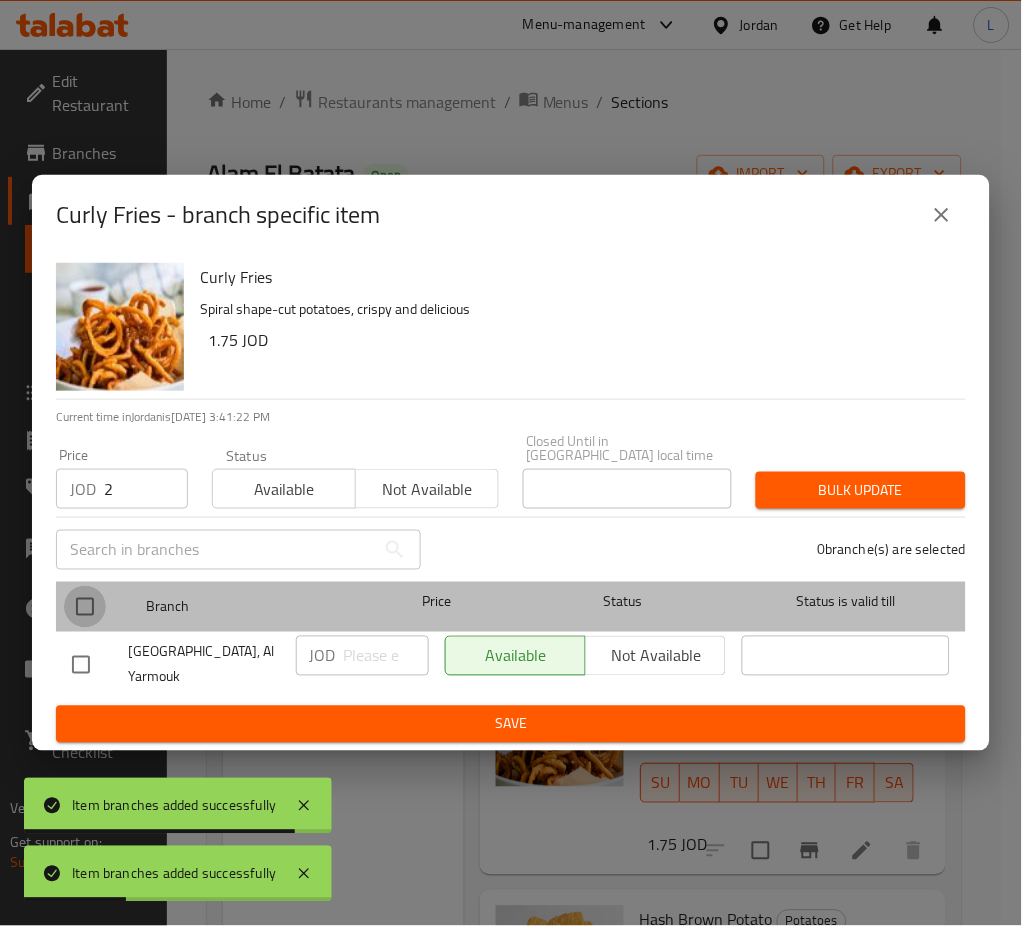 checkbox on "true" 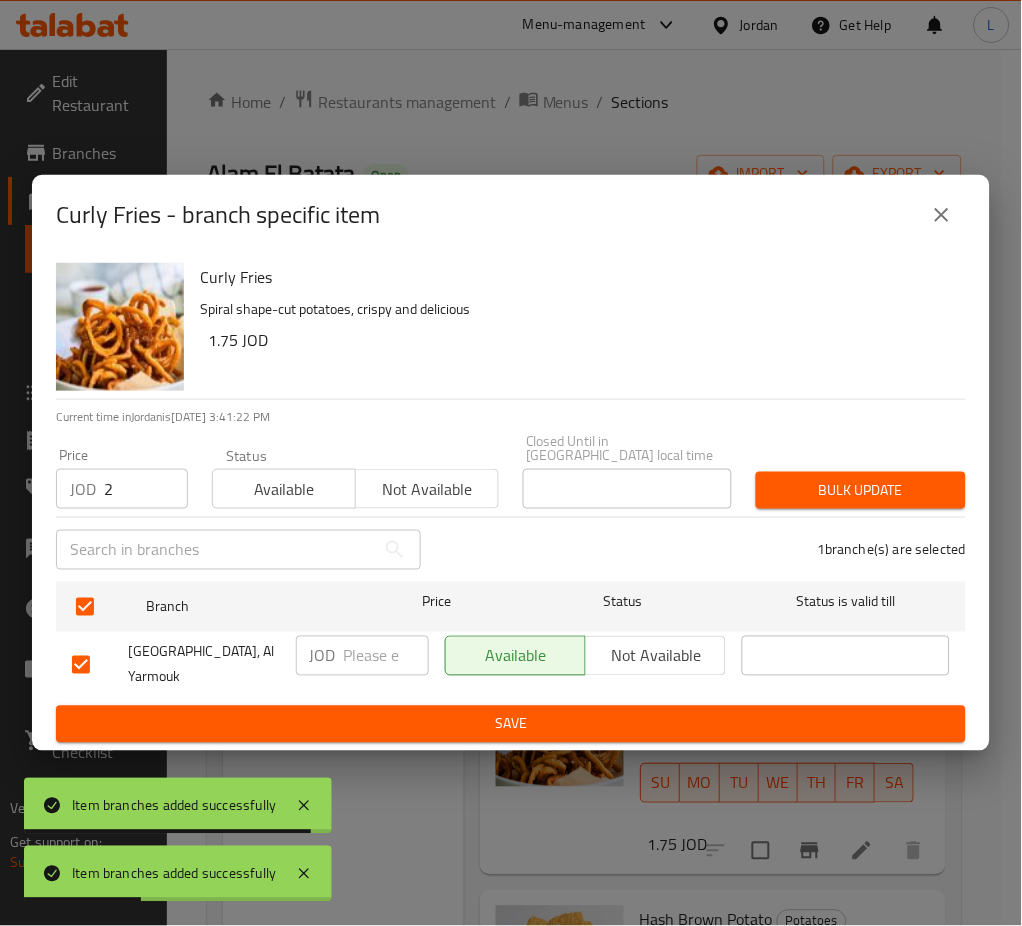 click on "Bulk update" at bounding box center [861, 490] 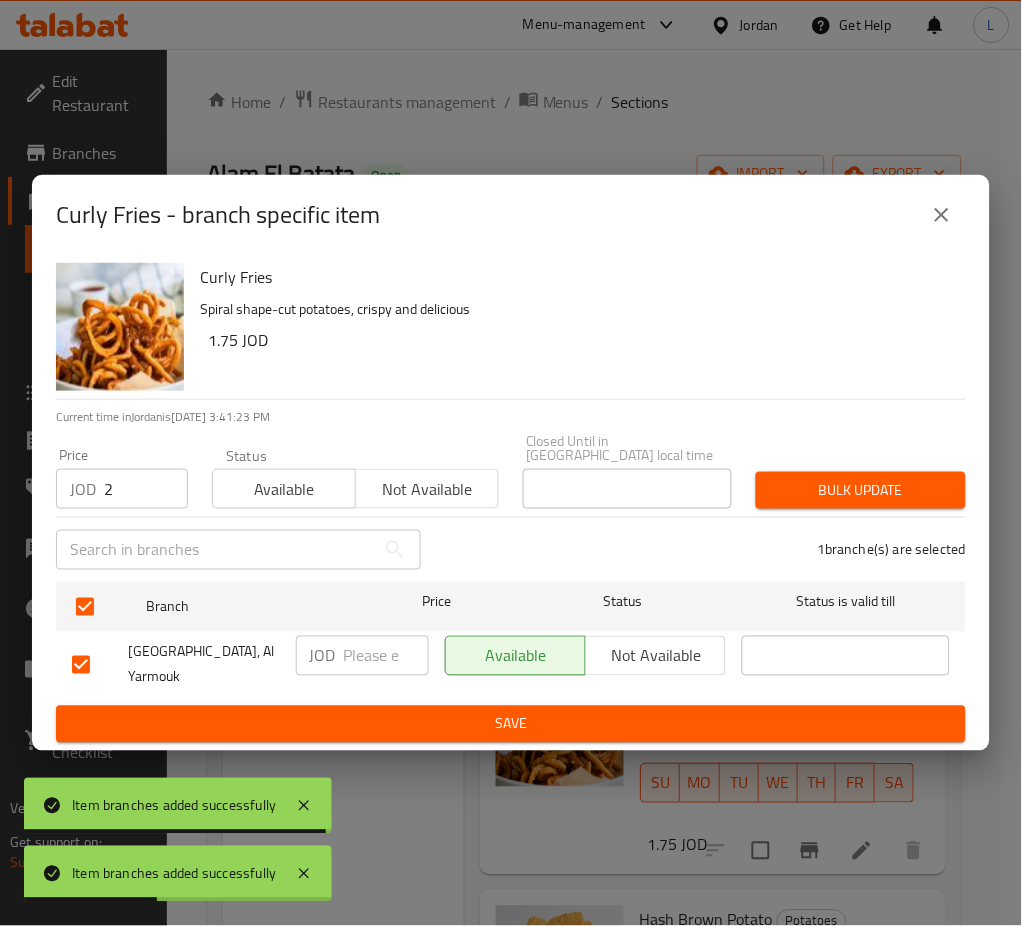 click on "Bulk update" at bounding box center [861, 490] 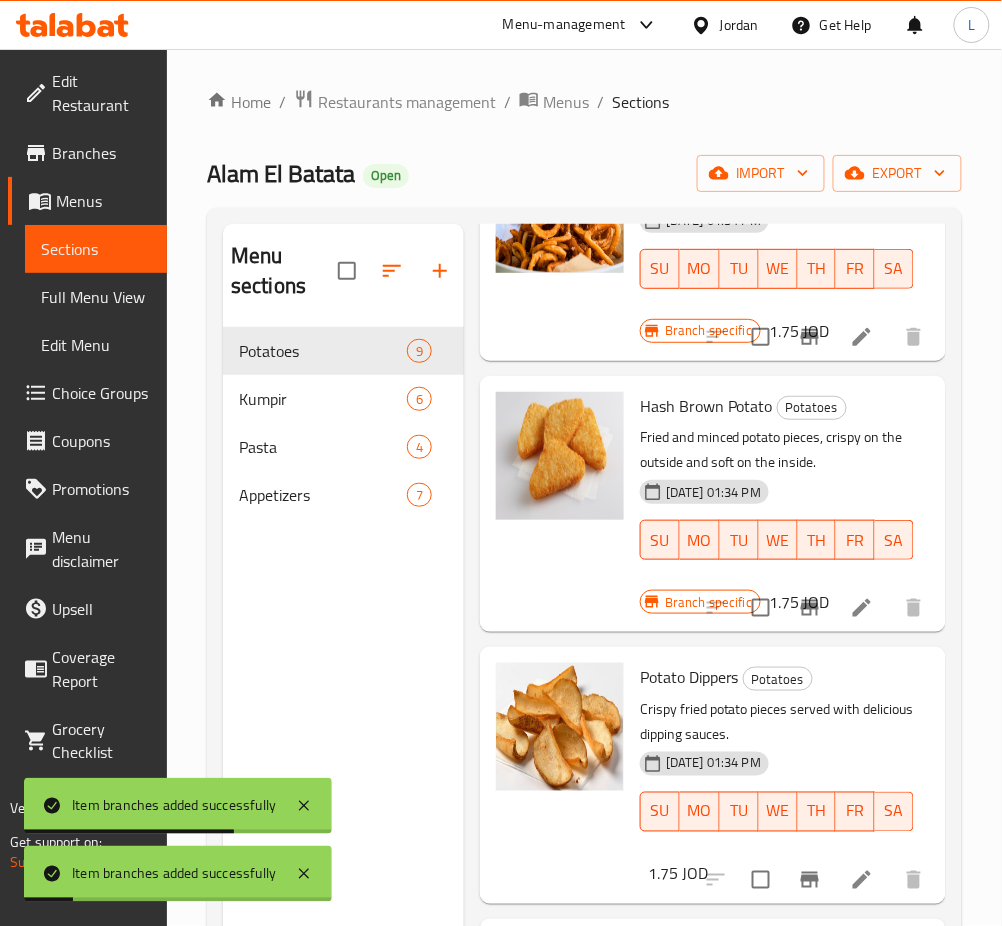 scroll, scrollTop: 1333, scrollLeft: 0, axis: vertical 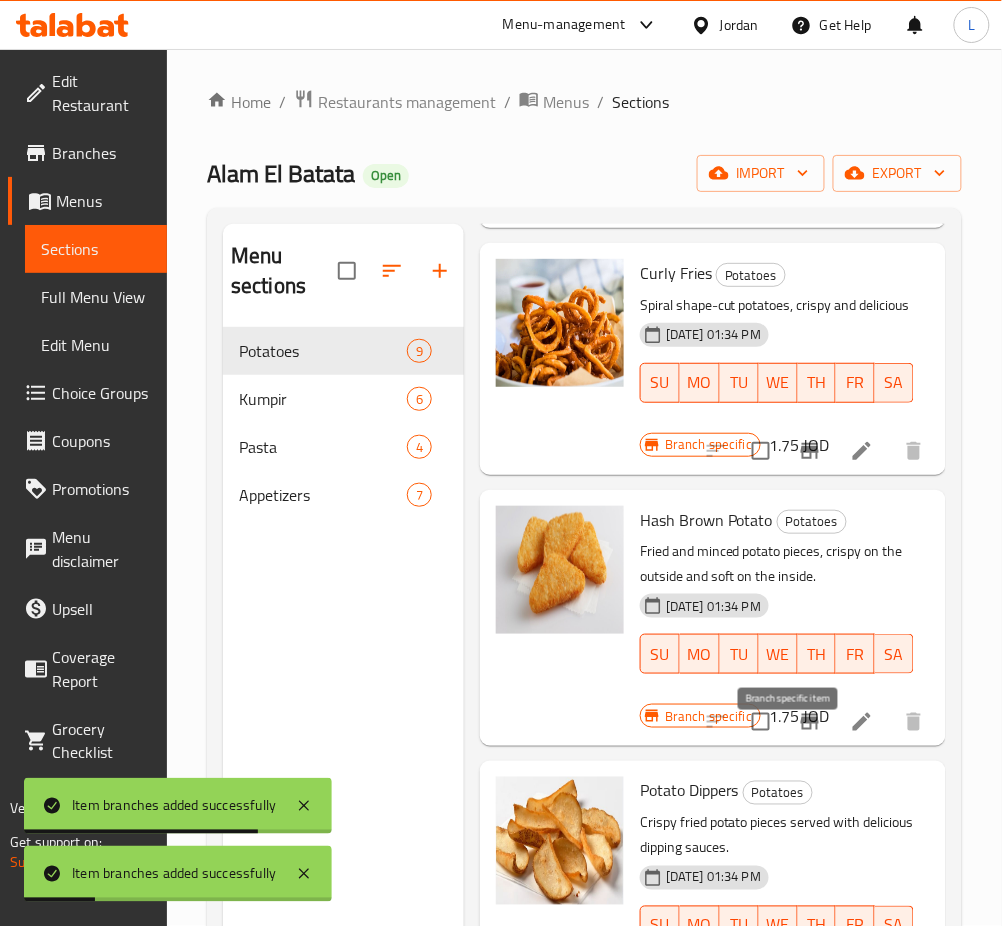click 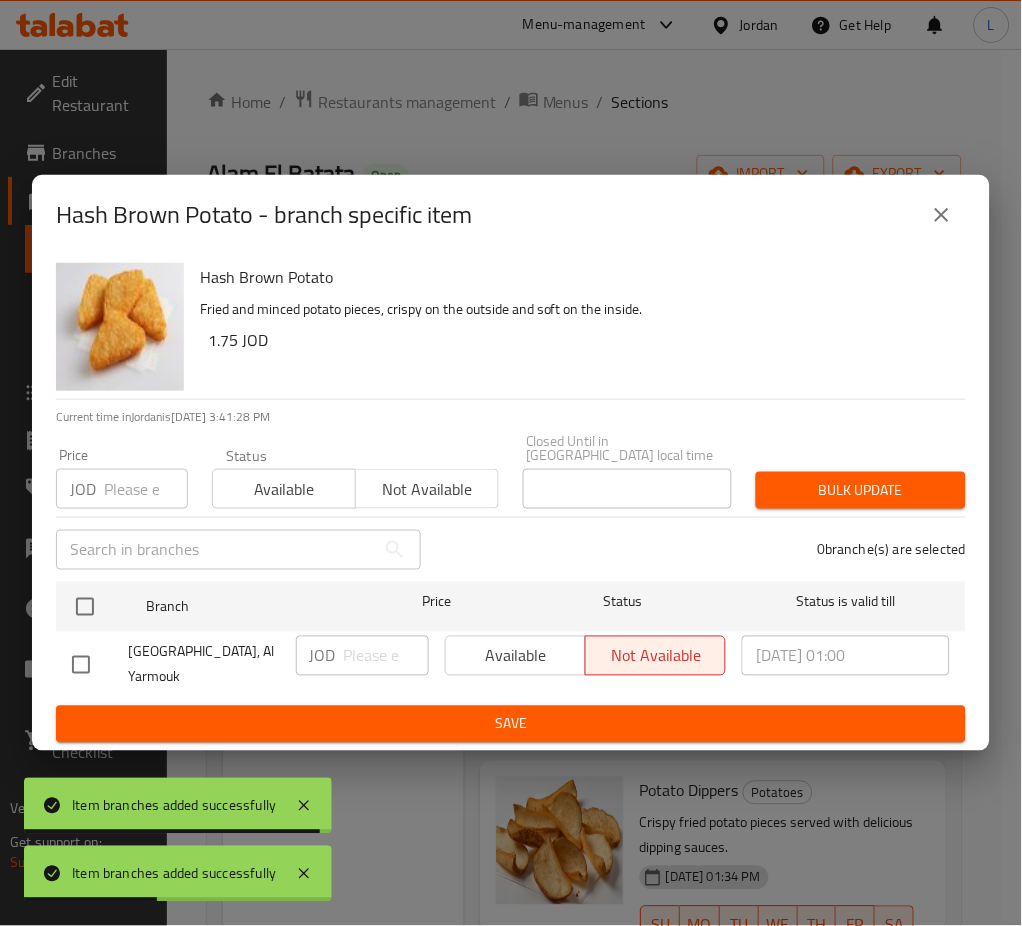 drag, startPoint x: 122, startPoint y: 485, endPoint x: 115, endPoint y: 493, distance: 10.630146 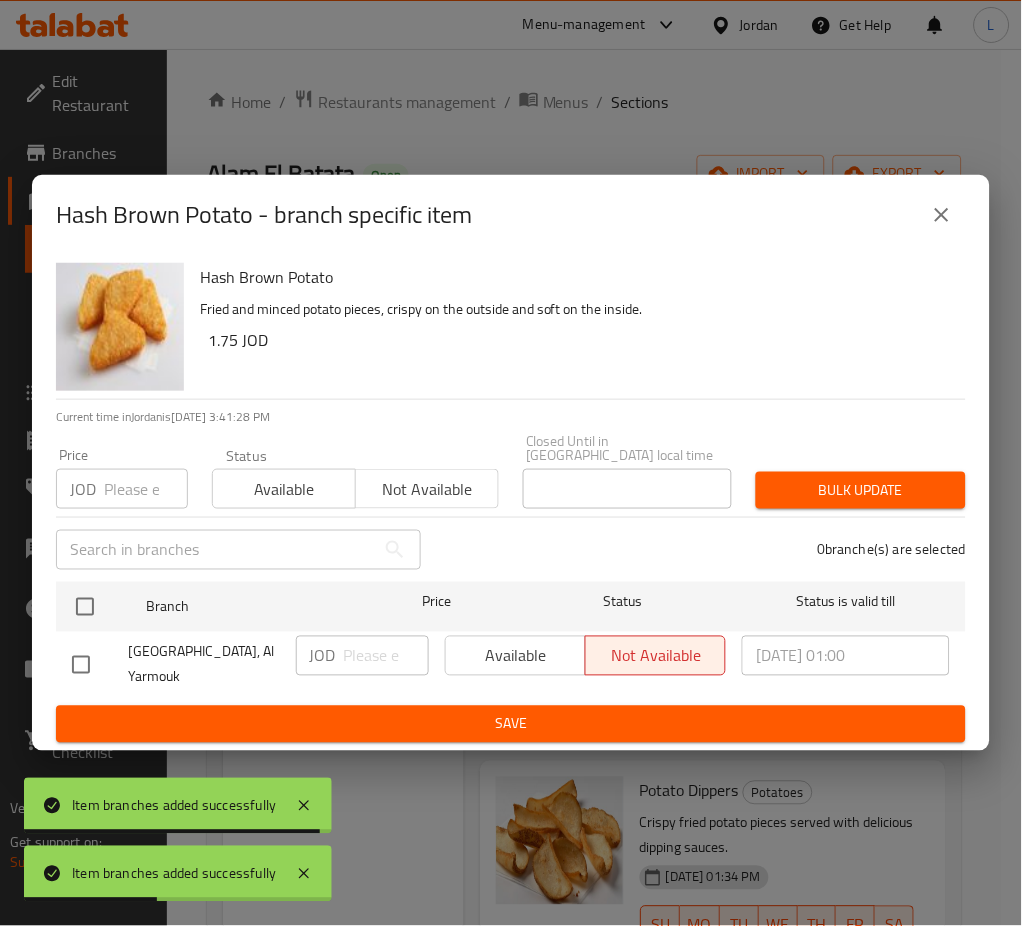 click at bounding box center (146, 489) 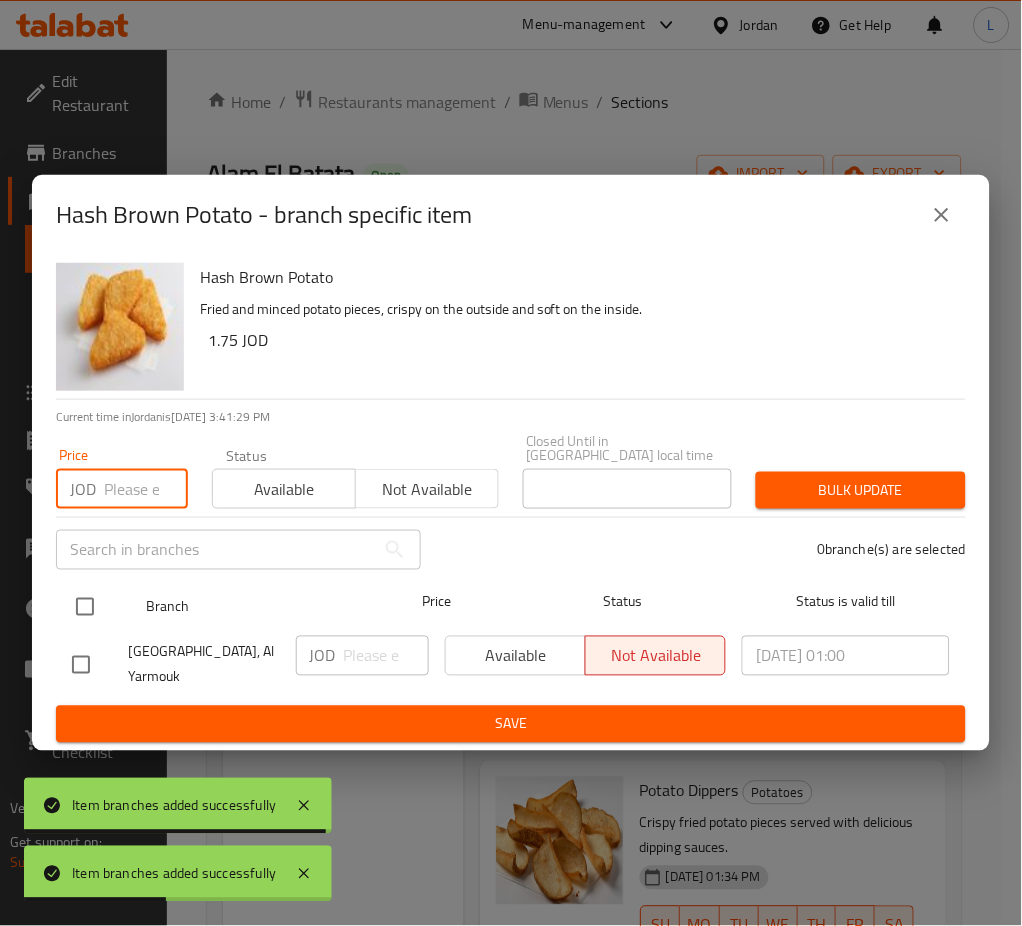 paste on "2" 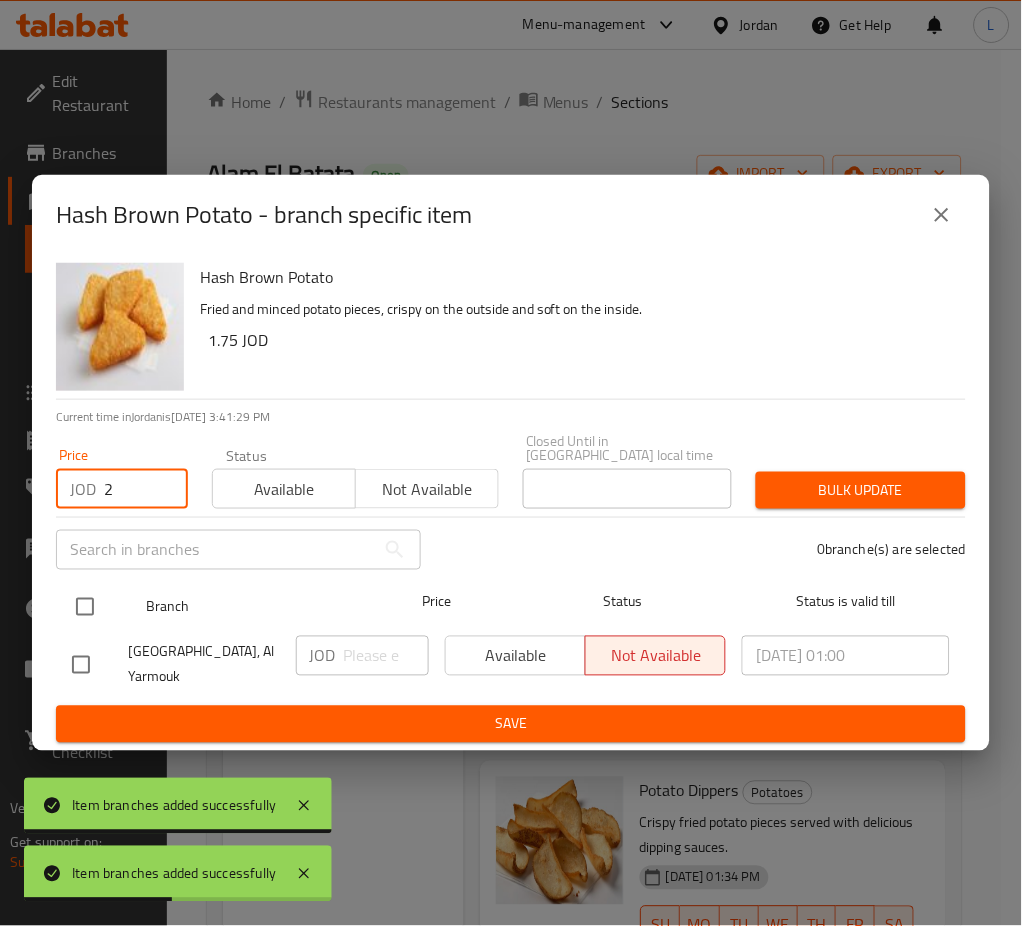 type on "2" 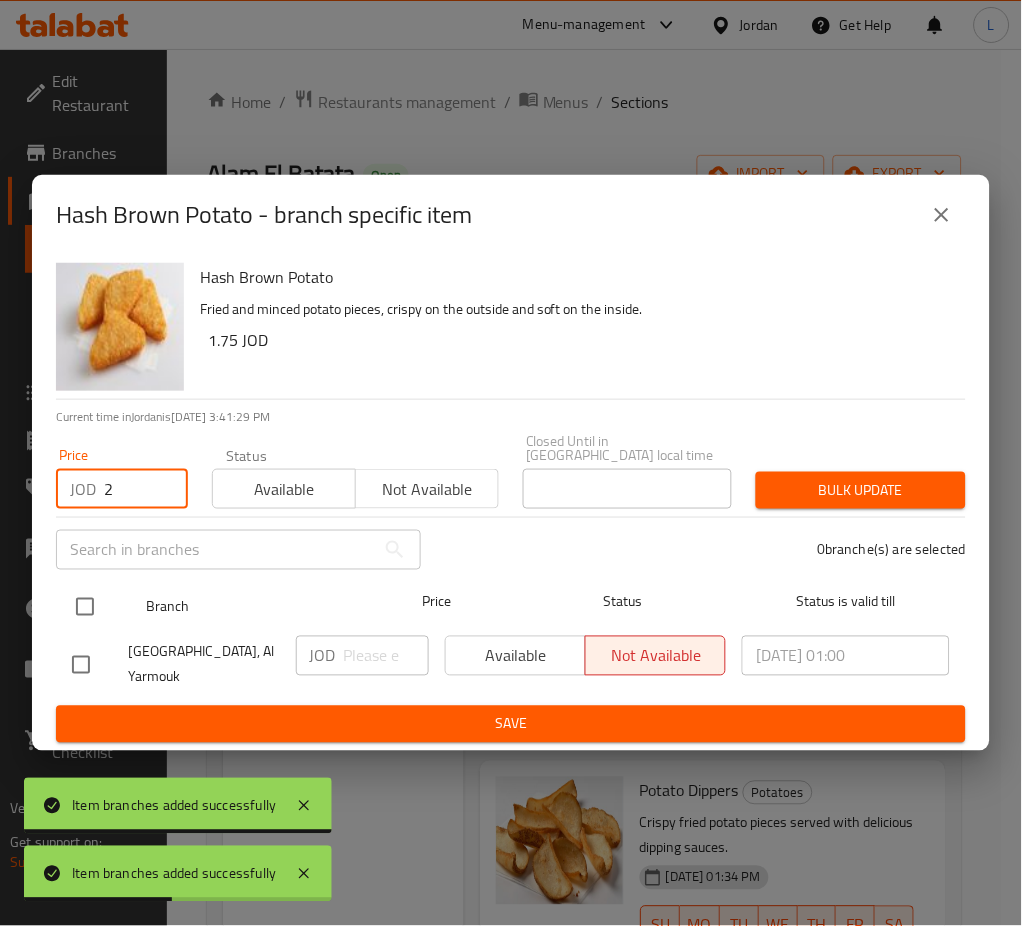 click at bounding box center (85, 607) 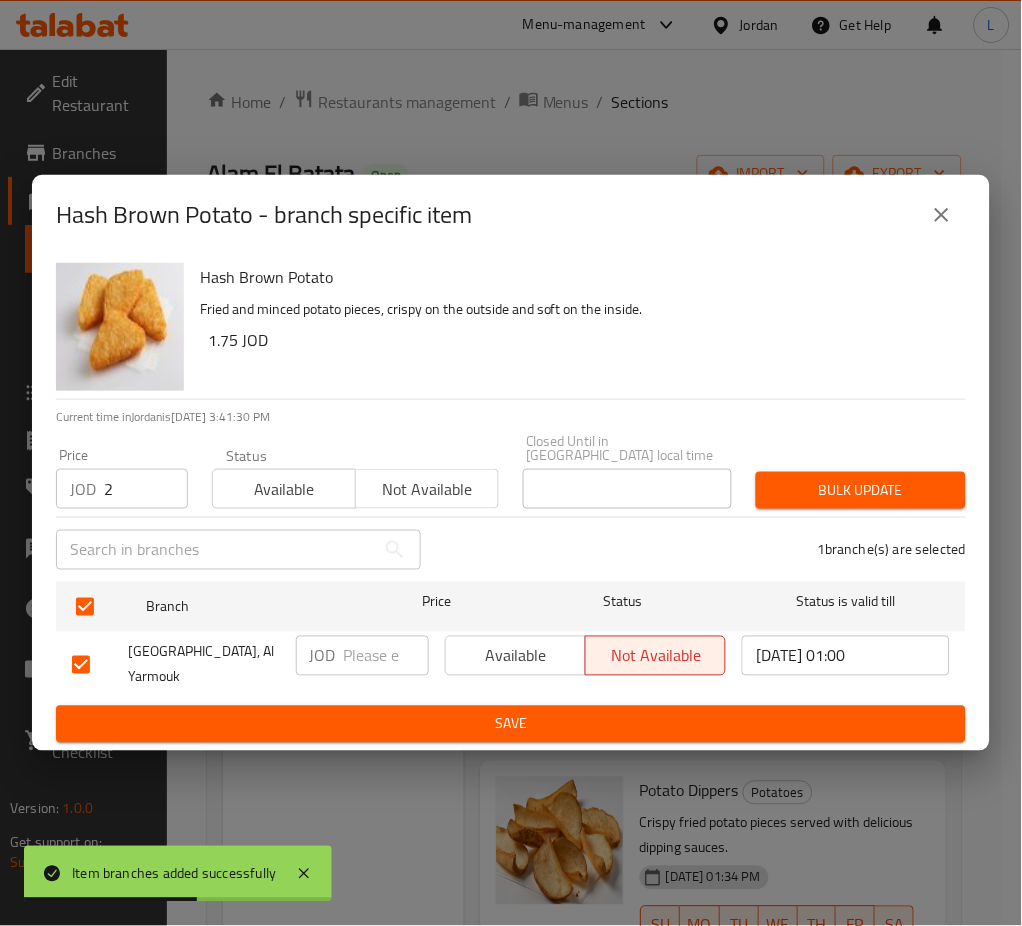 click on "Bulk update" at bounding box center [861, 490] 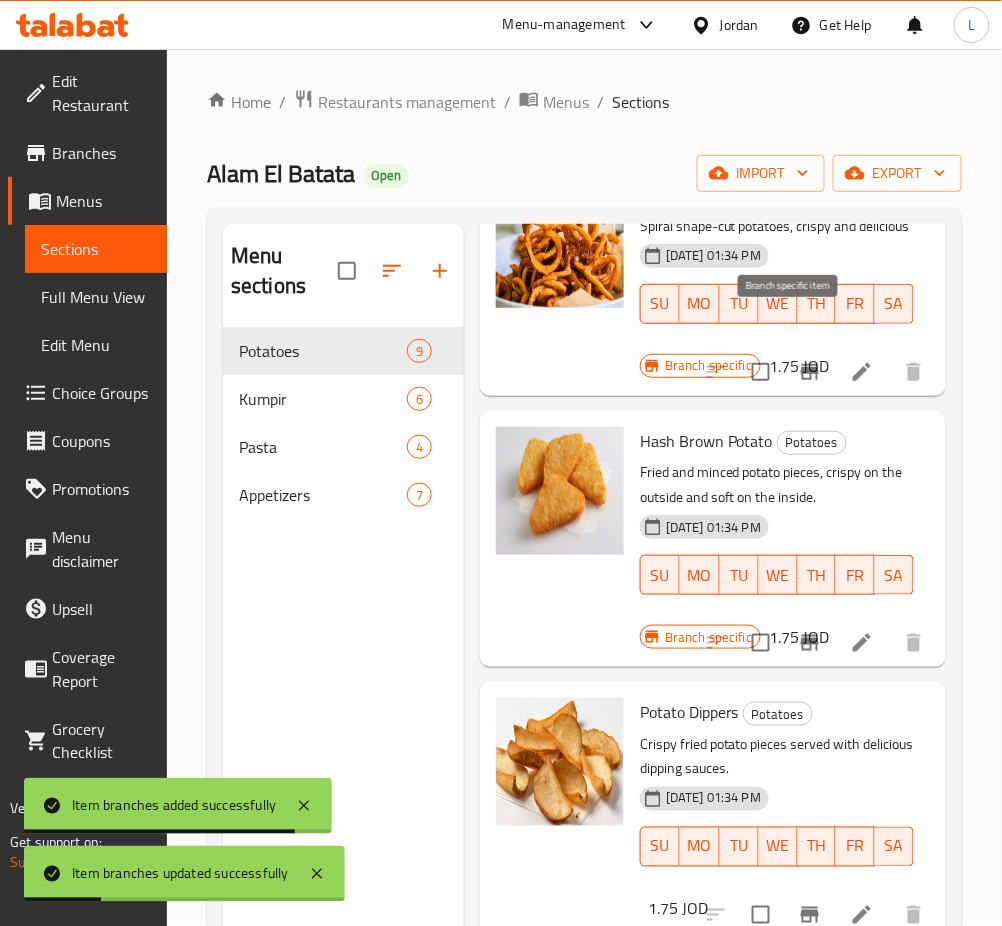 scroll, scrollTop: 1516, scrollLeft: 0, axis: vertical 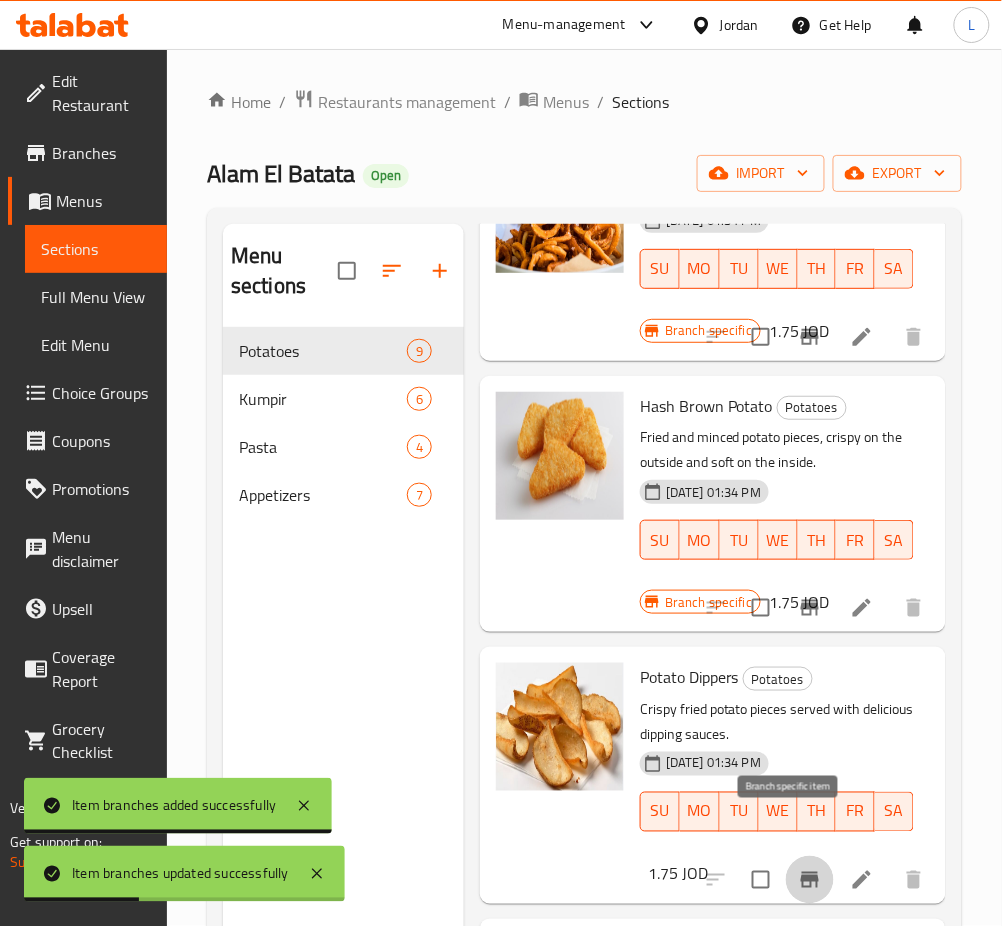 click 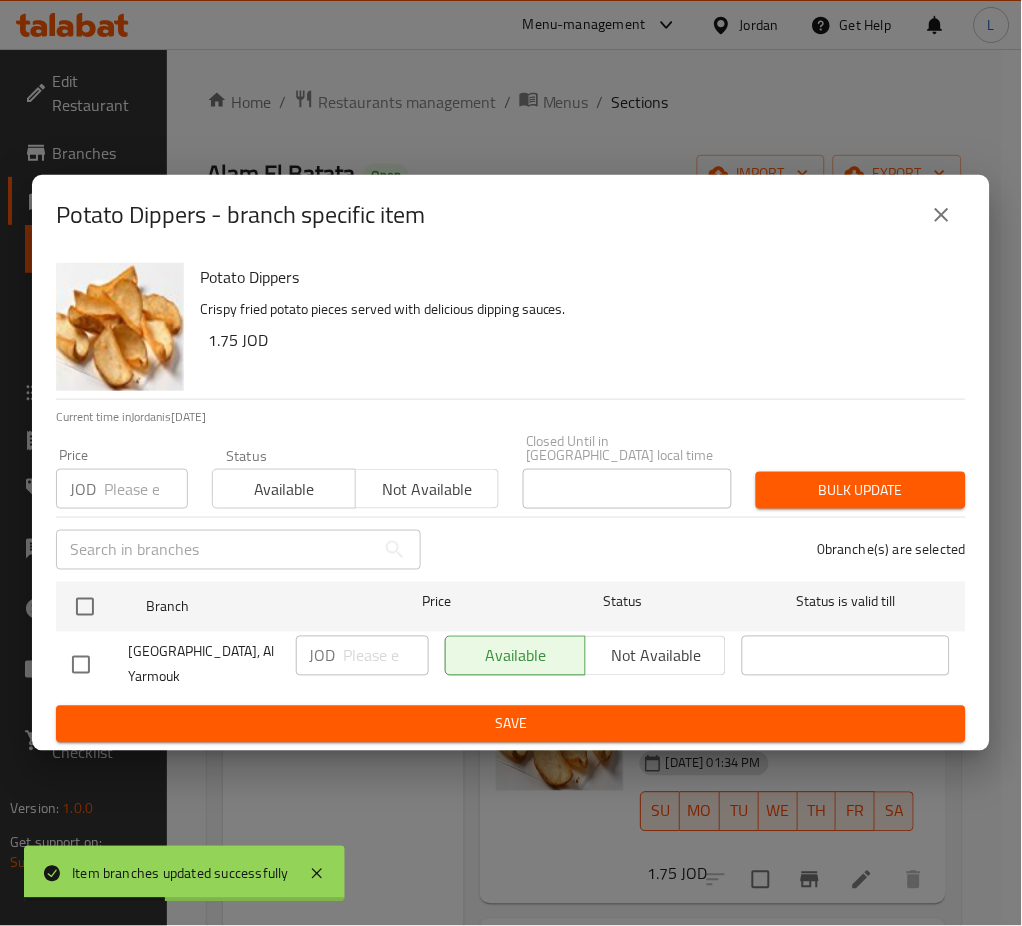 click at bounding box center [146, 489] 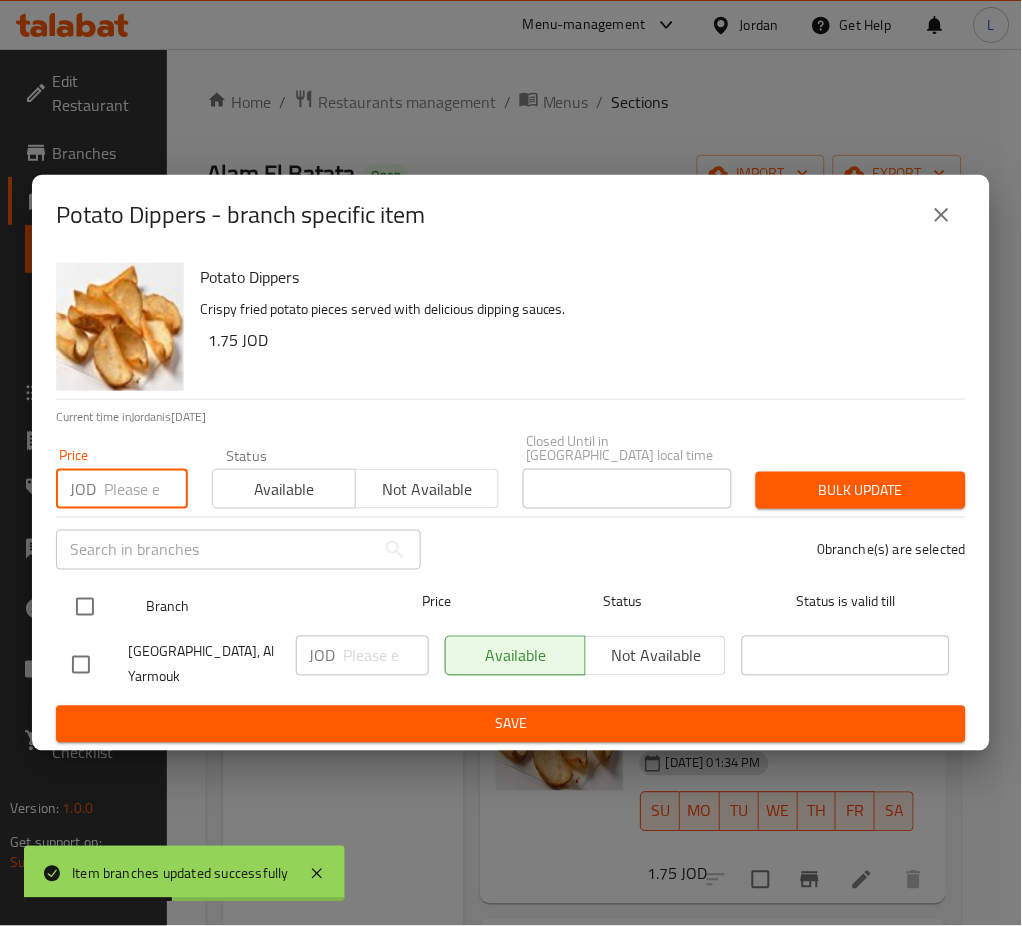 paste on "2" 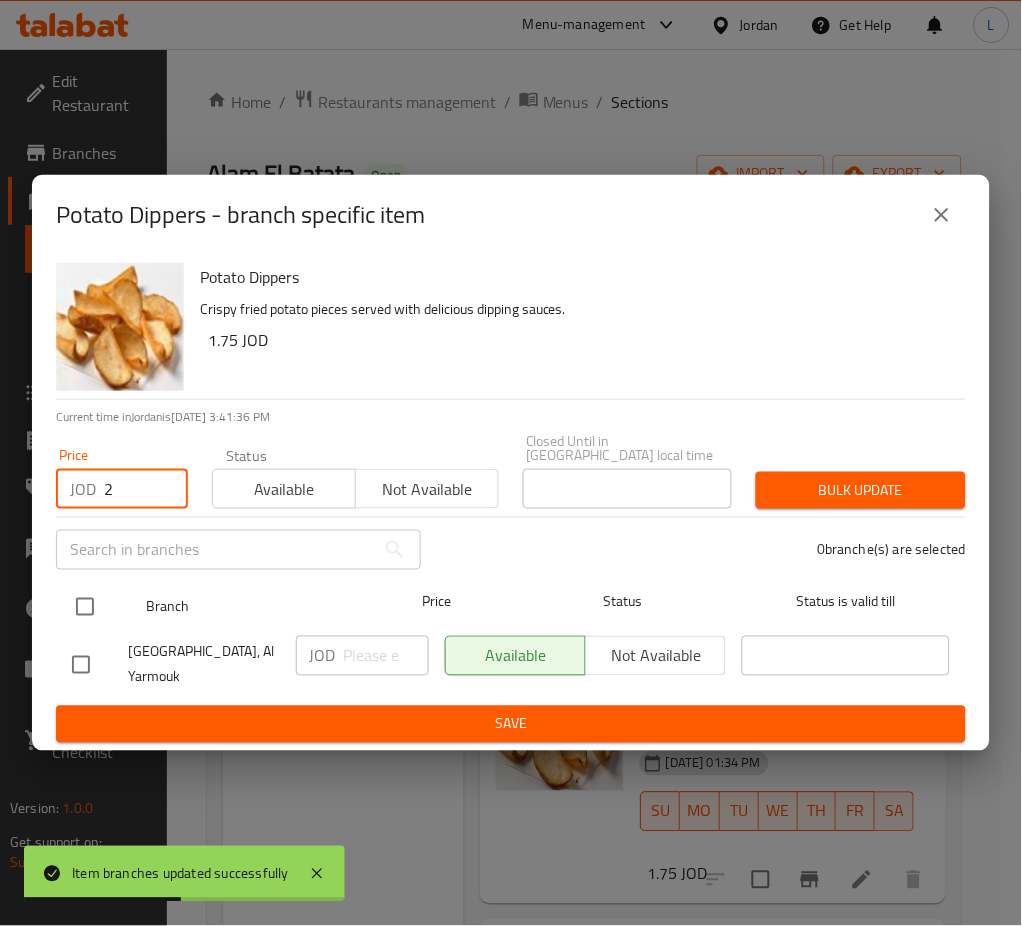 type on "2" 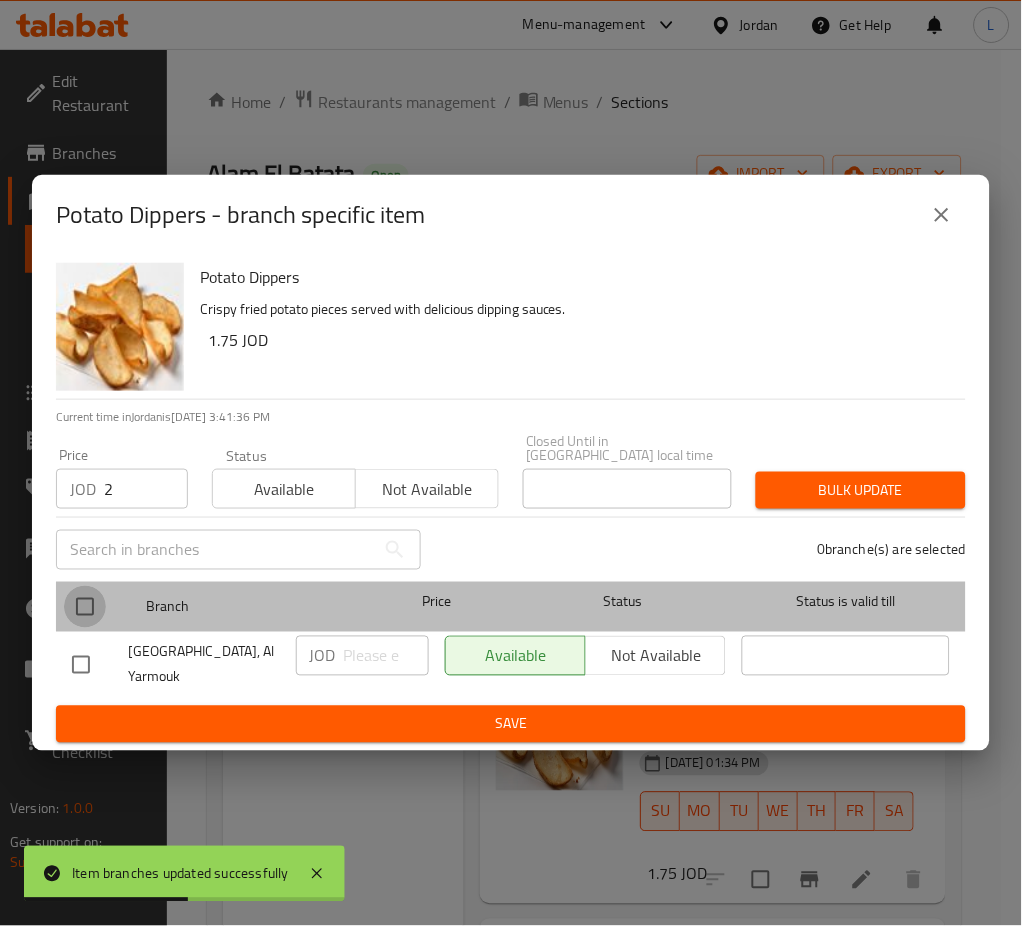 click at bounding box center (85, 607) 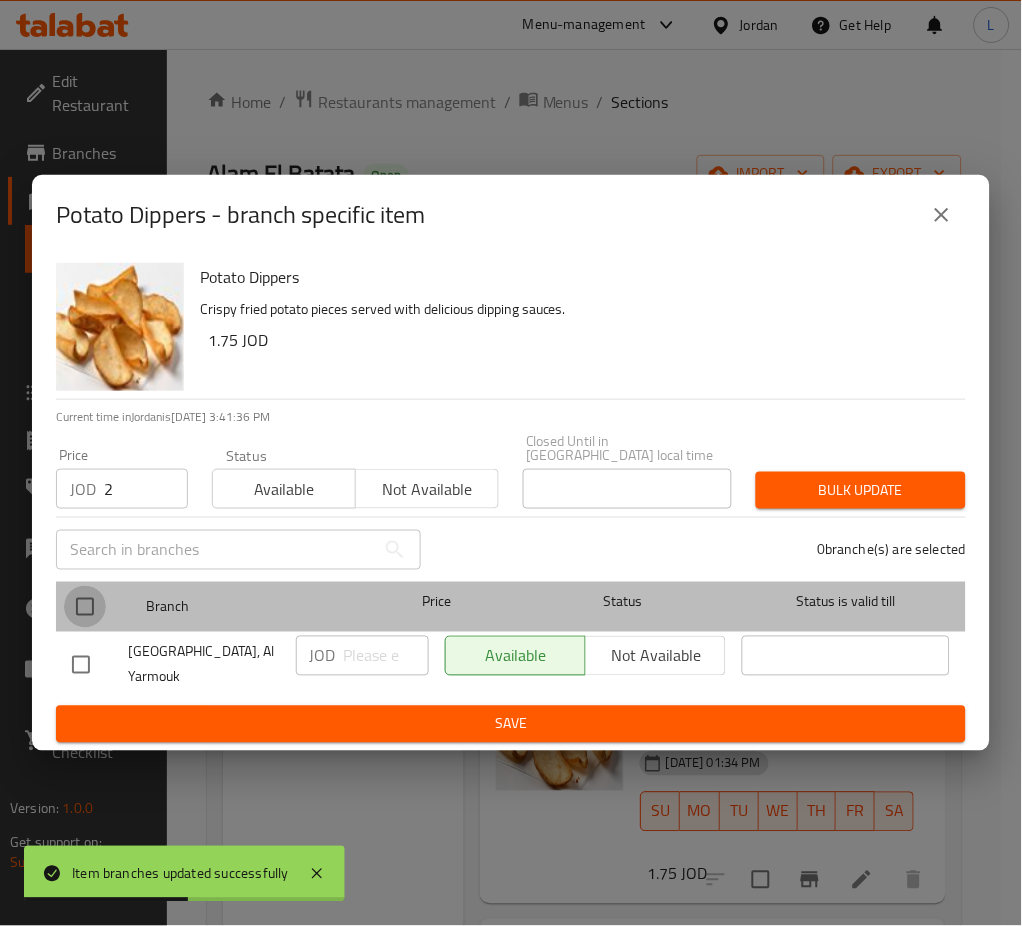 checkbox on "true" 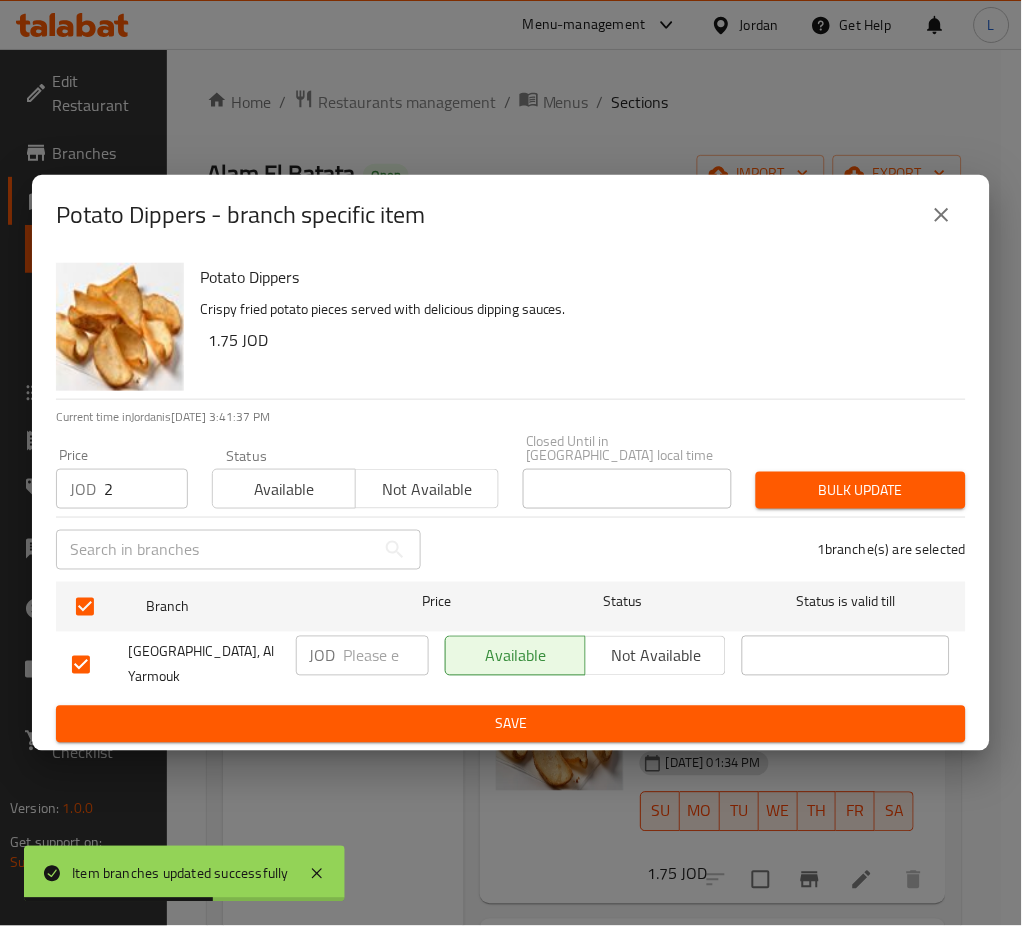 click on "Bulk update" at bounding box center [861, 490] 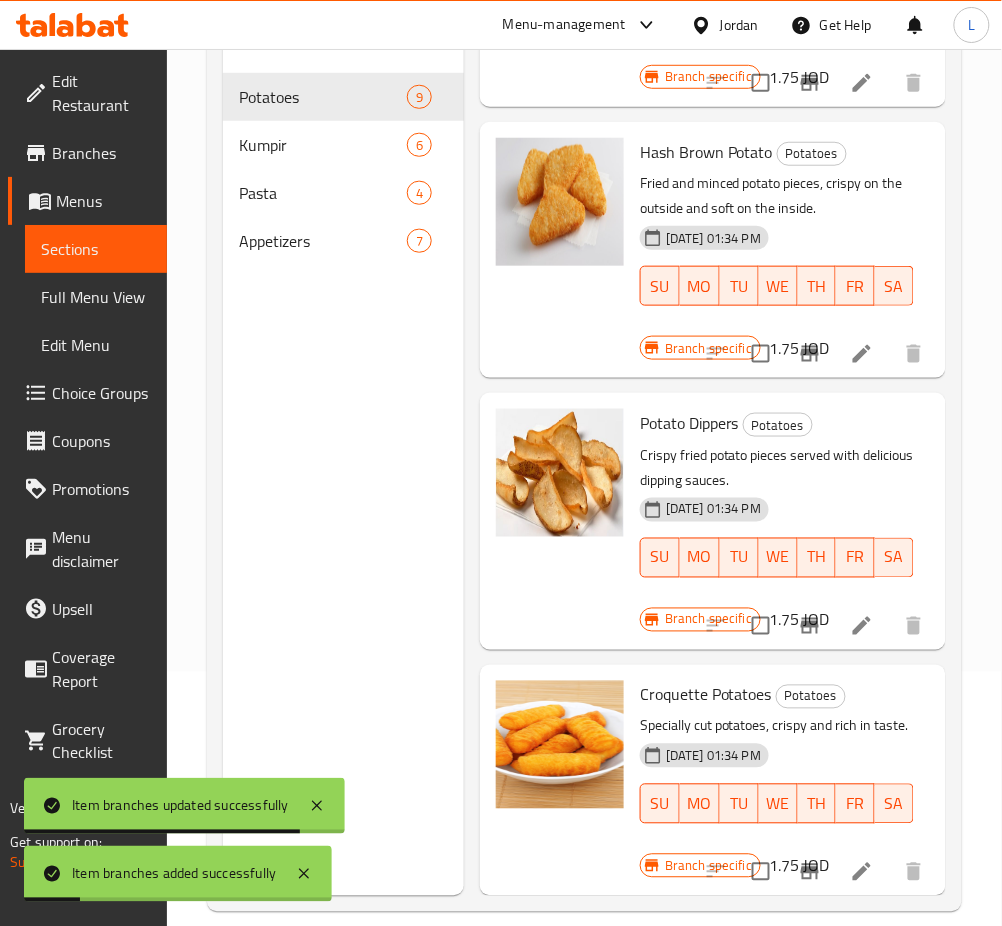 scroll, scrollTop: 280, scrollLeft: 0, axis: vertical 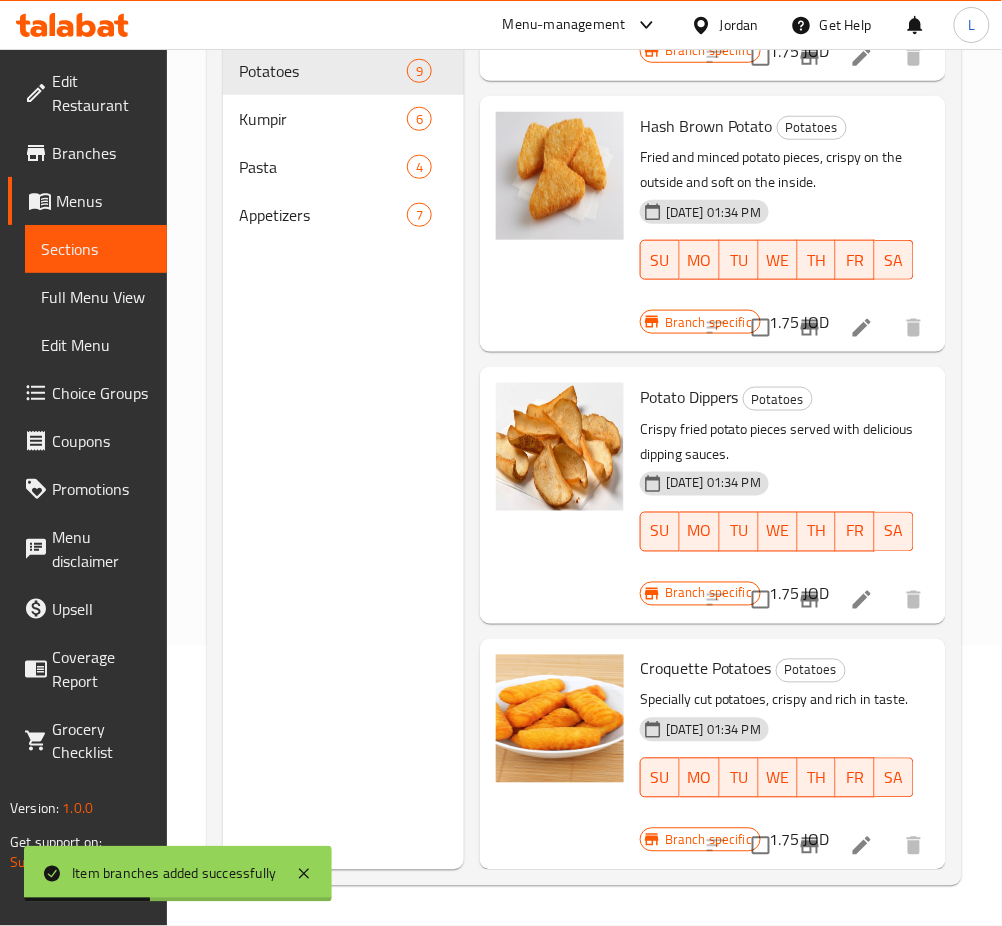 click at bounding box center [862, 846] 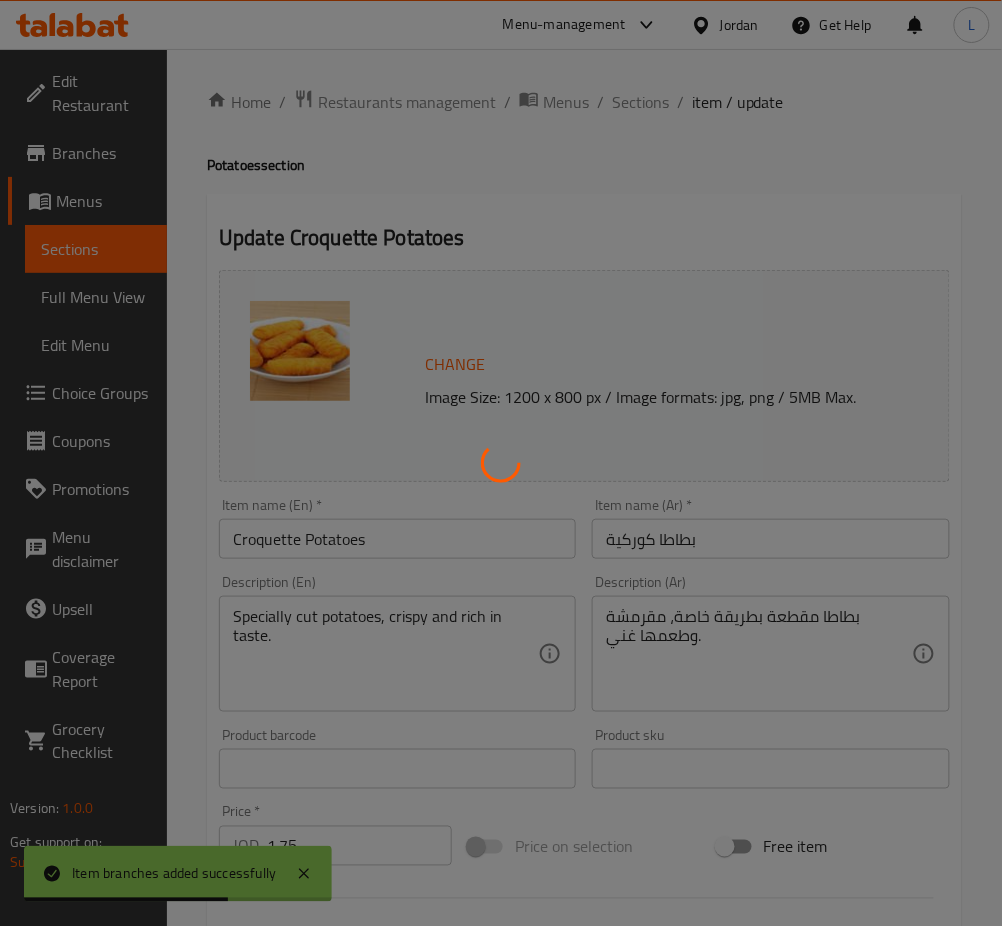 click at bounding box center [501, 463] 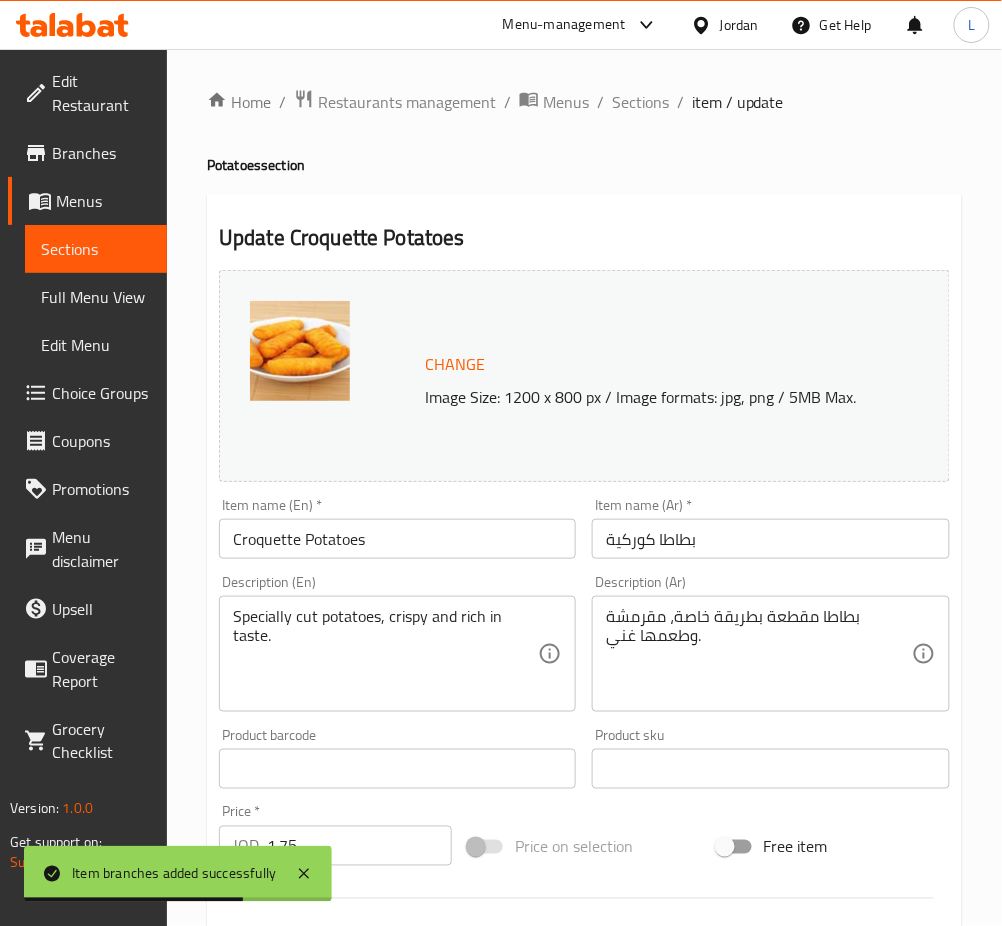 click on "Sections" at bounding box center (640, 102) 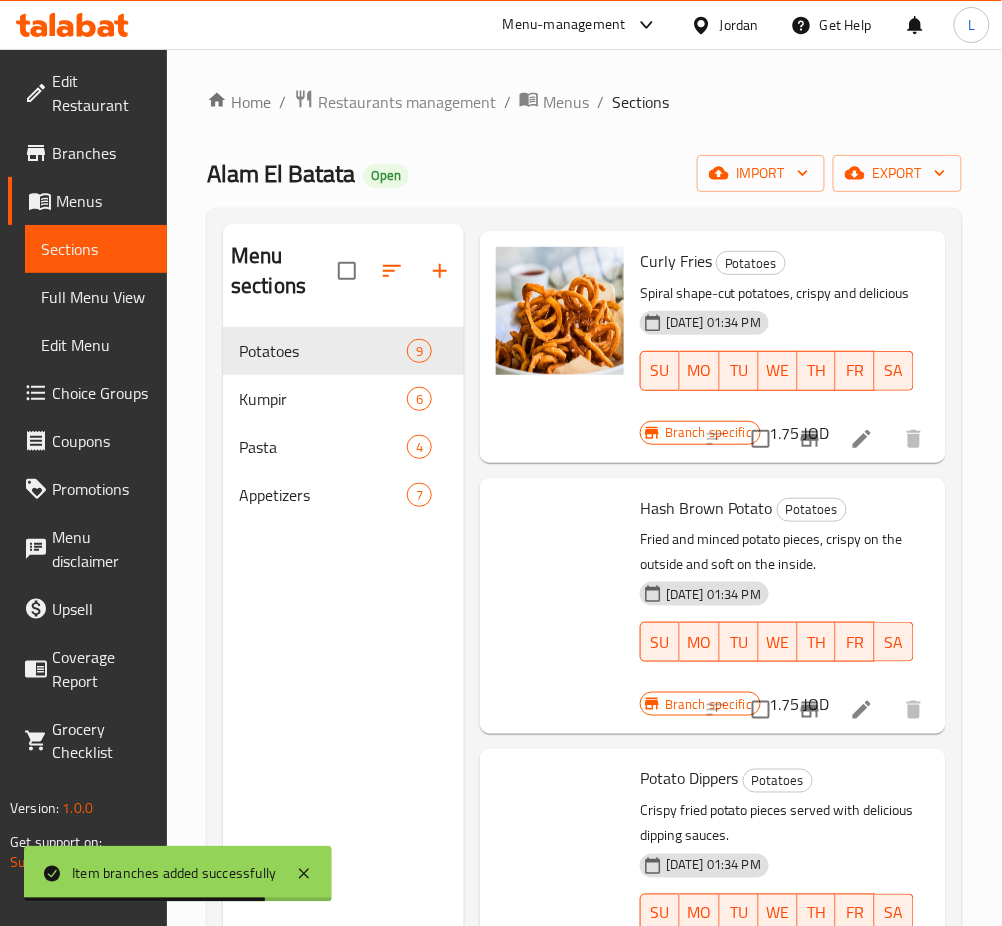 scroll, scrollTop: 1516, scrollLeft: 0, axis: vertical 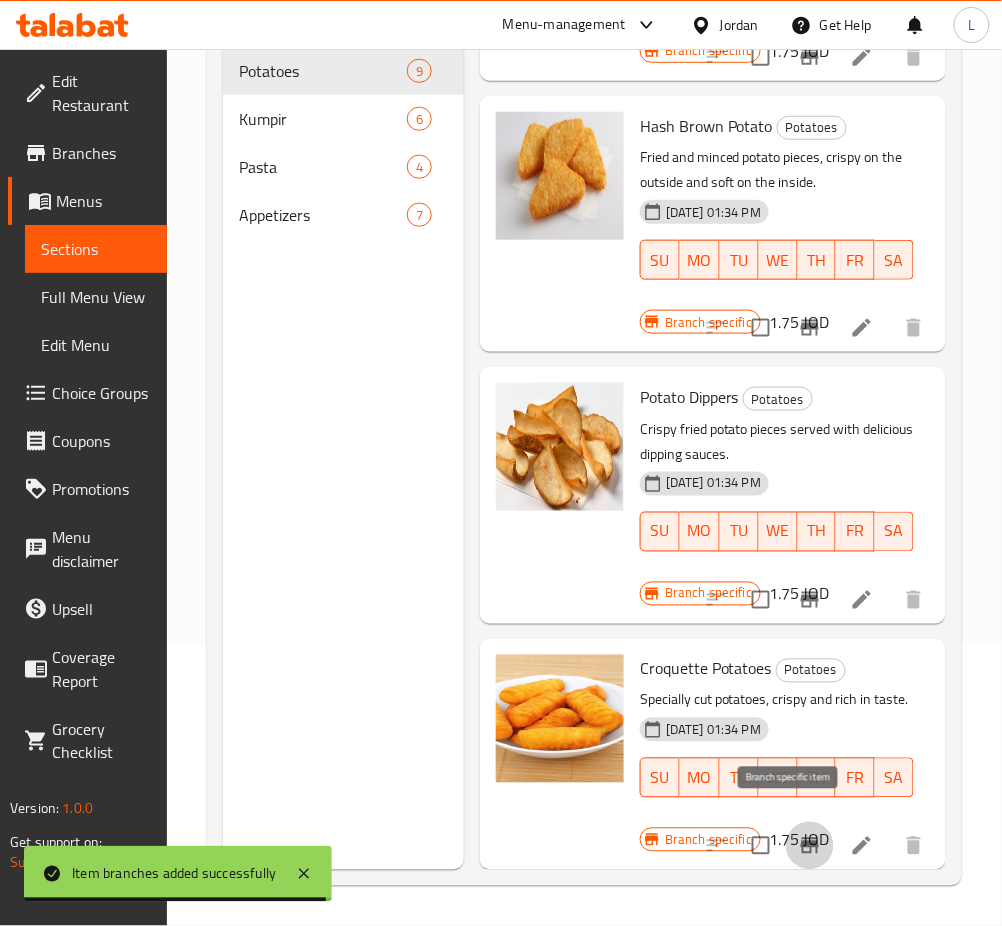 click 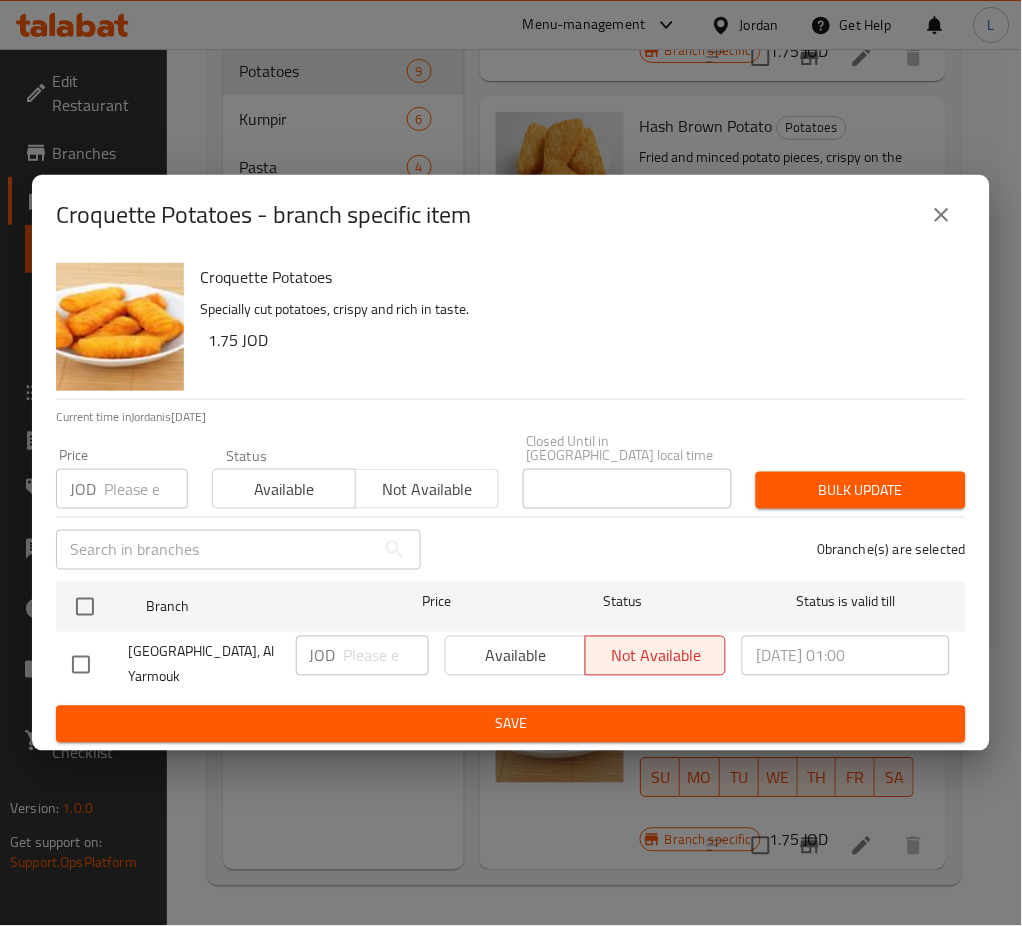 click at bounding box center [146, 489] 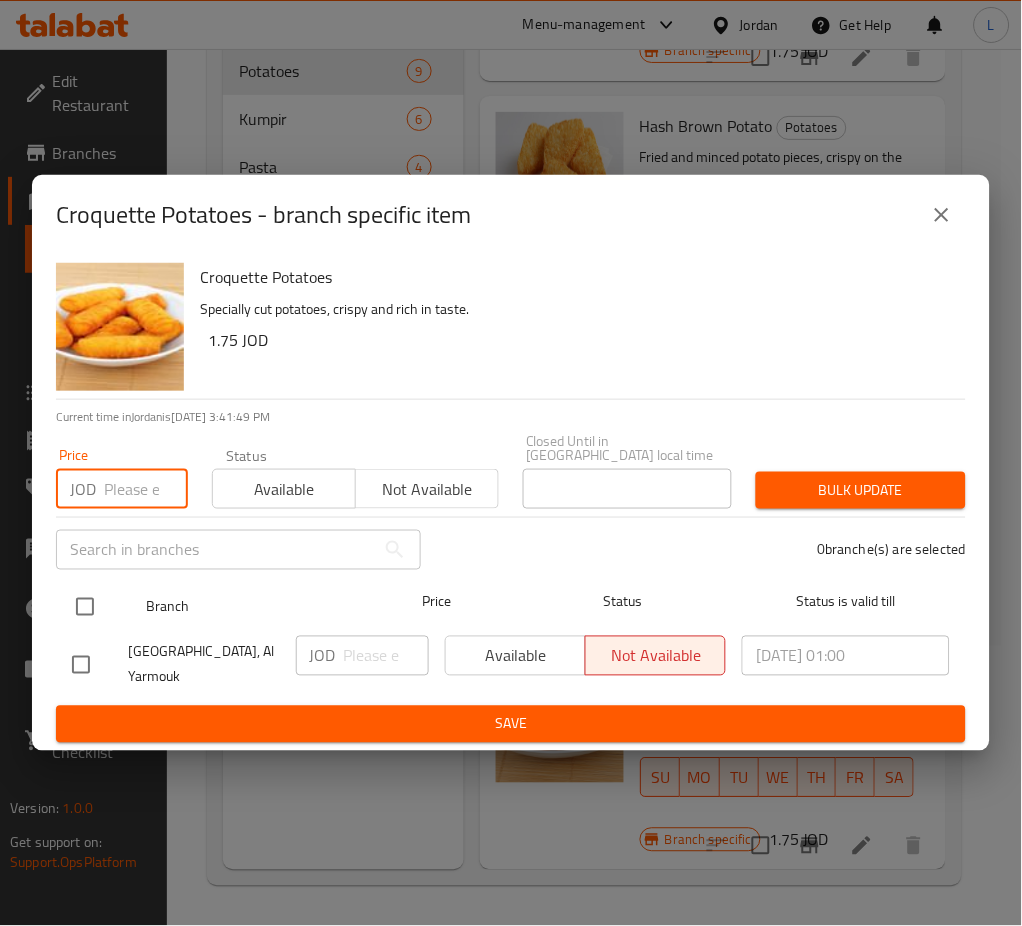 paste on "2" 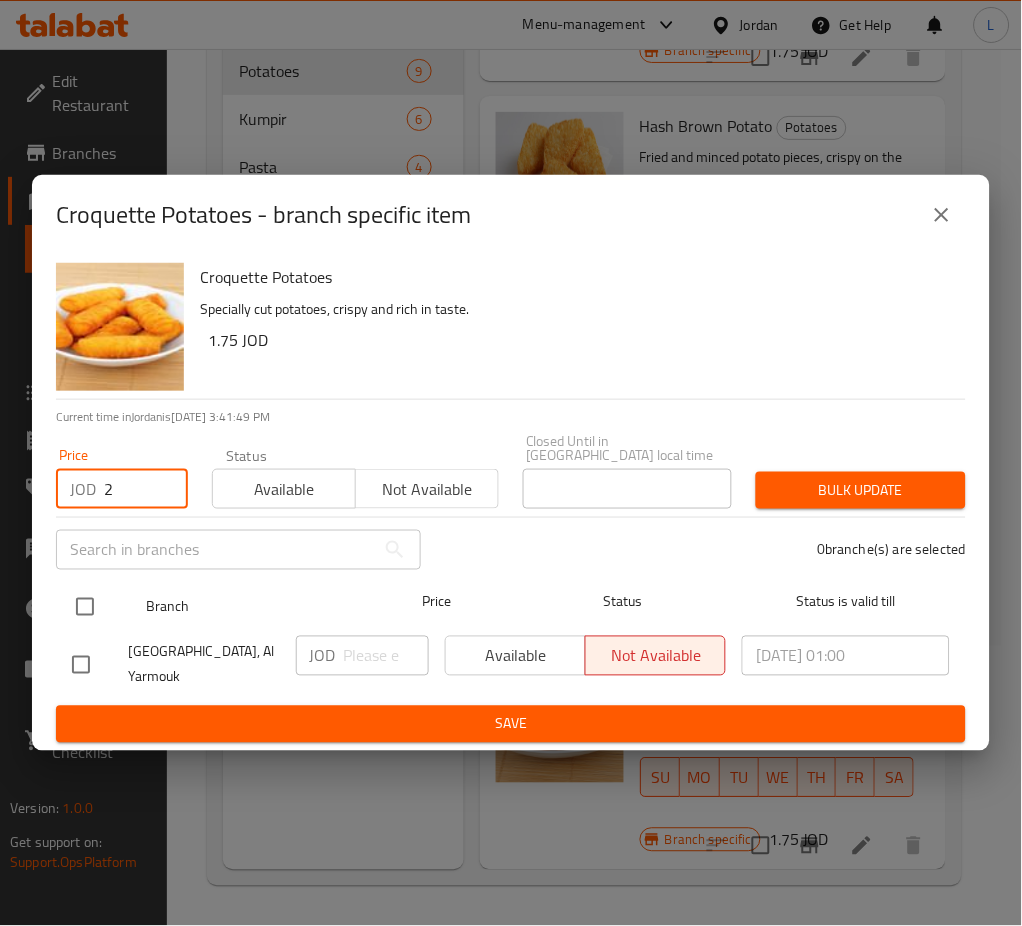 type on "2" 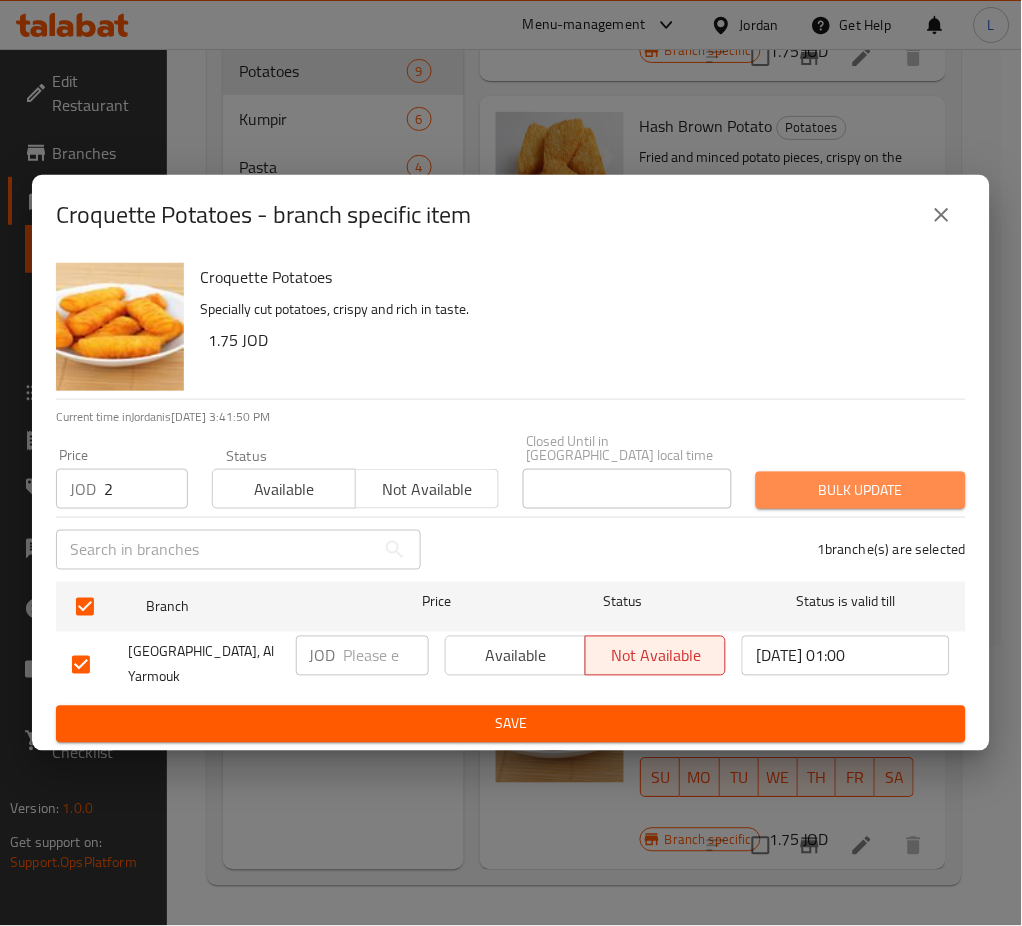 click on "Bulk update" at bounding box center (861, 490) 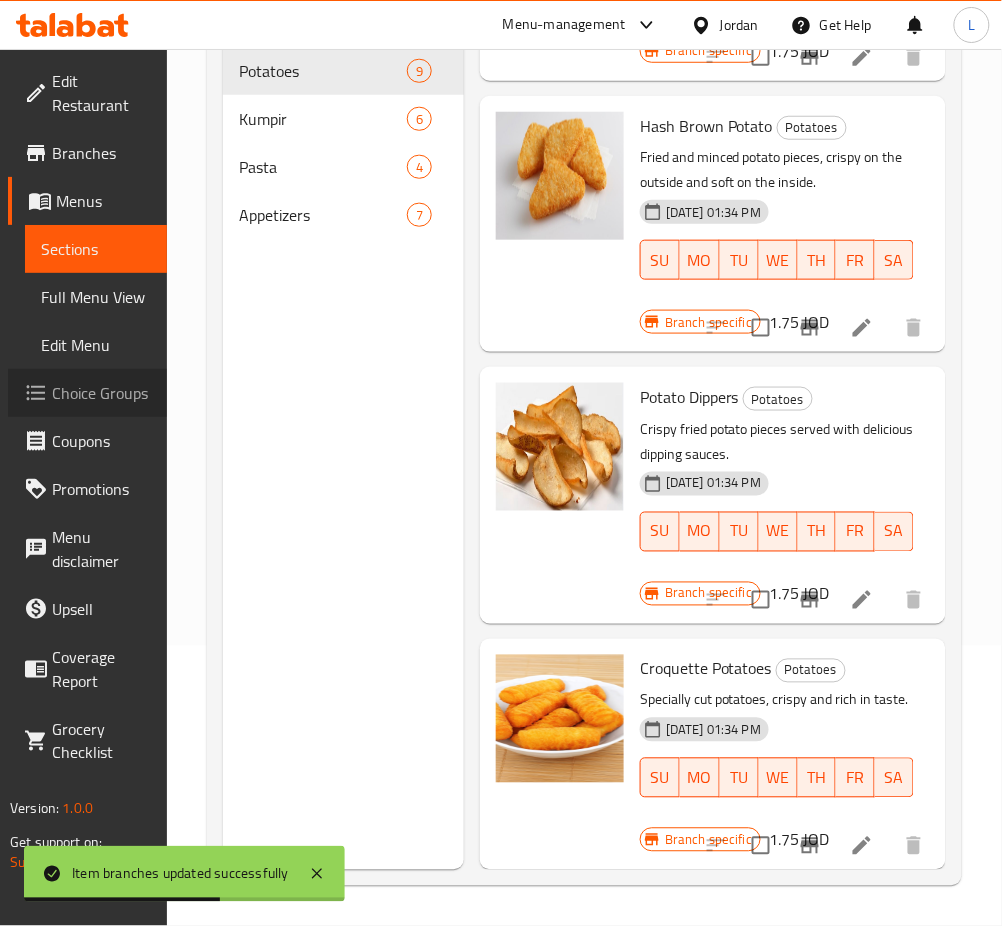 click on "Choice Groups" at bounding box center (101, 393) 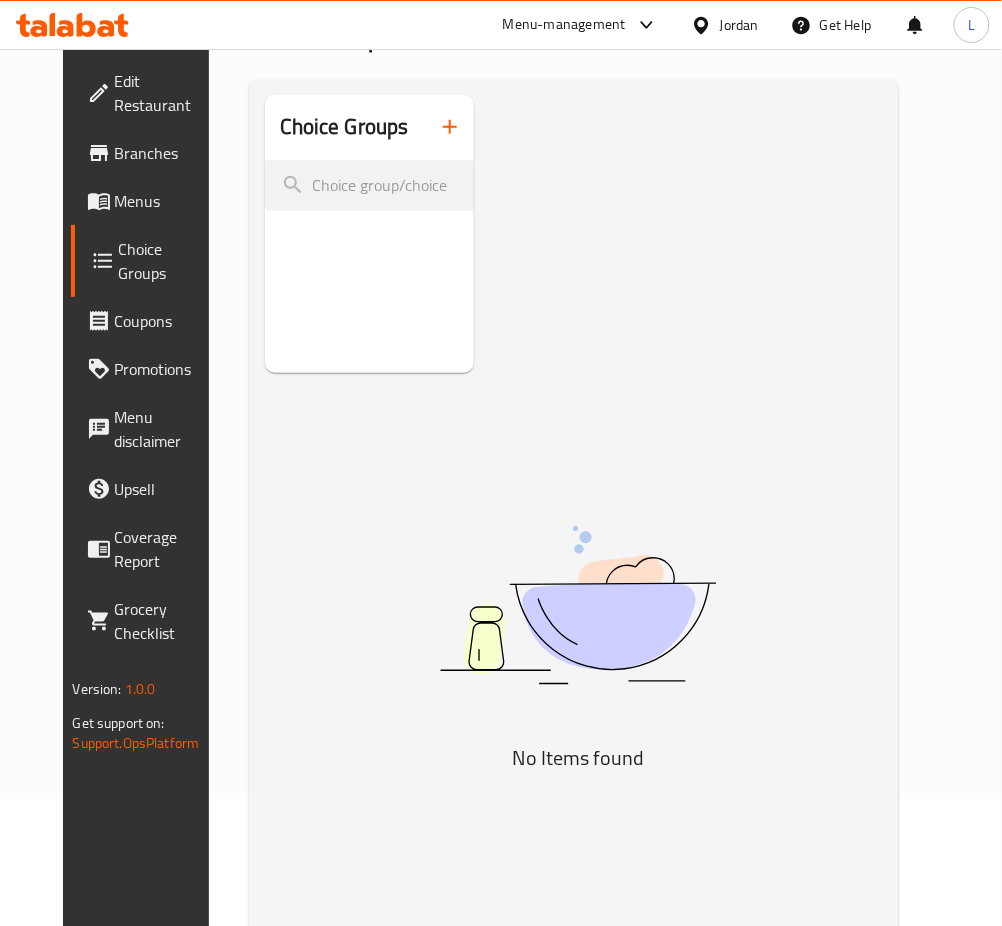 scroll, scrollTop: 0, scrollLeft: 0, axis: both 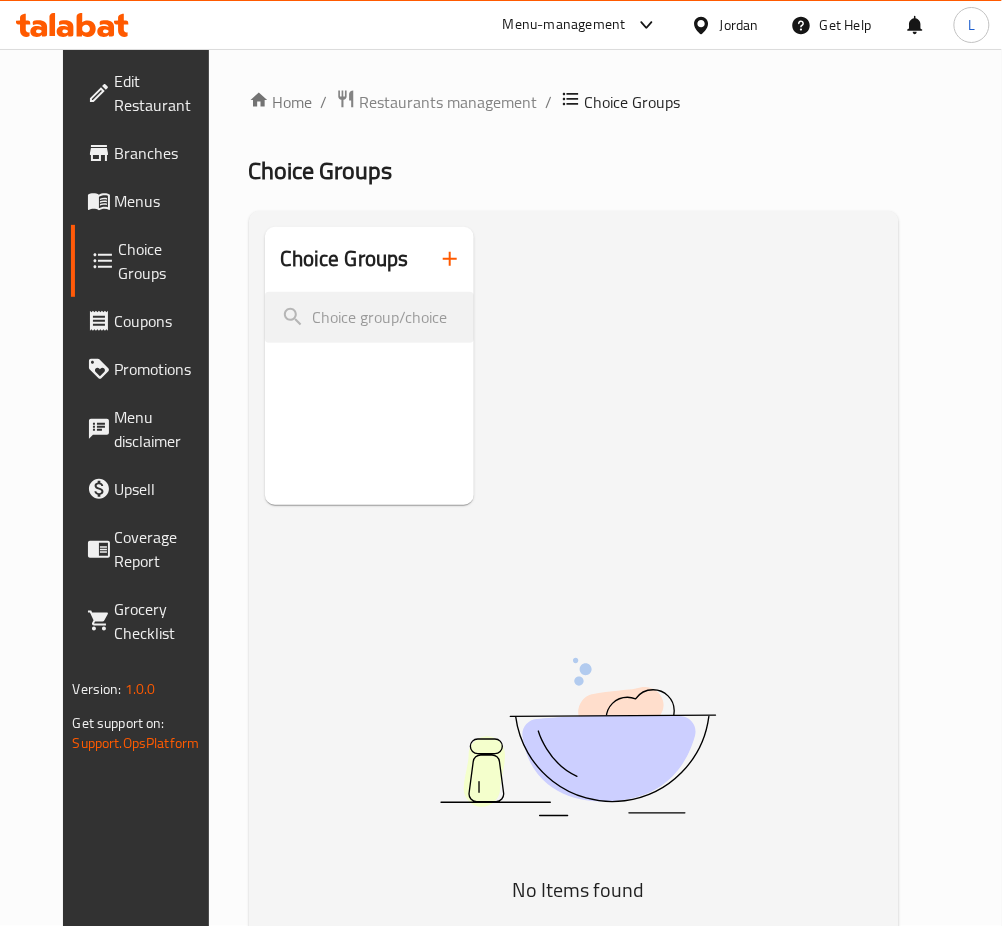 click 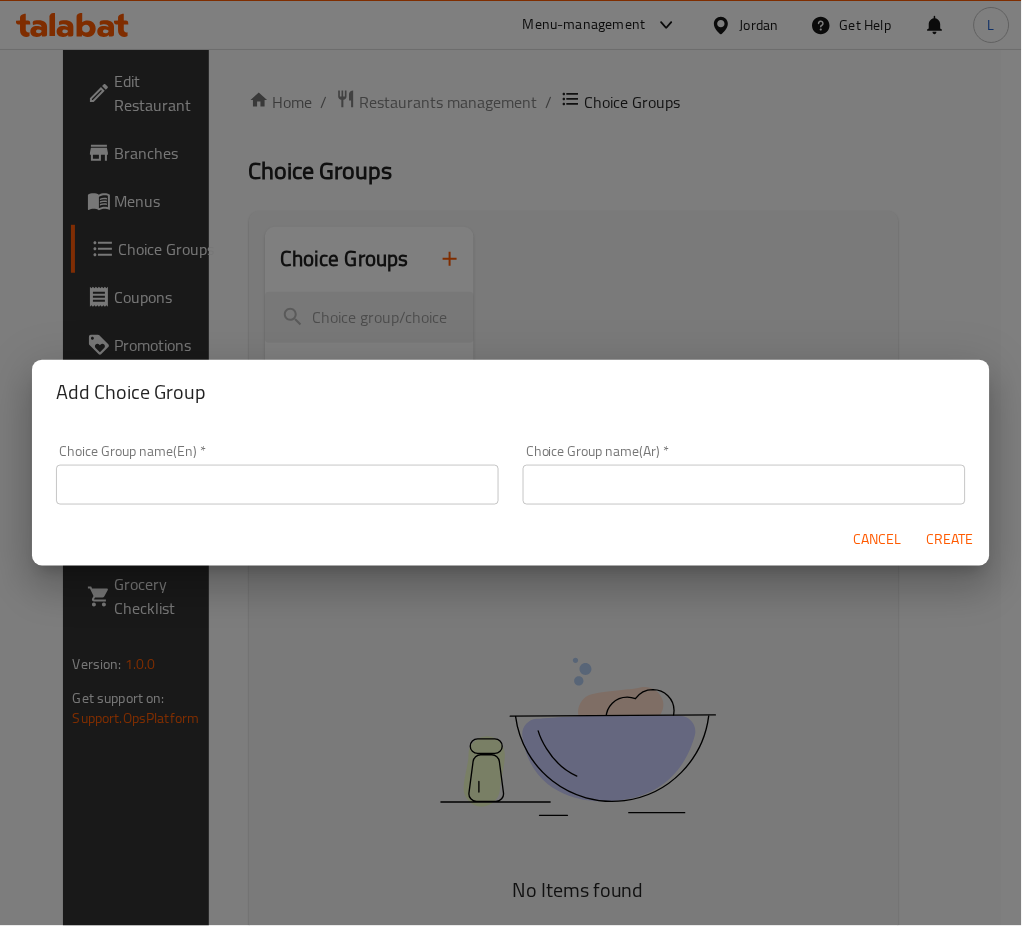 click on "Choice Group name(En)   * Choice Group name(En)  *" at bounding box center [277, 474] 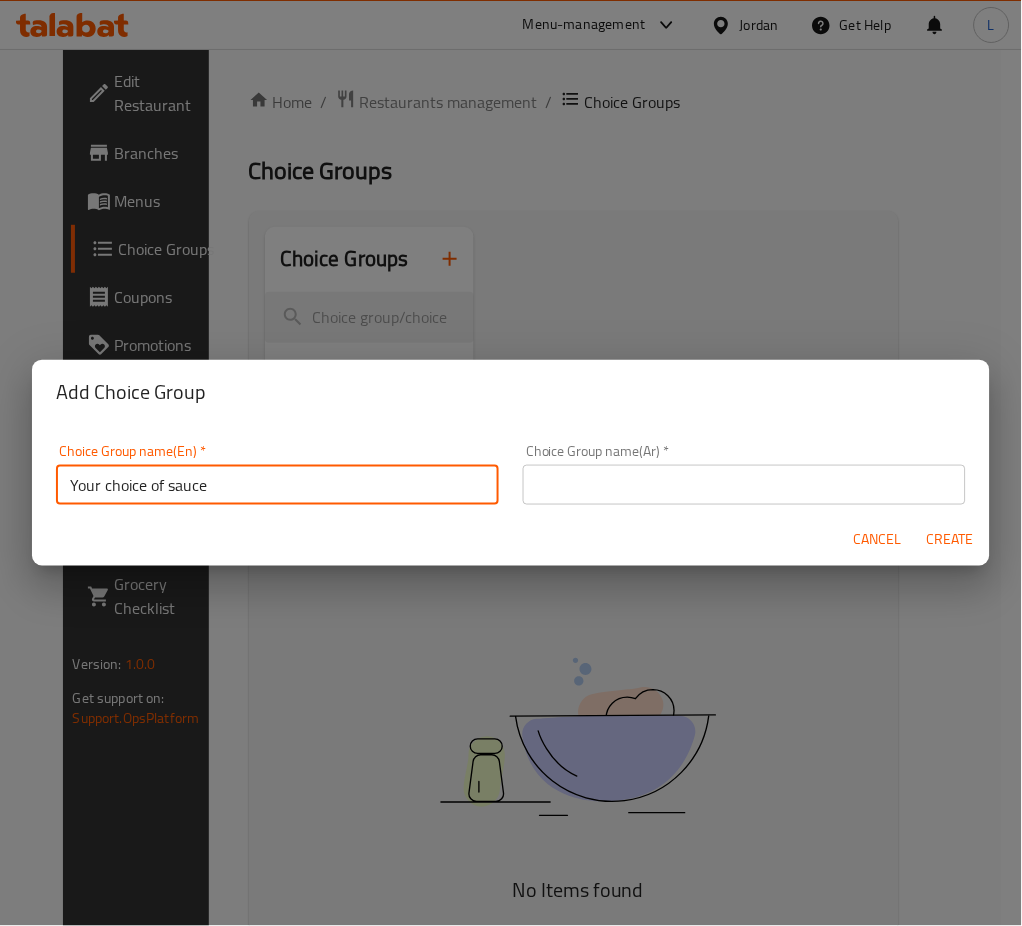 type on "Your choice of sauce" 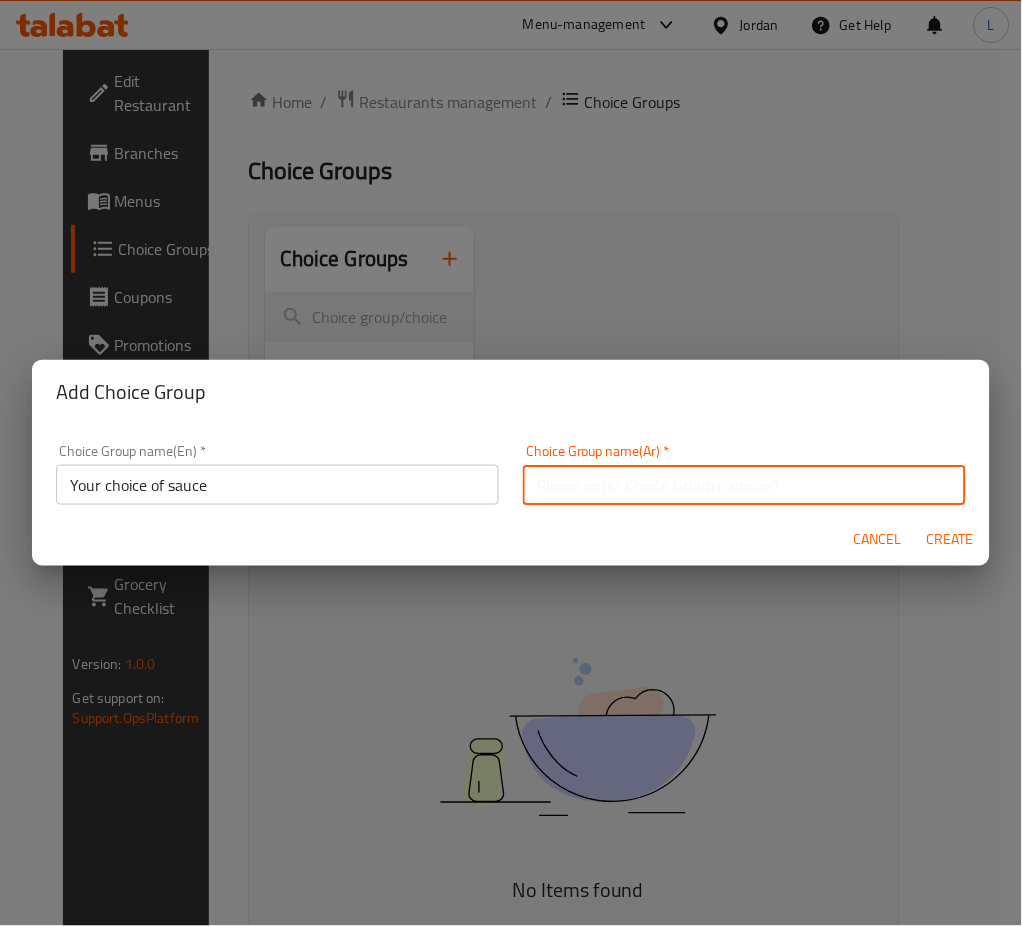 click at bounding box center (744, 485) 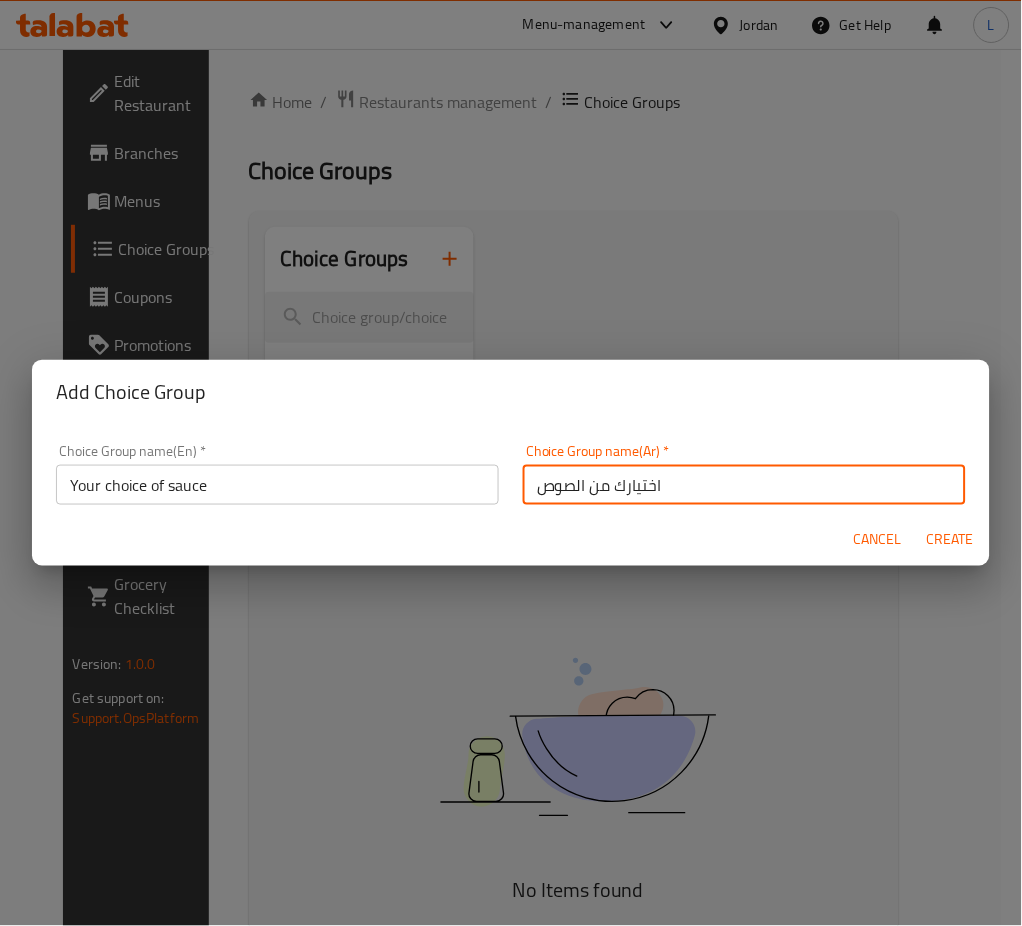 type on "اختيارك من الصوص" 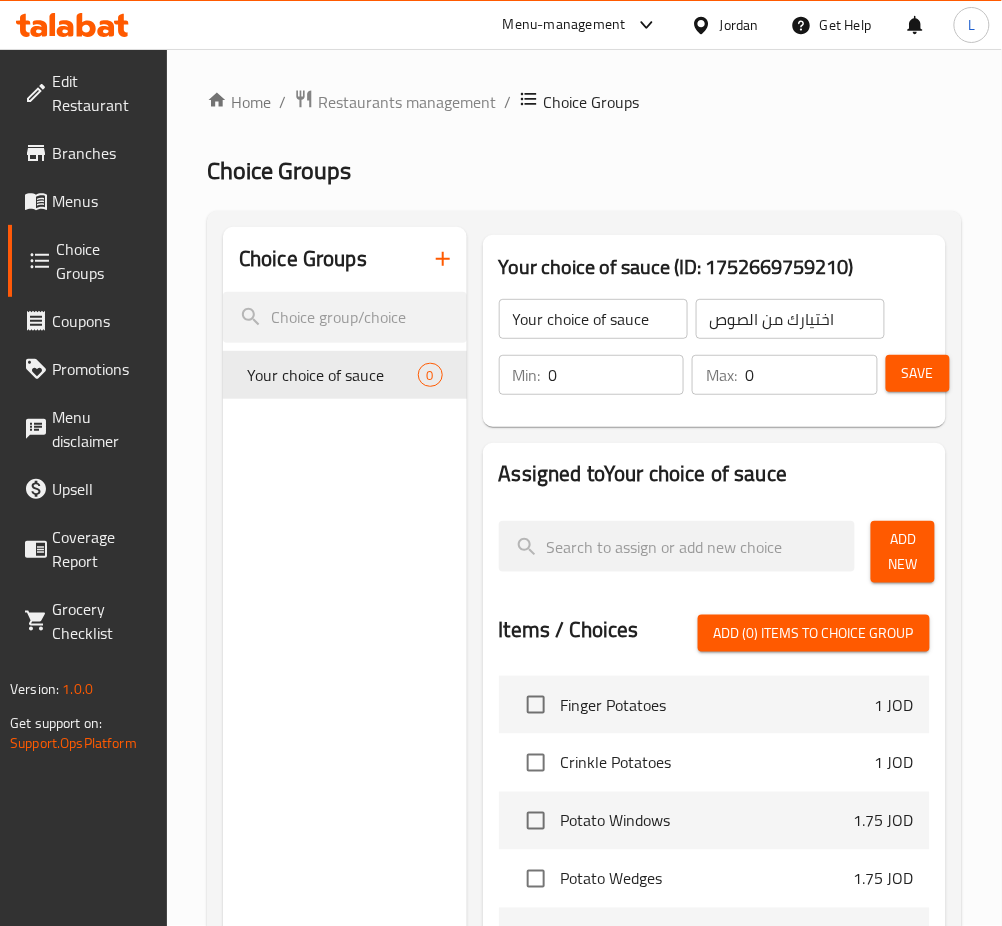 click on "0" at bounding box center [617, 375] 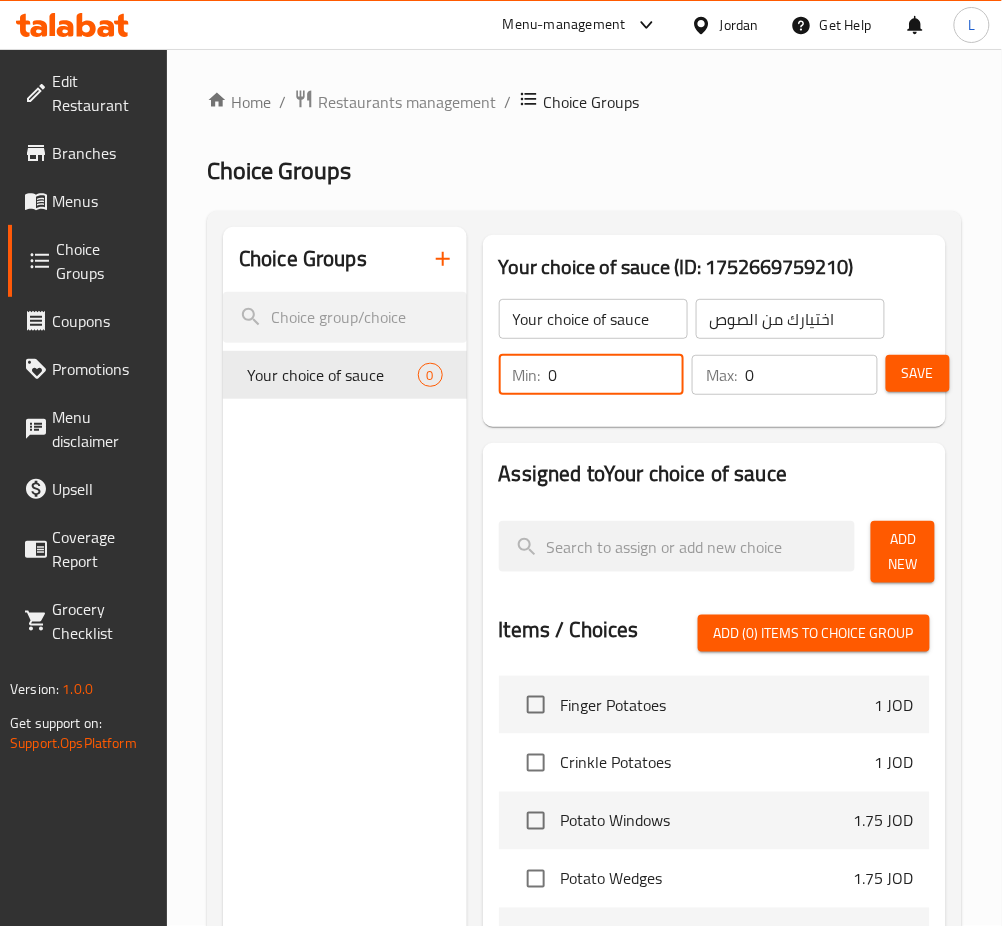 click on "0" at bounding box center [617, 375] 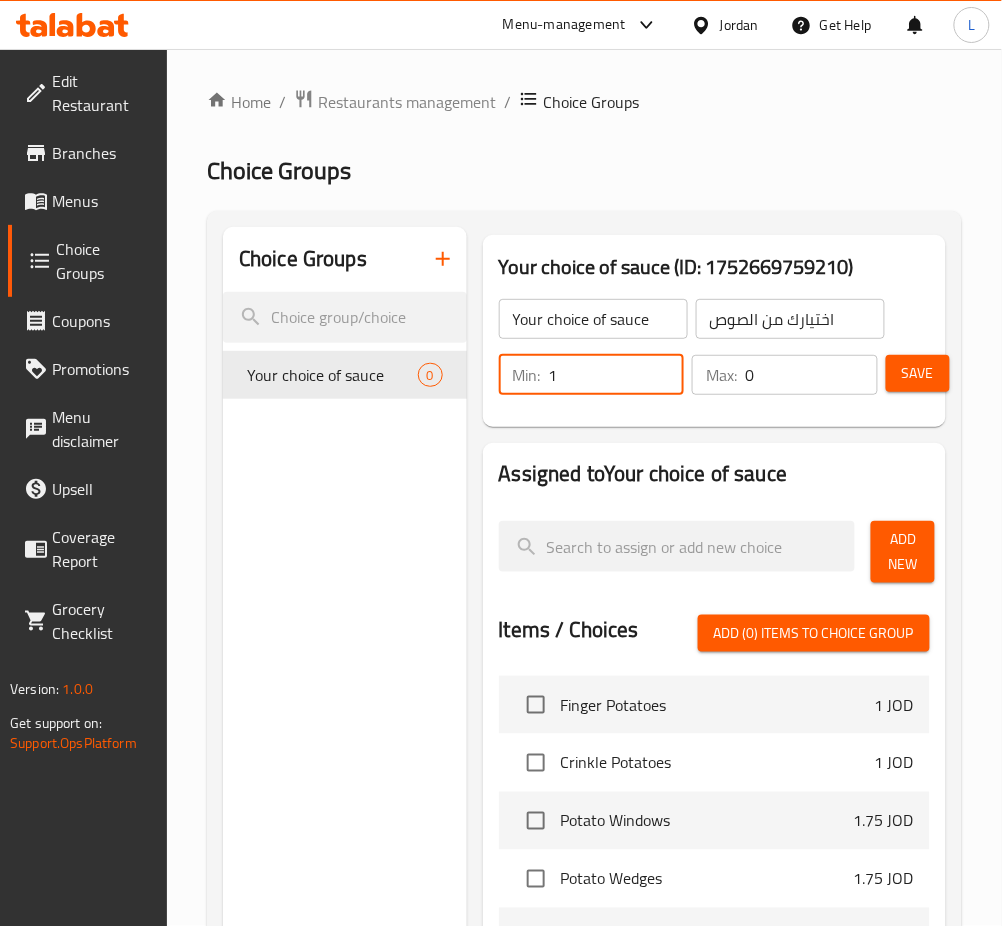type on "1" 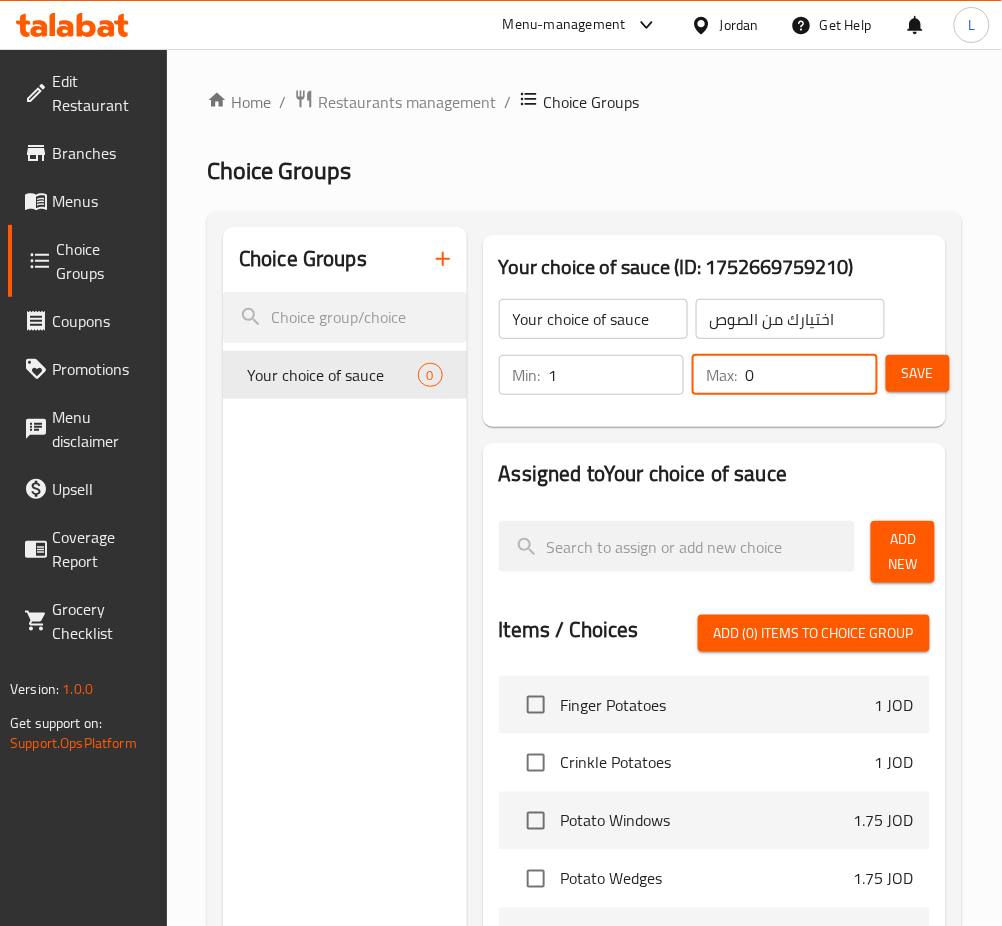 click on "0" at bounding box center [811, 375] 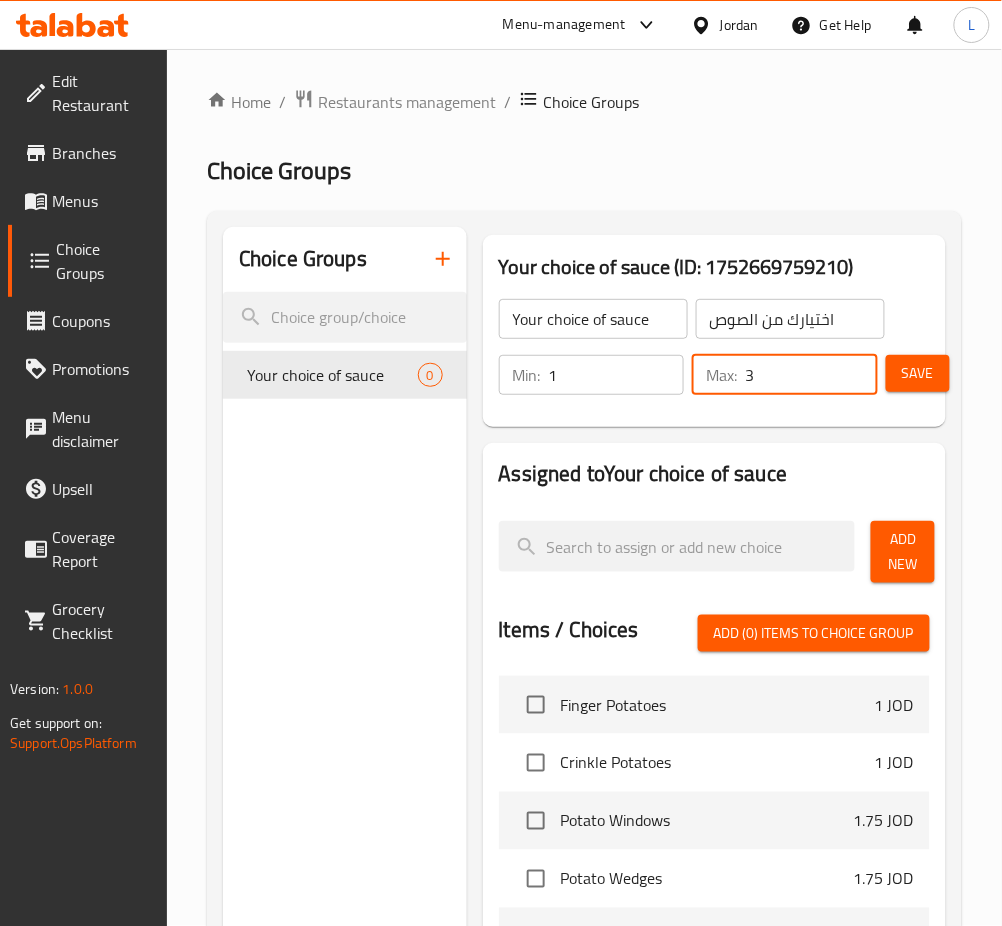 type on "3" 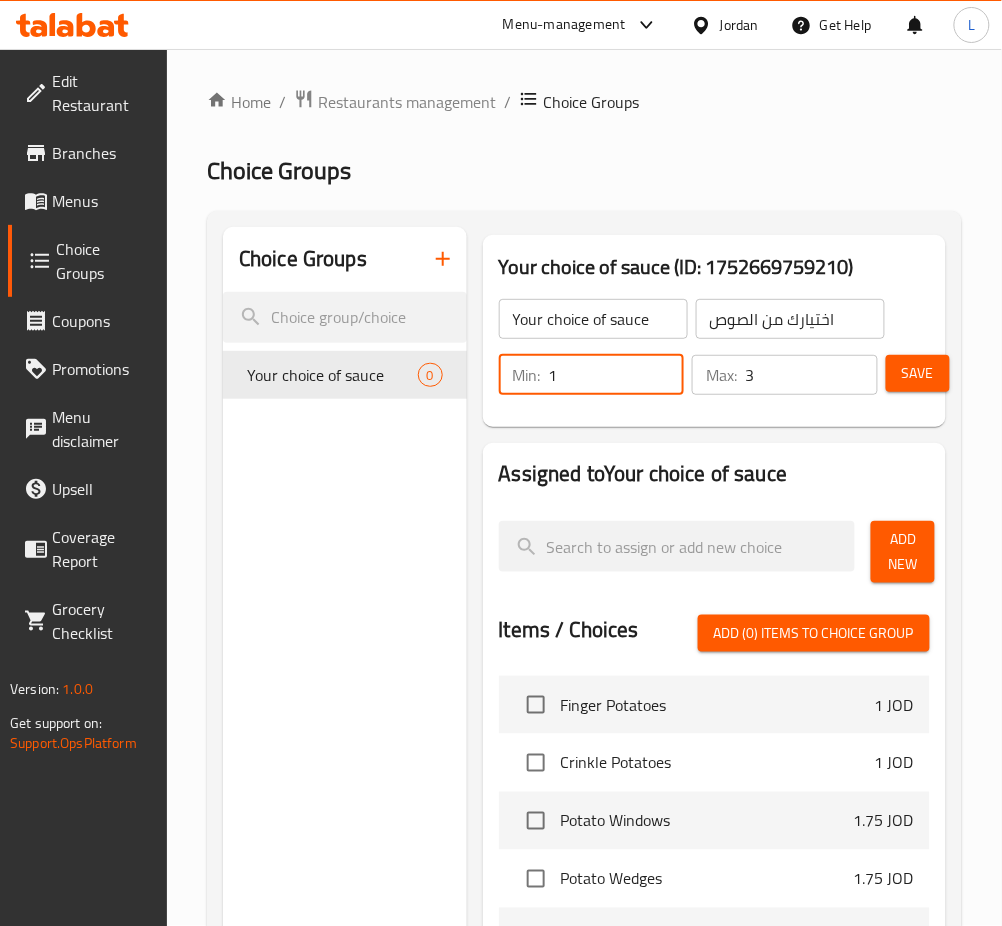 drag, startPoint x: 590, startPoint y: 374, endPoint x: 614, endPoint y: 374, distance: 24 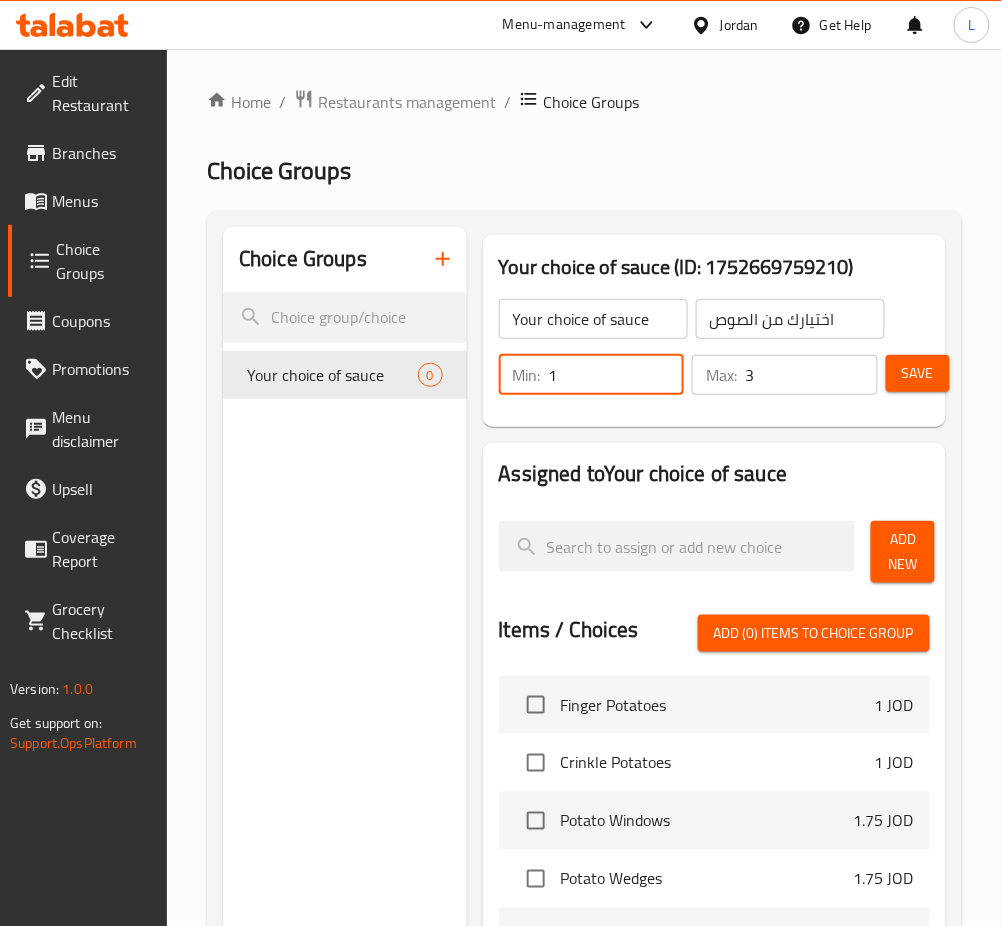 click on "1" at bounding box center (617, 375) 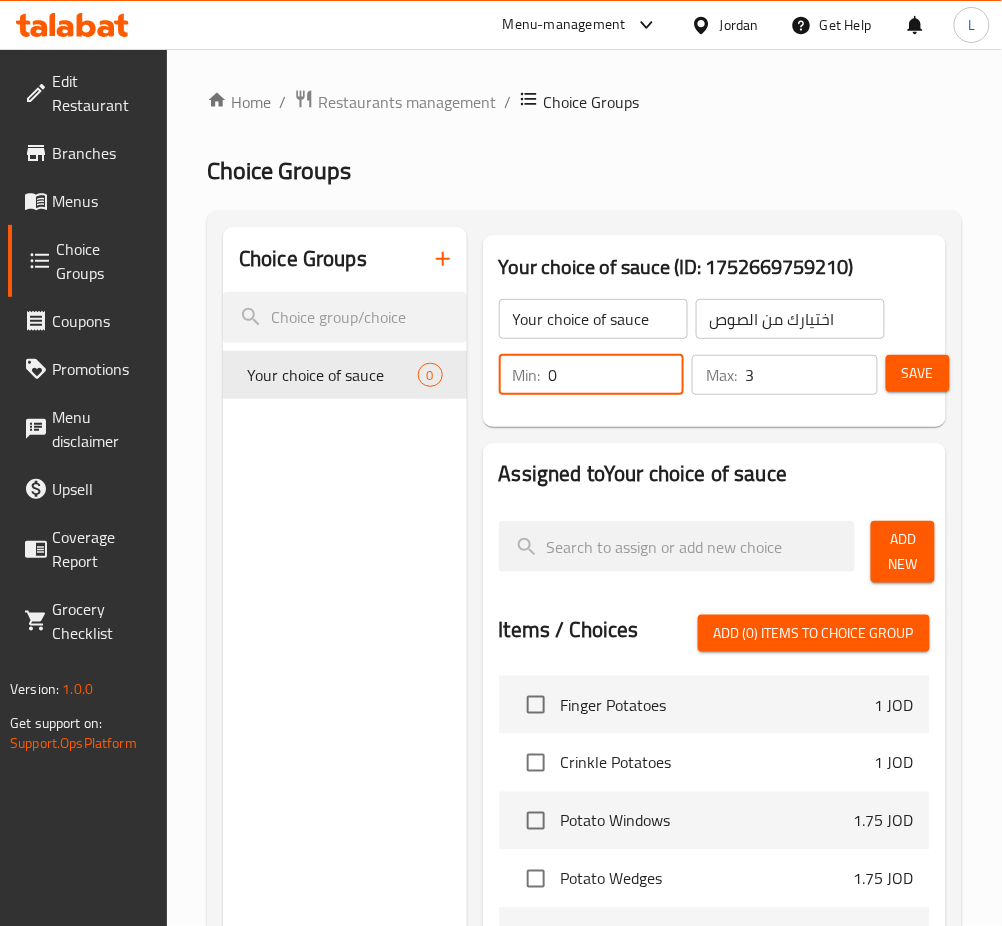 type on "0" 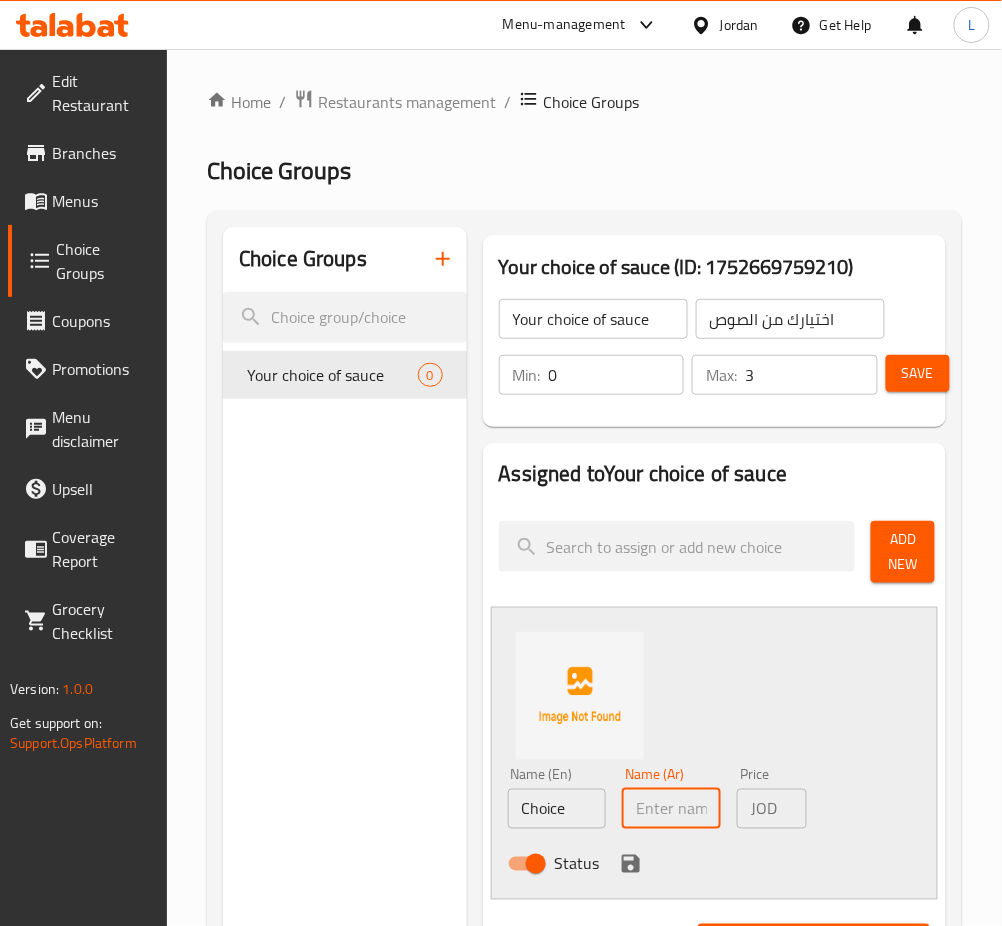 click at bounding box center (671, 809) 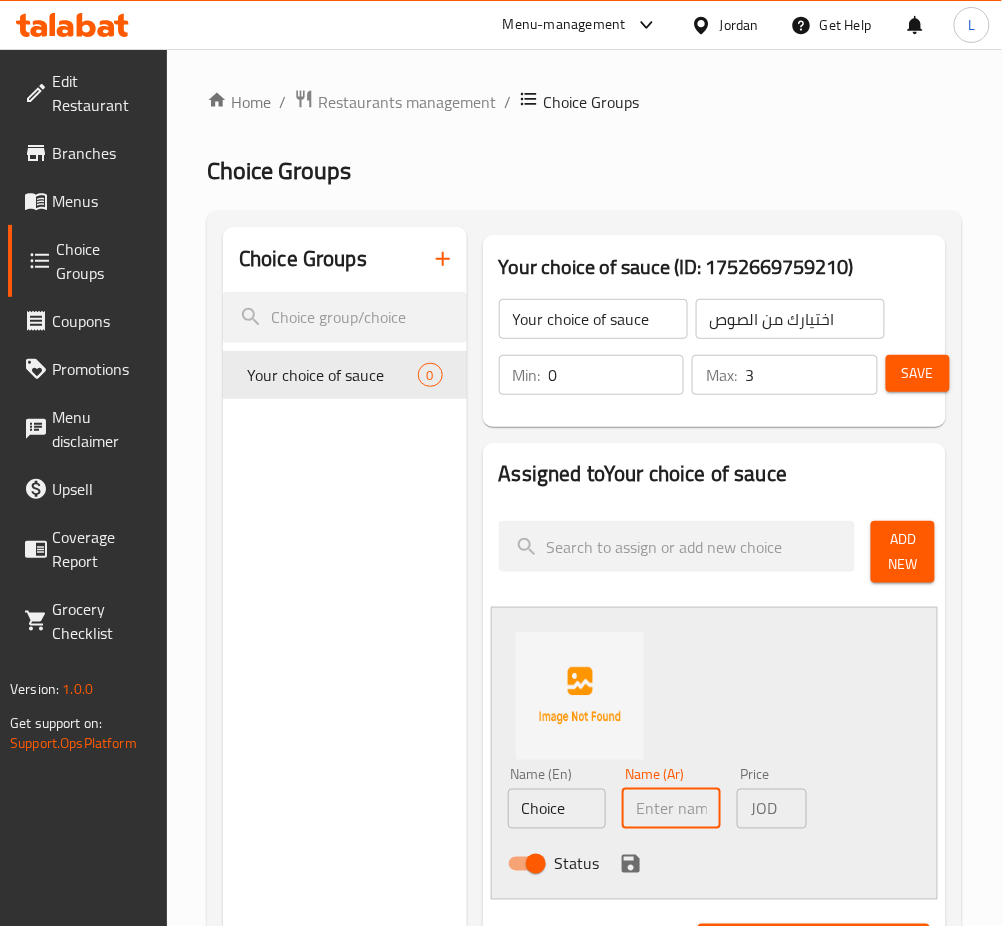 paste on "كاتشب" 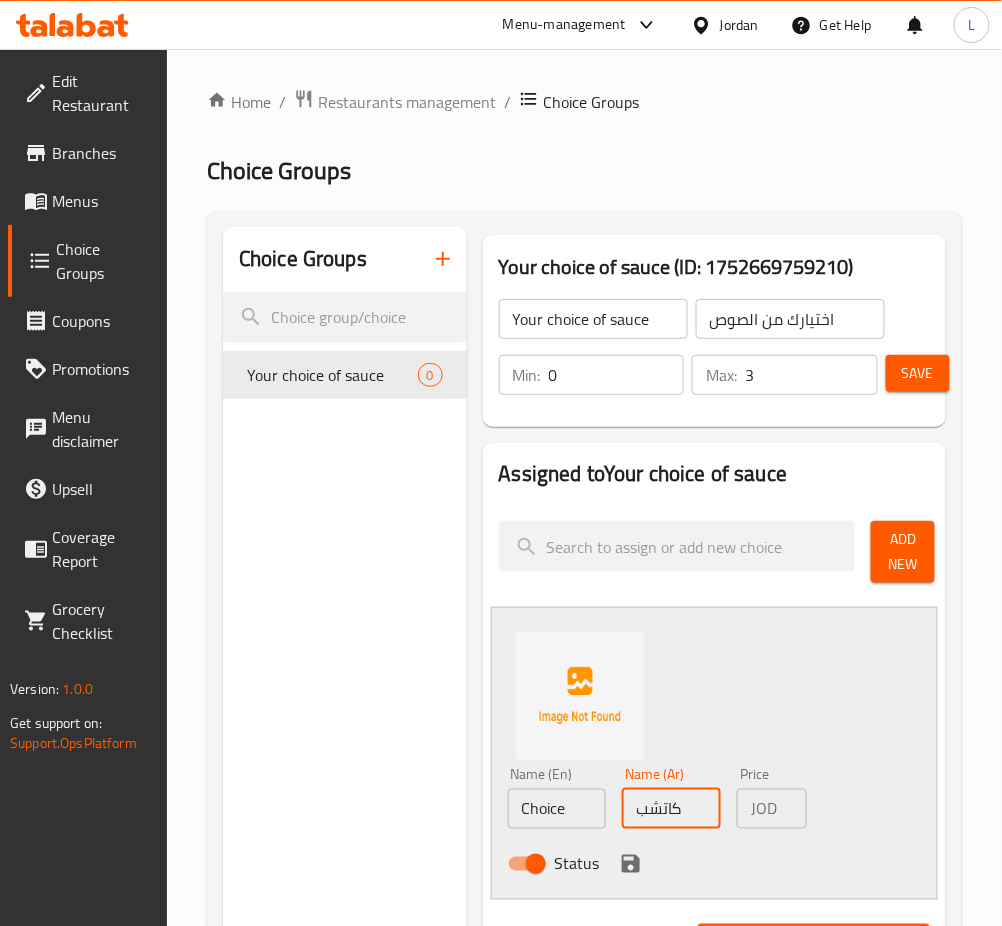 type on "كاتشب" 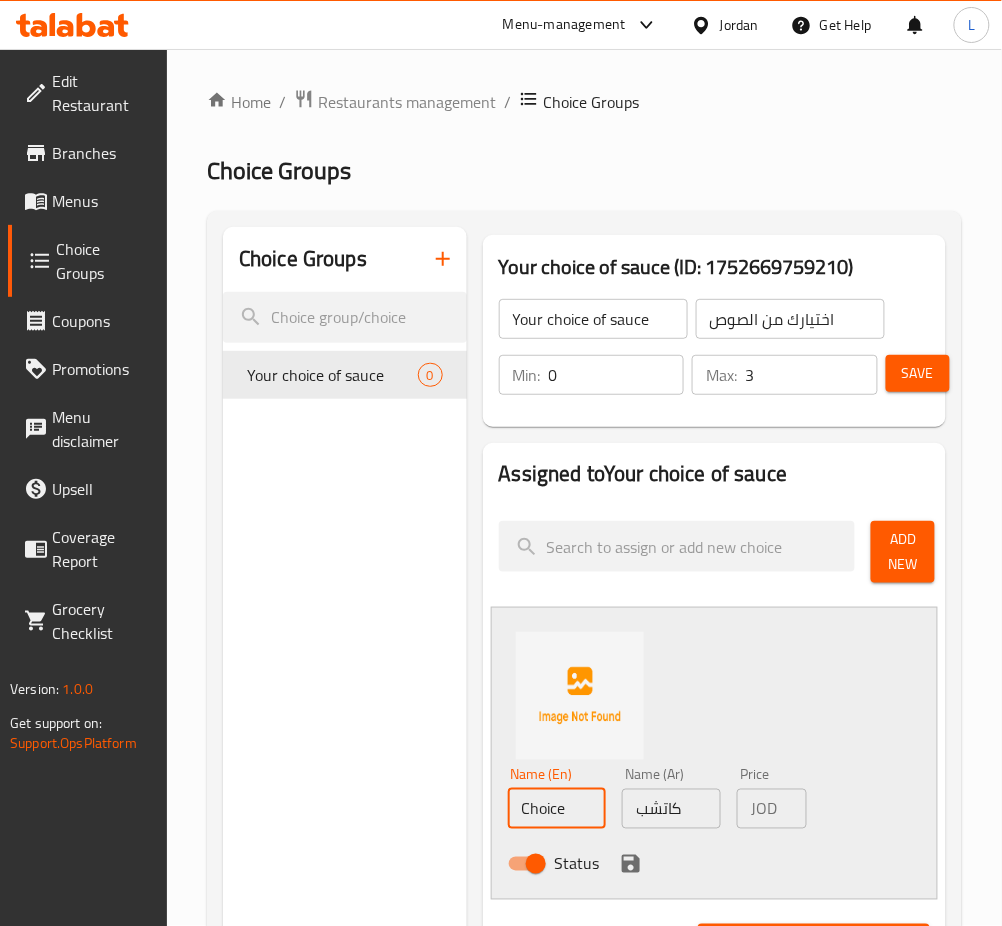 click on "Choice" at bounding box center [557, 809] 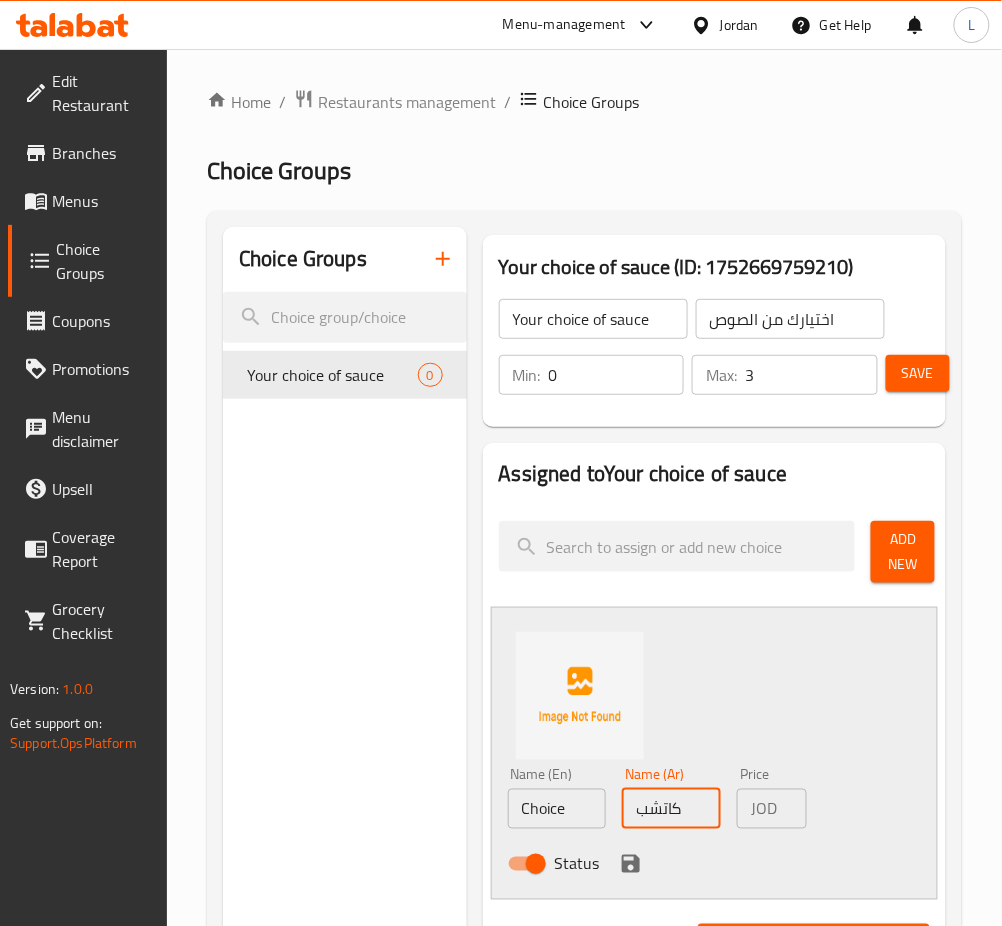 click on "كاتشب" at bounding box center (671, 809) 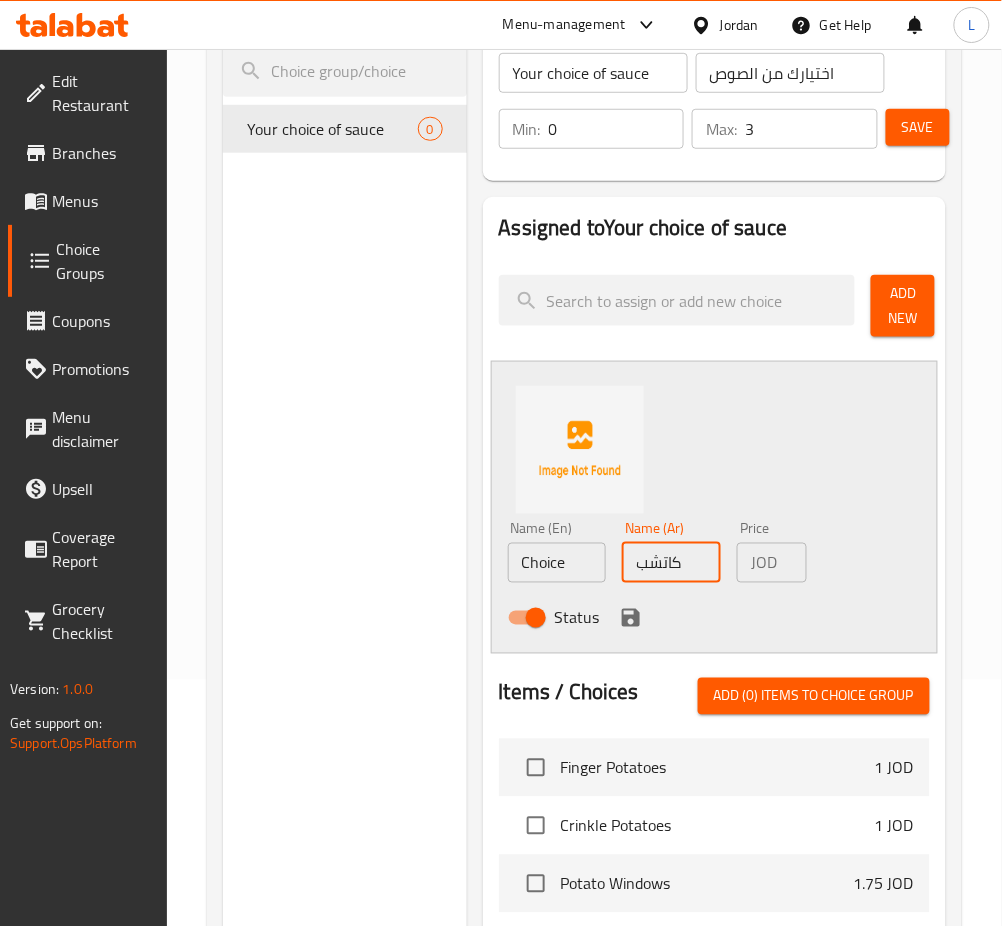 scroll, scrollTop: 533, scrollLeft: 0, axis: vertical 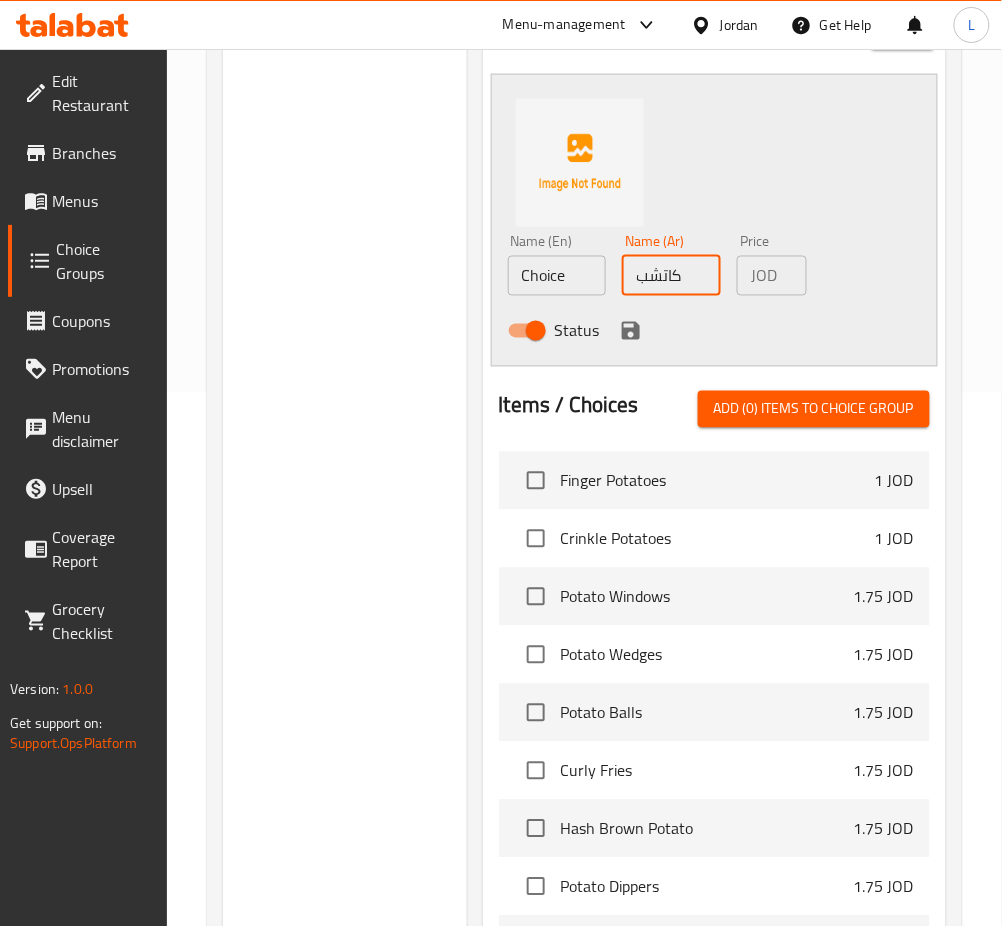 click on "Choice" at bounding box center (557, 276) 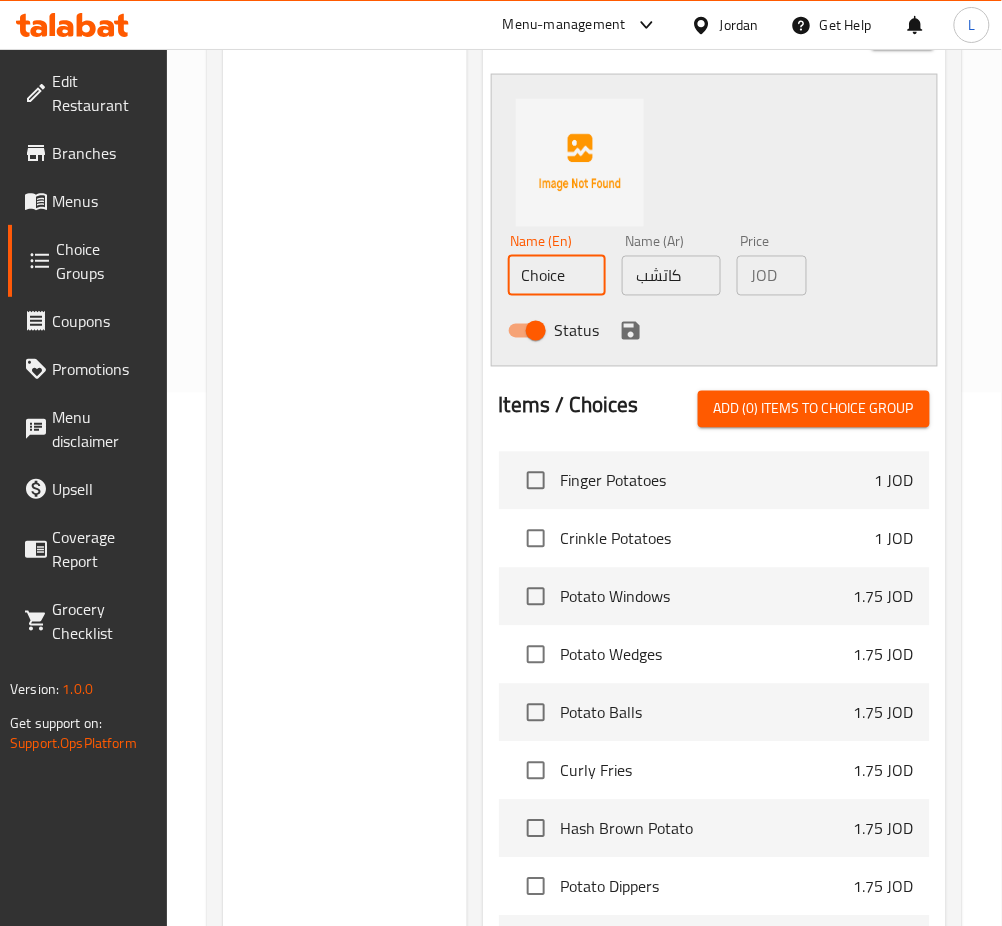 click on "Choice" at bounding box center (557, 276) 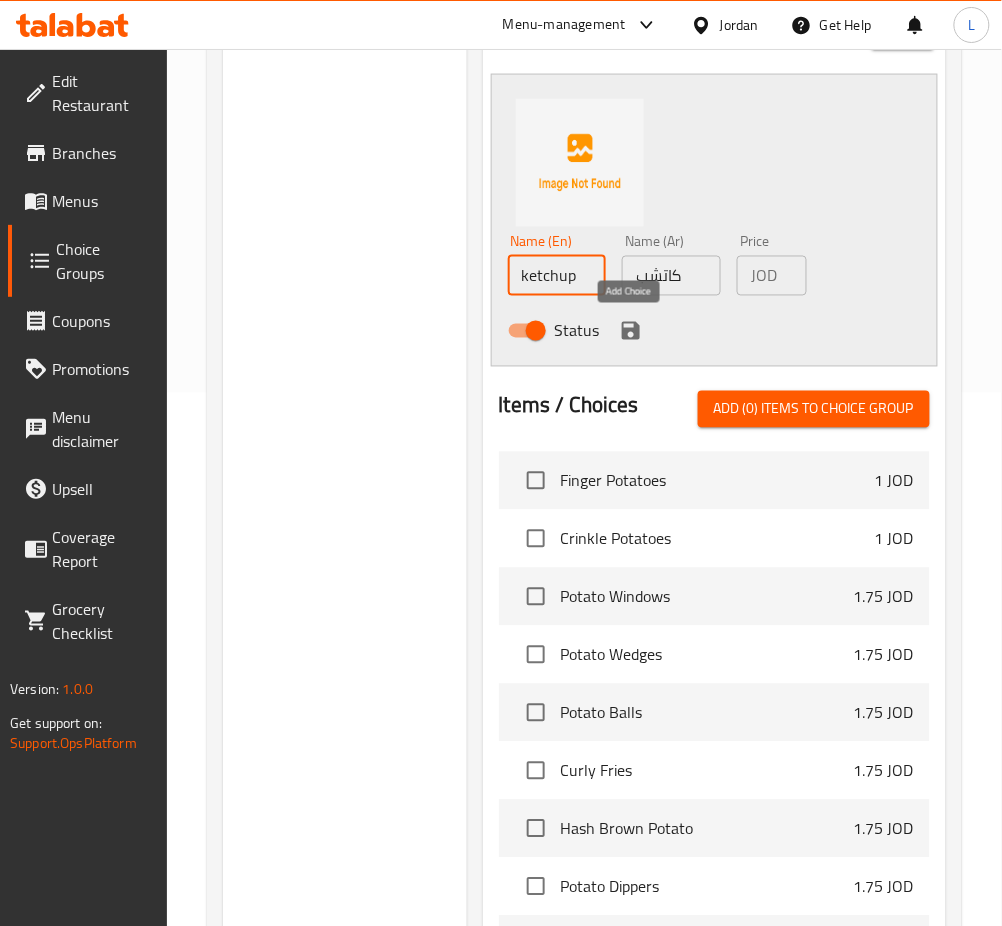 type on "ketchup" 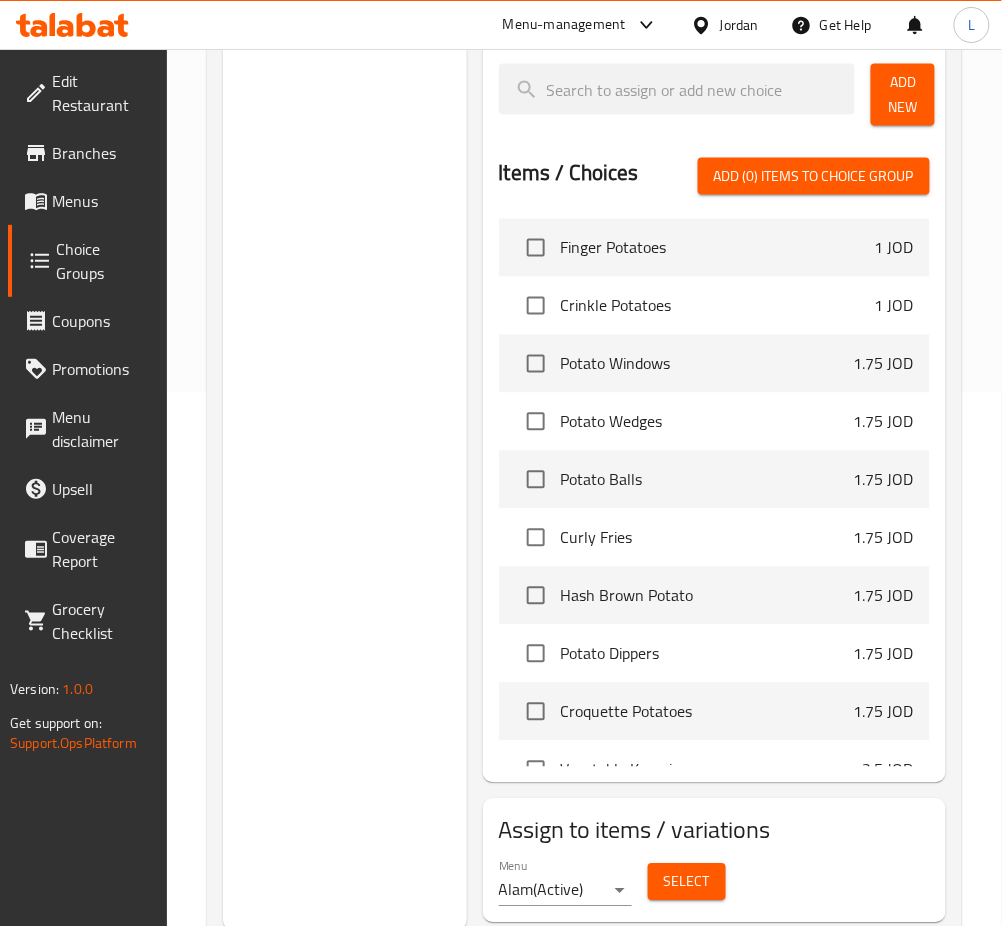 click on "Add New" at bounding box center (903, 95) 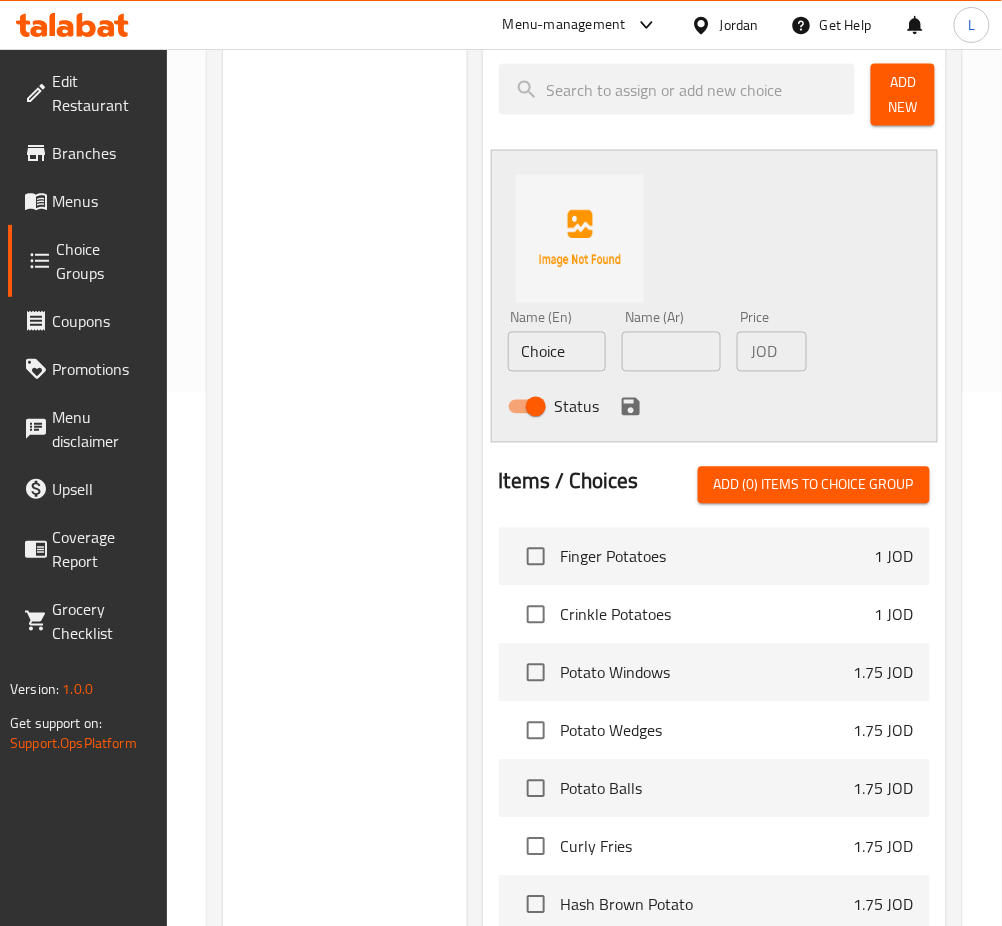 click at bounding box center [671, 352] 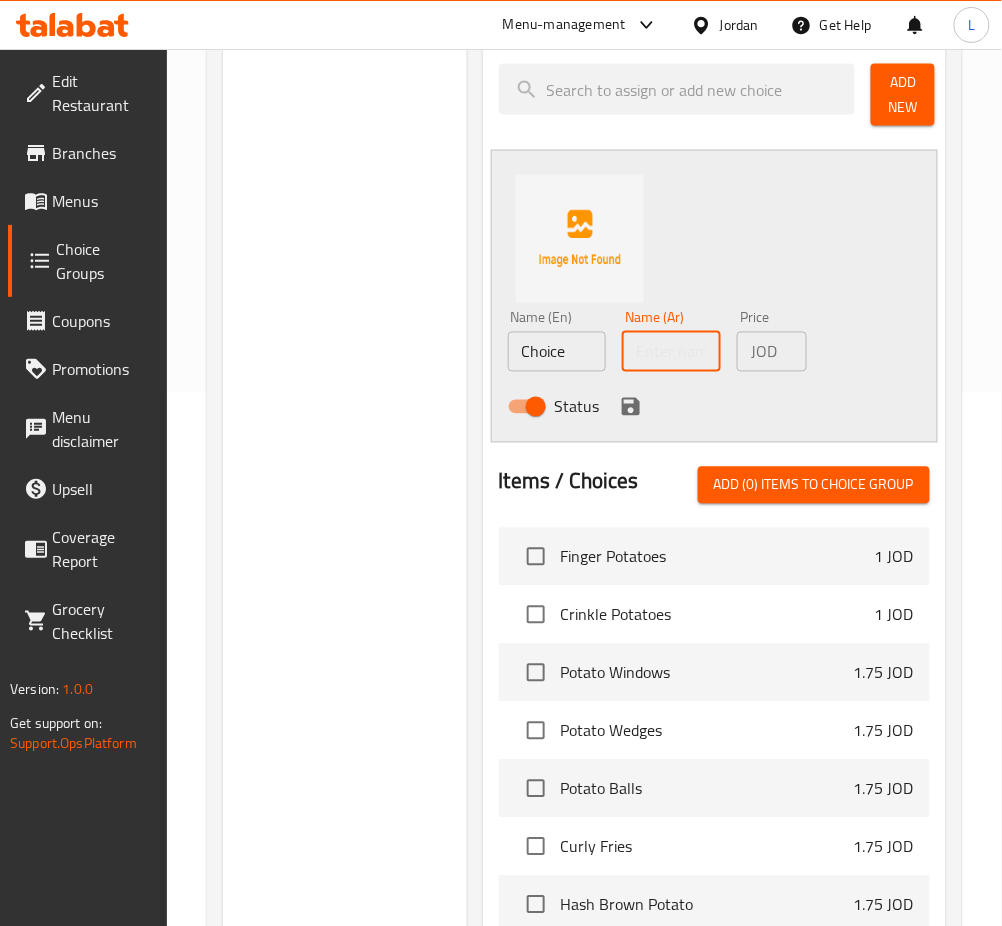 paste on "مايونيز" 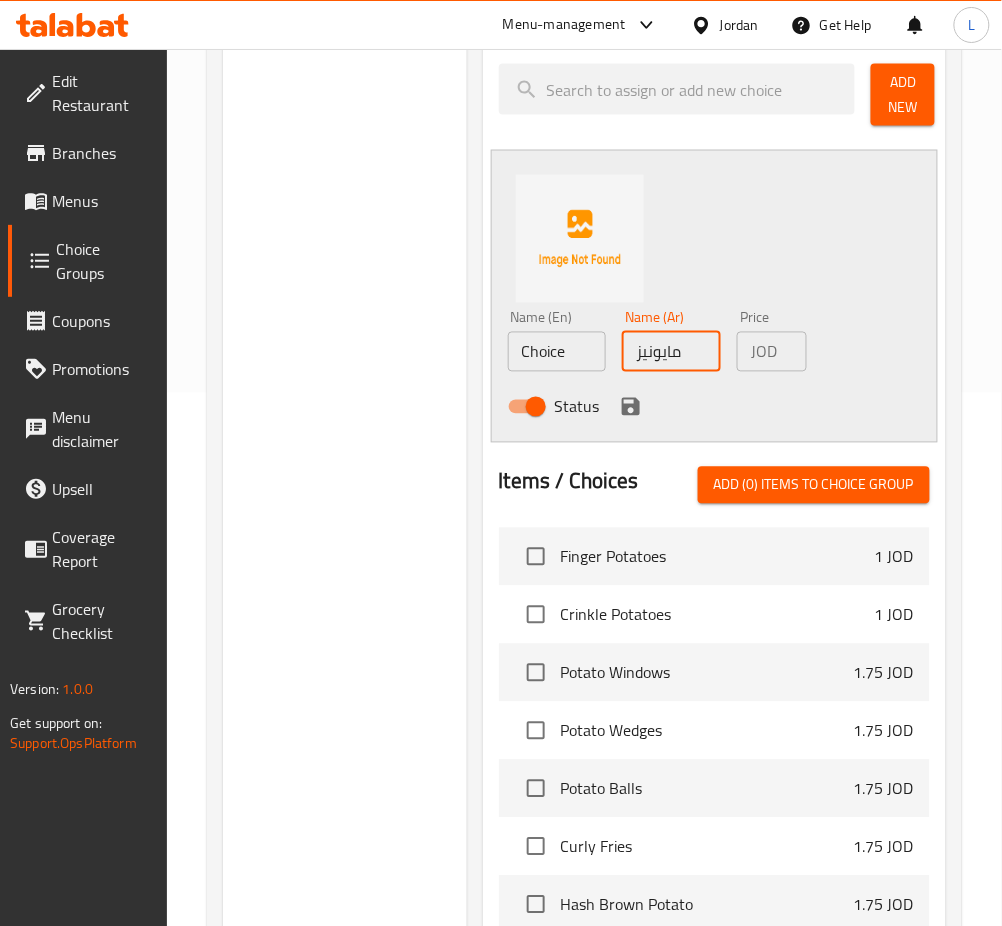 type on "مايونيز" 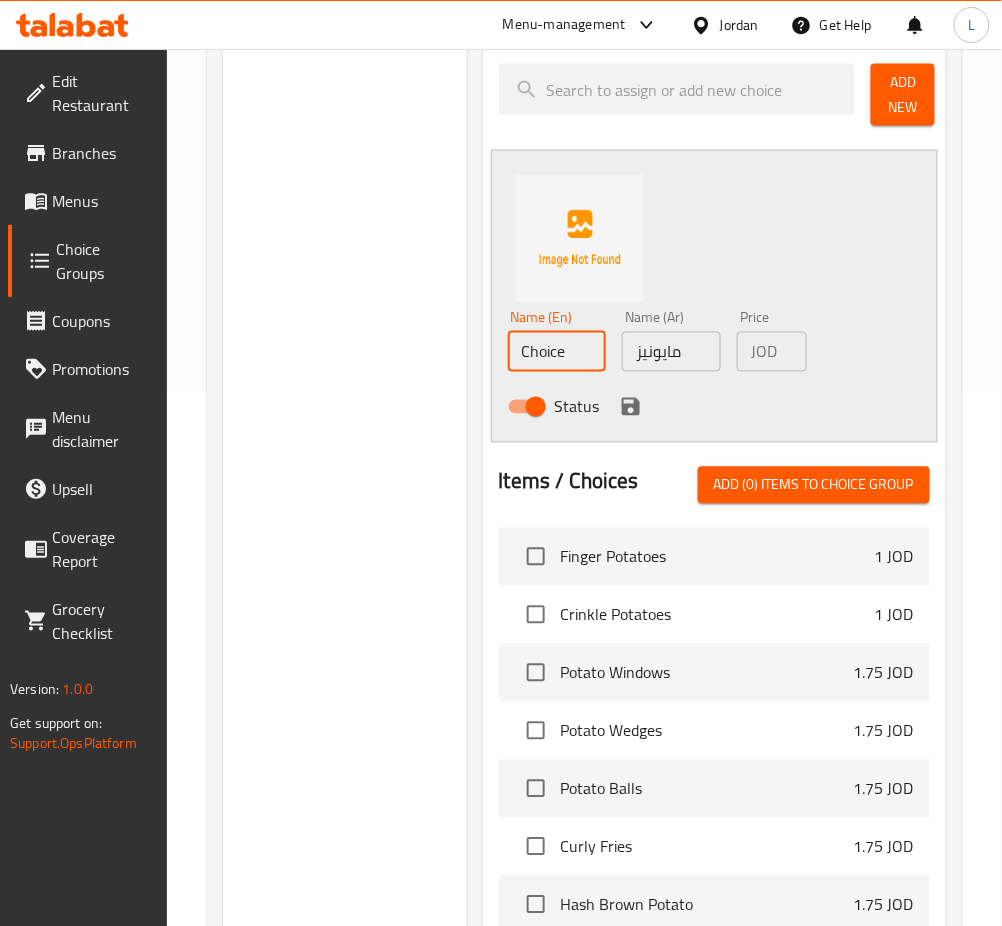 click on "Choice" at bounding box center [557, 352] 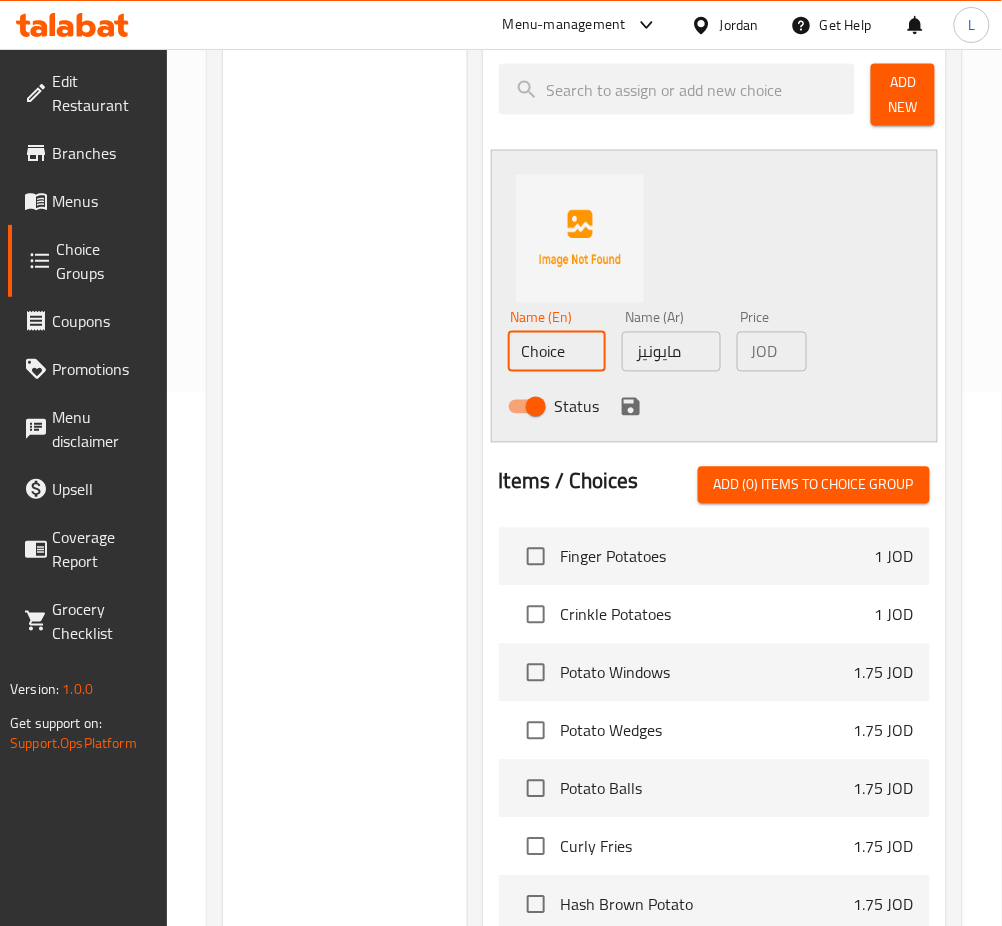 click on "Choice" at bounding box center [557, 352] 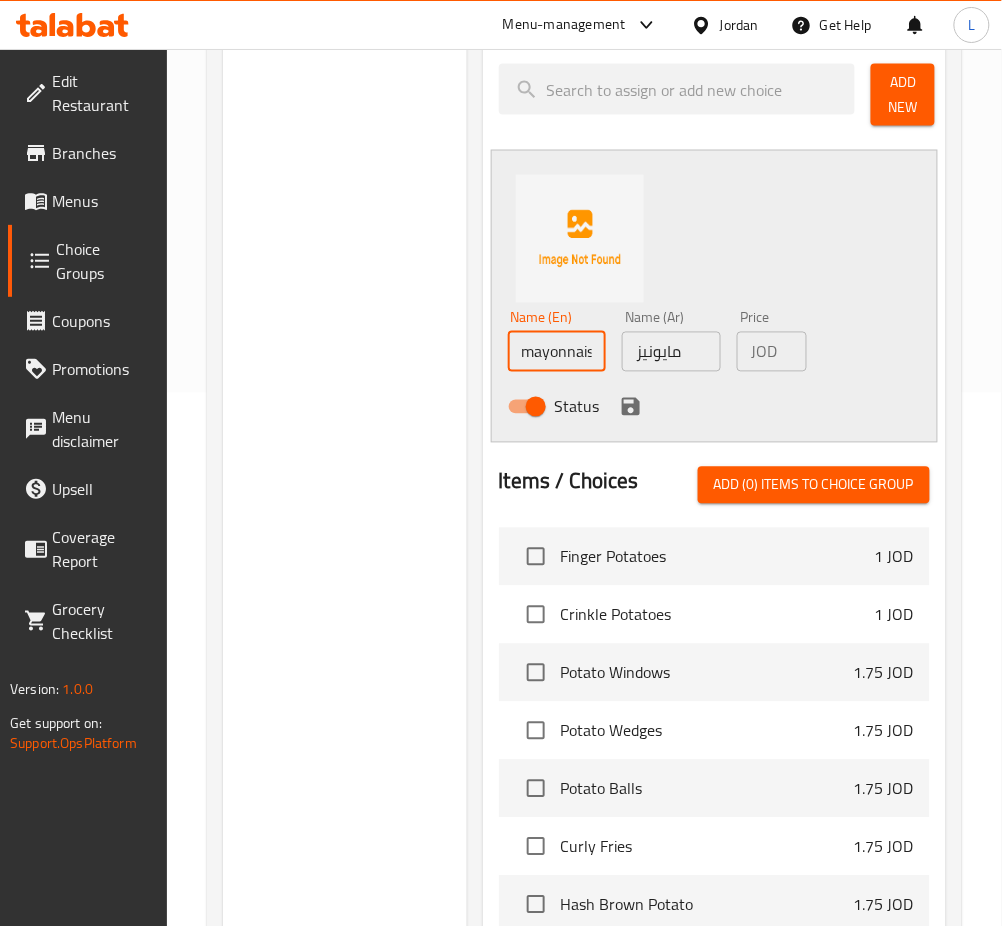 scroll, scrollTop: 0, scrollLeft: 10, axis: horizontal 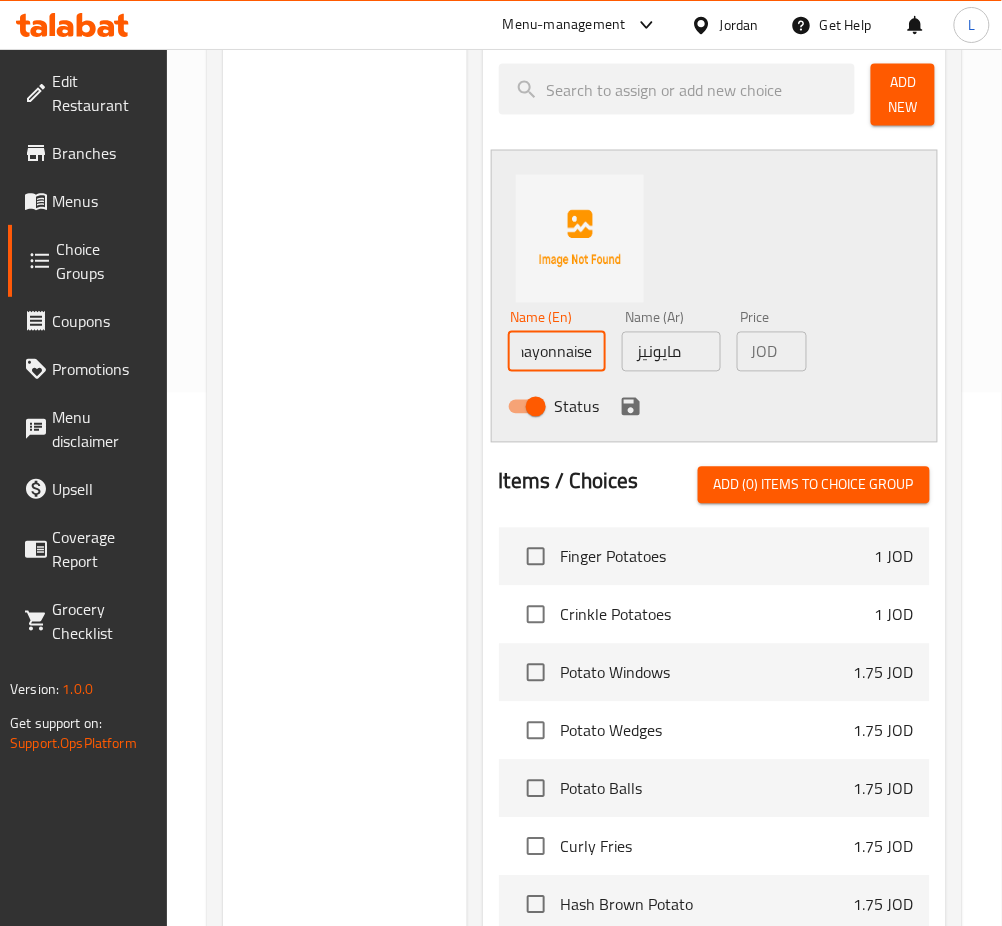 type on "mayonnaise" 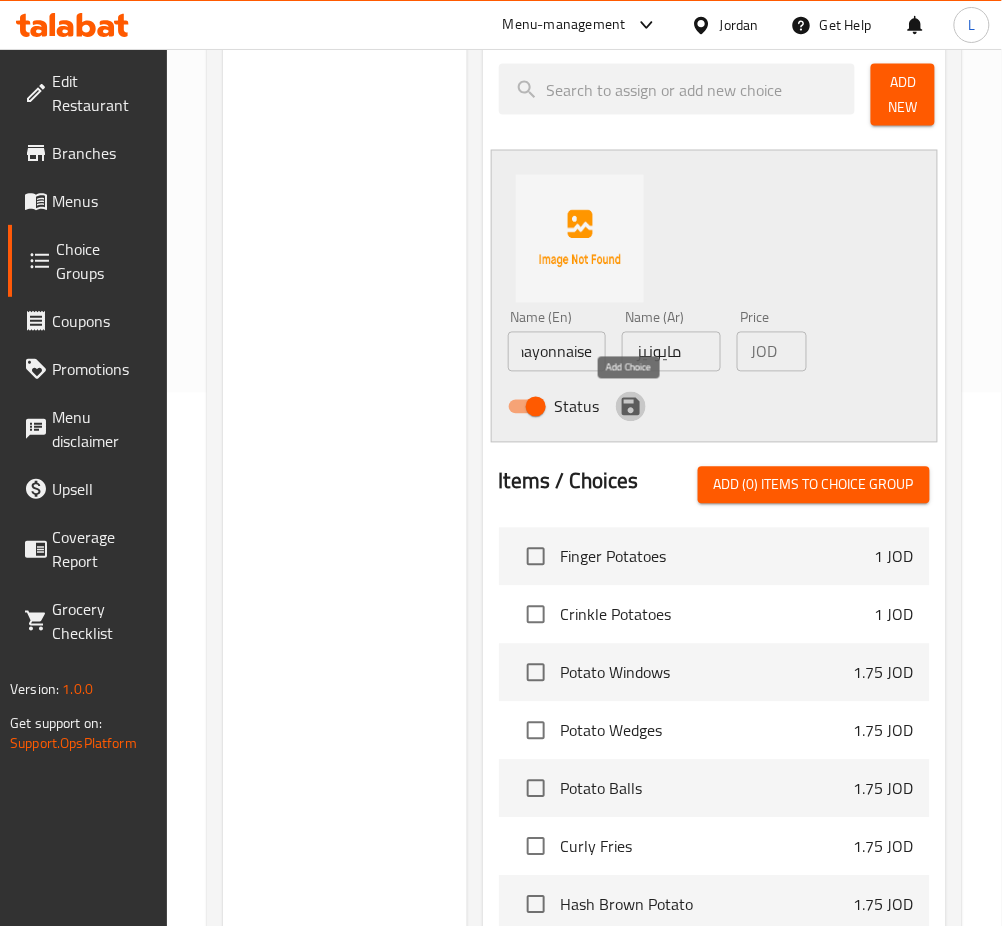 click 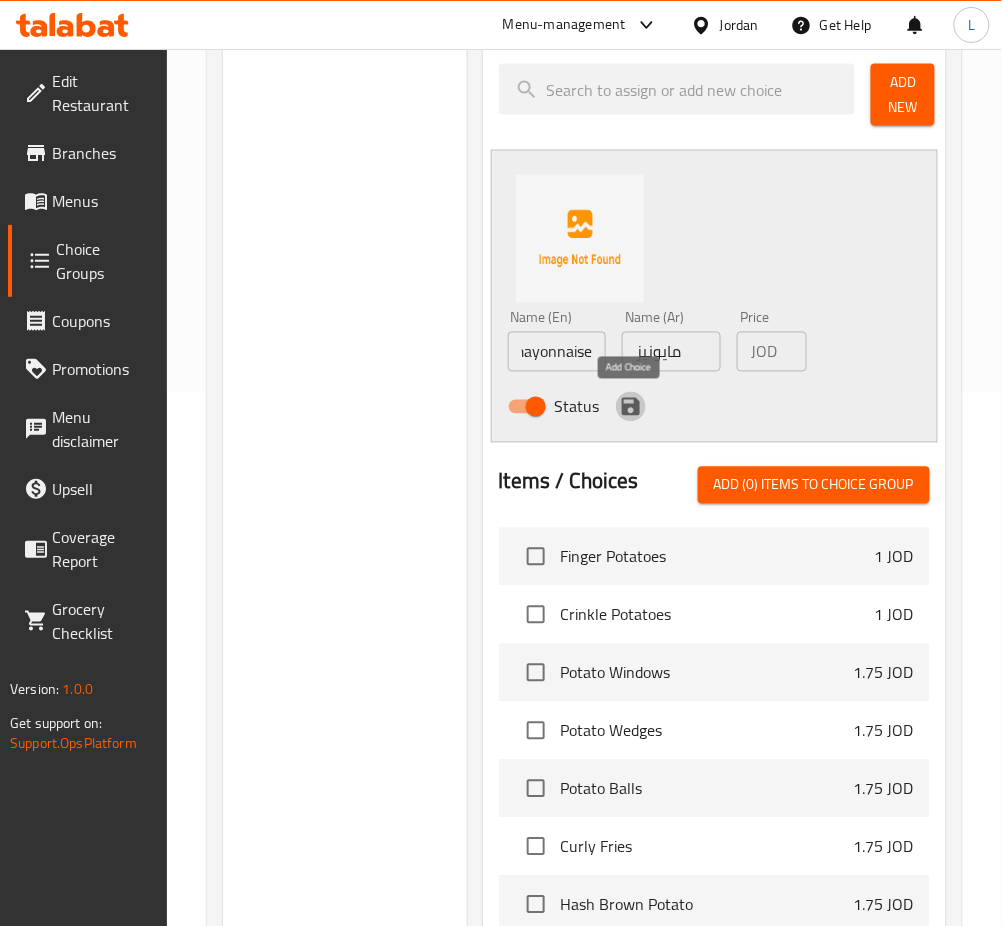scroll, scrollTop: 0, scrollLeft: 0, axis: both 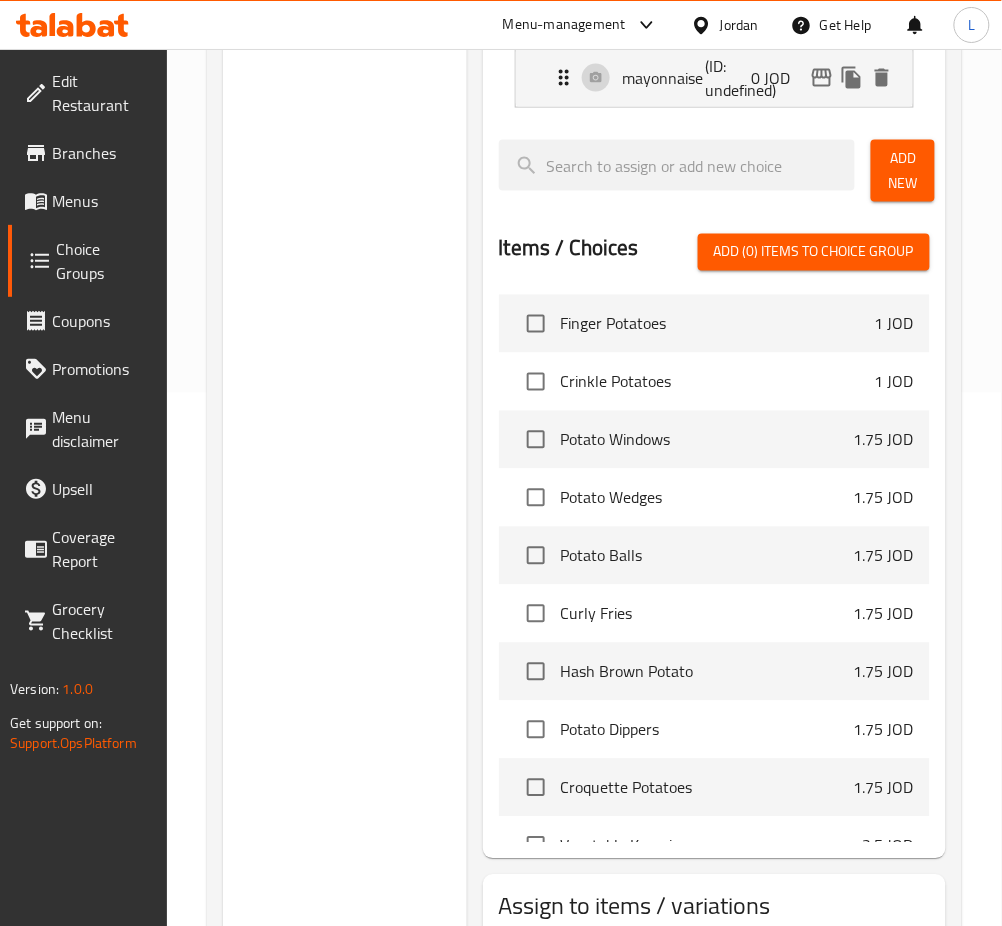 click on "Add New" at bounding box center [903, 171] 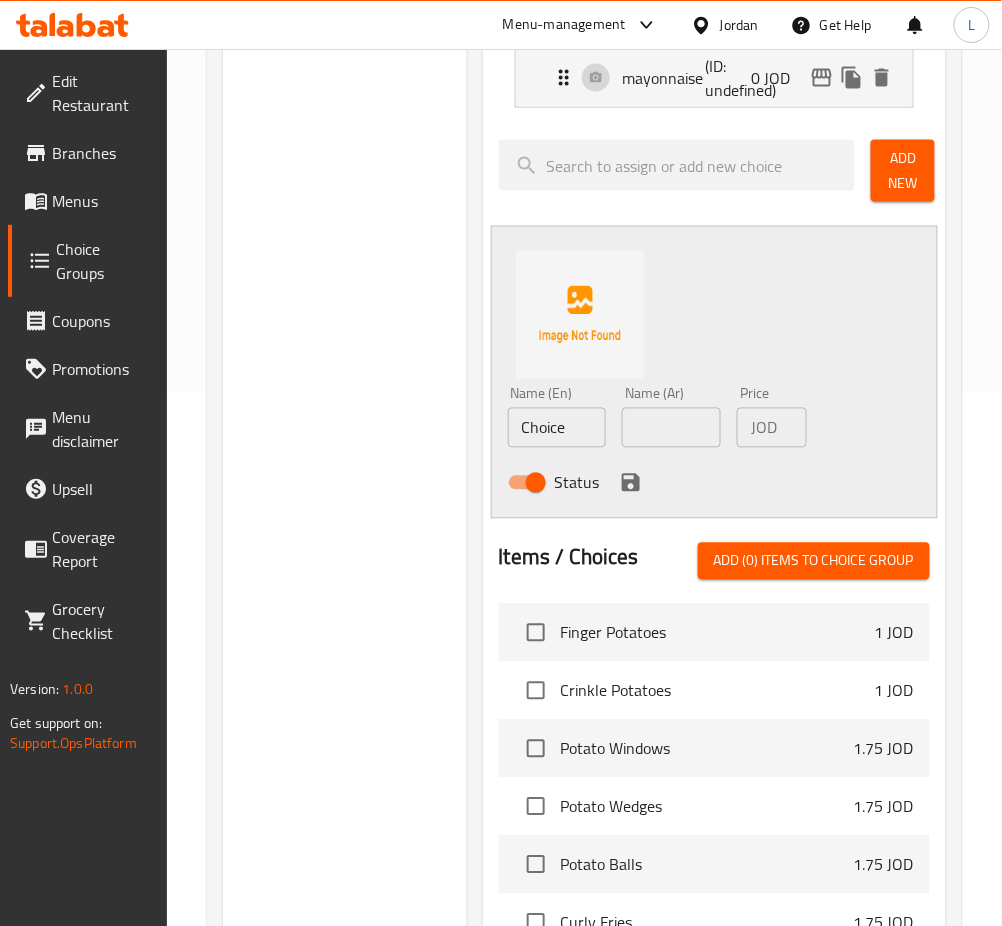 click at bounding box center [671, 428] 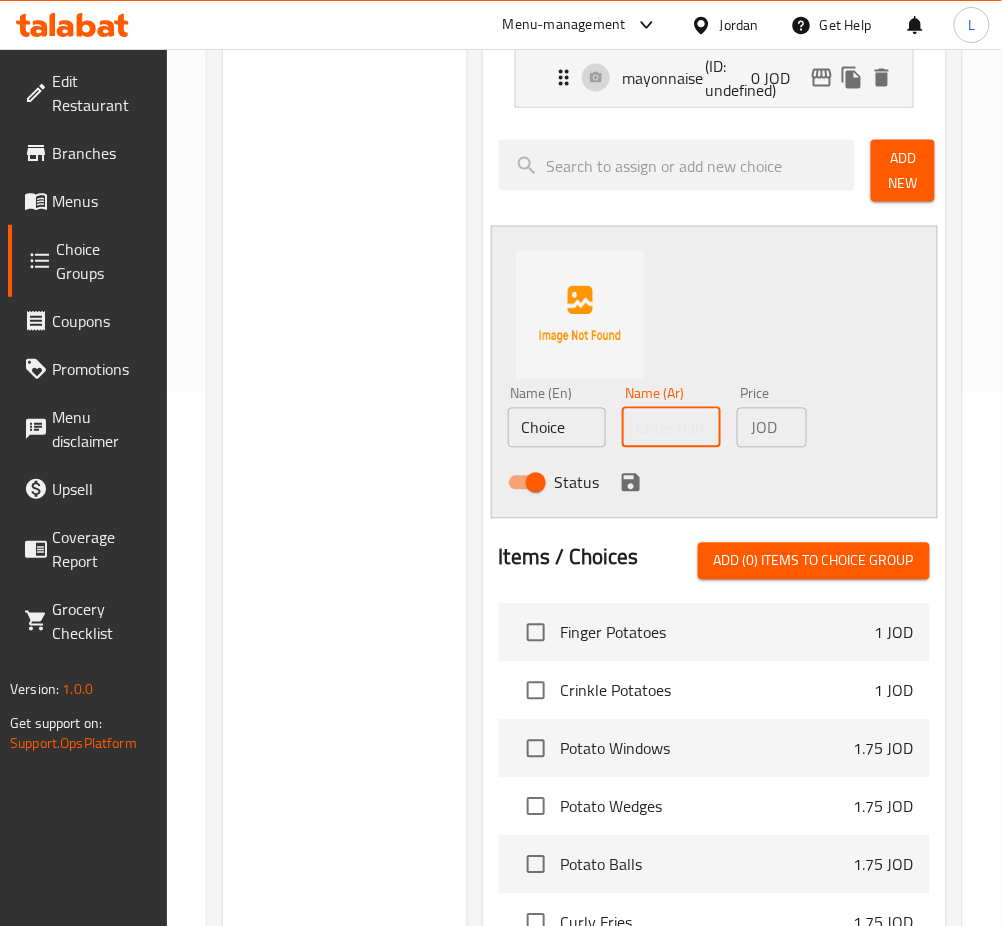 paste on "جبنة" 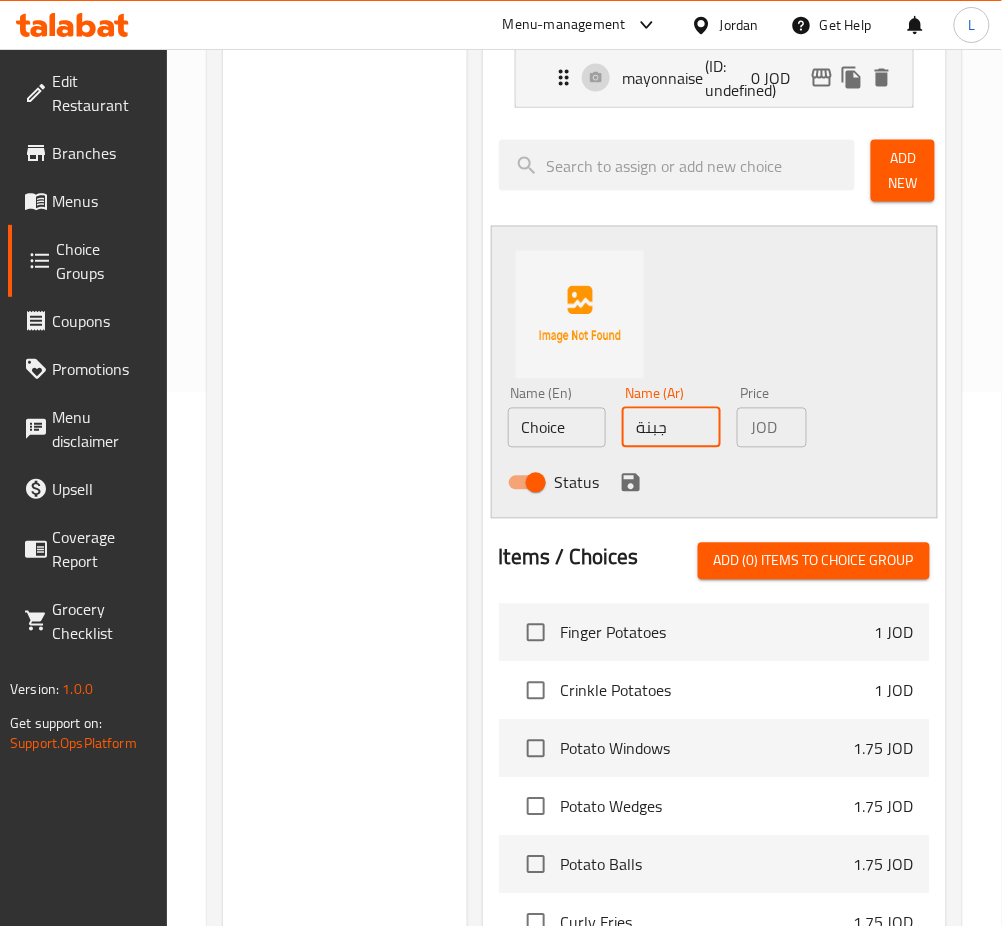 type on "جبنة" 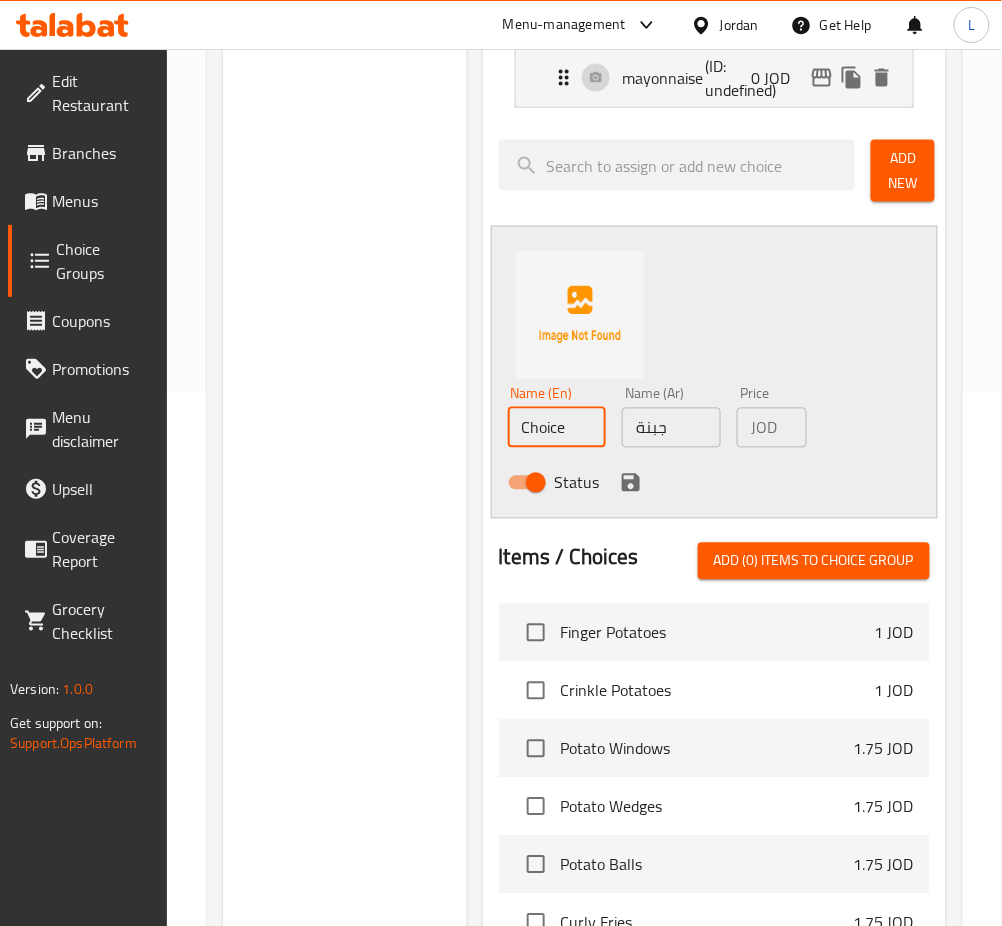 click on "Choice" at bounding box center (557, 428) 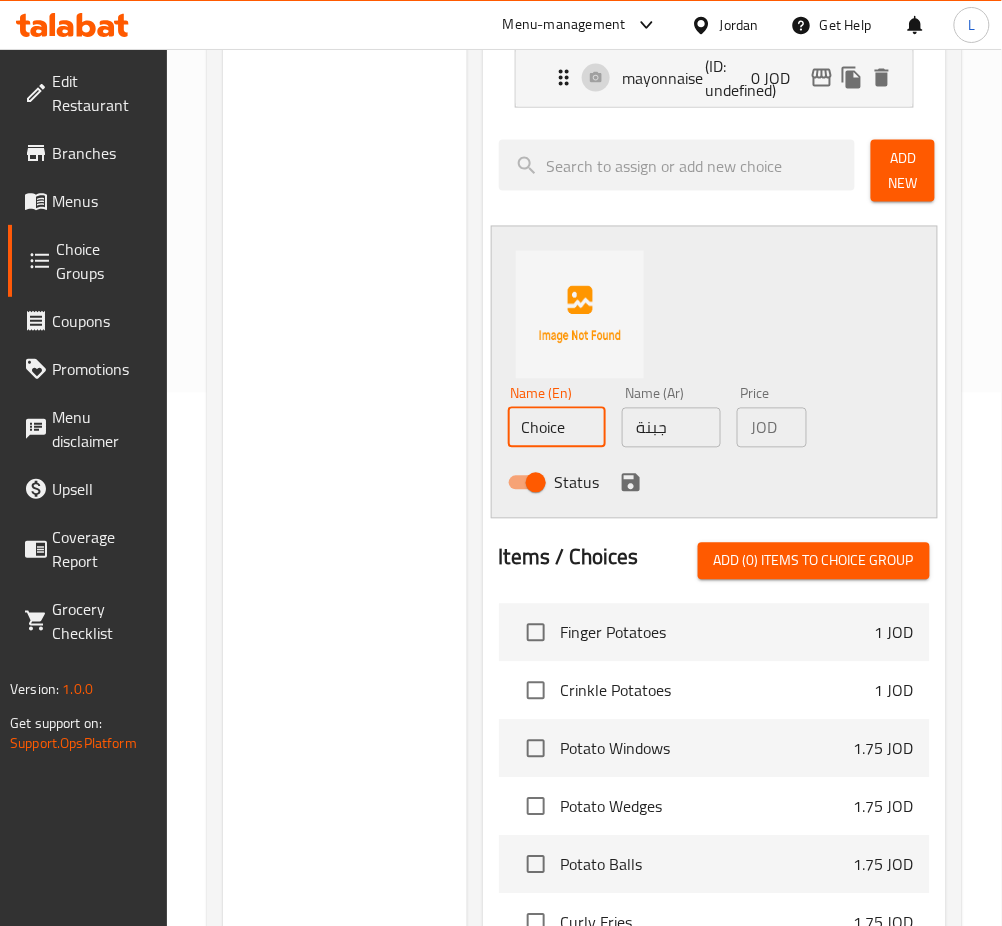 click on "Choice" at bounding box center (557, 428) 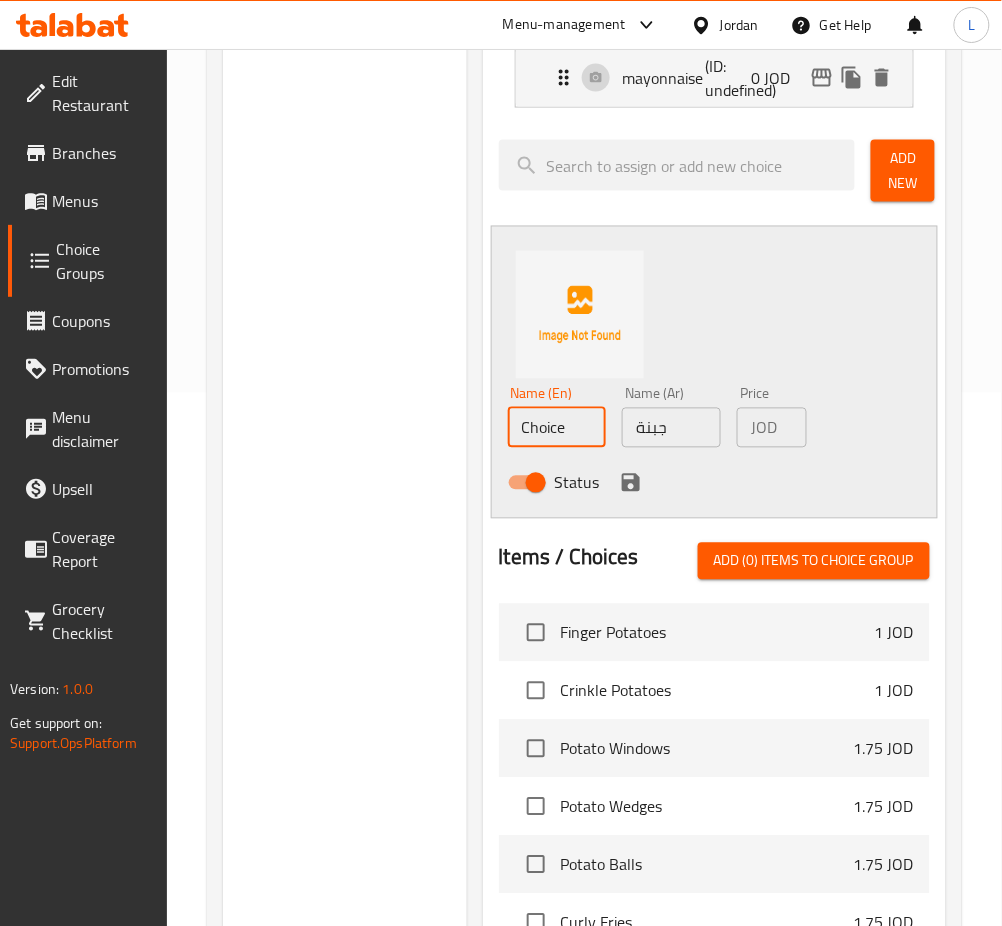 paste on "chees" 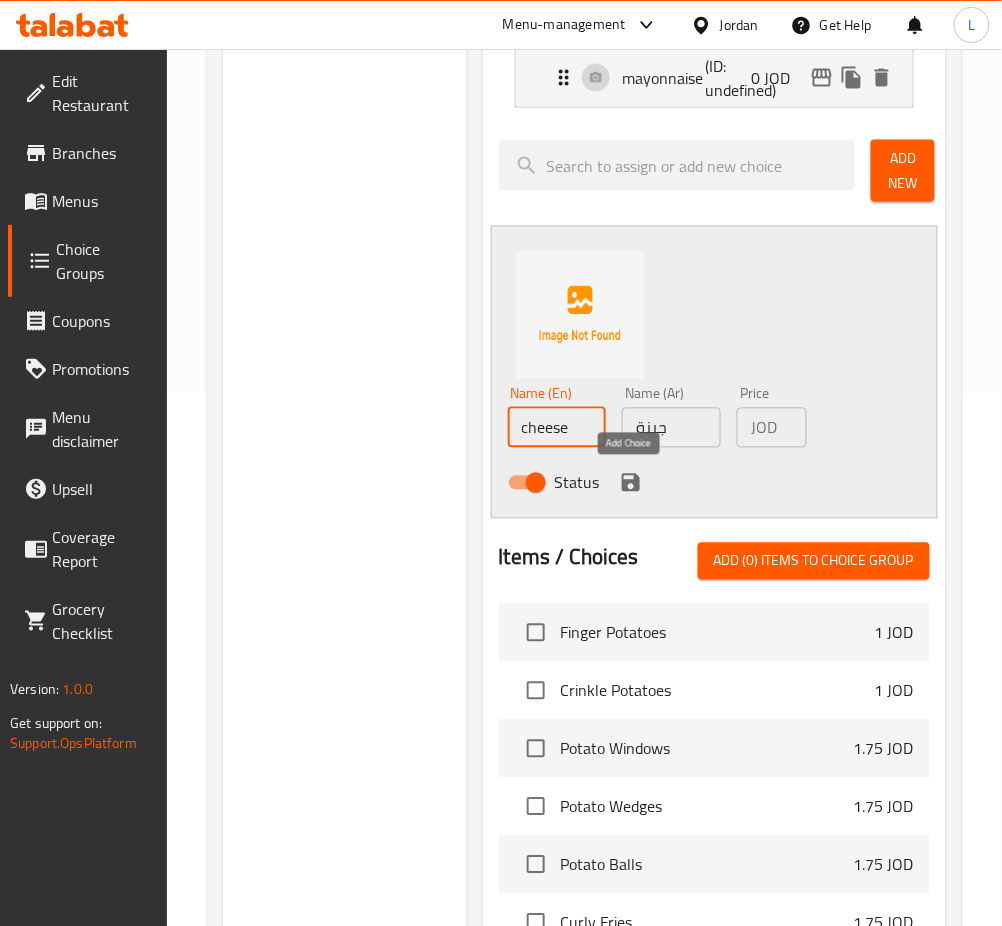 type on "cheese" 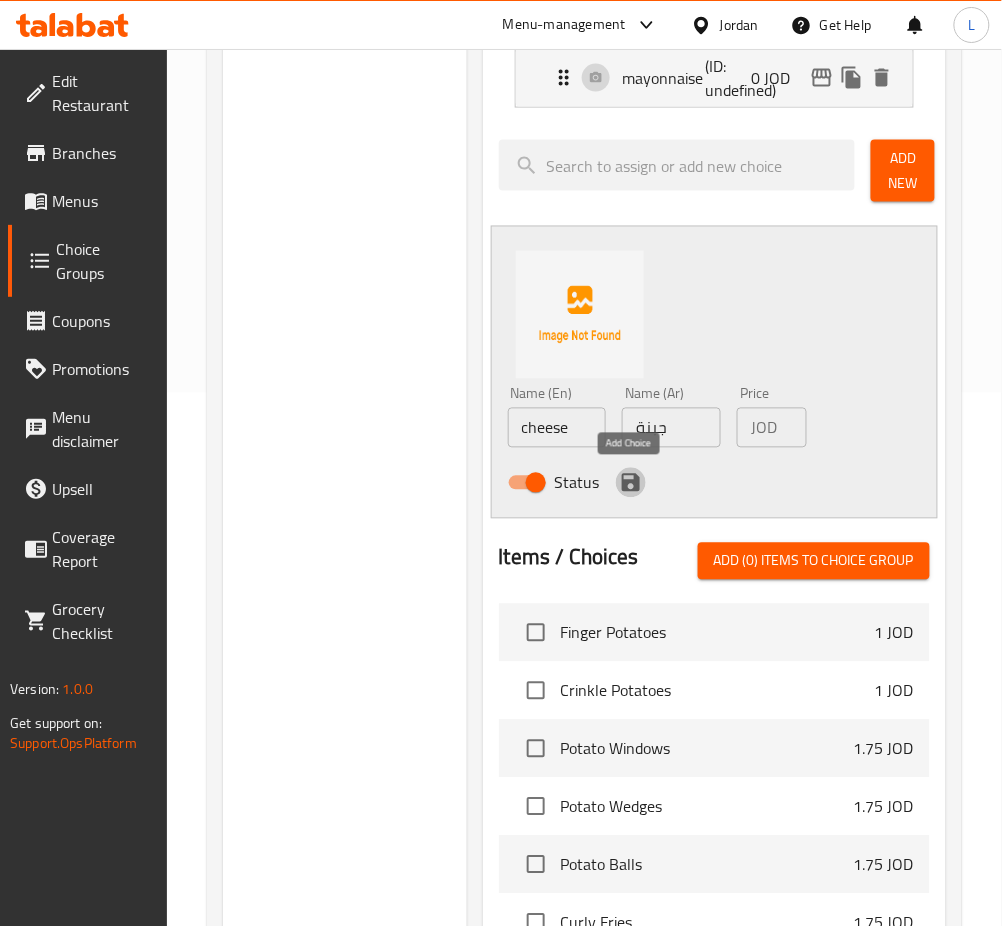 click 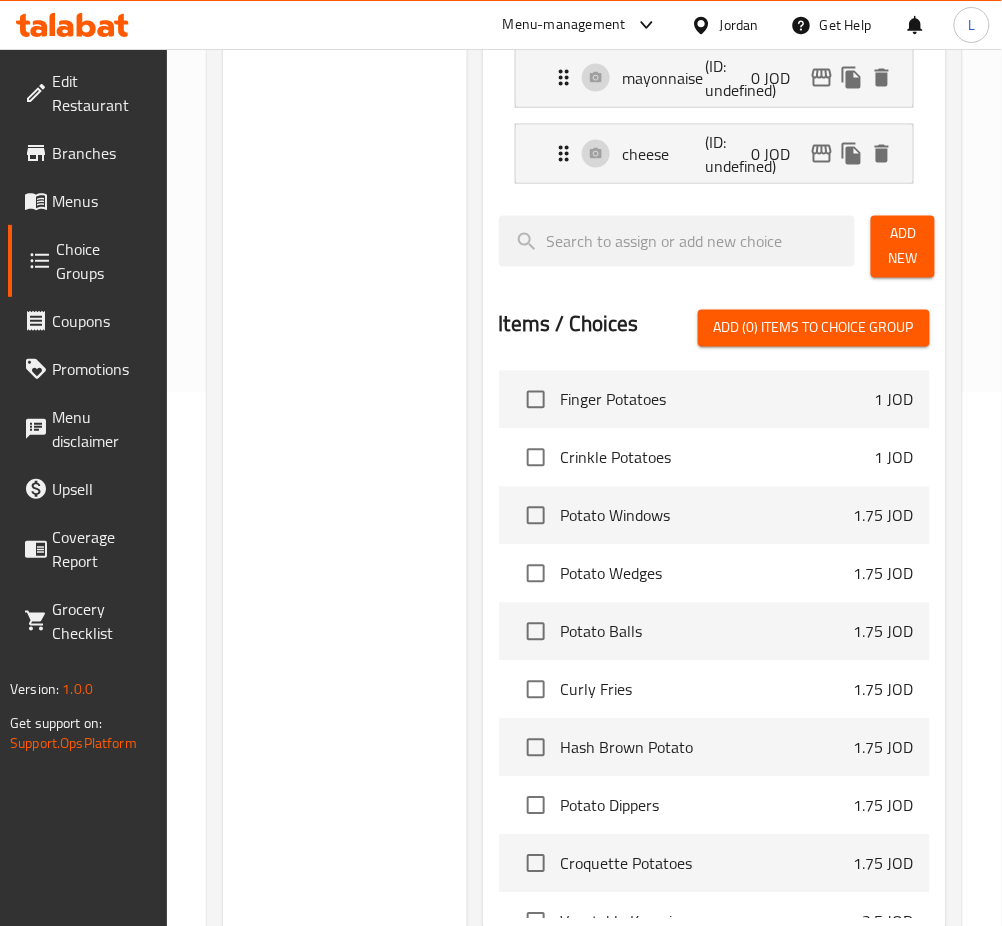 click on "Add New" at bounding box center [903, 247] 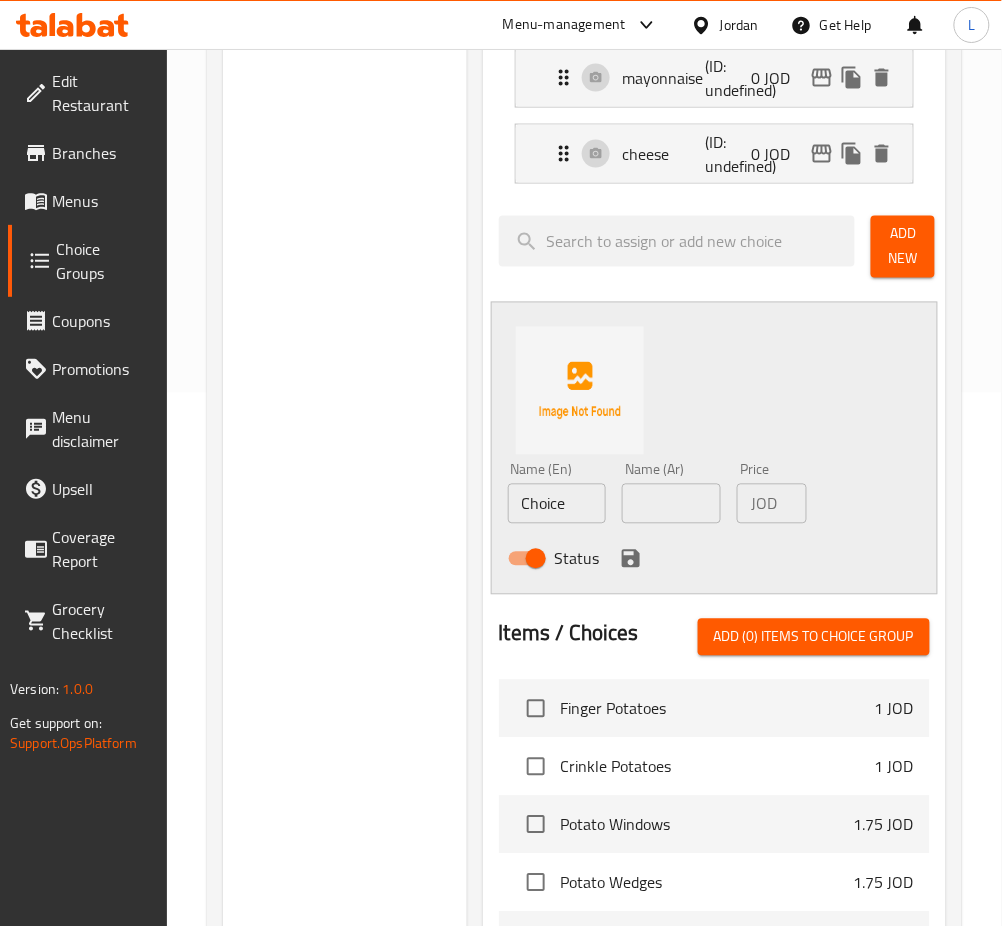 click at bounding box center [671, 504] 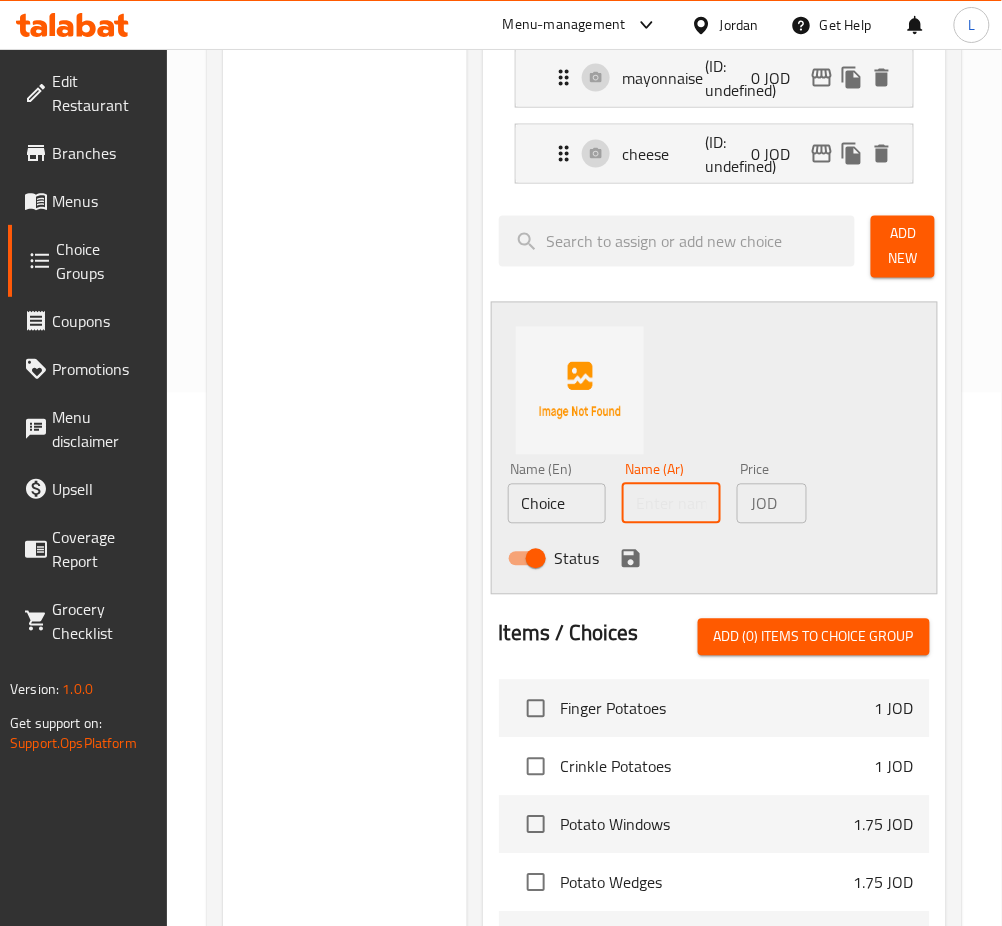paste on "باربيكيو" 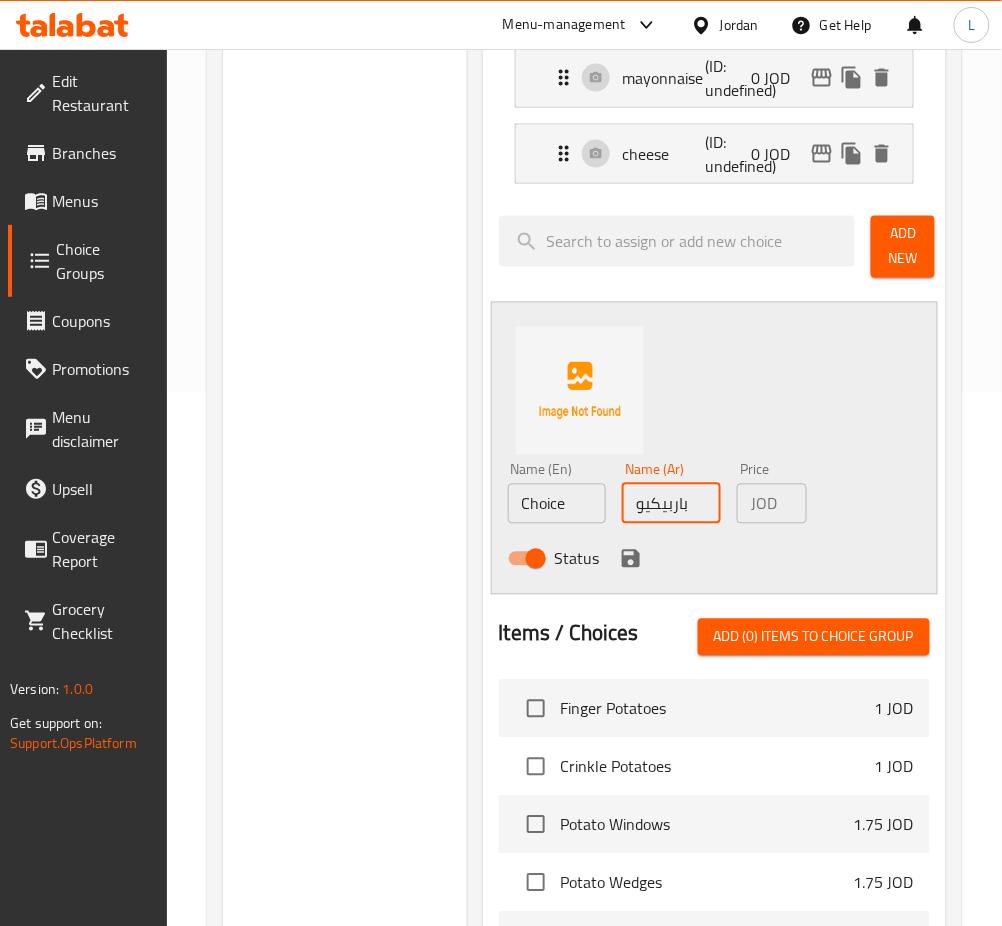 type on "باربيكيو" 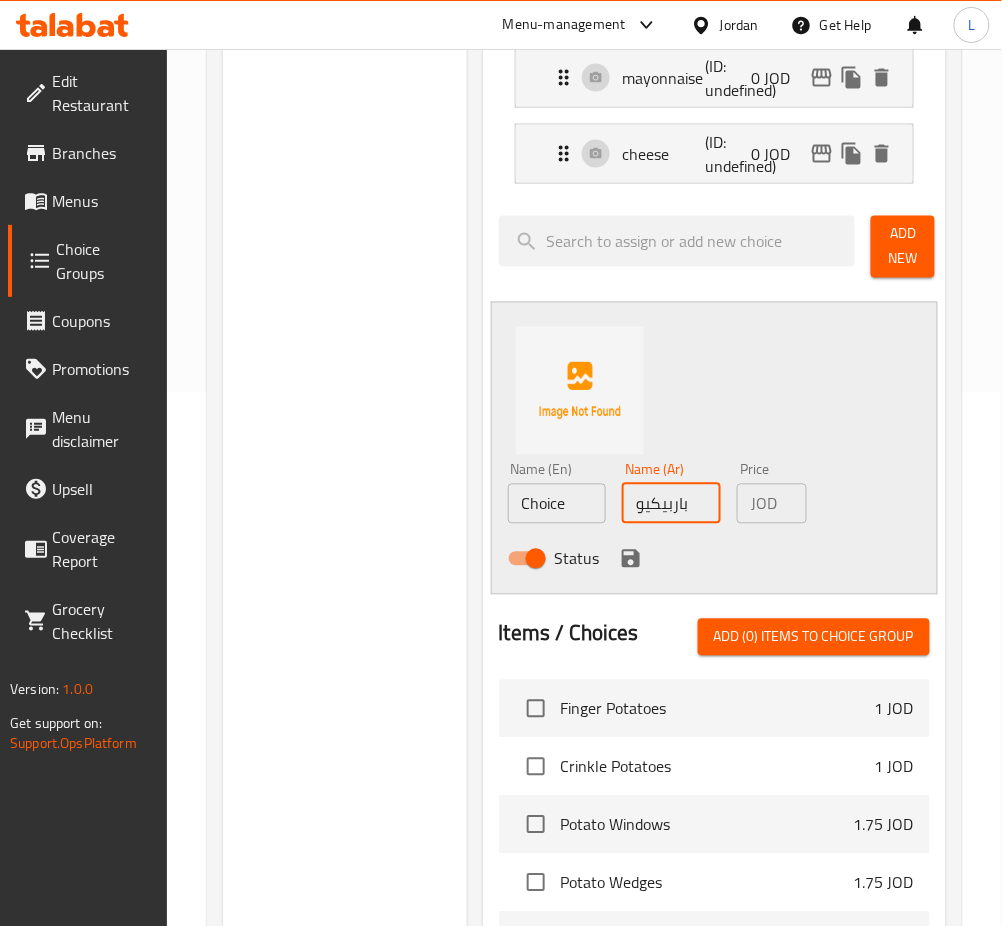 click on "Choice" at bounding box center (557, 504) 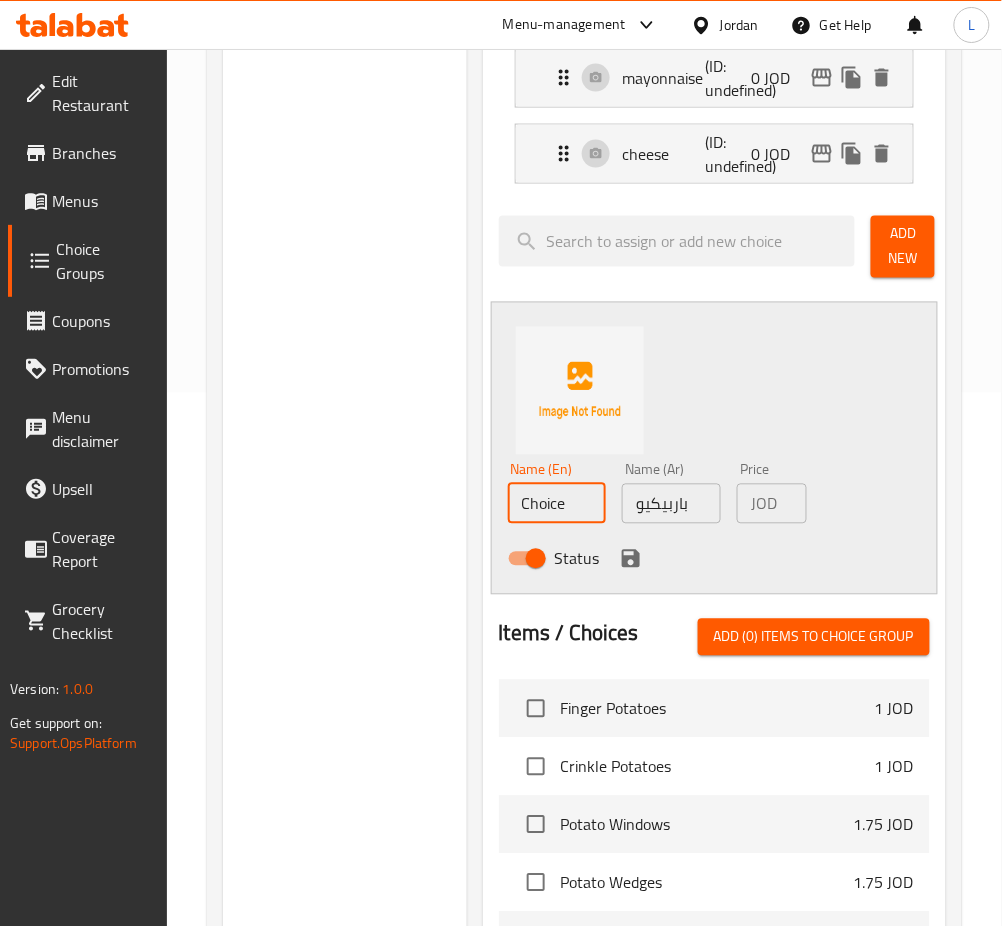 click on "Choice" at bounding box center (557, 504) 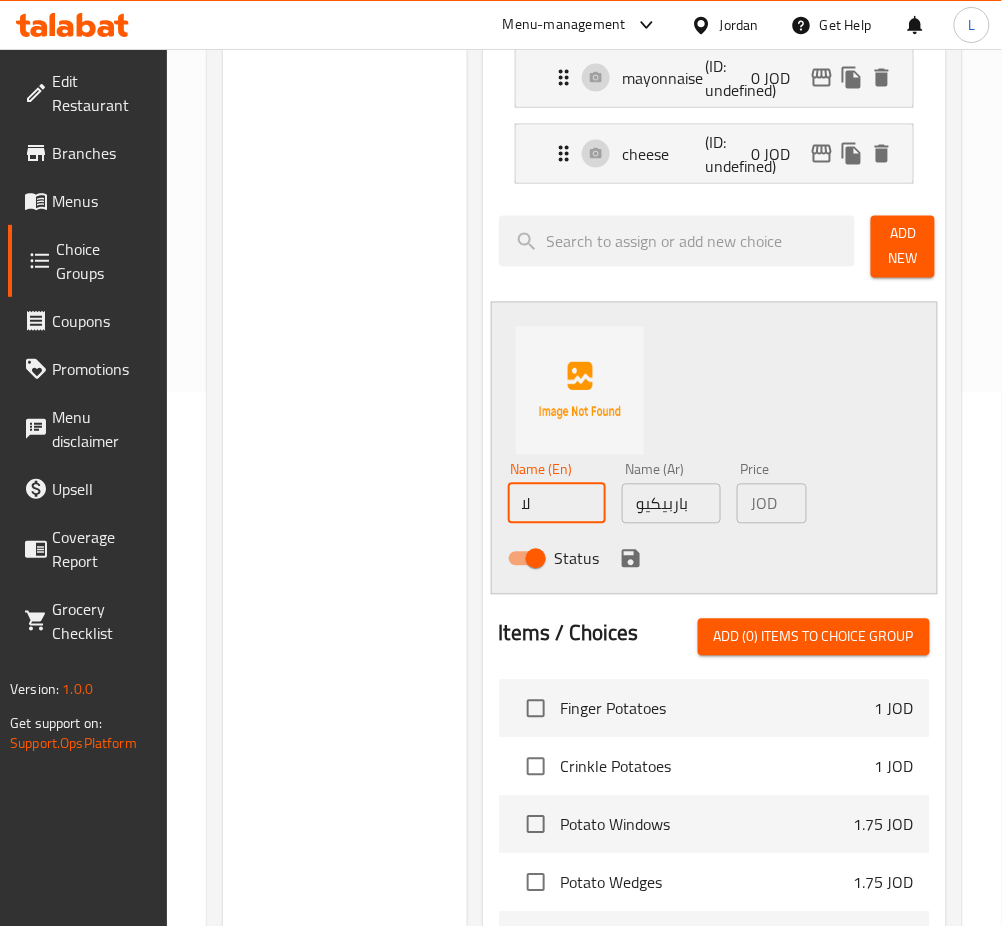 type on "ل" 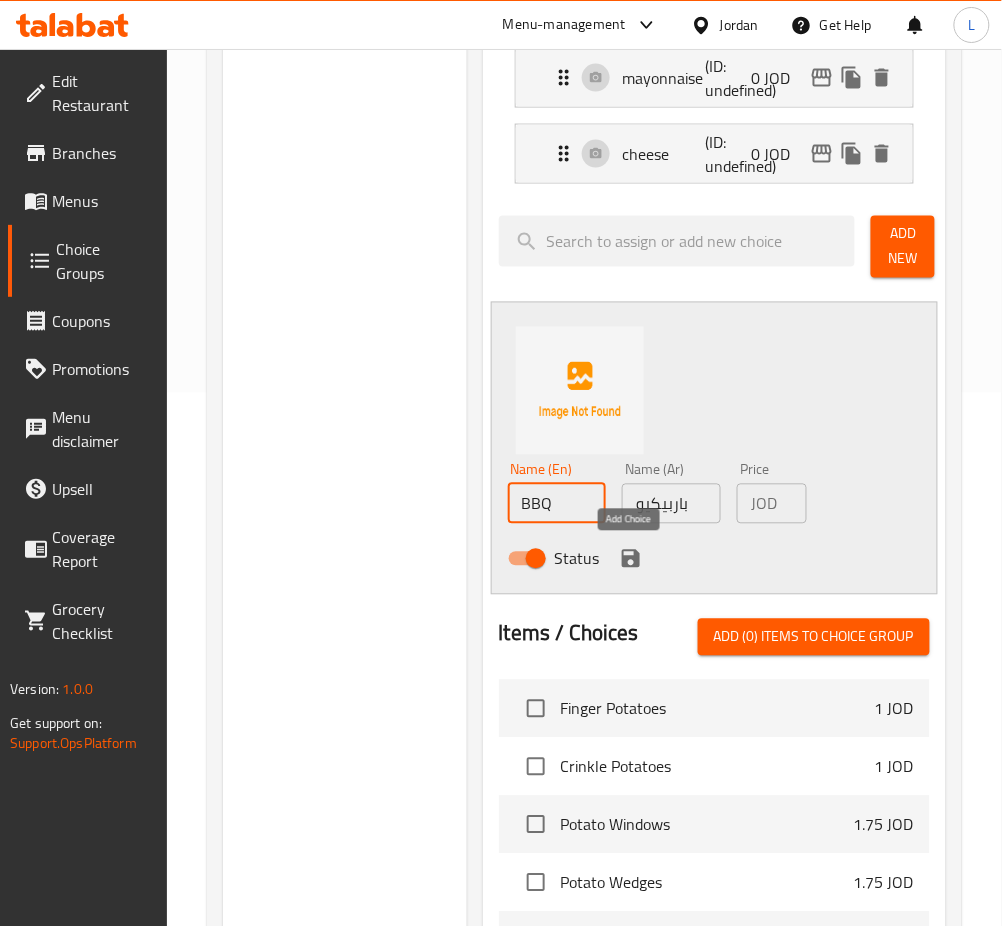 type on "BBQ" 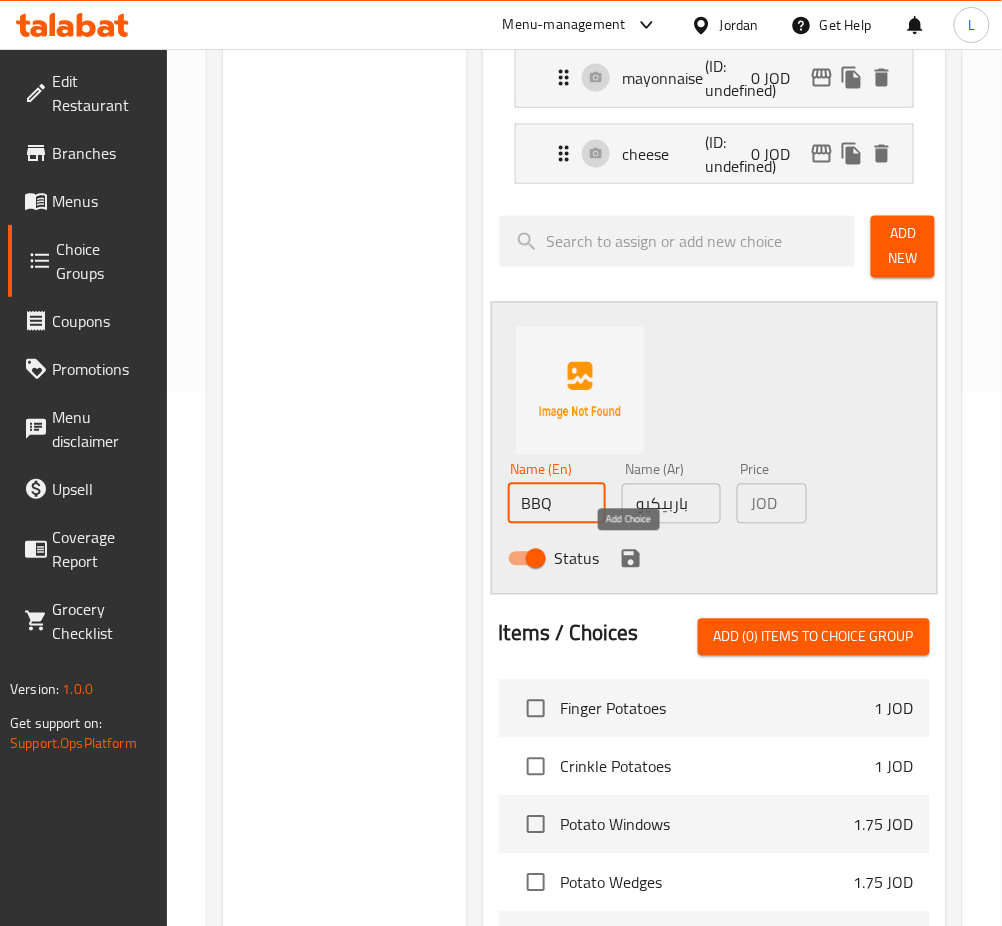 click 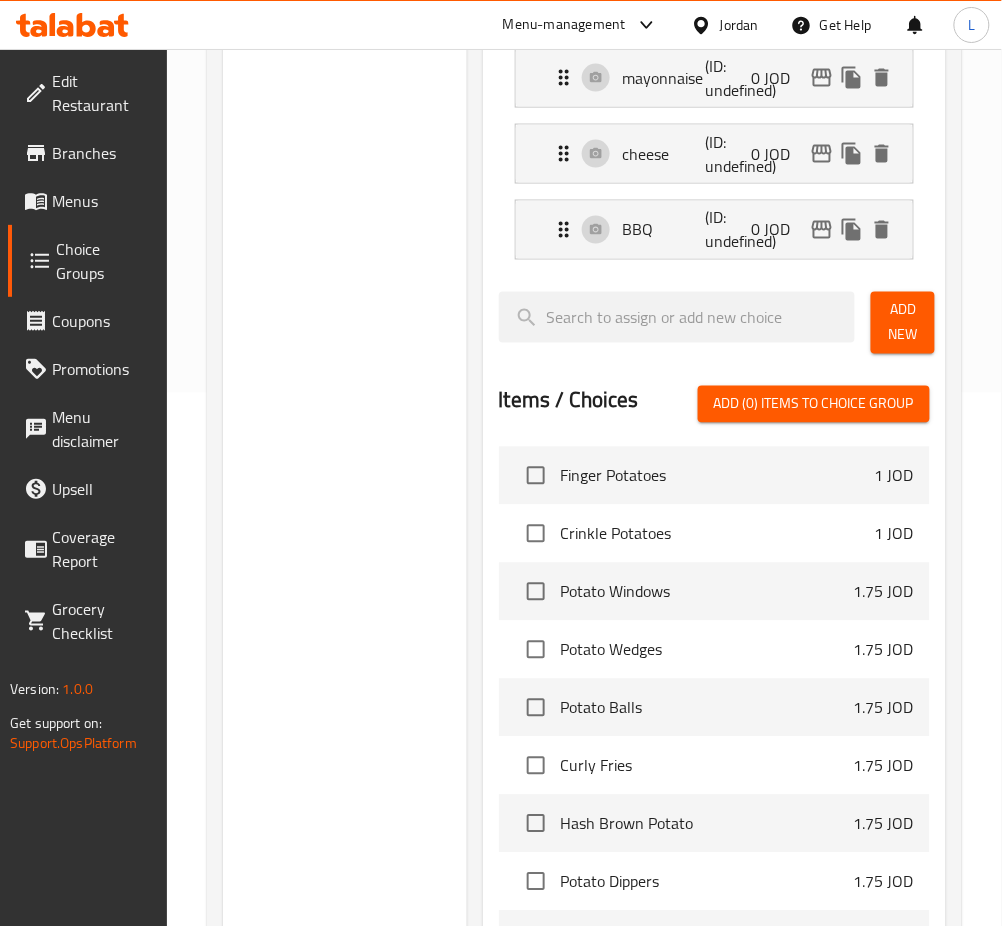 click on "Add New" at bounding box center [903, 323] 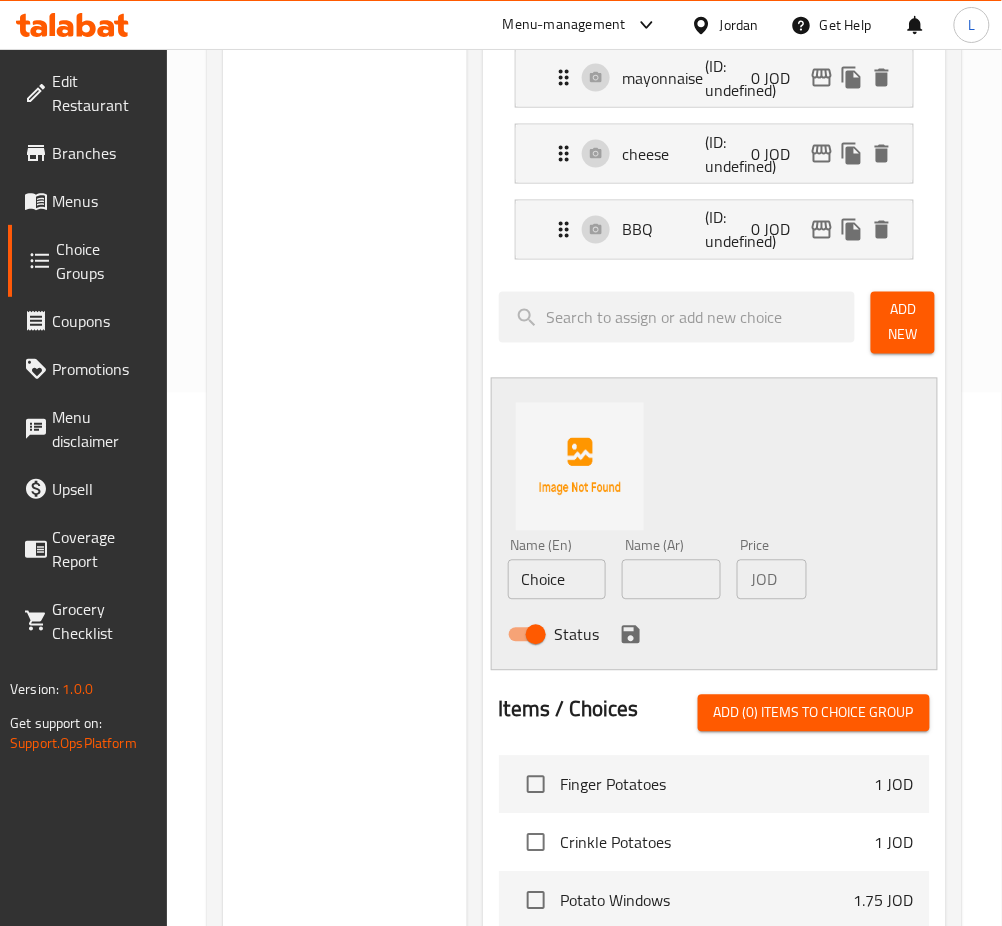 drag, startPoint x: 665, startPoint y: 585, endPoint x: 604, endPoint y: 597, distance: 62.169125 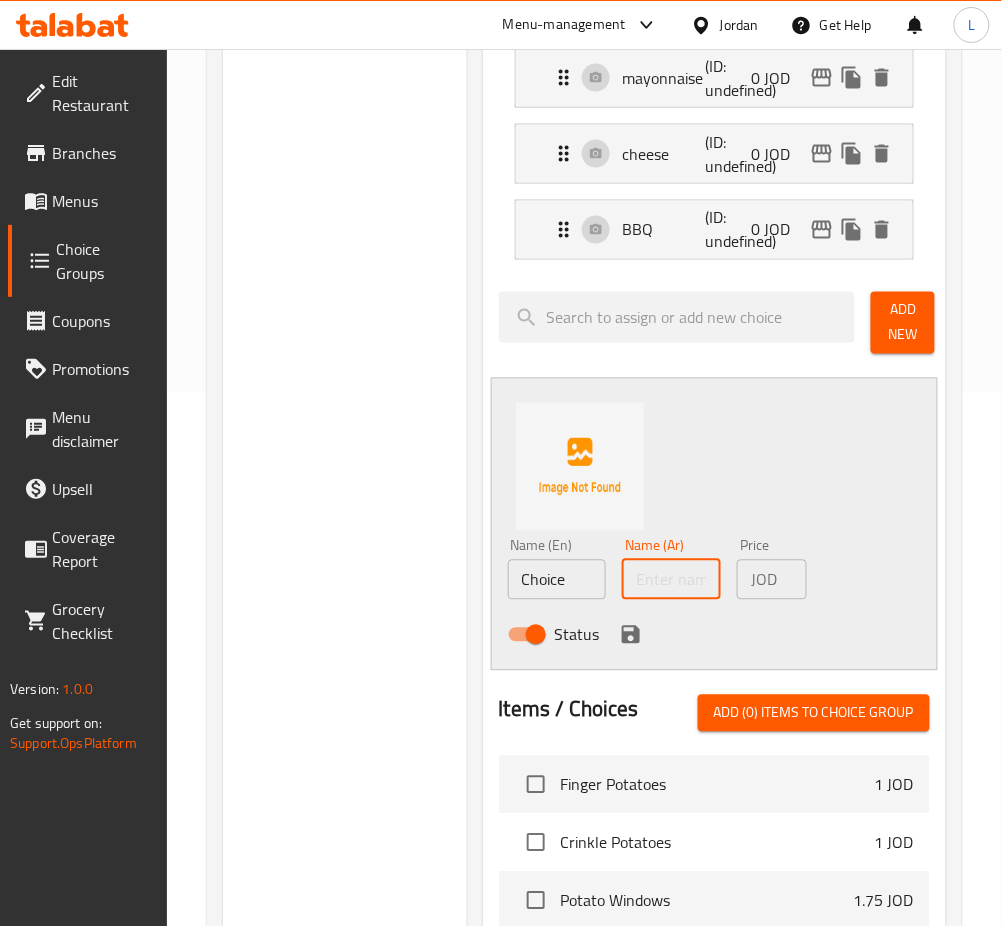 paste on "هاني ماستر" 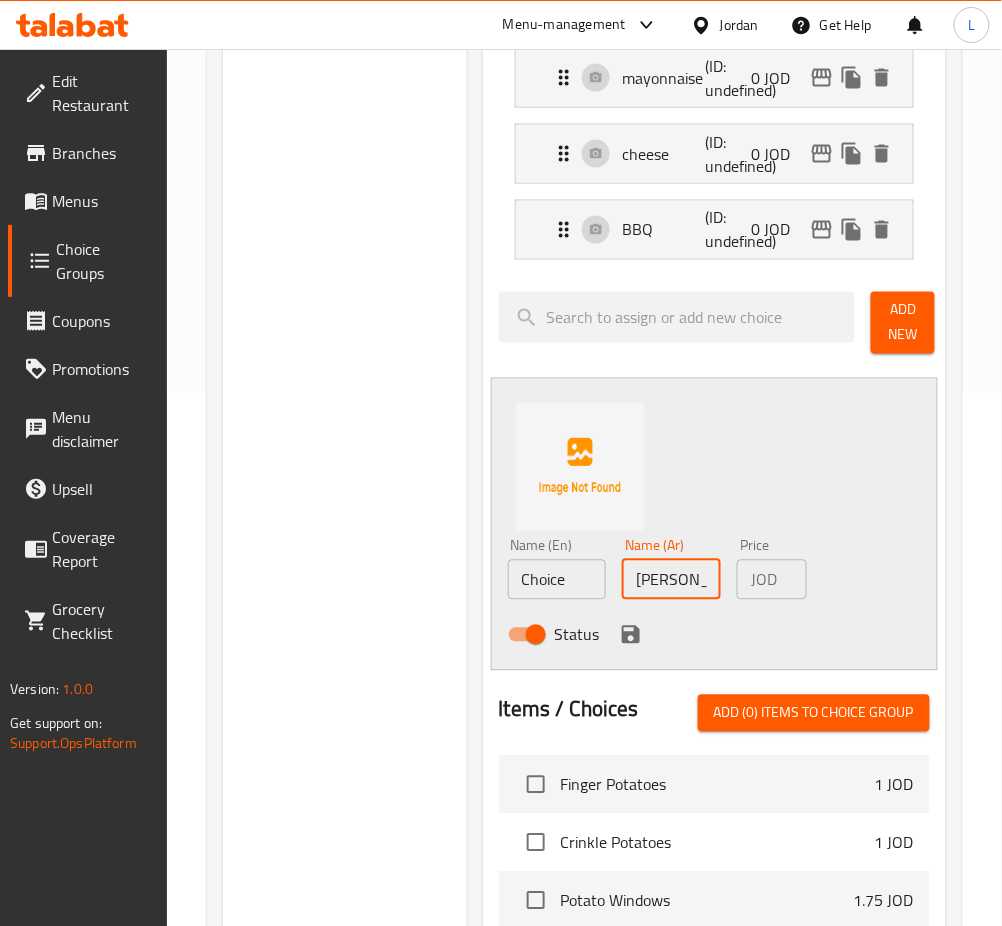 scroll, scrollTop: 0, scrollLeft: 8, axis: horizontal 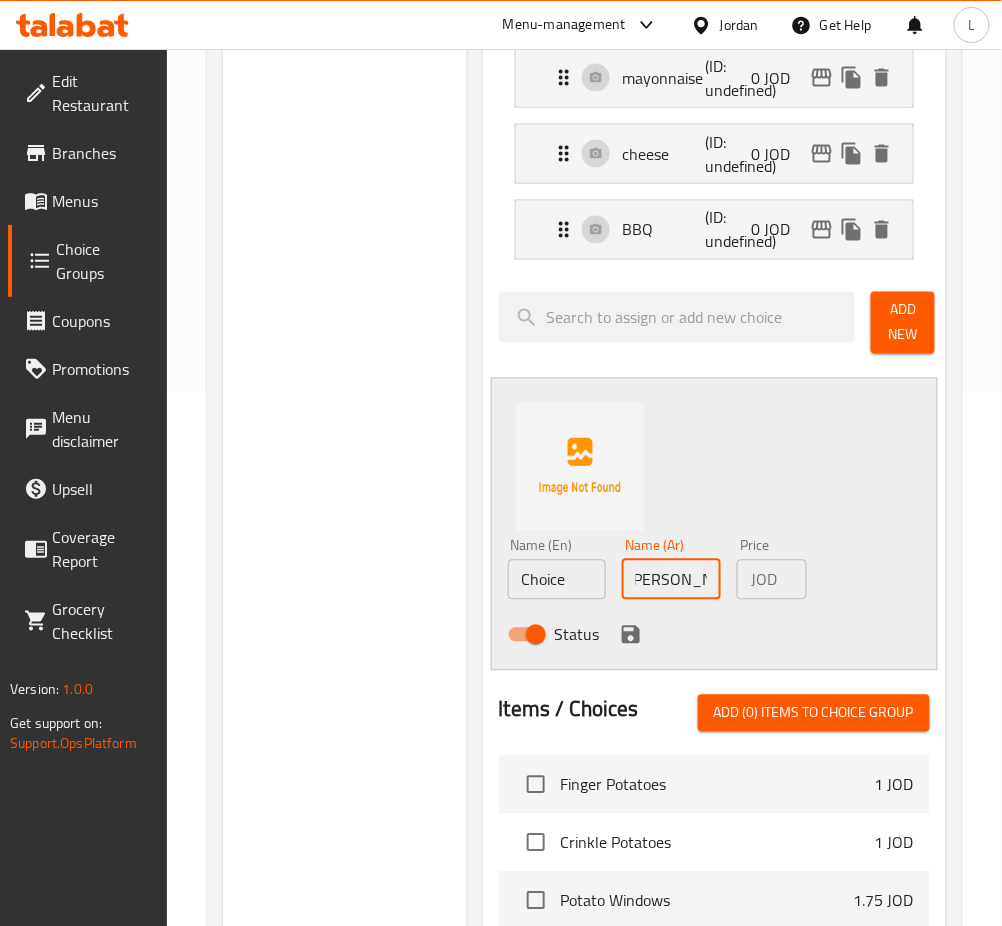 type on "هاني ماستر" 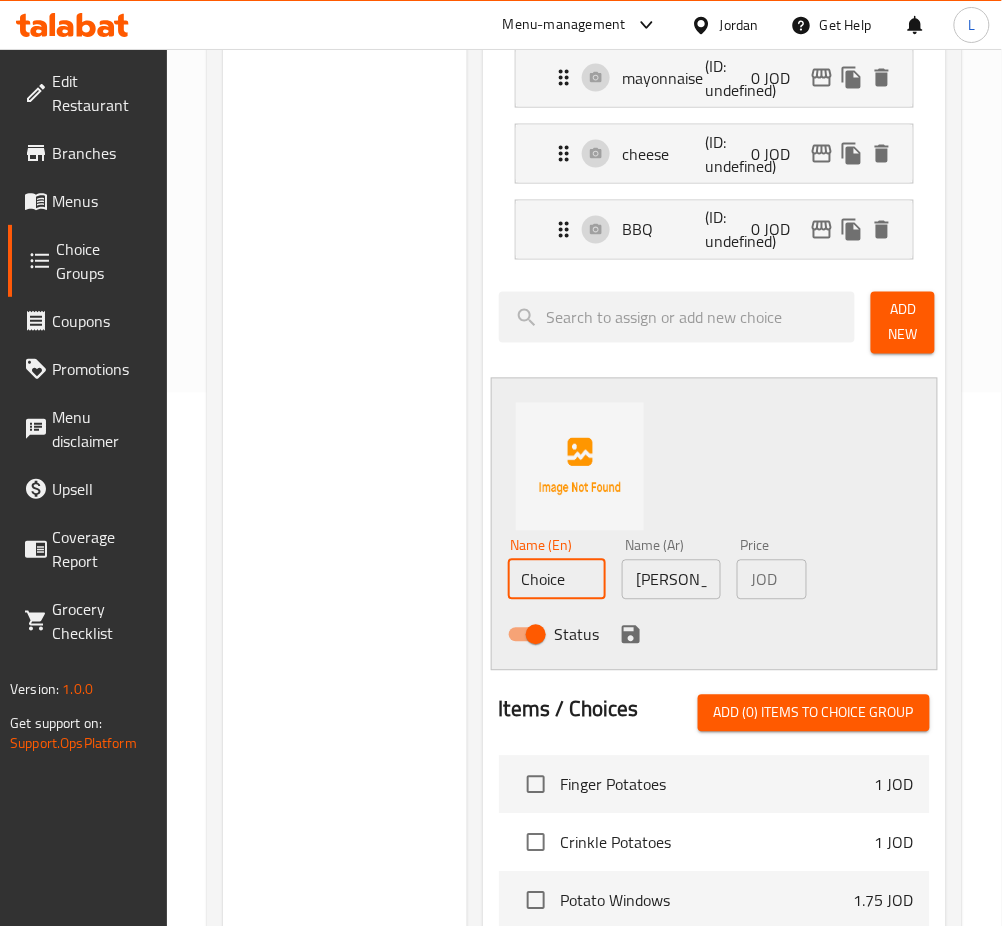 click on "Choice" at bounding box center [557, 580] 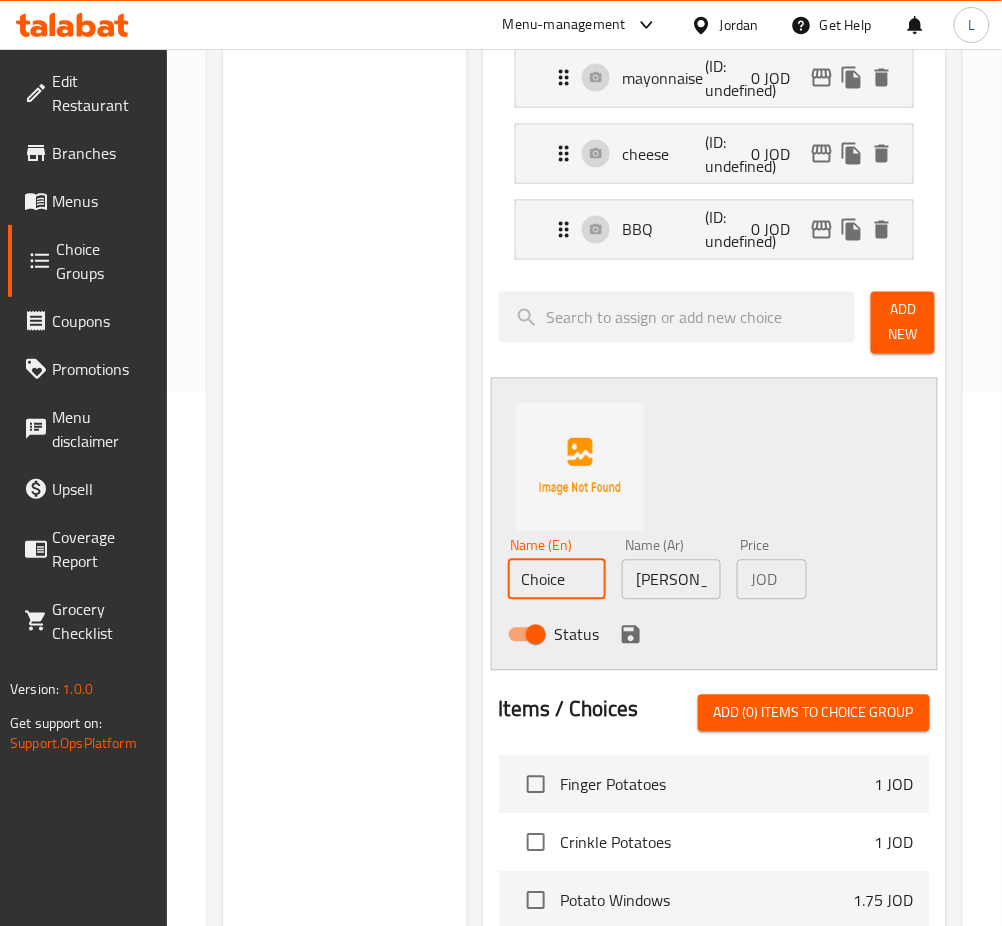 click on "Choice" at bounding box center [557, 580] 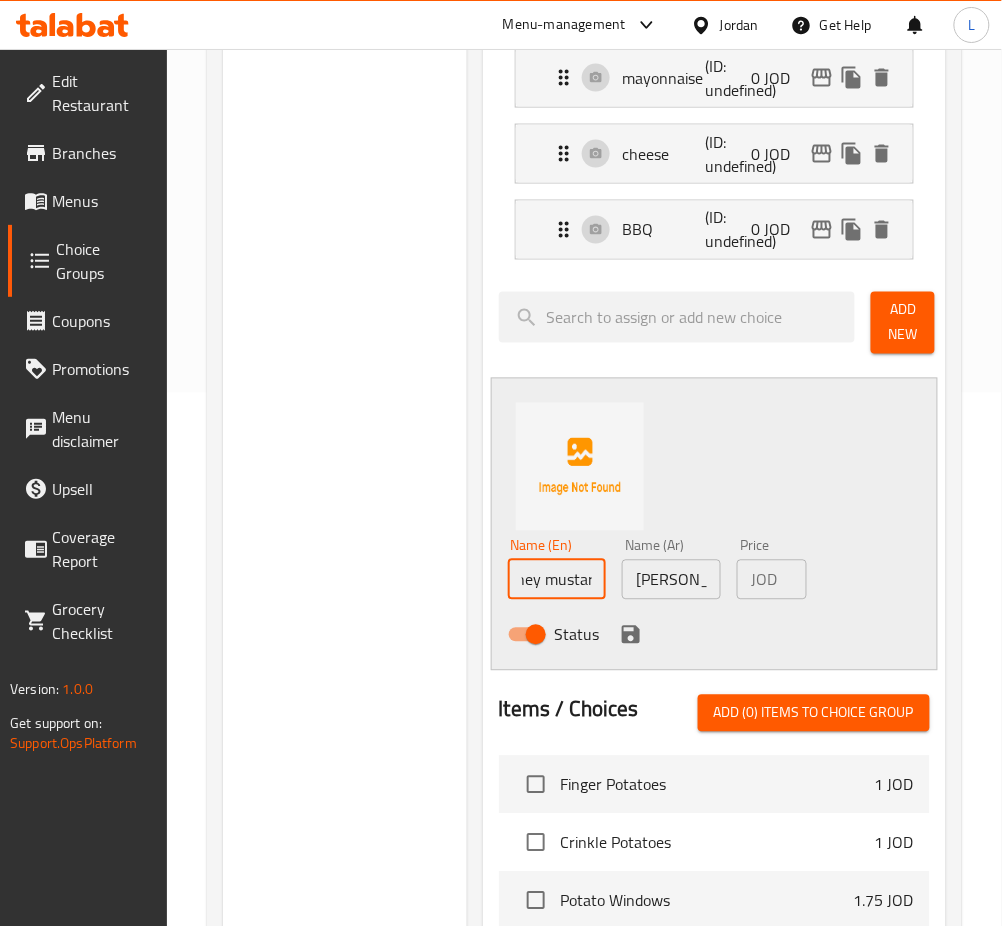 scroll, scrollTop: 0, scrollLeft: 29, axis: horizontal 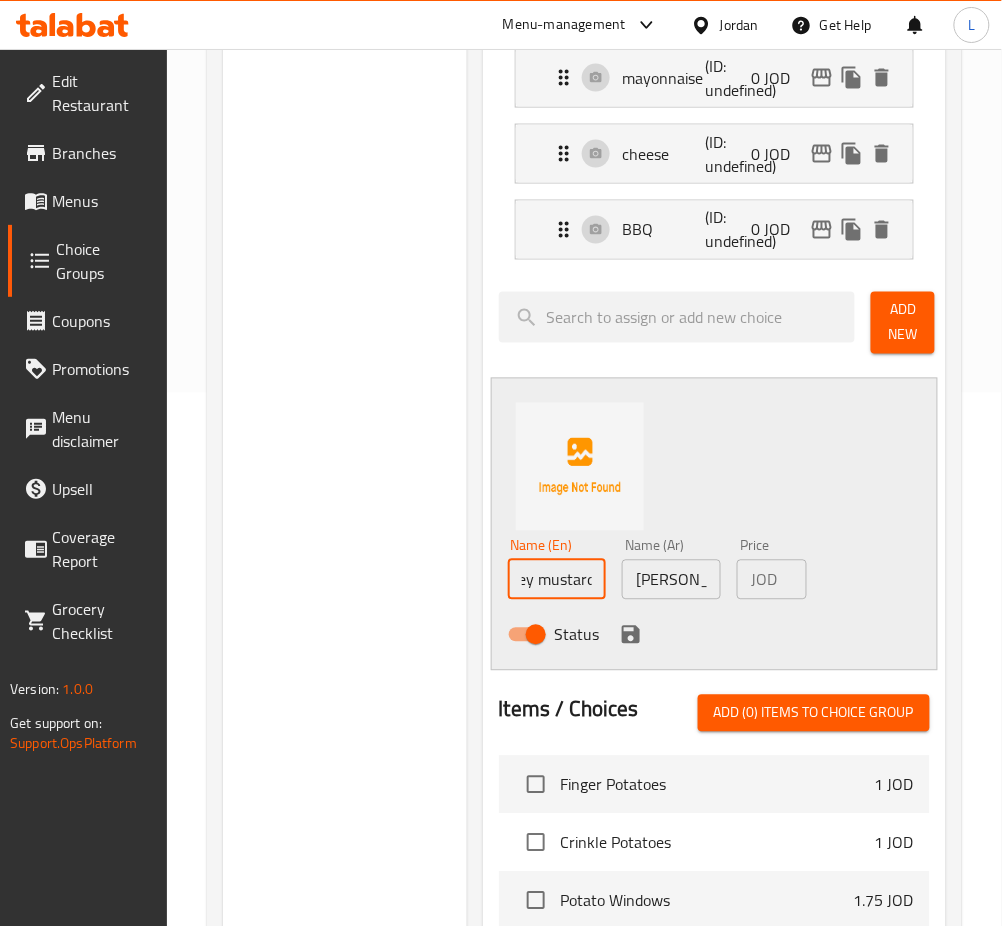 type on "honey mustard" 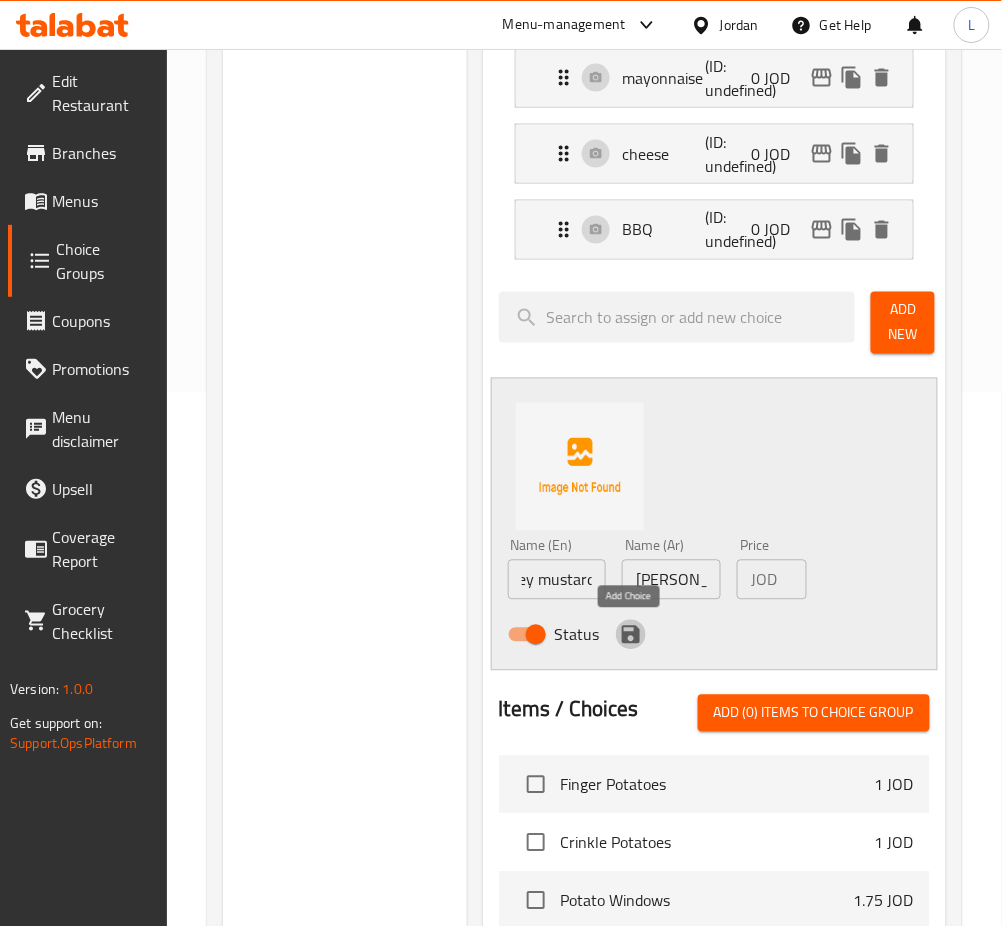 click 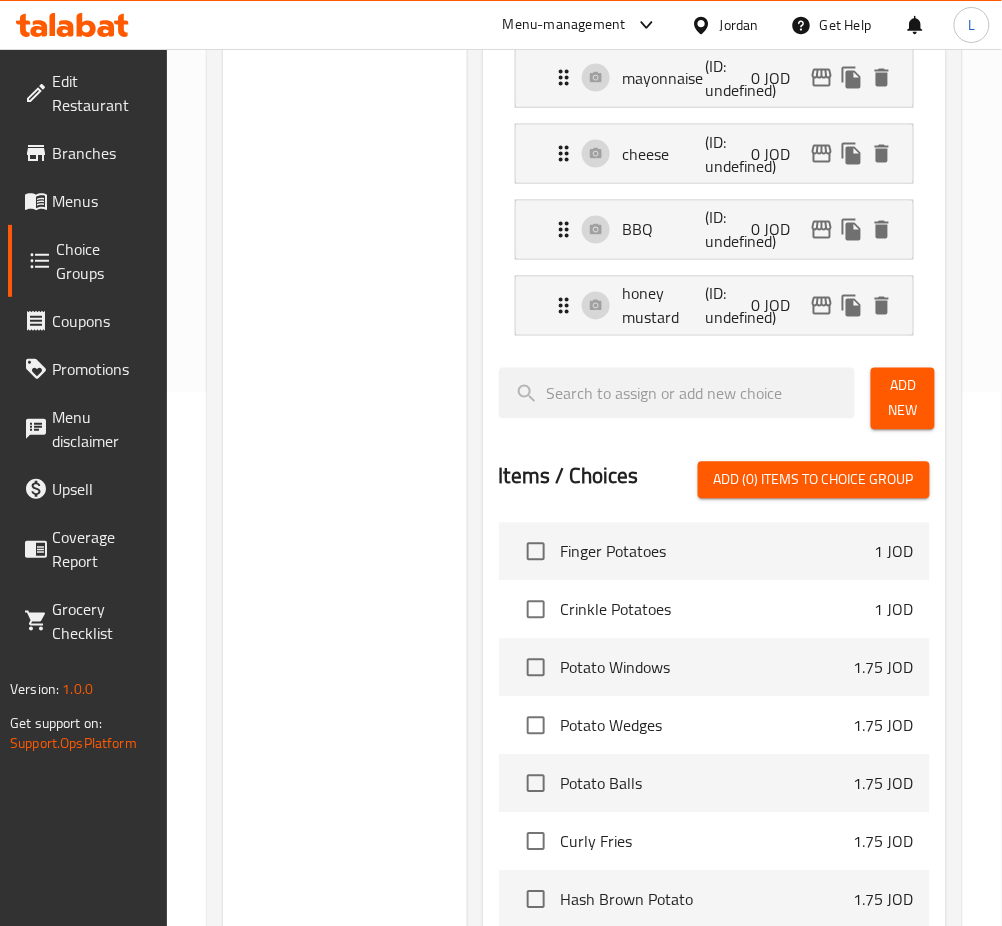 click on "Add New" at bounding box center (903, 399) 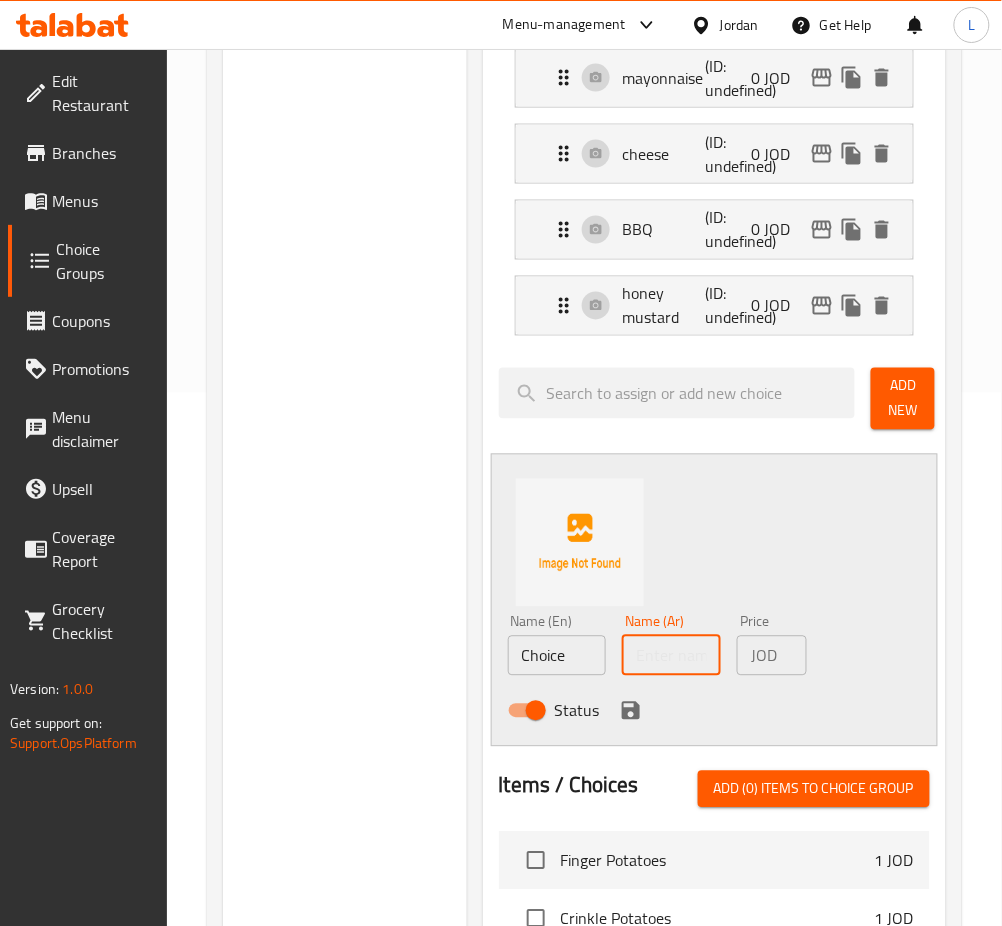click at bounding box center (671, 656) 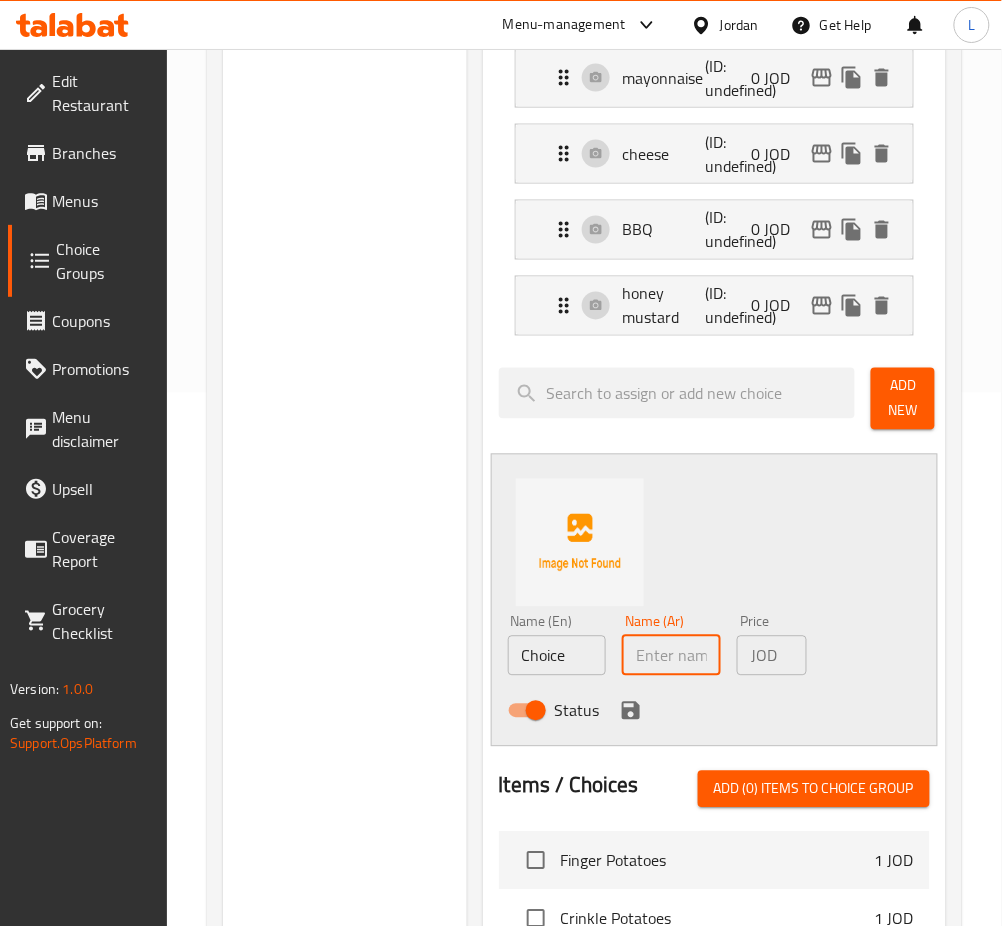 paste on "تكساس" 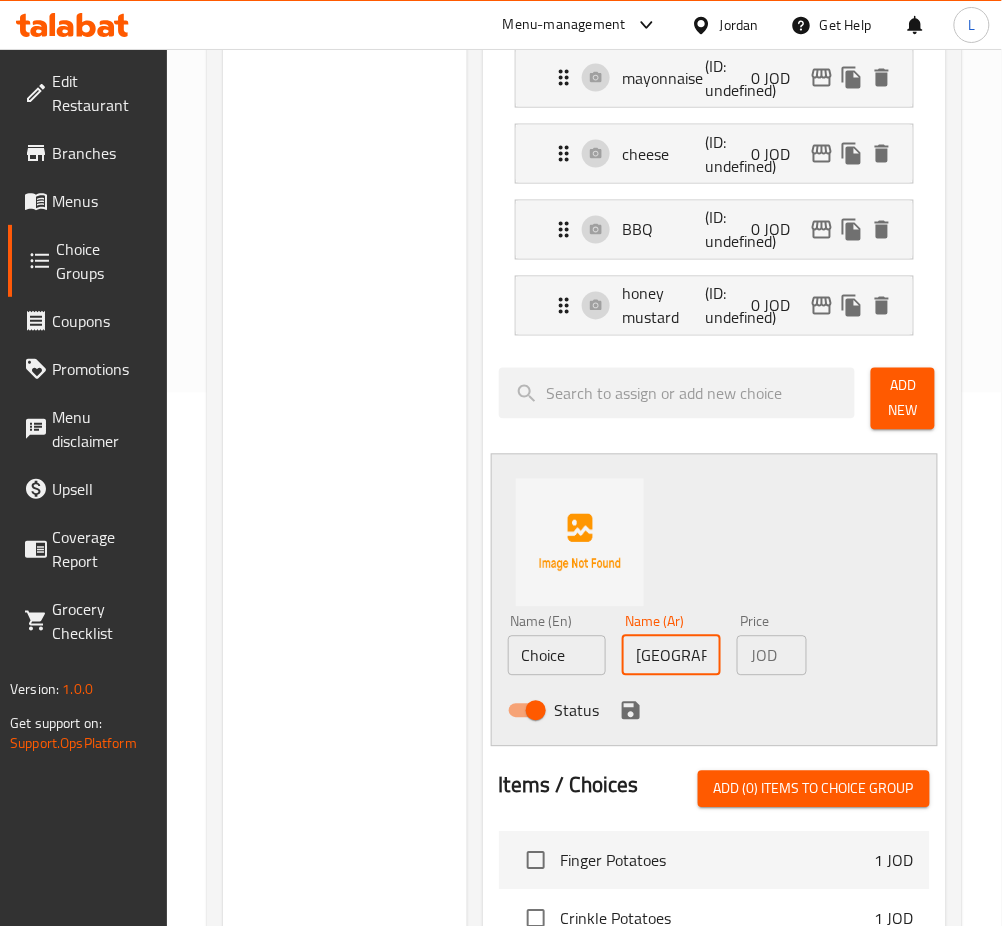 type on "تكساس" 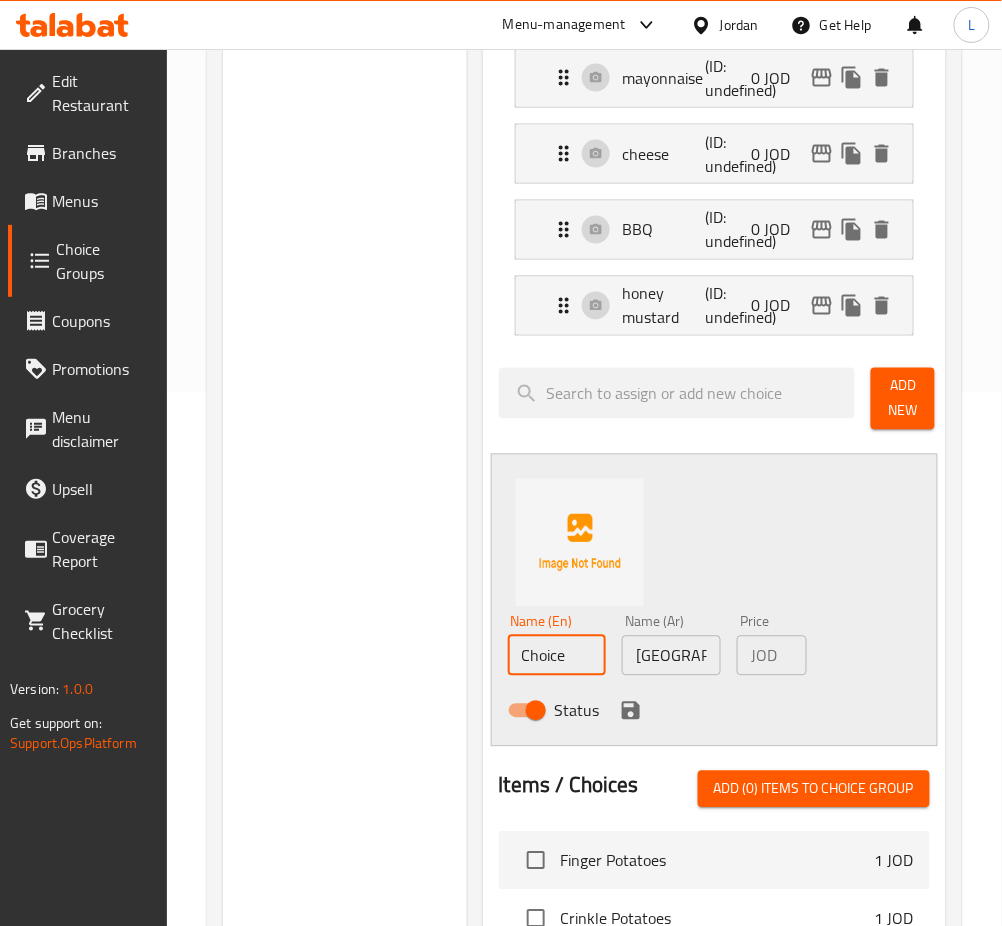 click on "Choice" at bounding box center [557, 656] 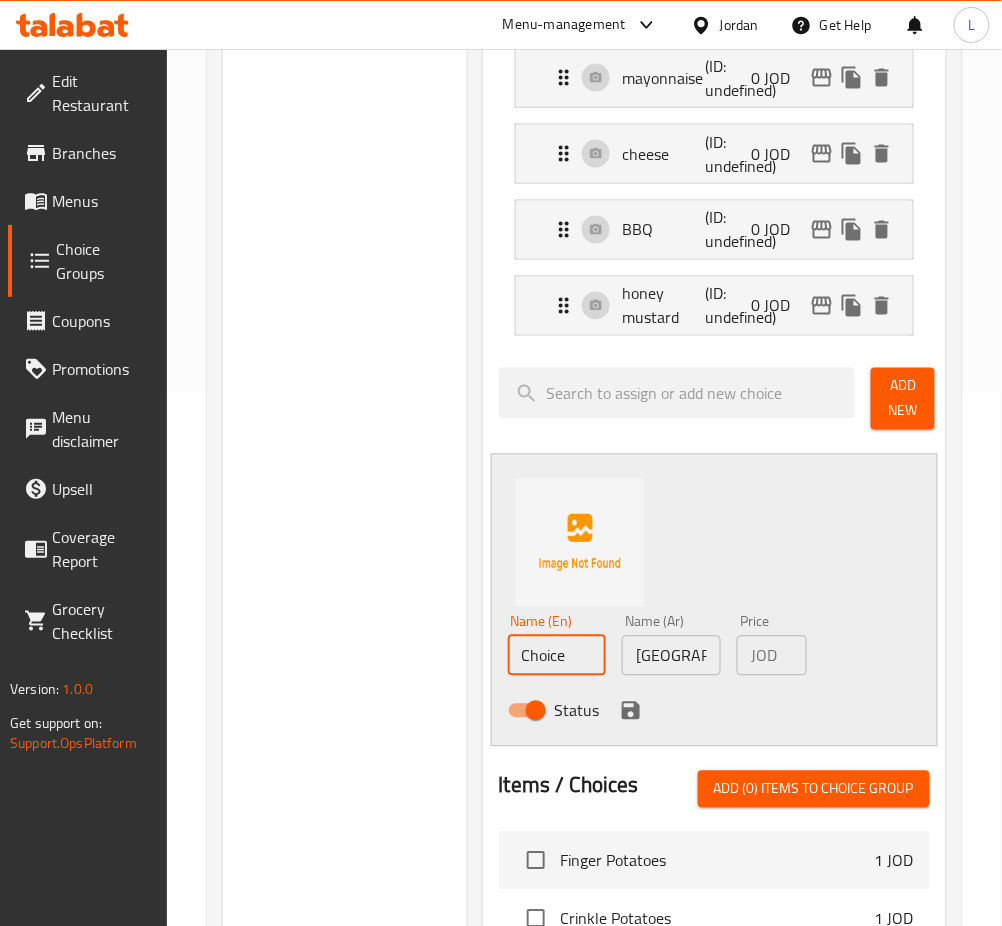 click on "Choice" at bounding box center (557, 656) 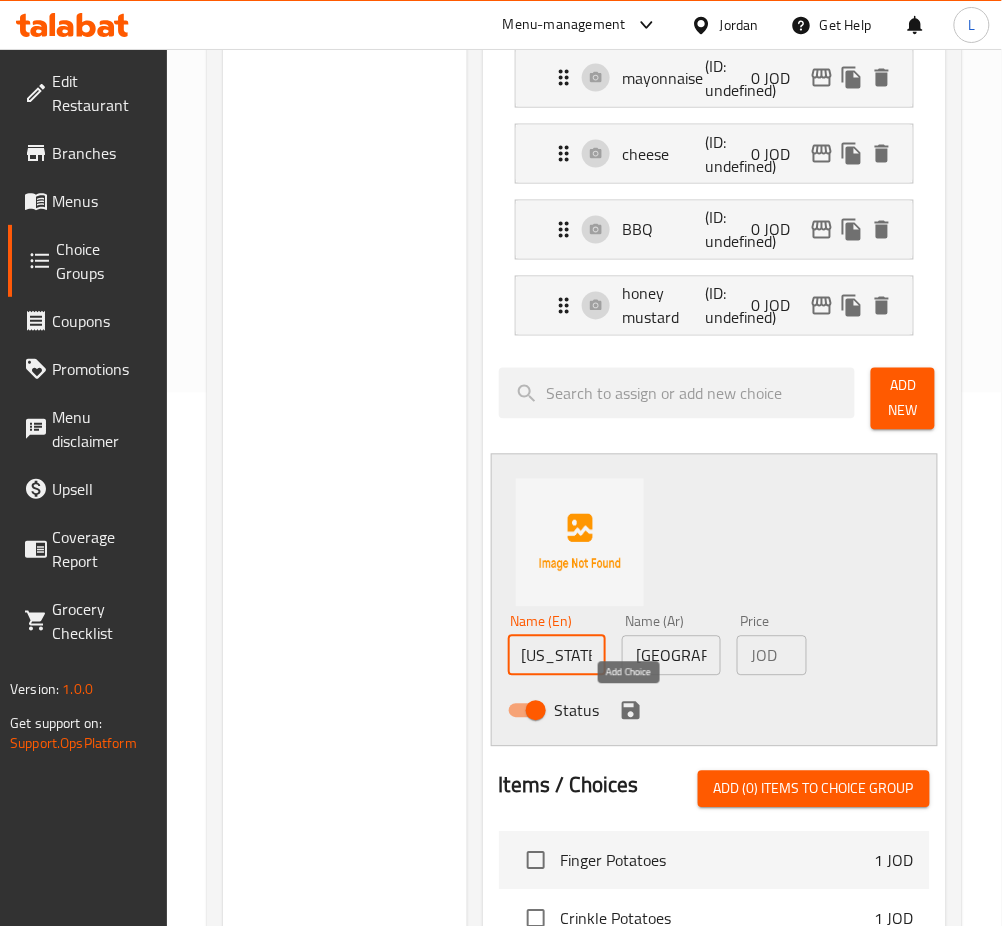 type on "Texas" 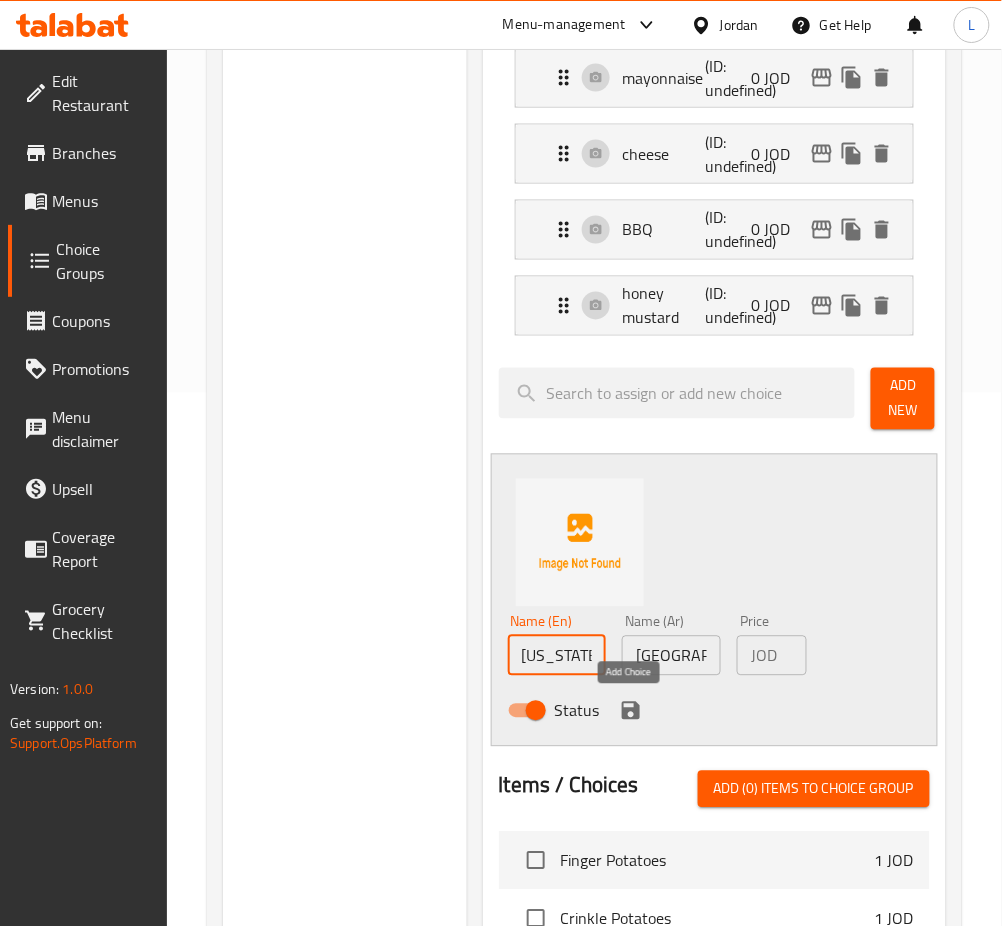 click 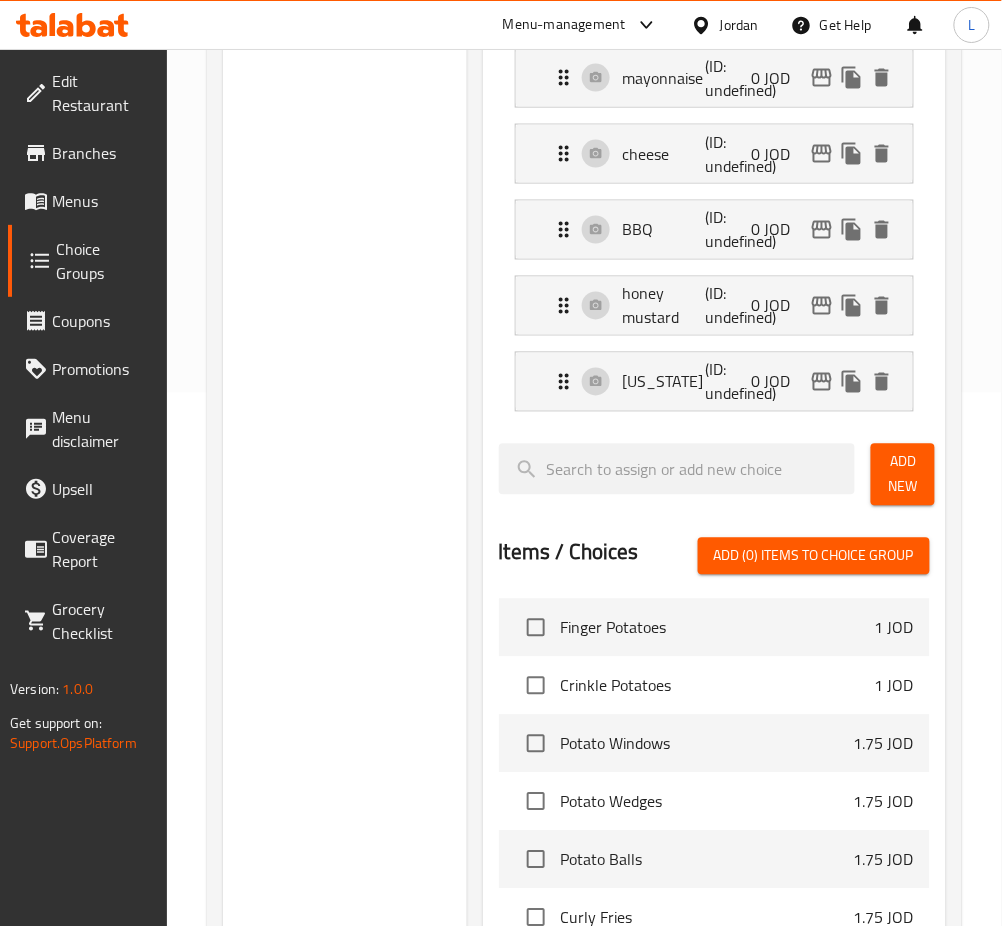 click on "Add New" at bounding box center (903, 475) 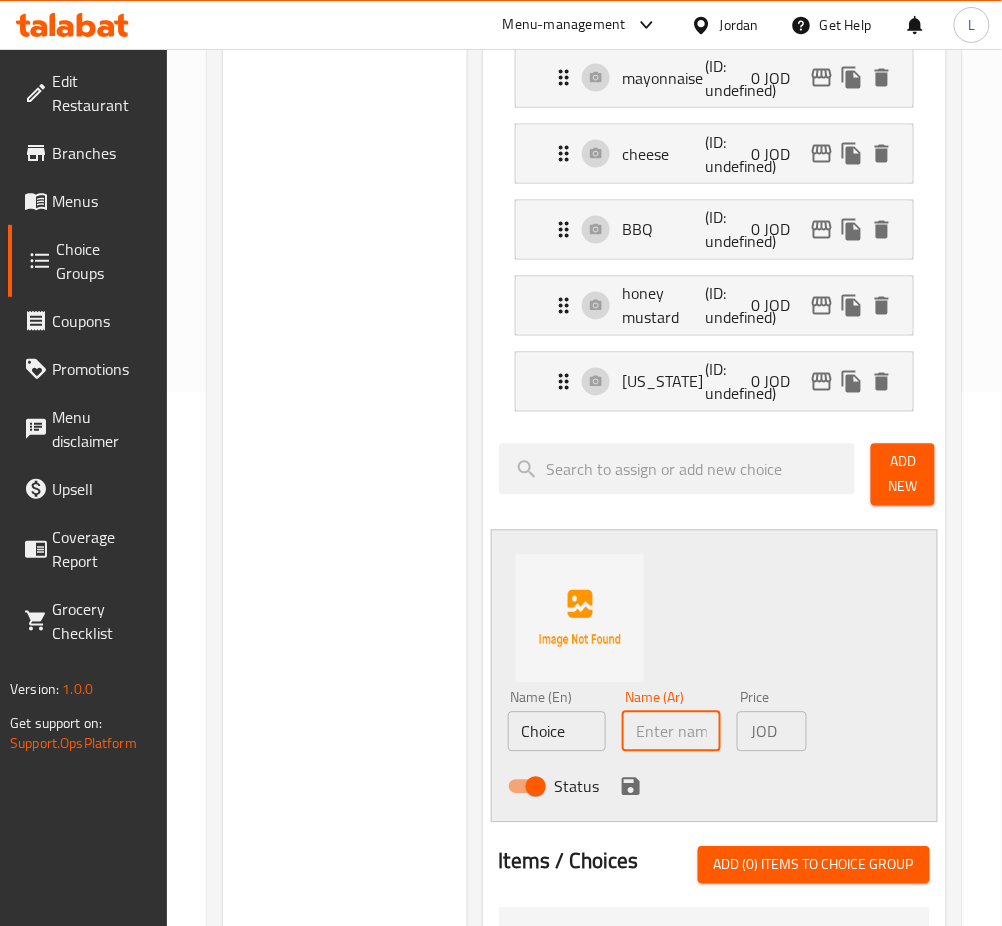 drag, startPoint x: 670, startPoint y: 721, endPoint x: 619, endPoint y: 734, distance: 52.63079 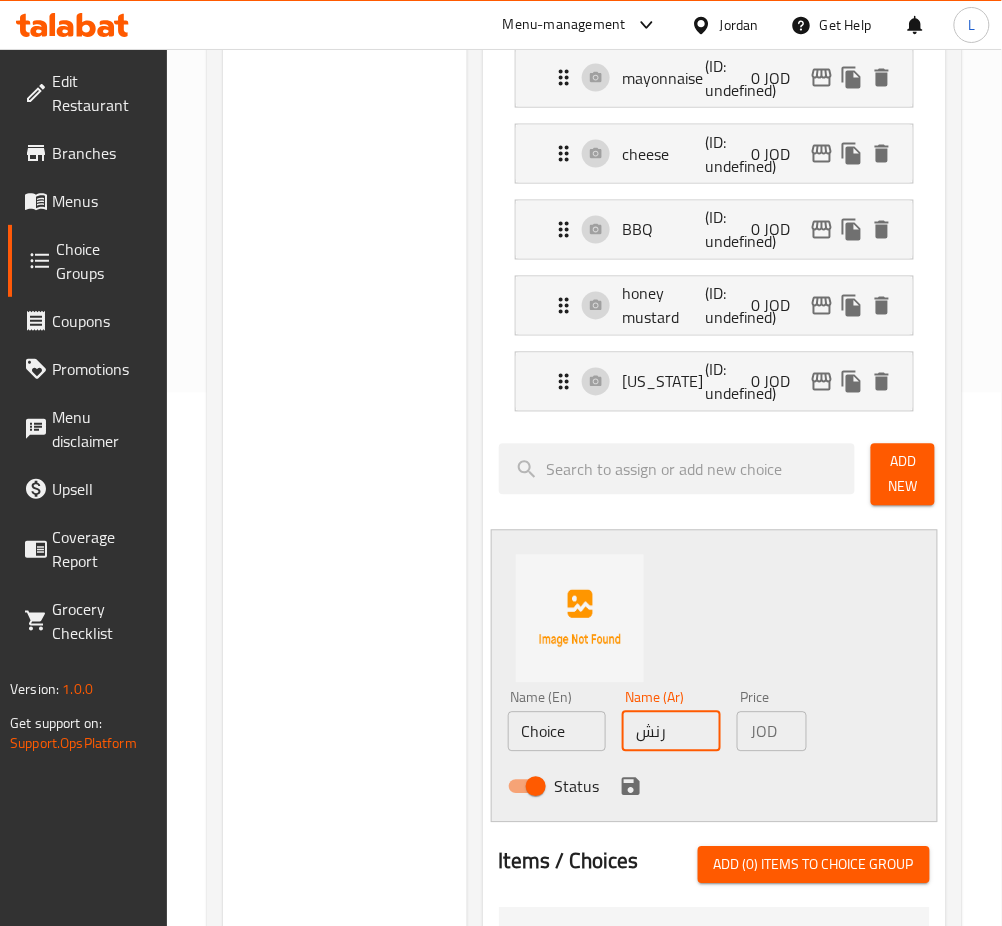type on "رنش" 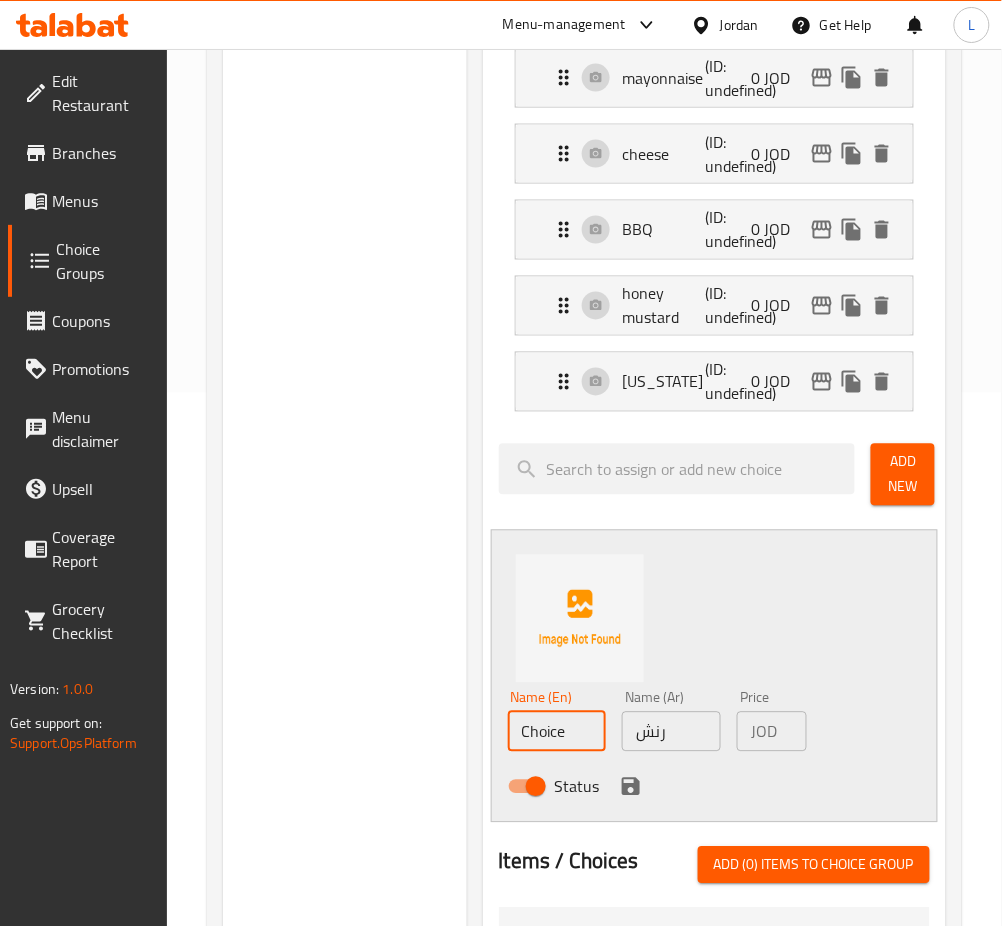 click on "Choice" at bounding box center [557, 732] 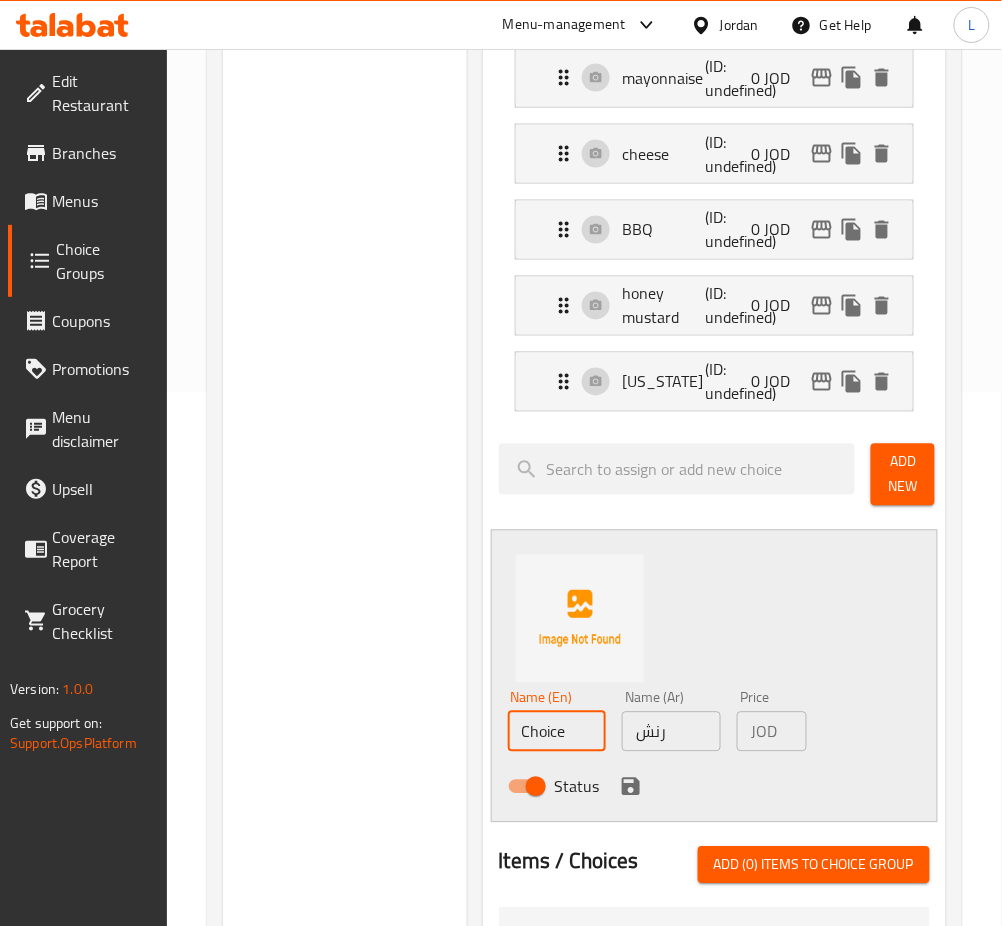 click on "Choice" at bounding box center (557, 732) 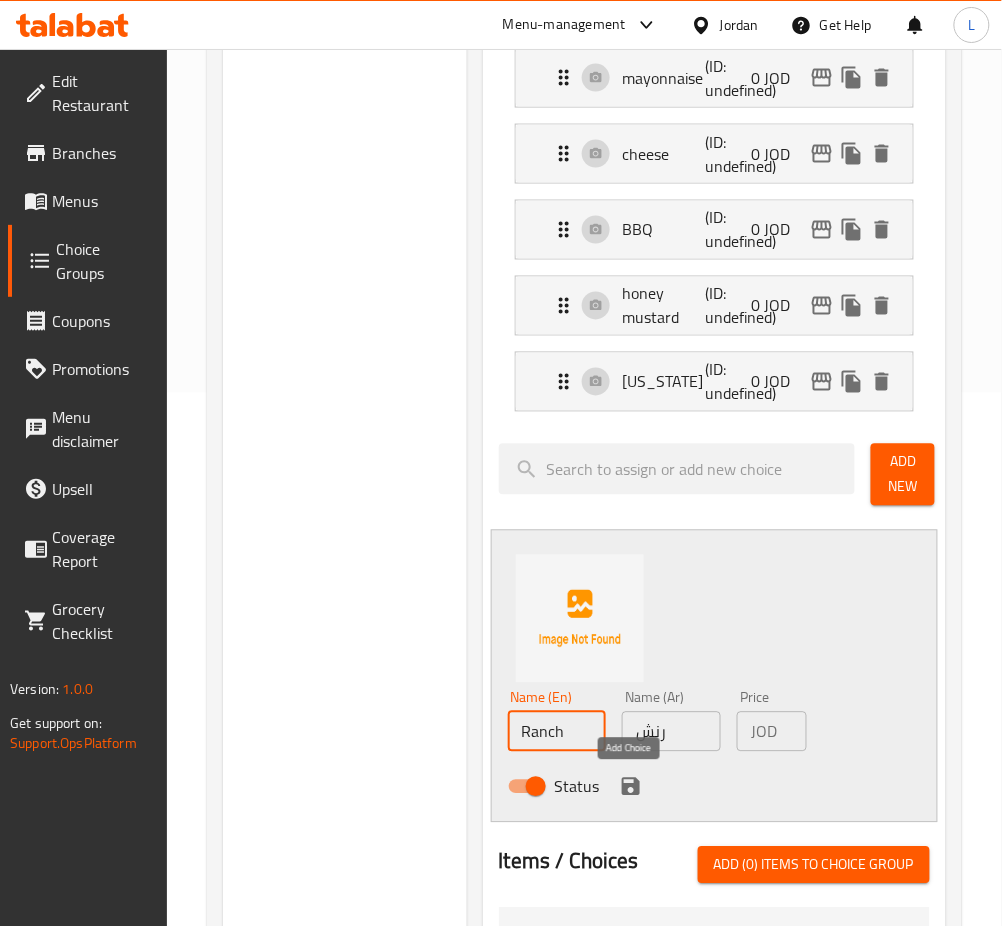type on "Ranch" 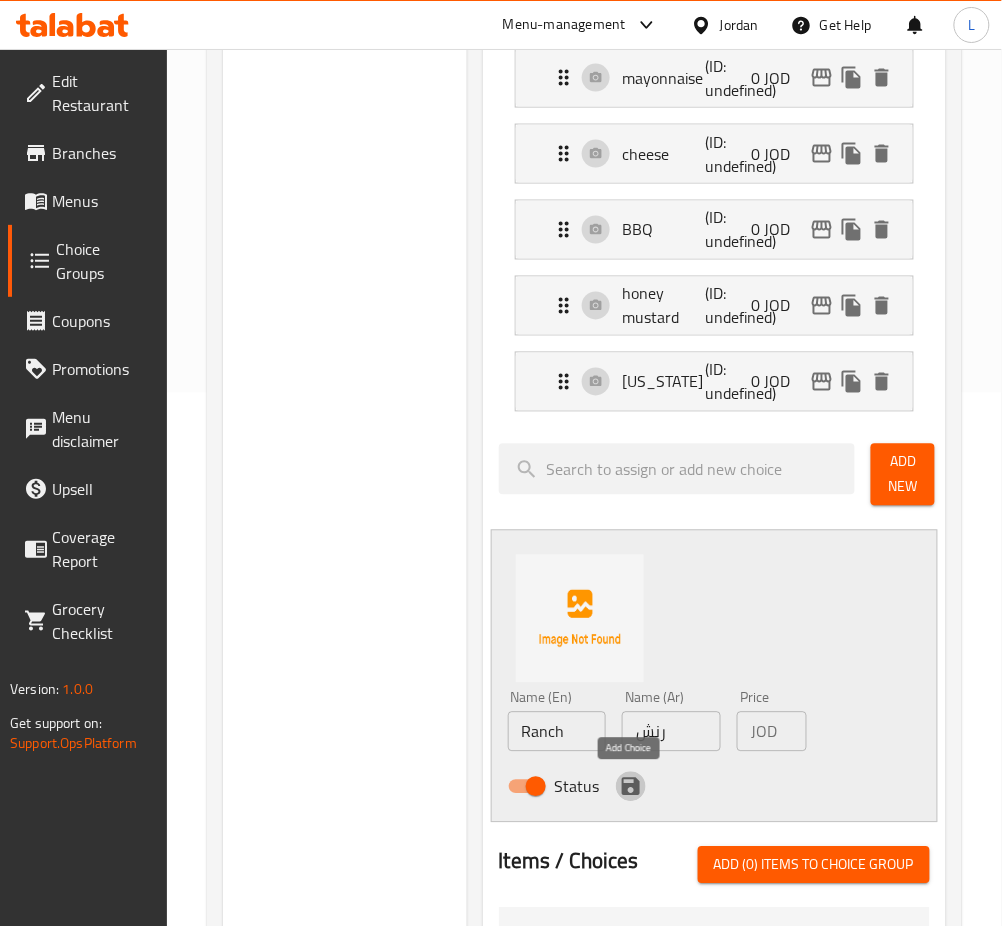 click 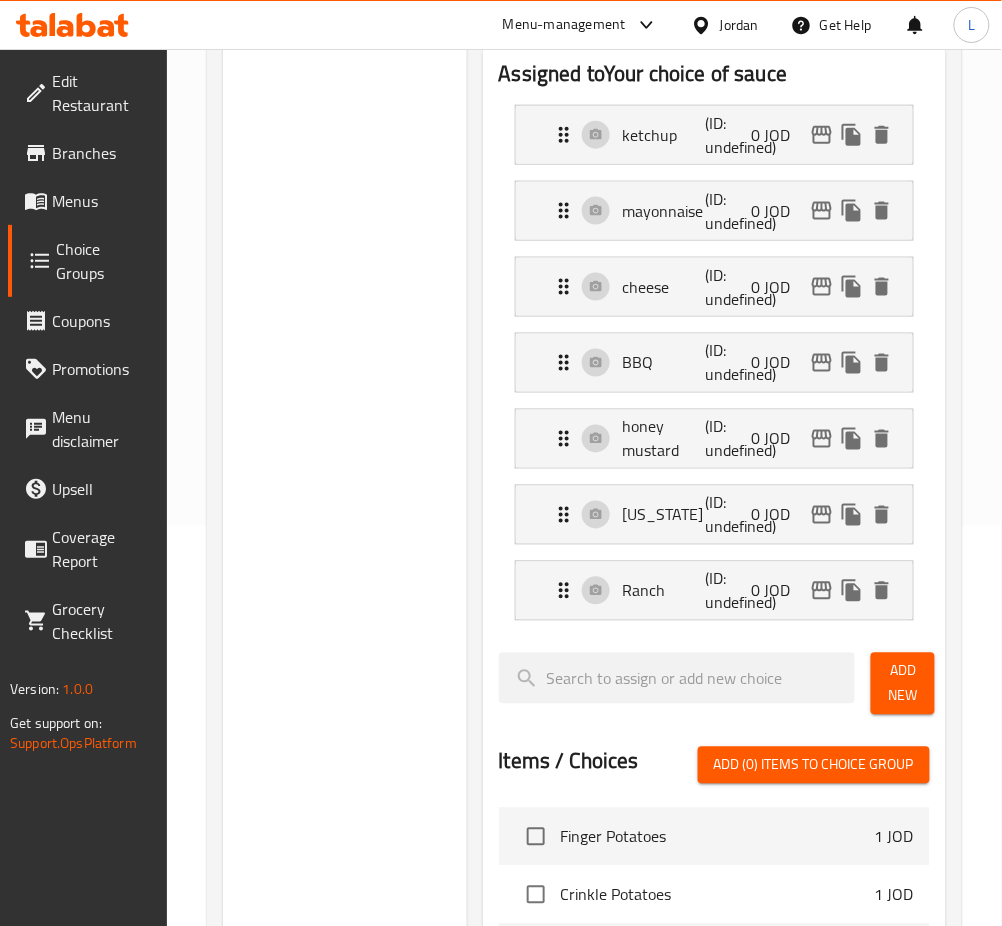 scroll, scrollTop: 533, scrollLeft: 0, axis: vertical 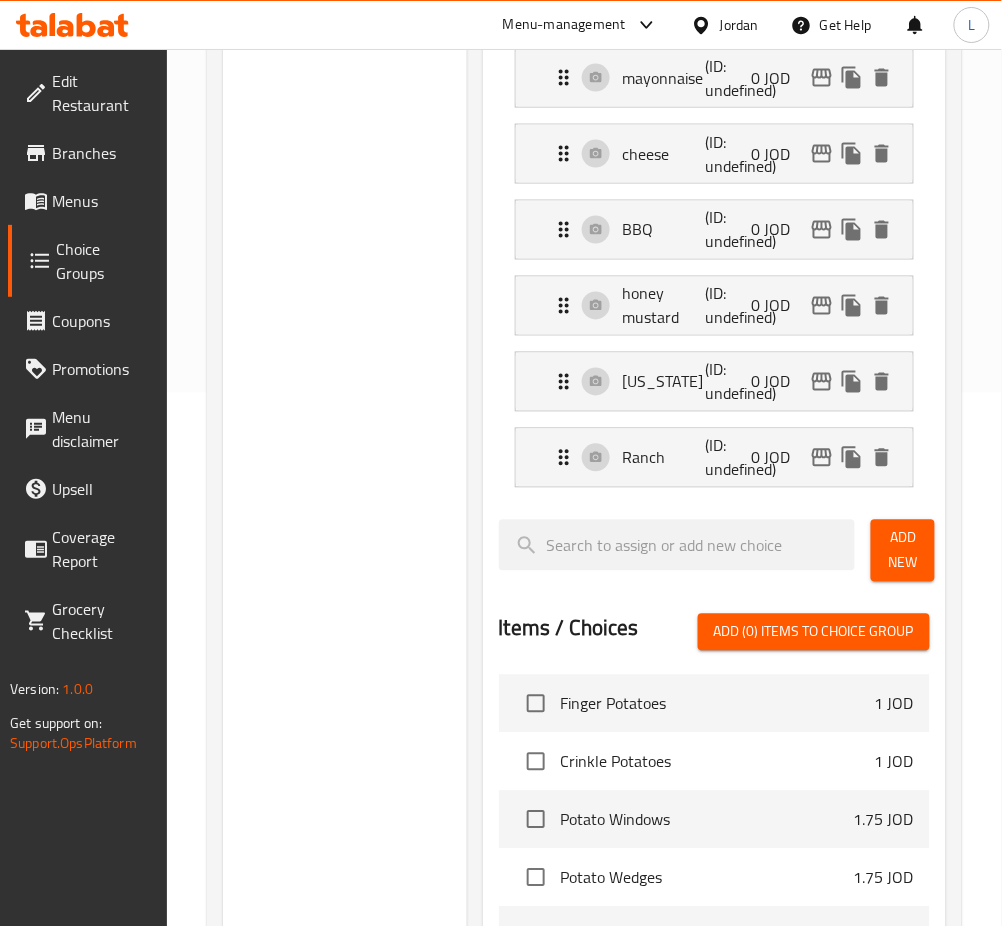 drag, startPoint x: 932, startPoint y: 554, endPoint x: 889, endPoint y: 558, distance: 43.185646 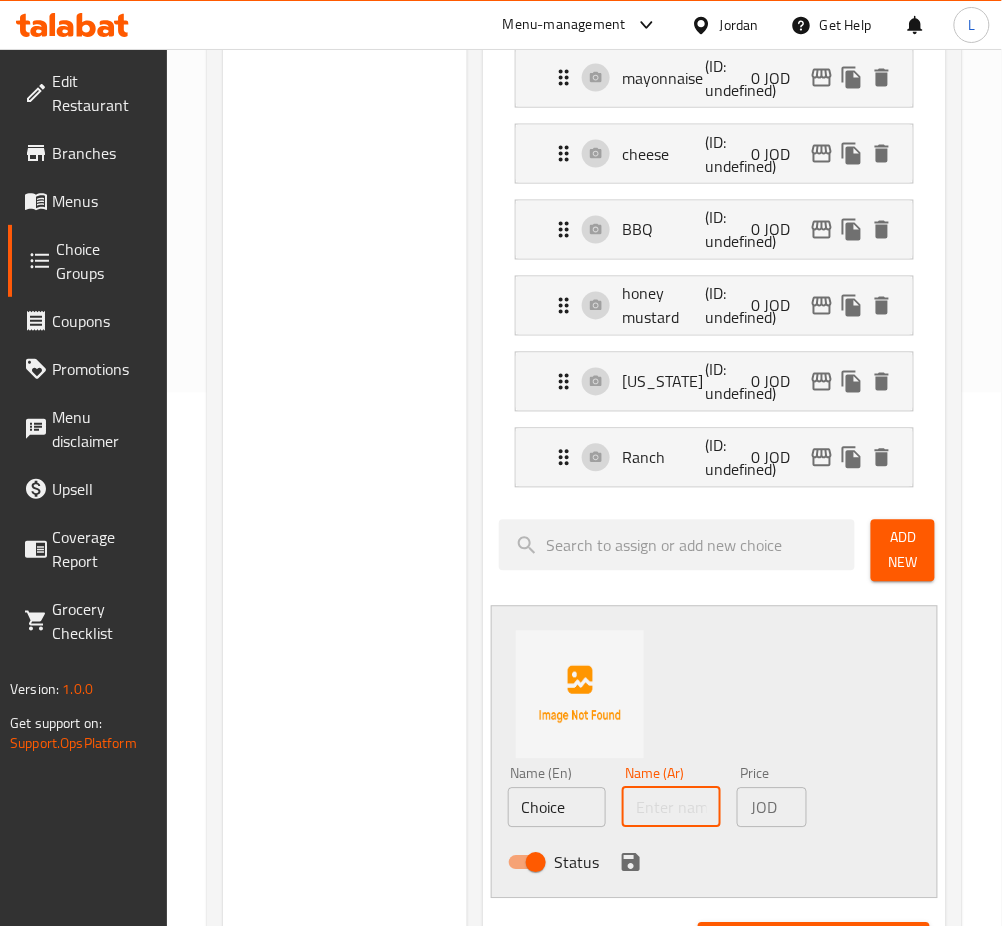 click at bounding box center (671, 808) 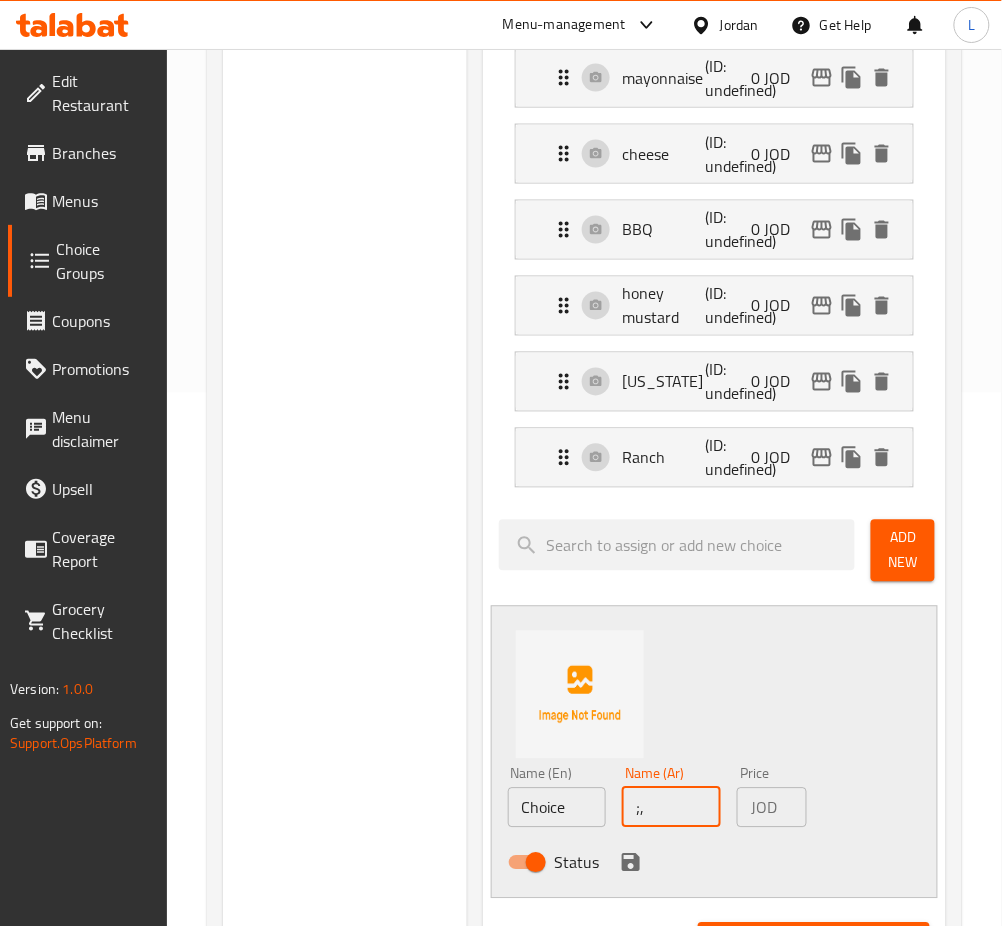 type on ";" 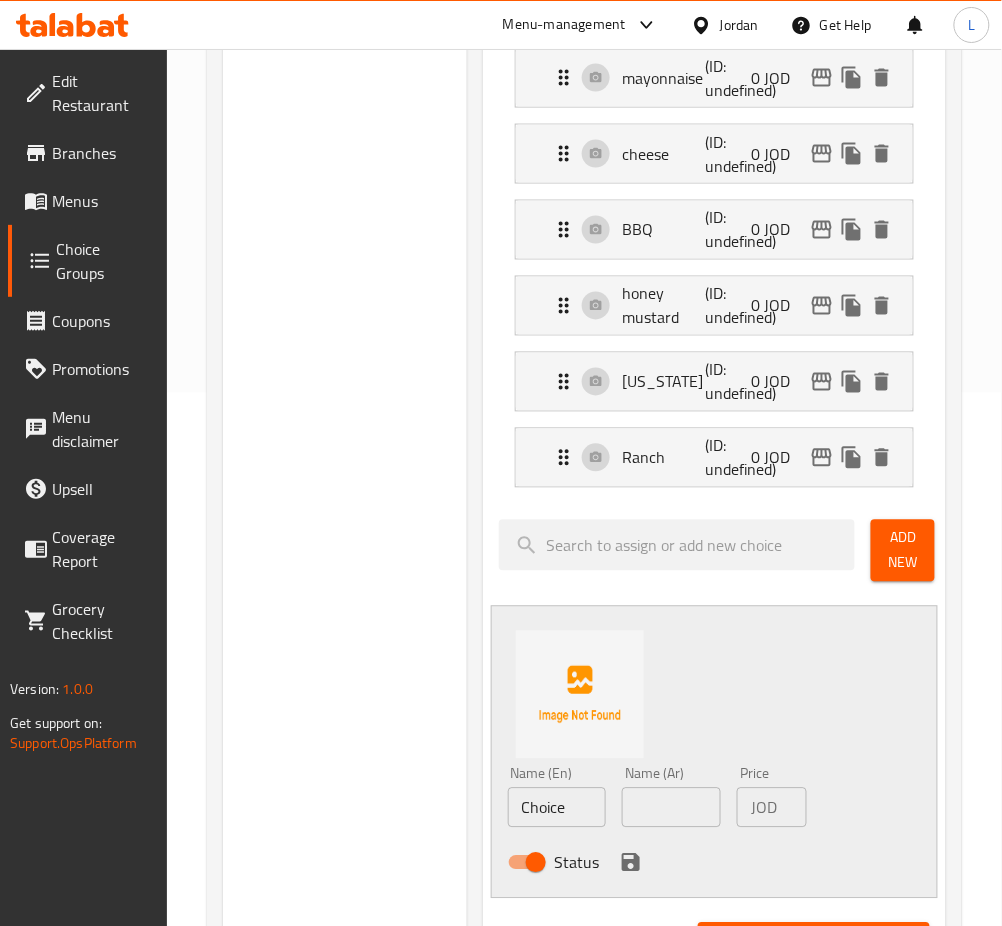 click at bounding box center [671, 808] 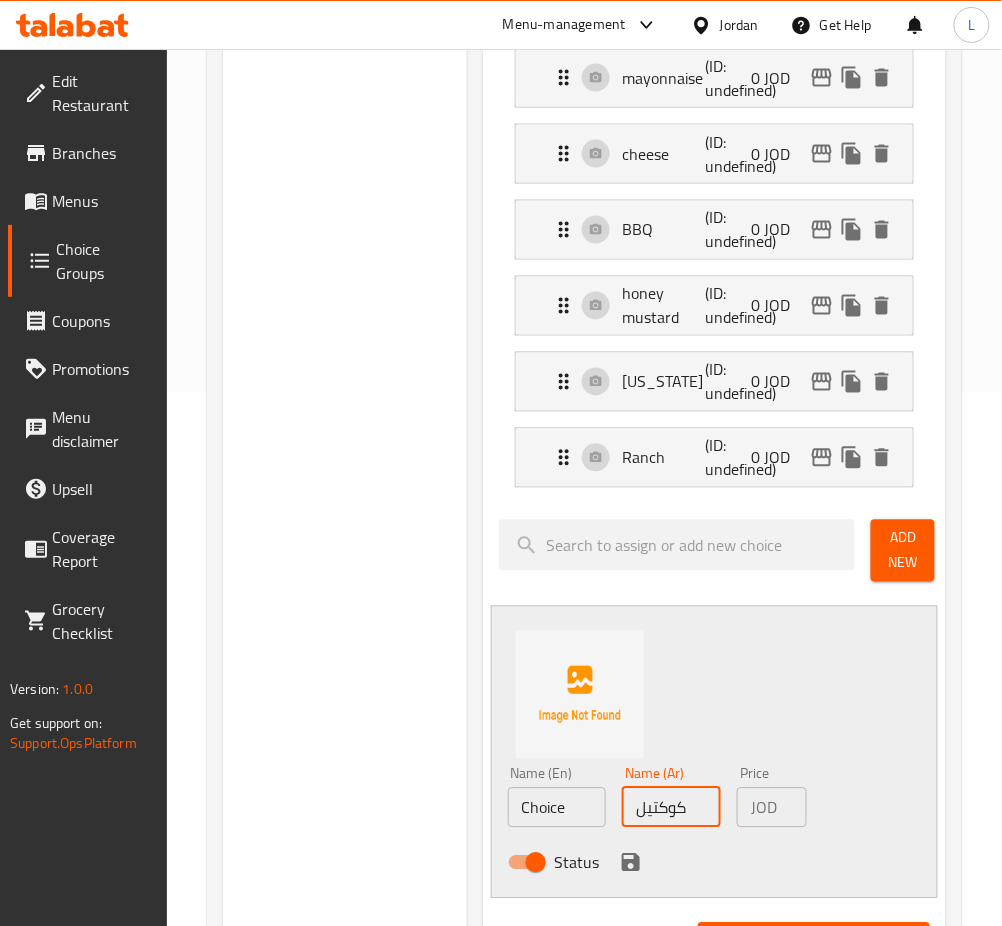 type on "كوكتيل" 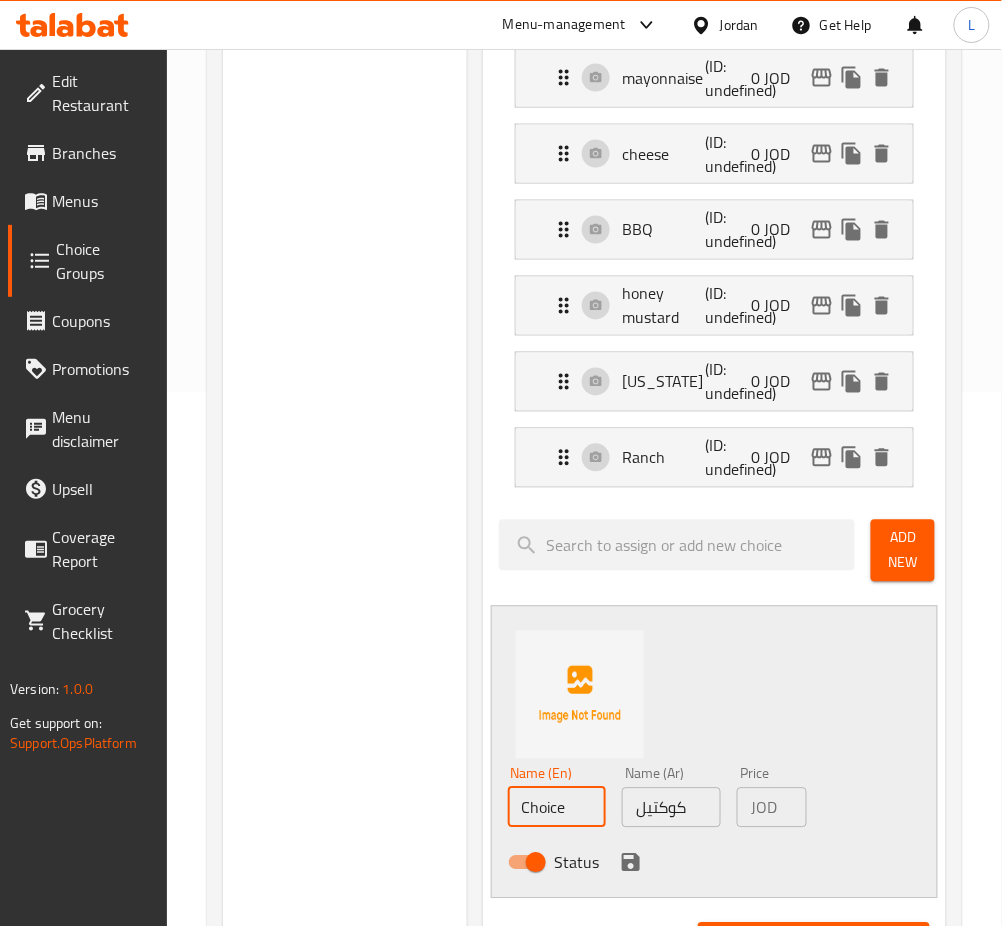click on "Choice" at bounding box center [557, 808] 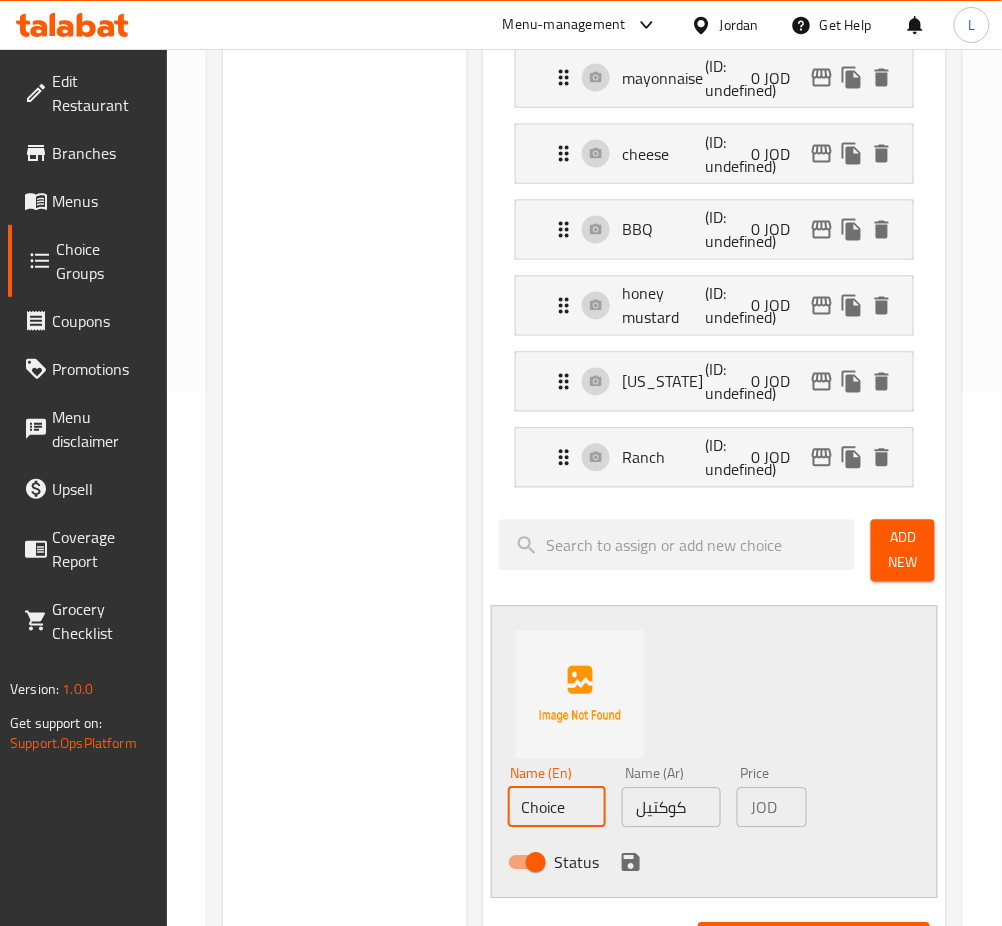 click on "Choice" at bounding box center (557, 808) 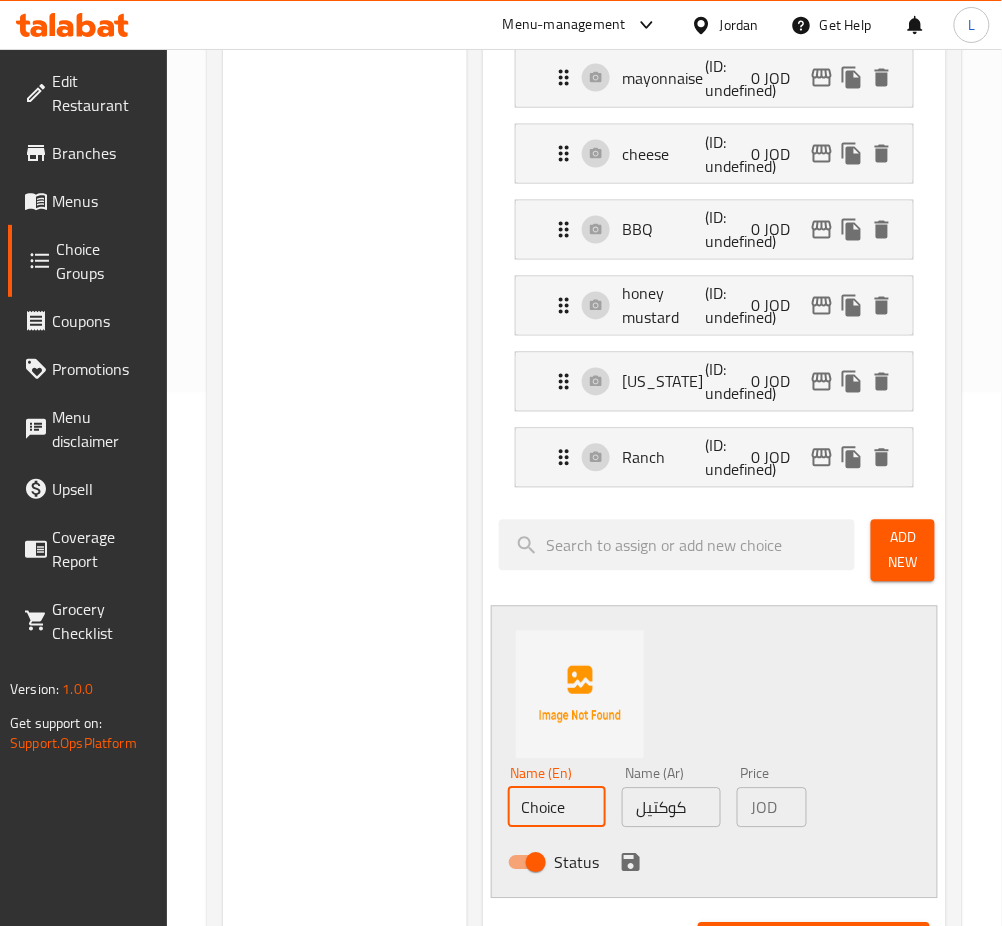 click on "Choice" at bounding box center [557, 808] 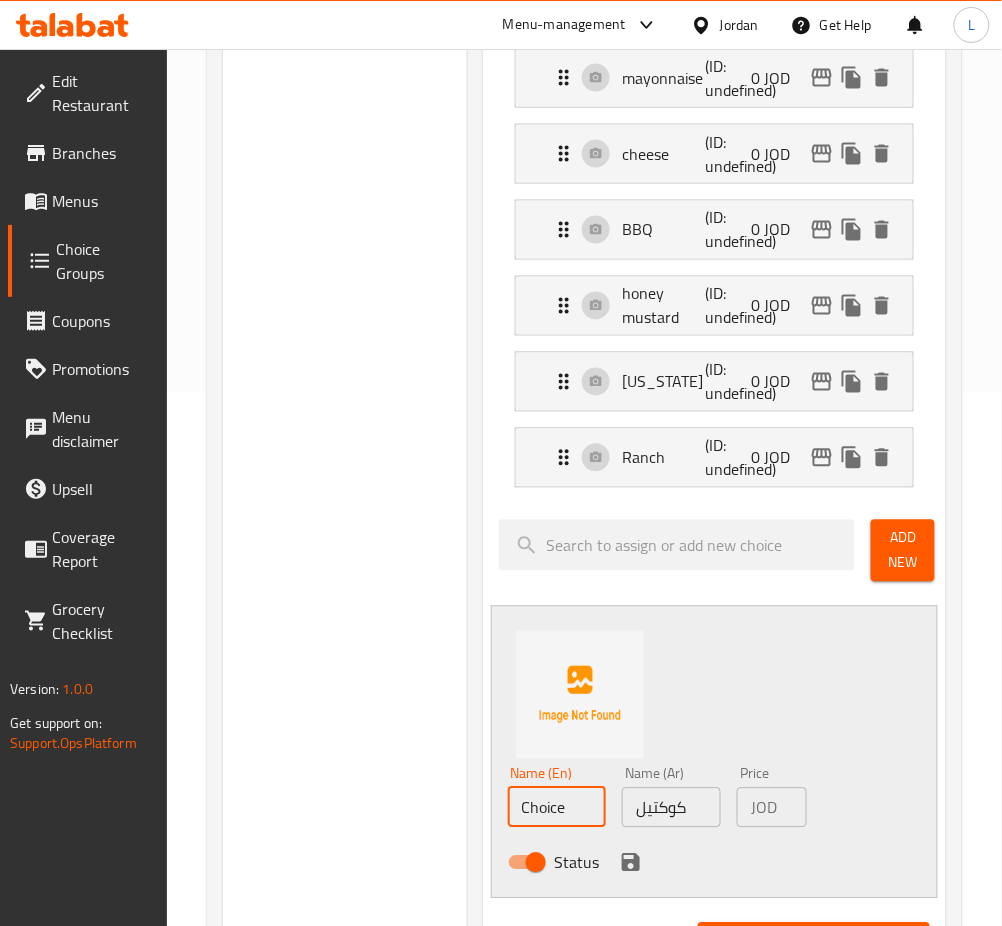 click on "Choice" at bounding box center (557, 808) 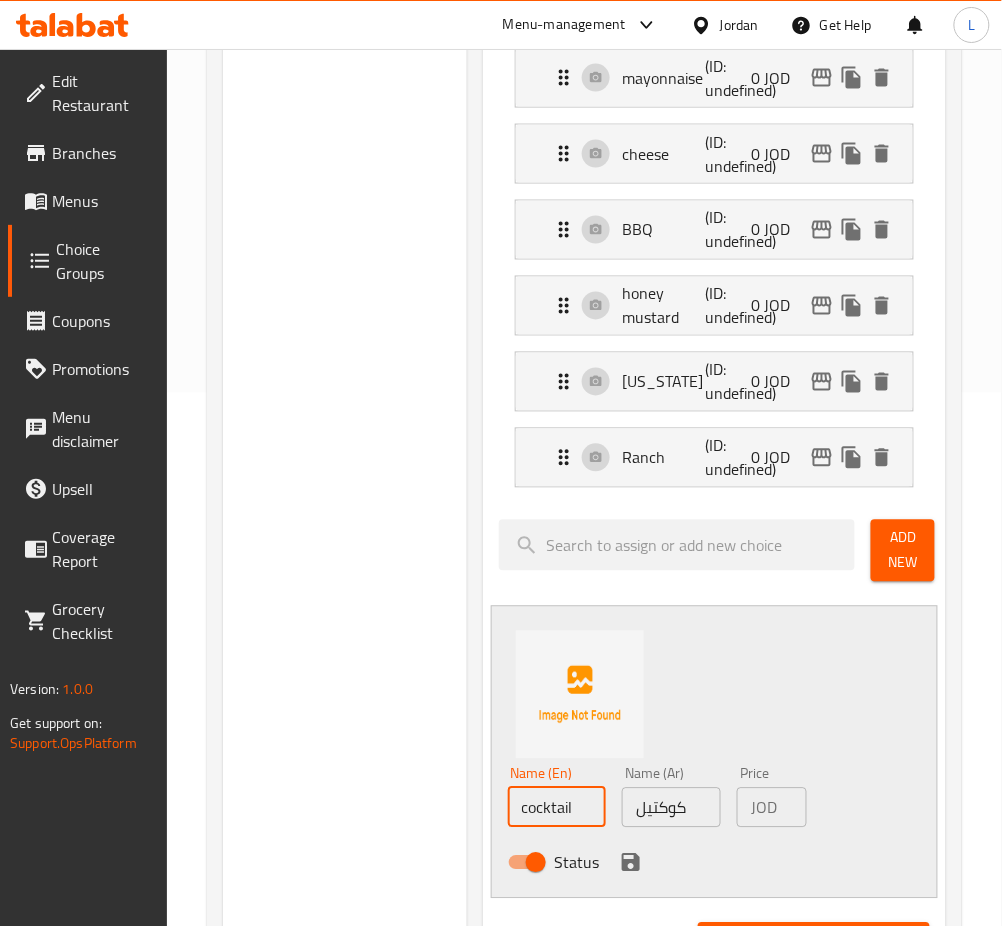 type on "cocktail" 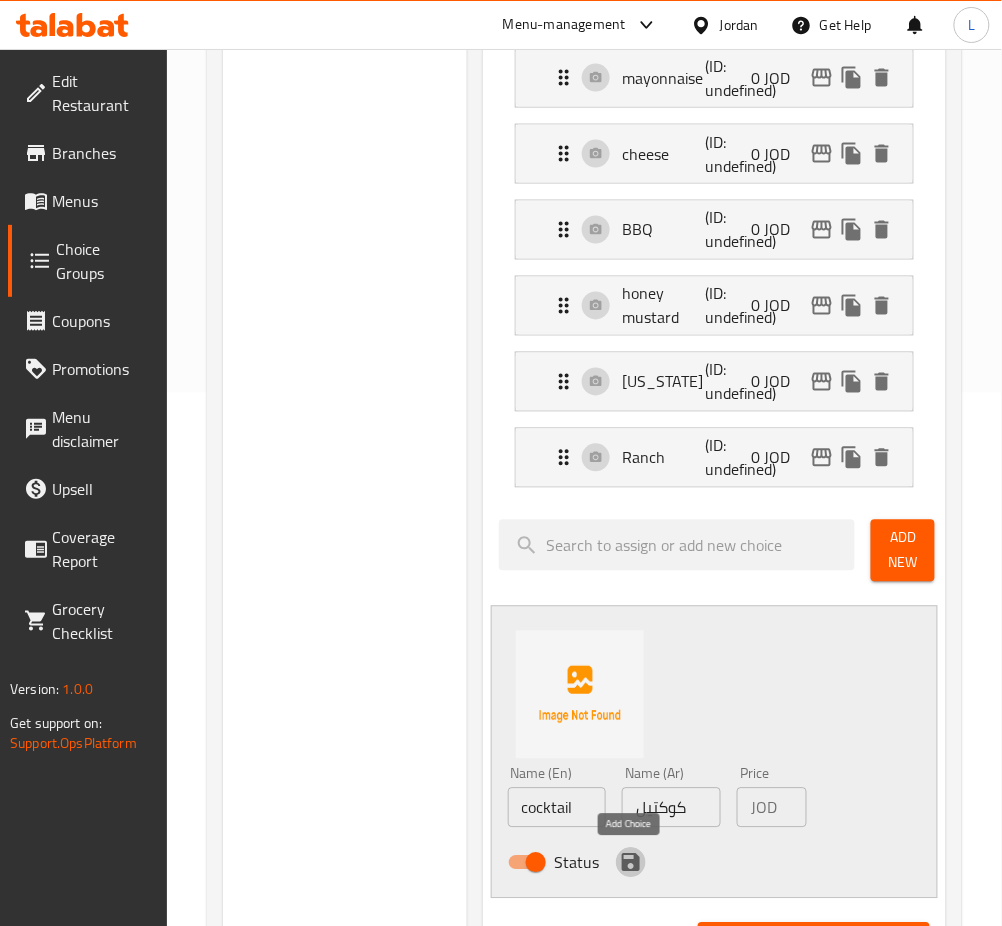 click 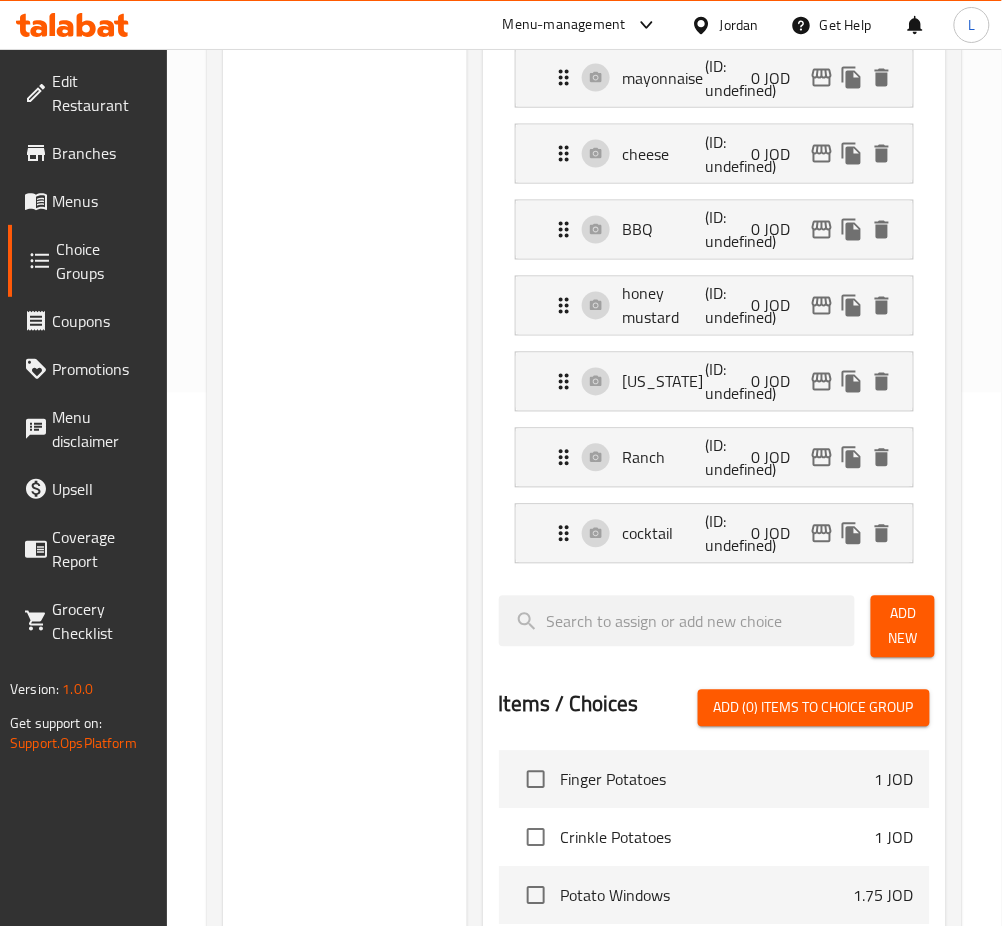 click on "Add New" at bounding box center [903, 627] 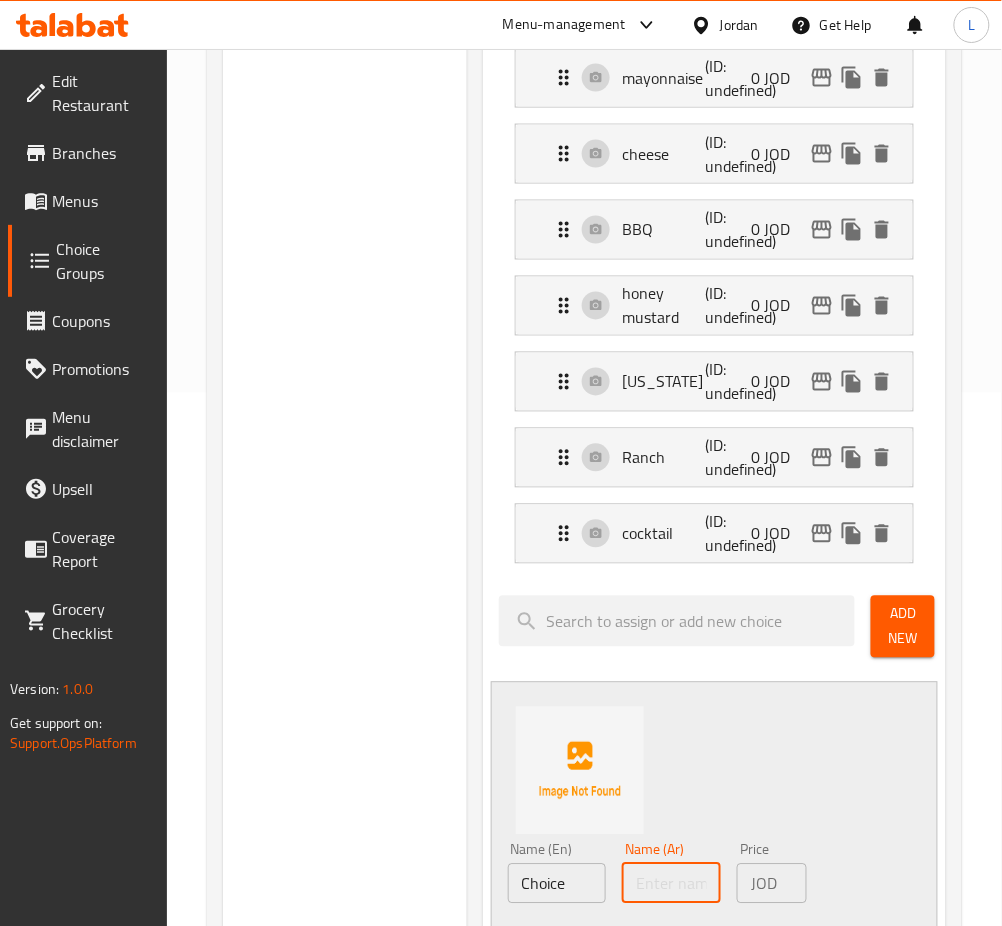 click at bounding box center [671, 884] 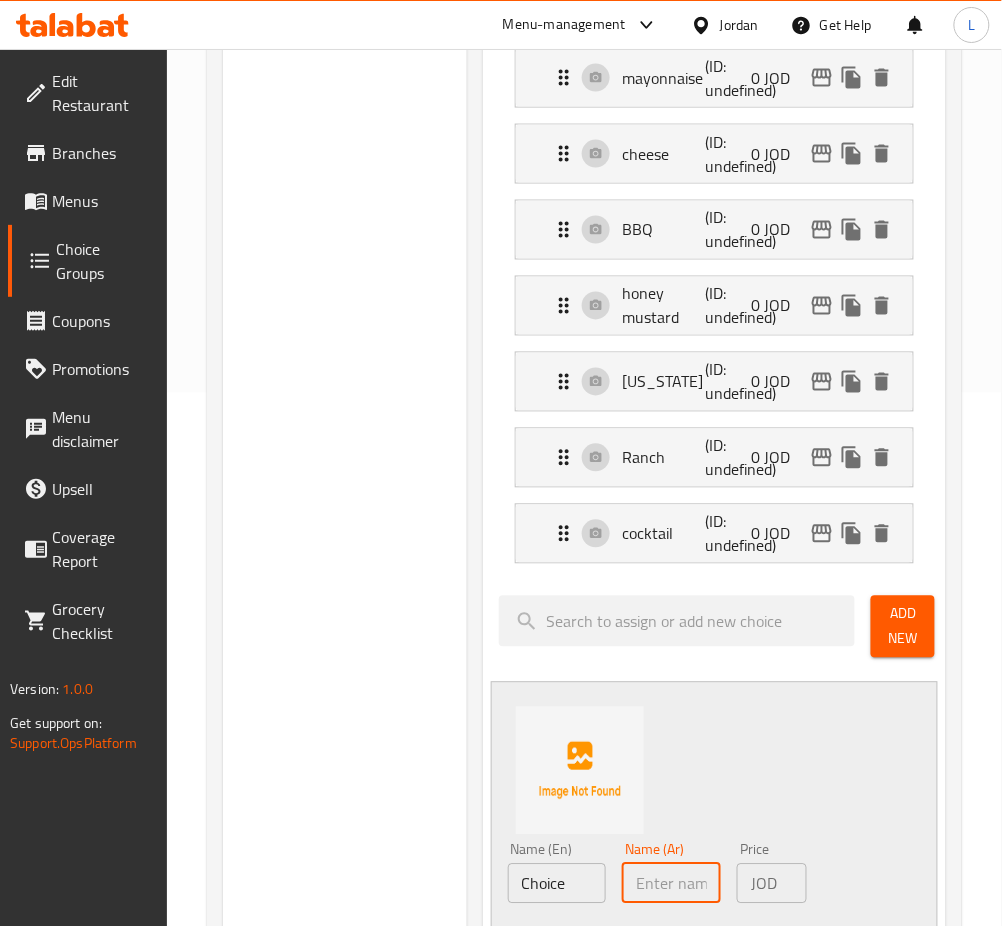 paste on "اعشاب" 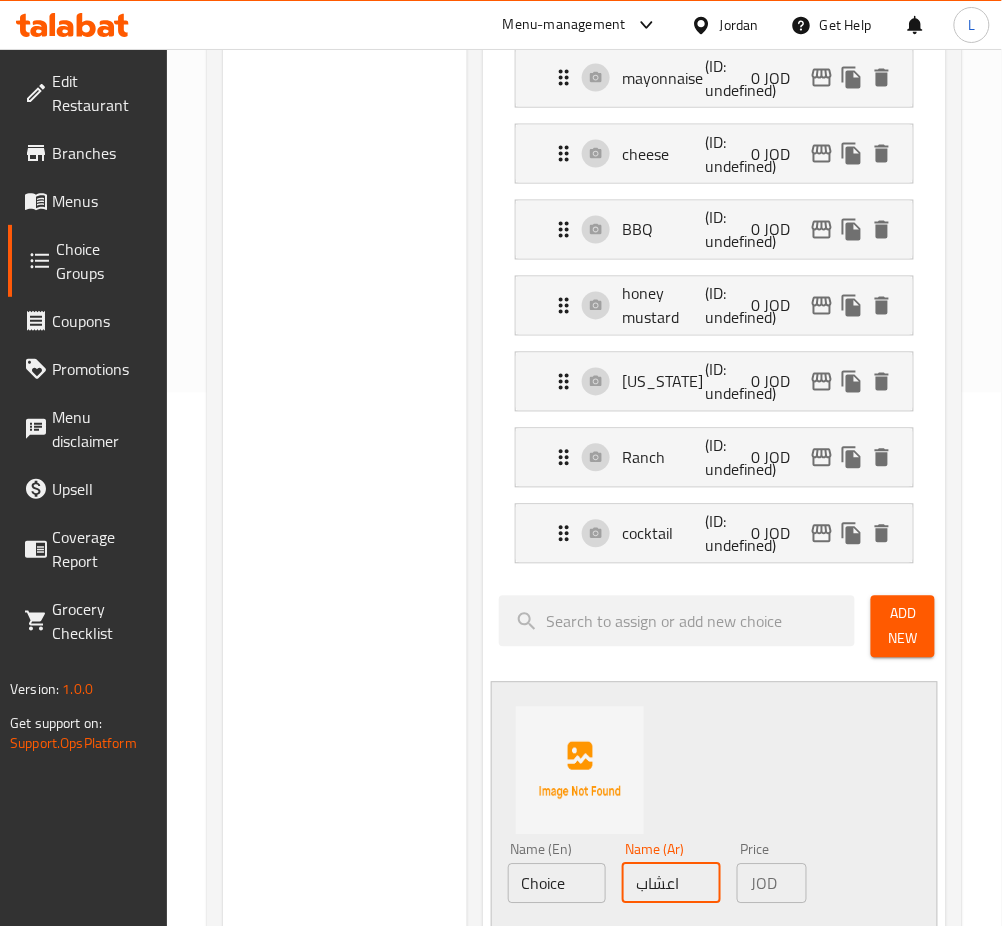 type on "اعشاب" 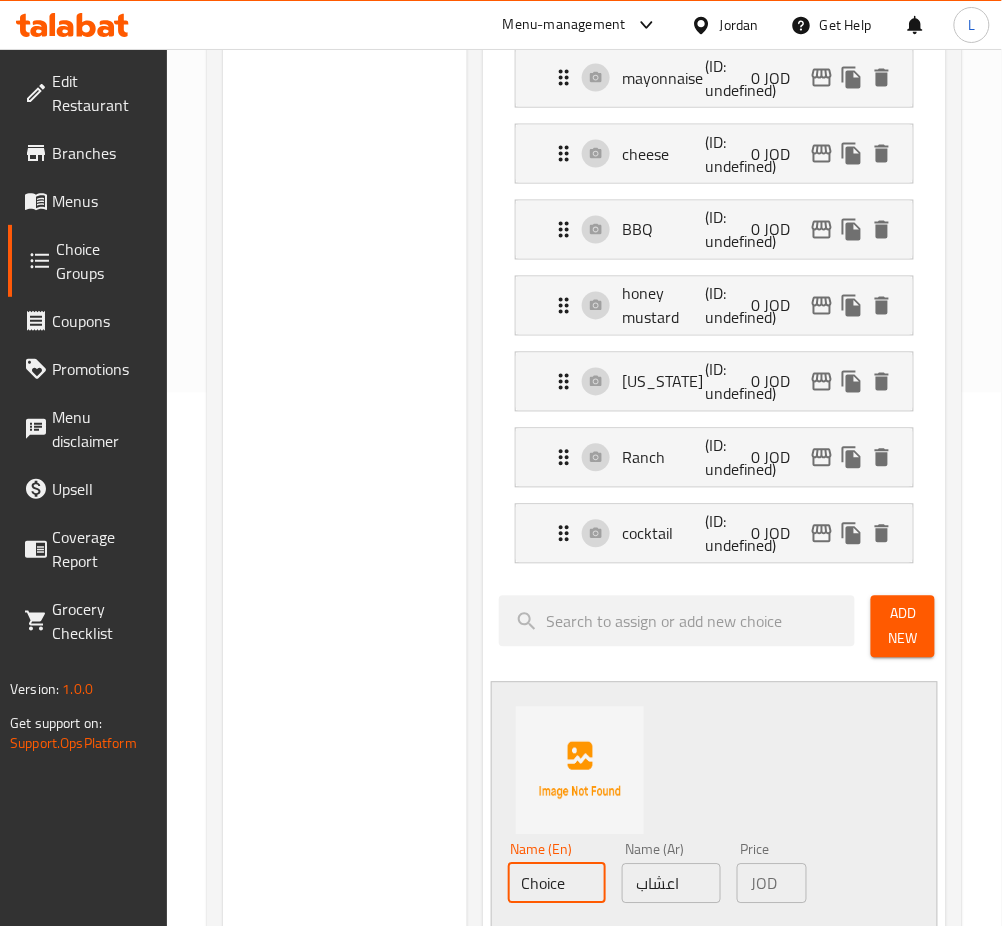 click on "Choice" at bounding box center [557, 884] 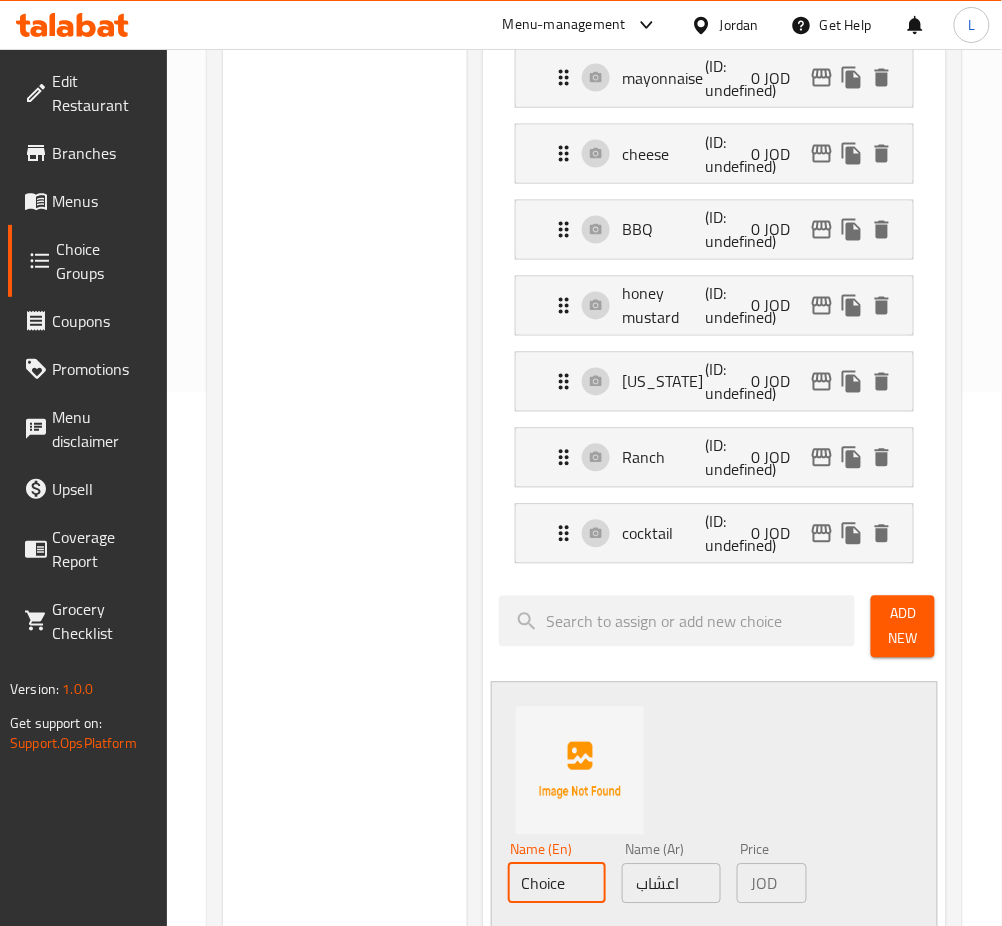 type on "H" 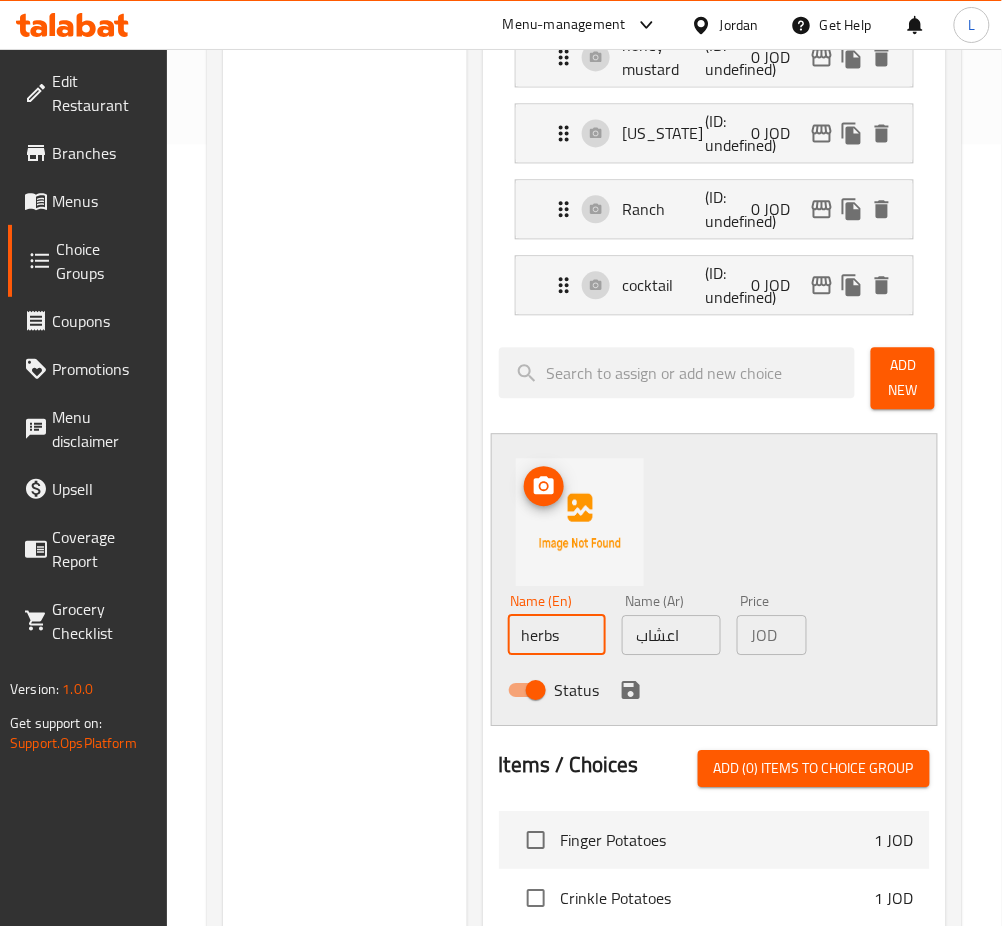 scroll, scrollTop: 1200, scrollLeft: 0, axis: vertical 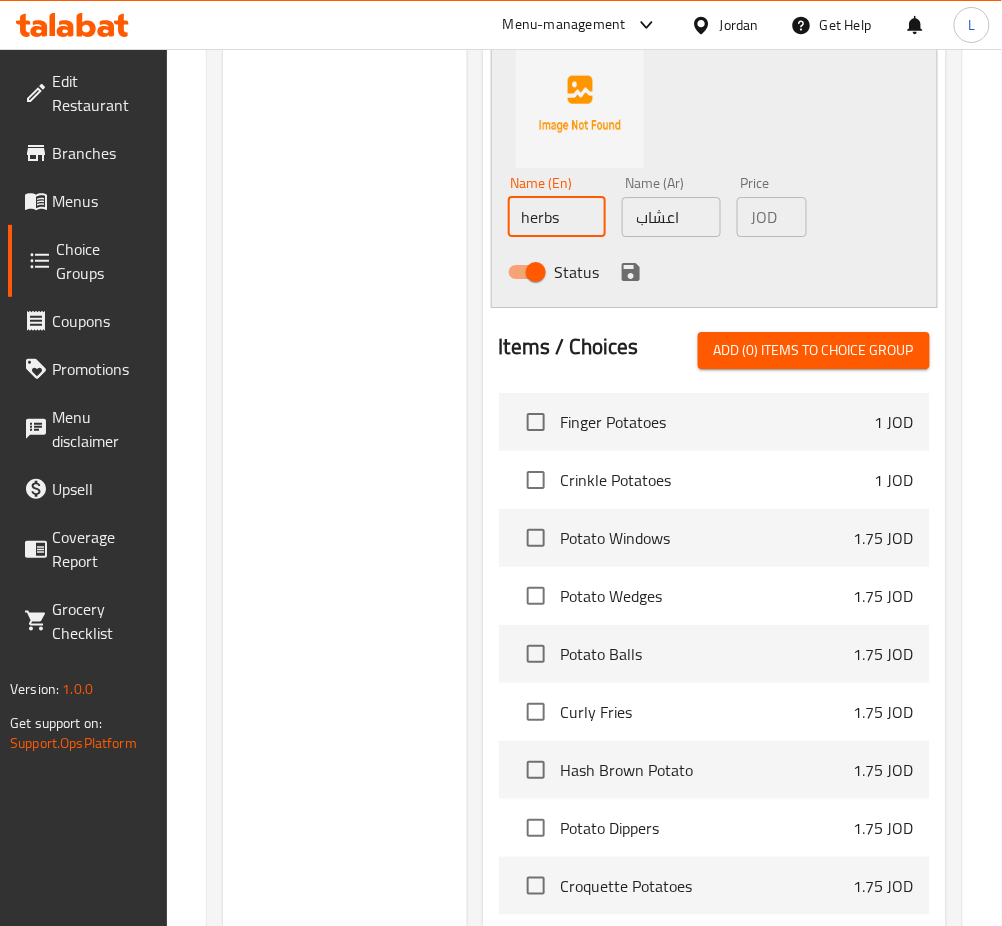 type on "herbs" 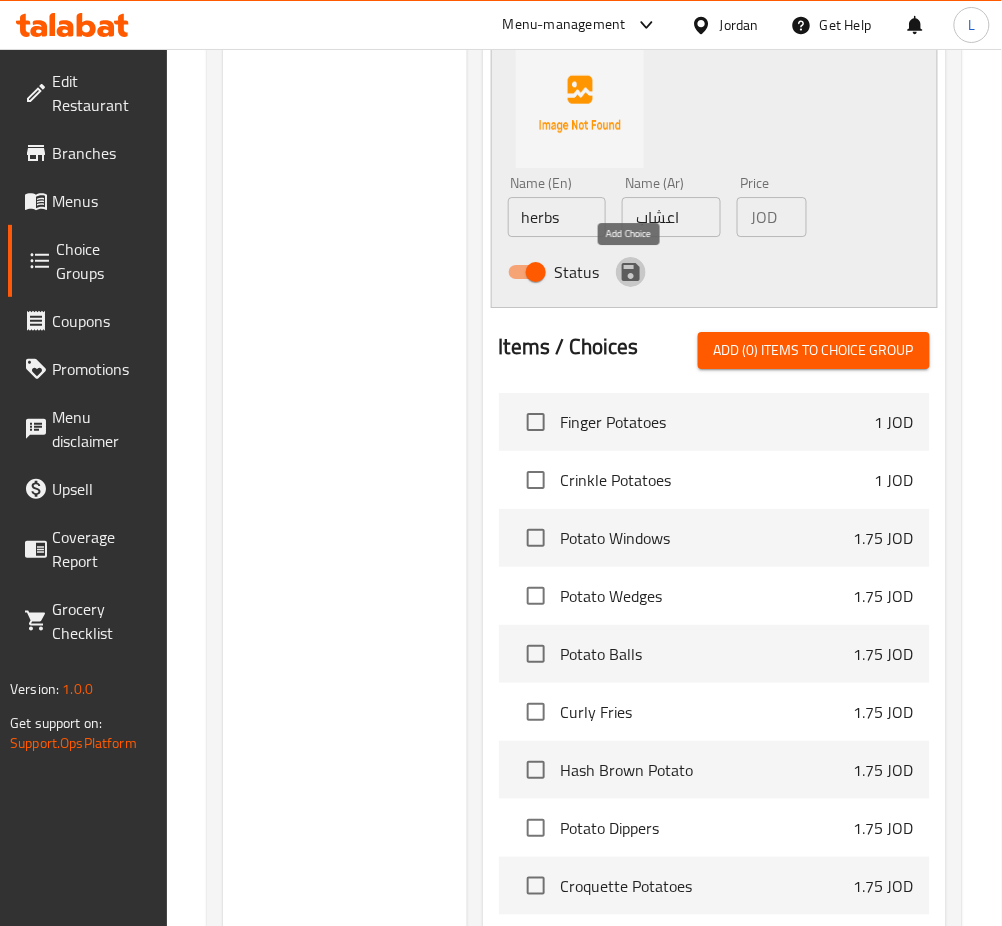 click 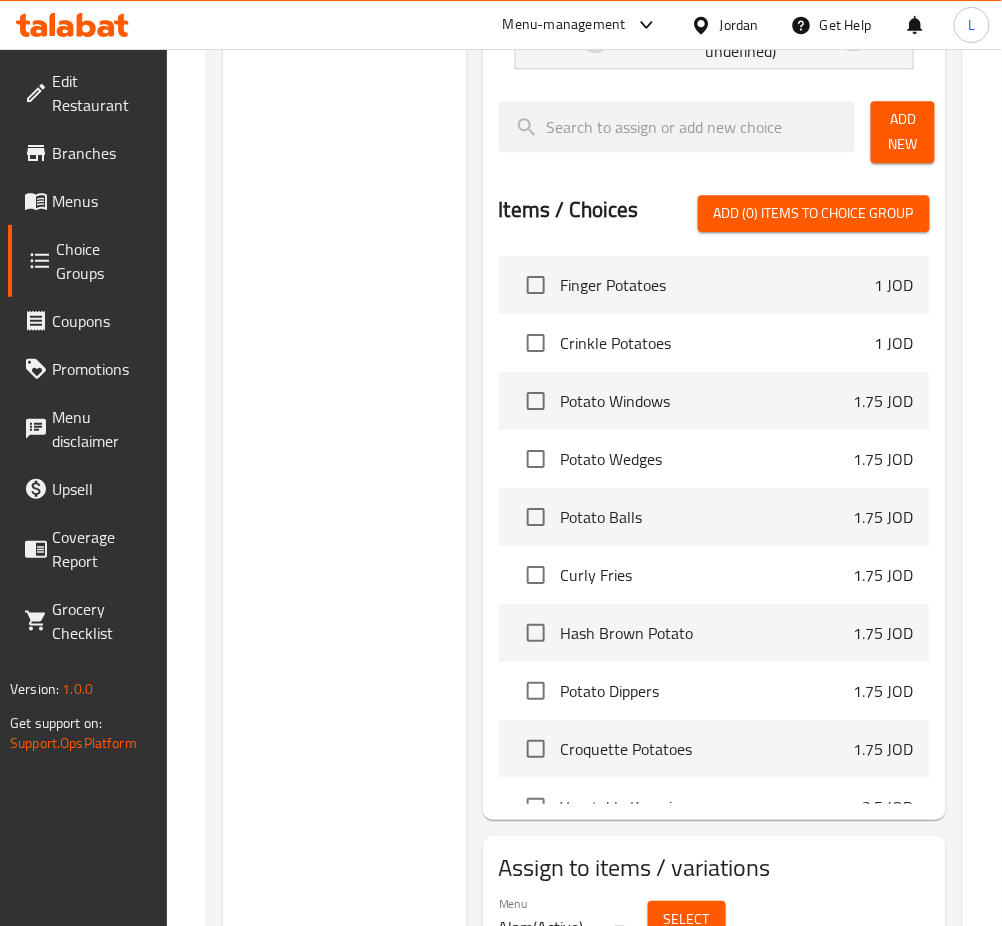 scroll, scrollTop: 933, scrollLeft: 0, axis: vertical 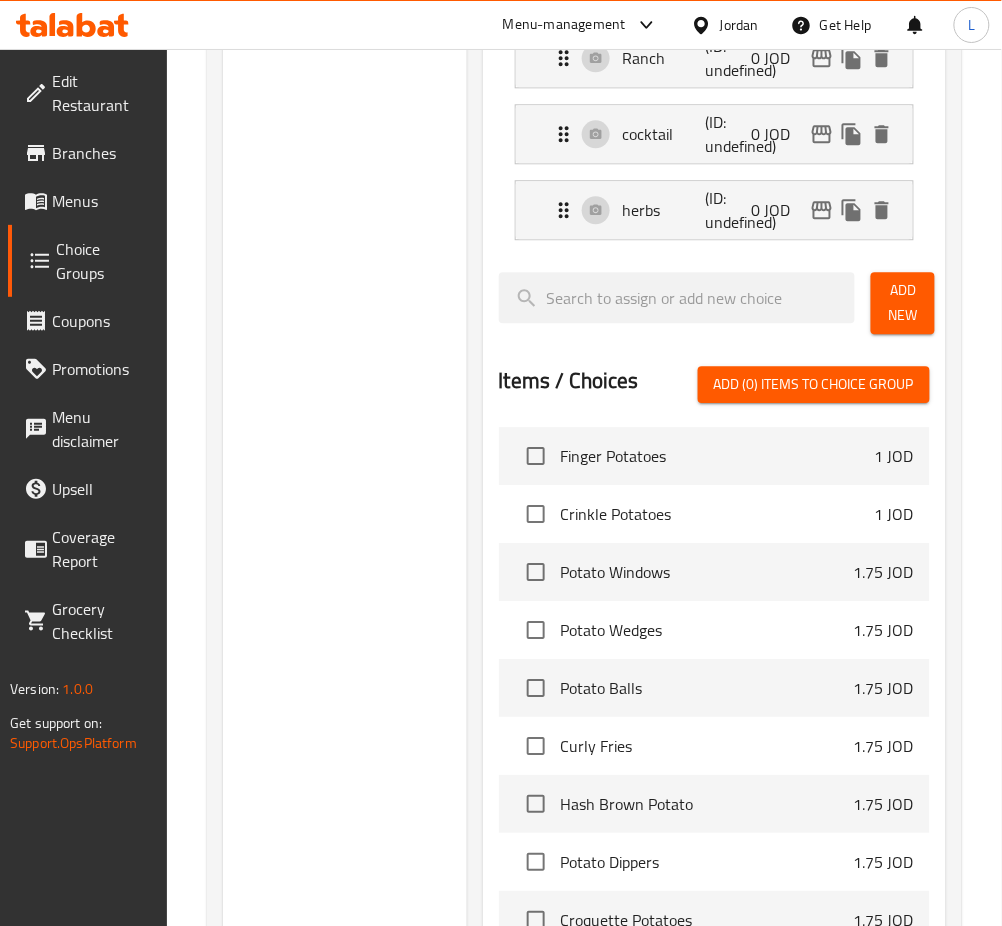 click on "Add New" at bounding box center (903, 303) 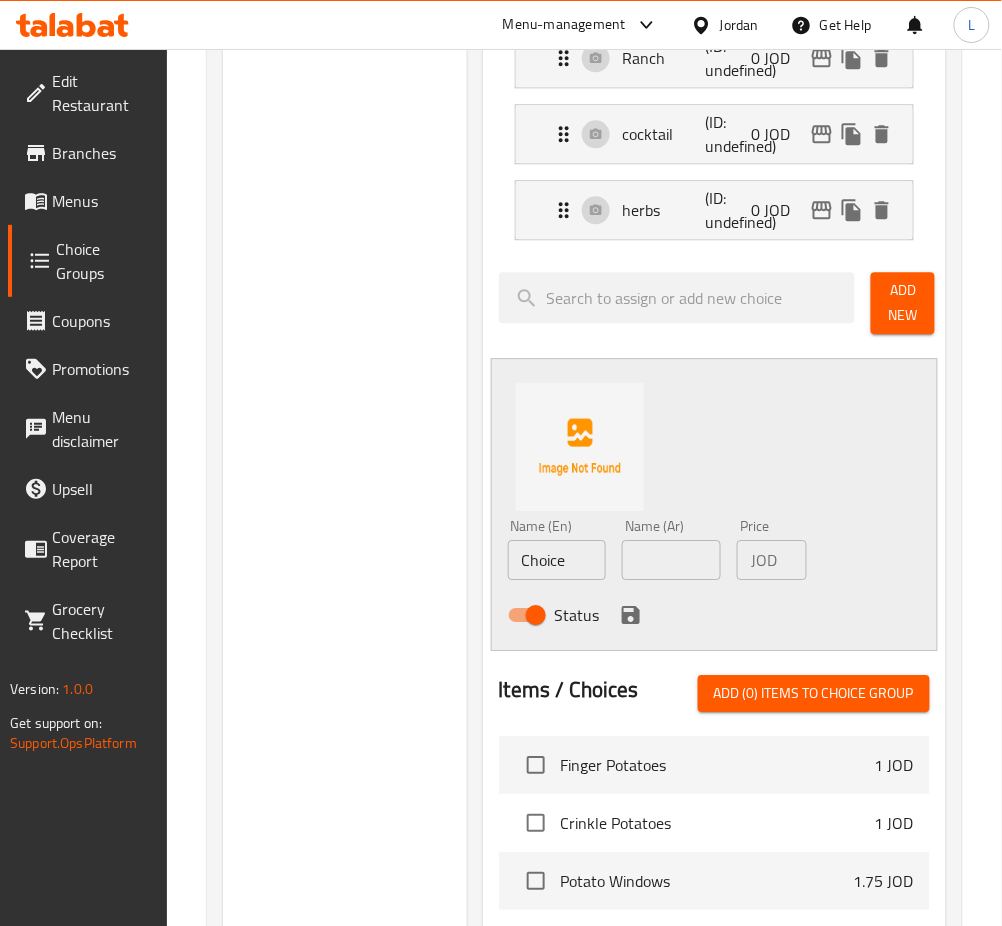click at bounding box center [671, 560] 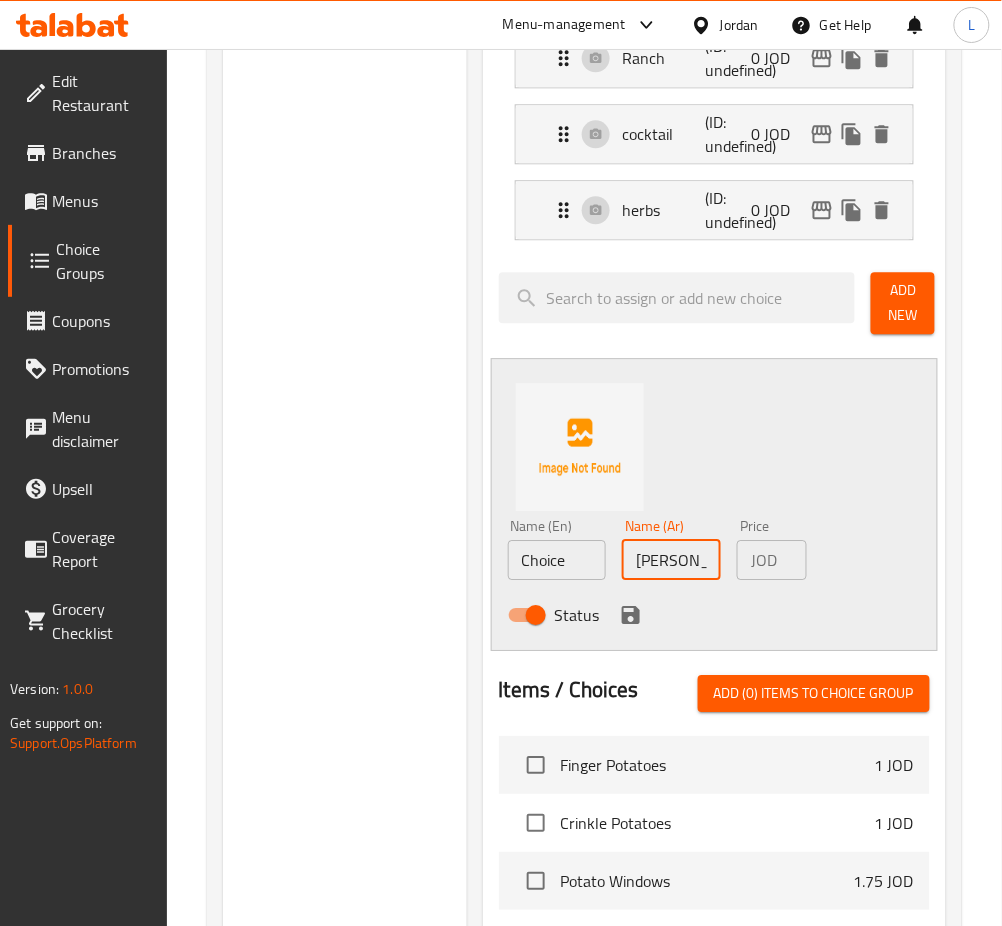 scroll, scrollTop: 0, scrollLeft: 17, axis: horizontal 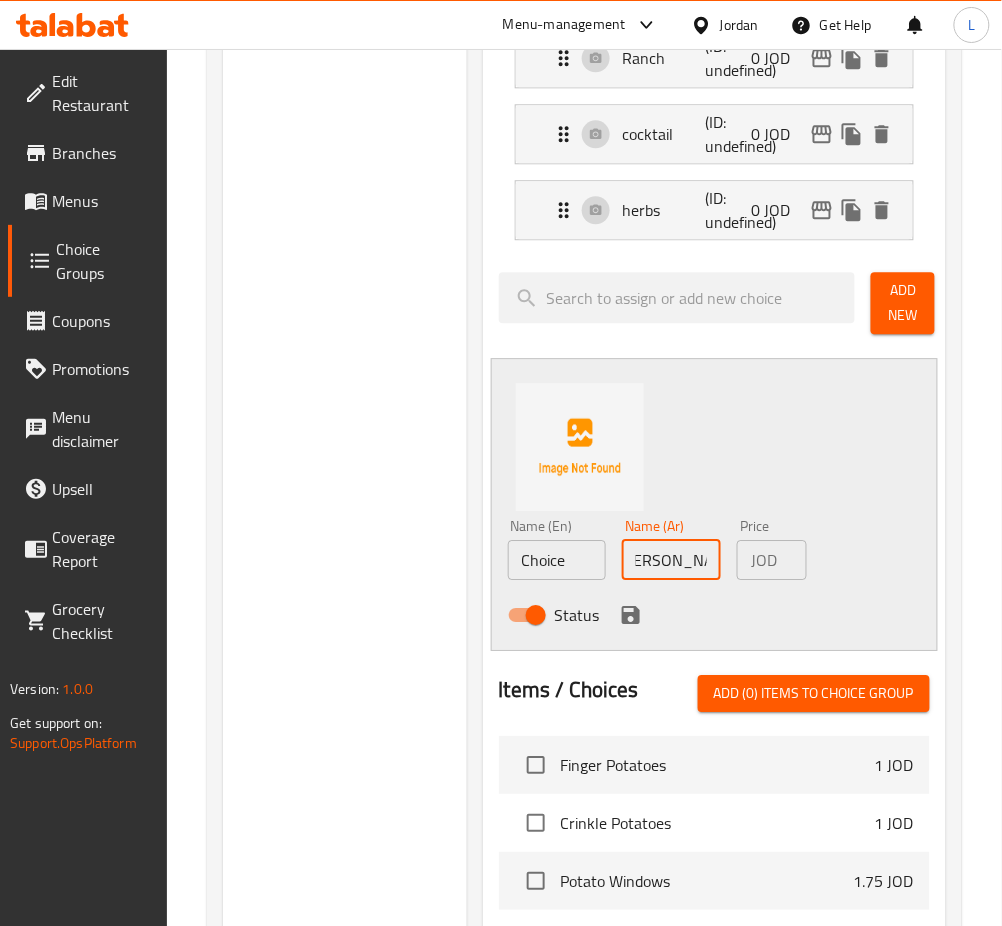 type on "سويت تشيلي" 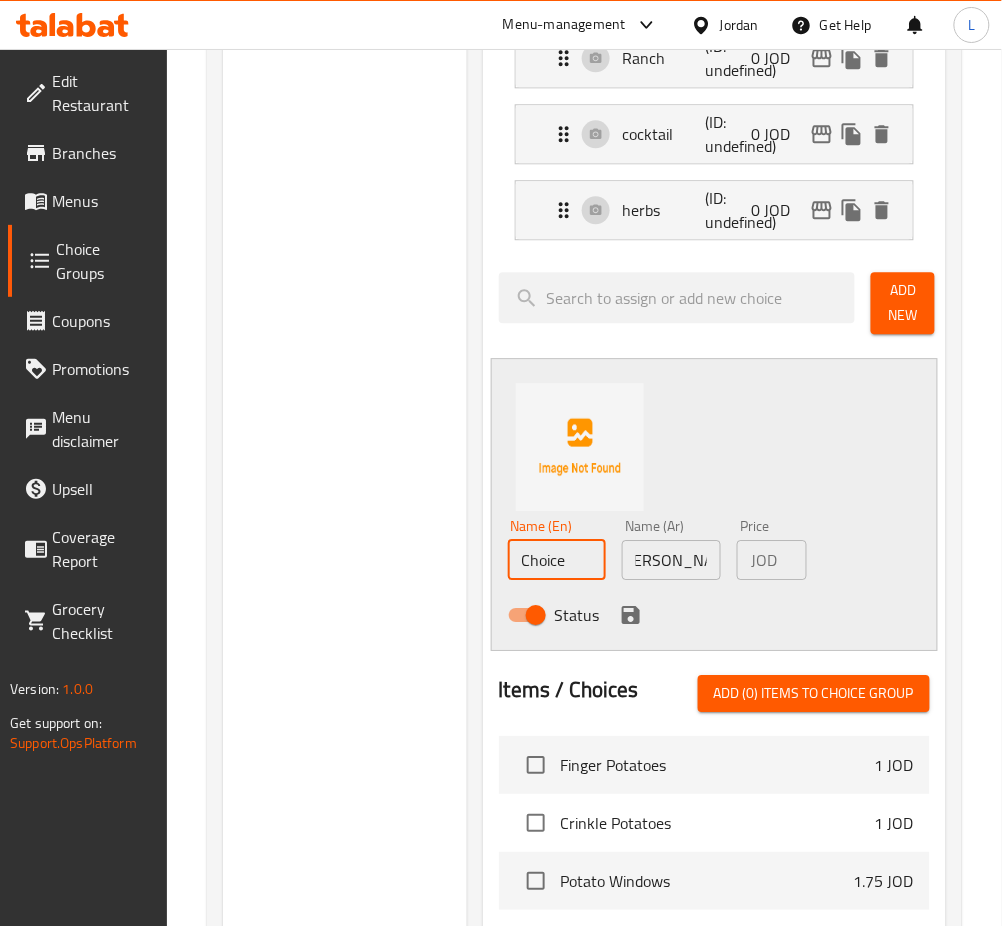 click on "Choice" at bounding box center [557, 560] 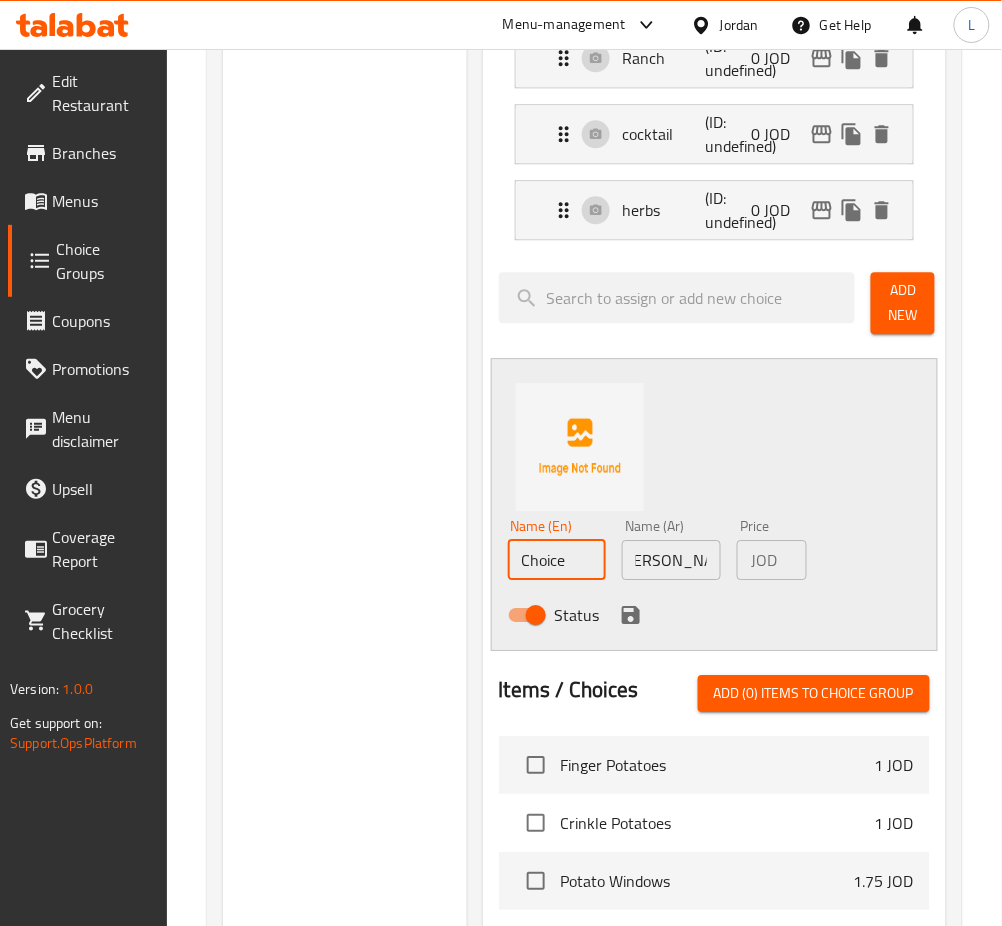 scroll, scrollTop: 0, scrollLeft: 0, axis: both 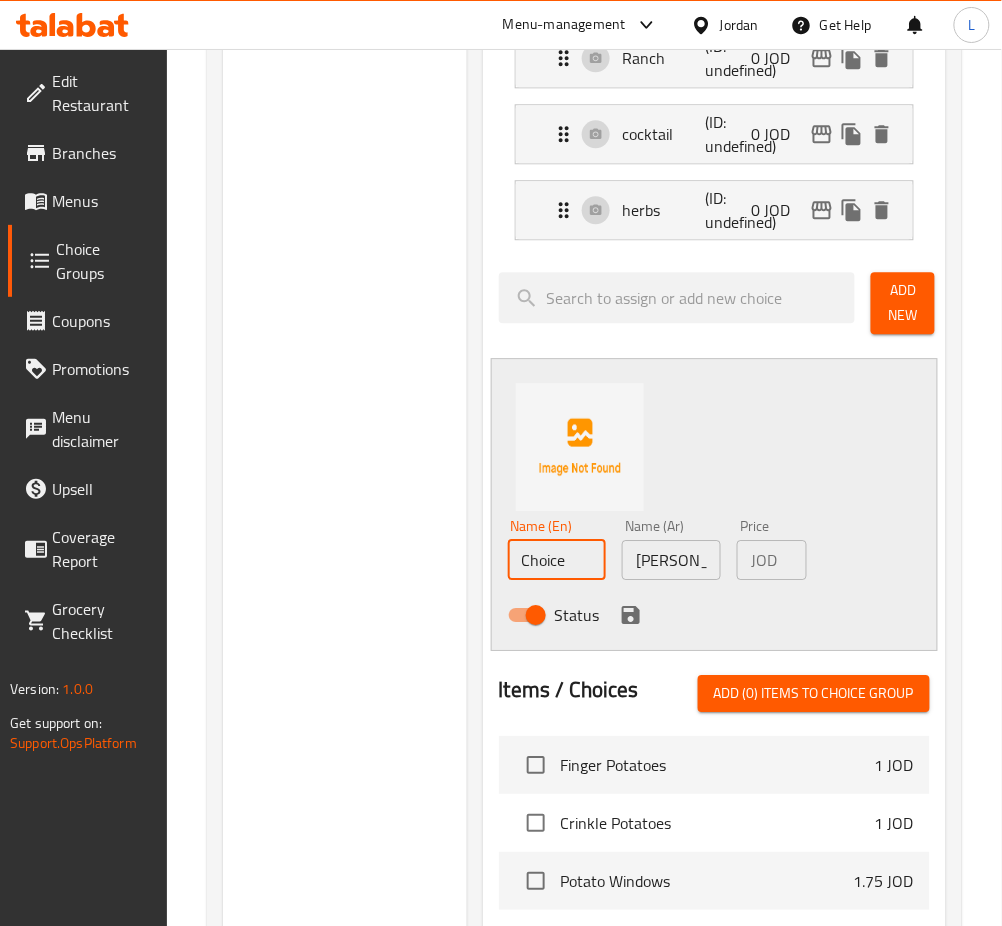 click on "Choice" at bounding box center [557, 560] 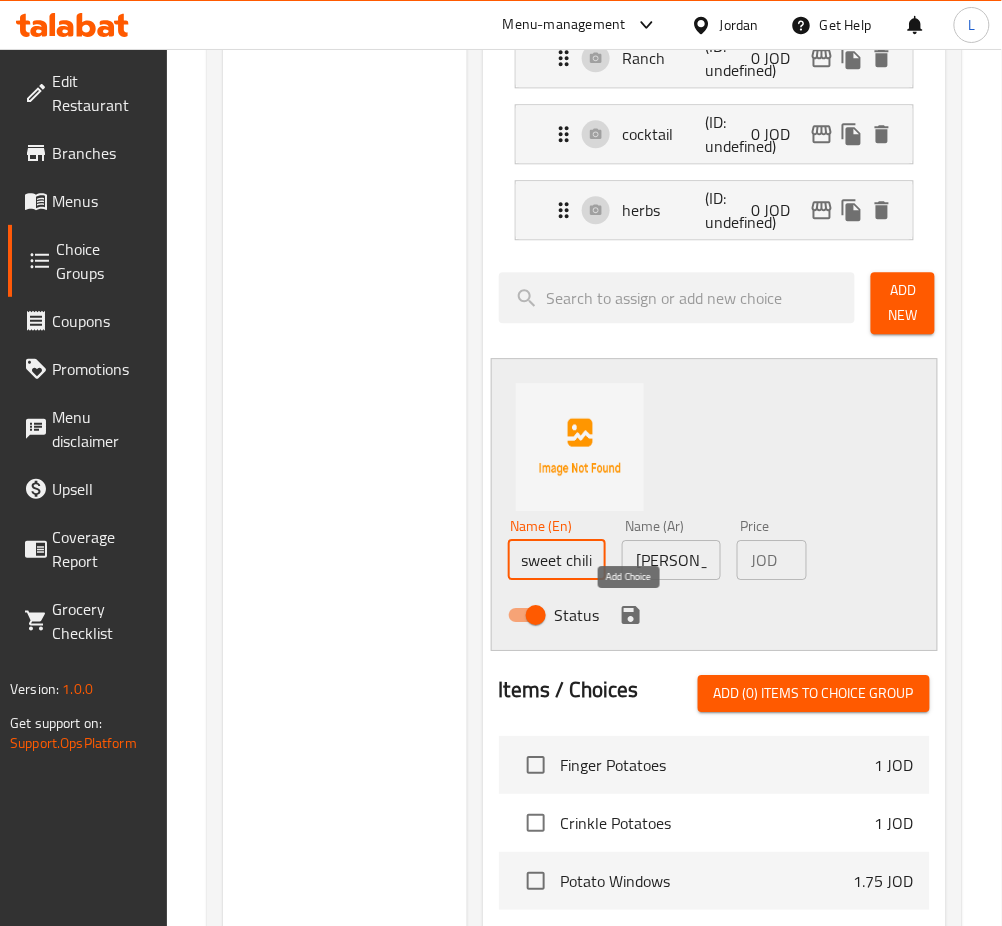 type on "sweet chili" 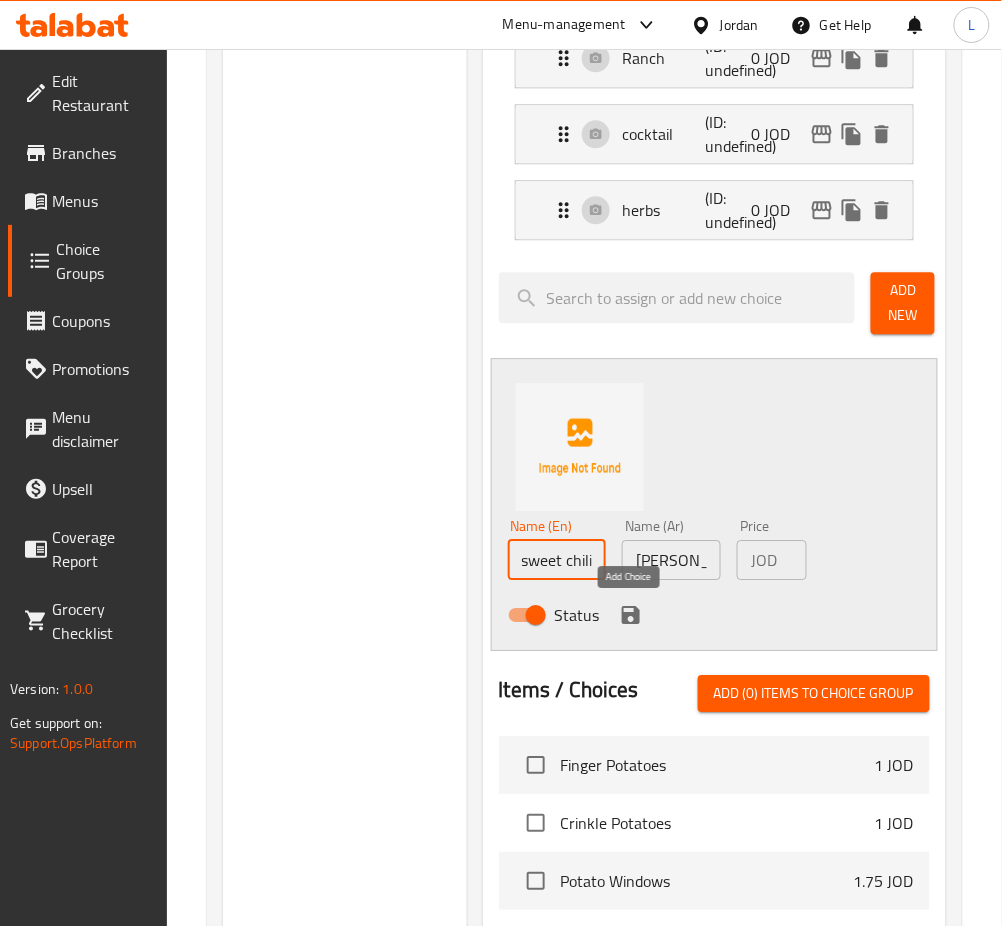 click at bounding box center [631, 615] 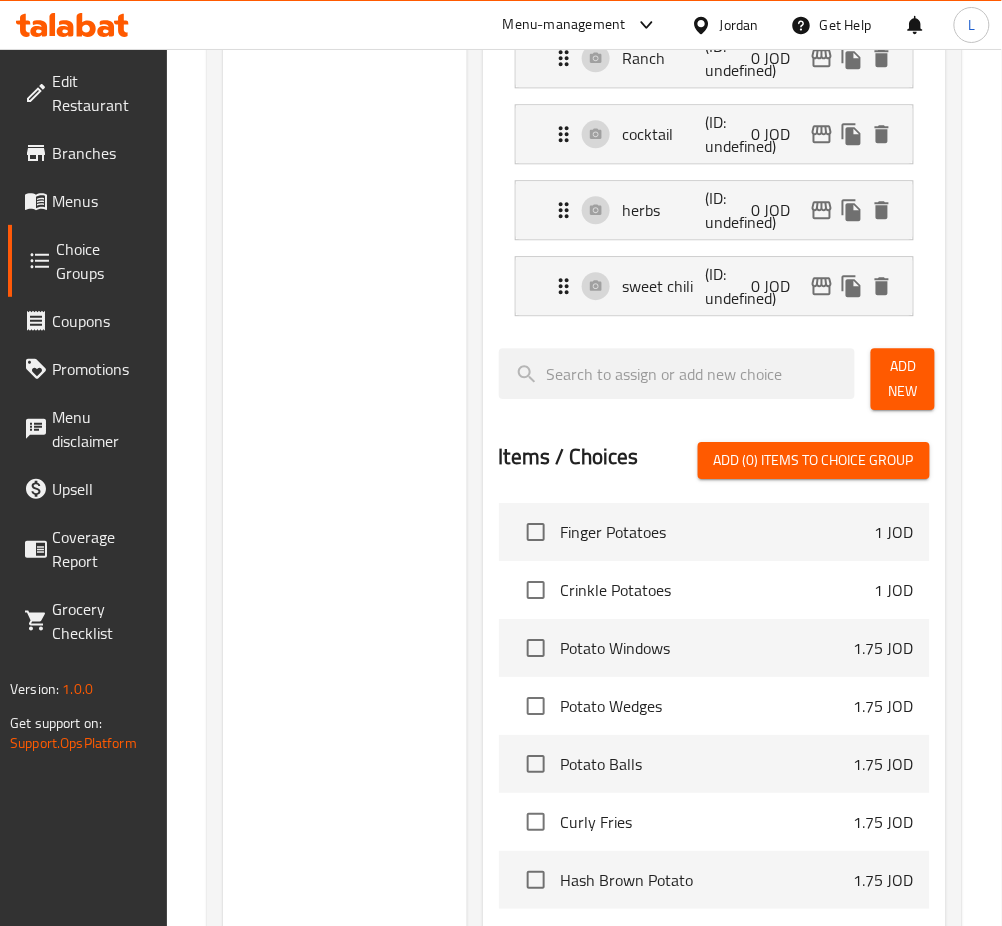 click on "Add New" at bounding box center (903, 379) 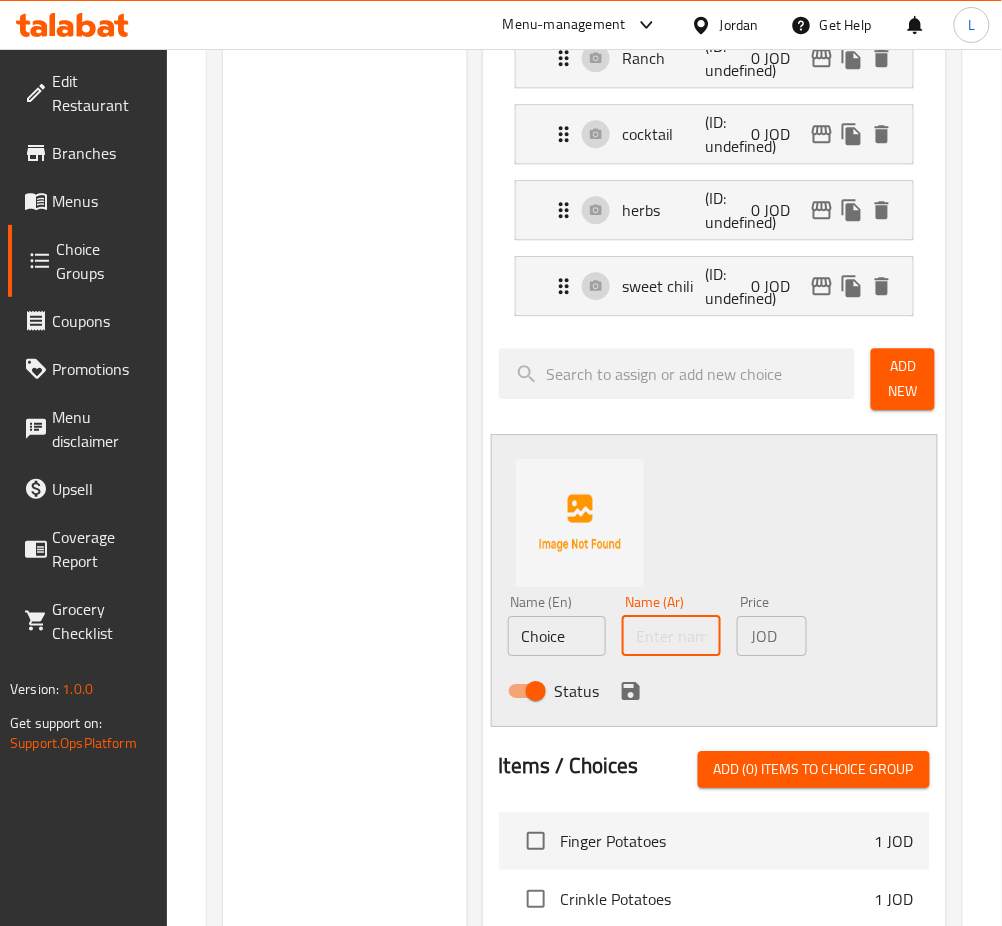 click at bounding box center (671, 636) 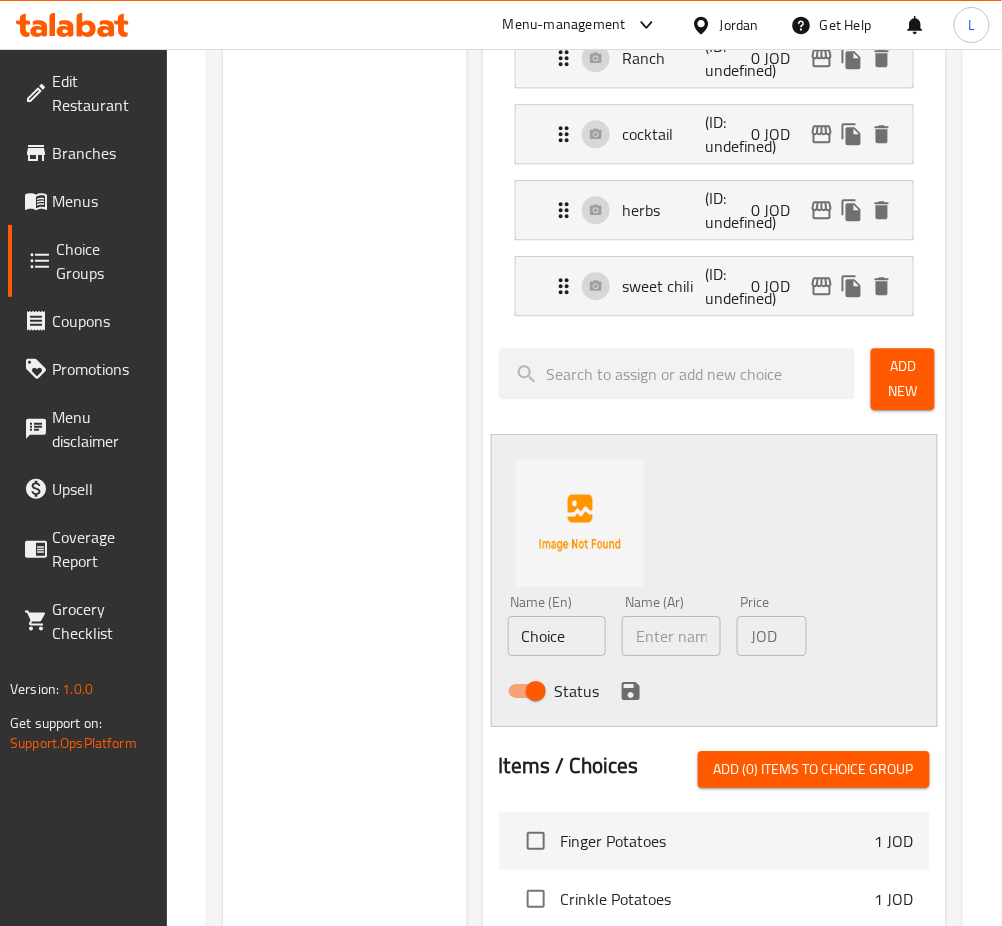 click at bounding box center (671, 636) 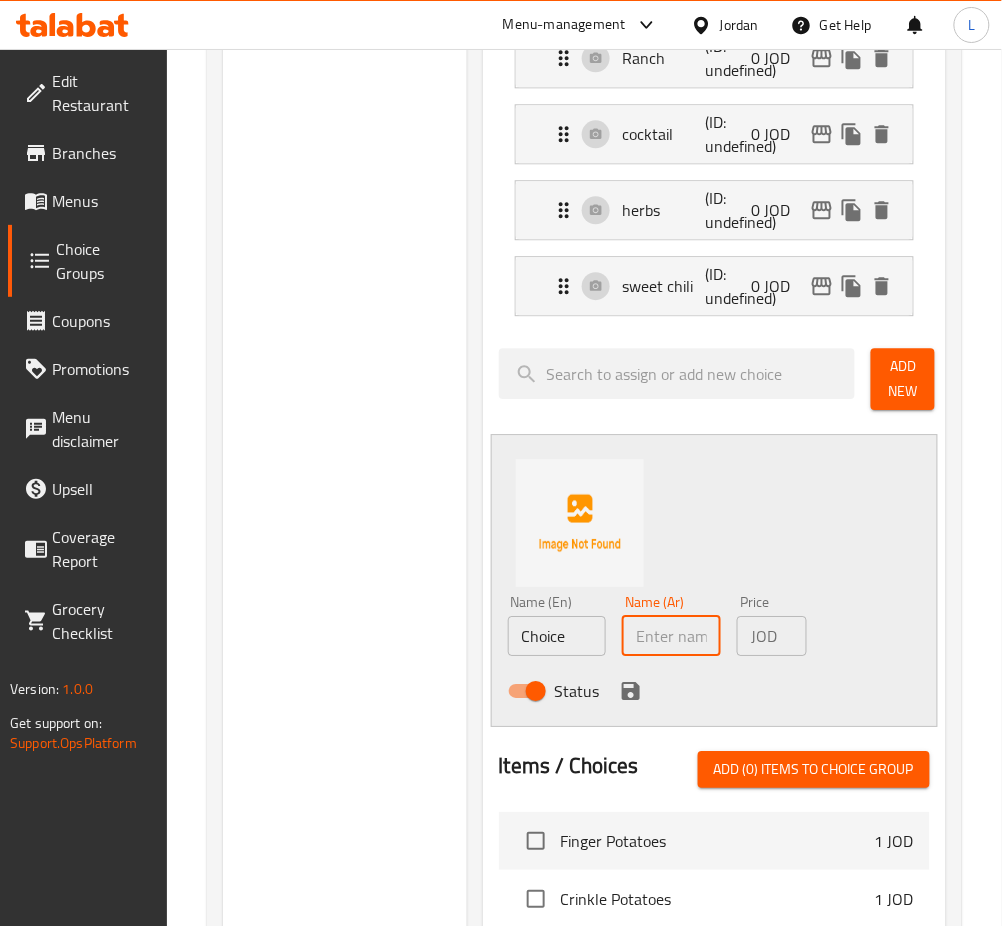 paste on "بافلو" 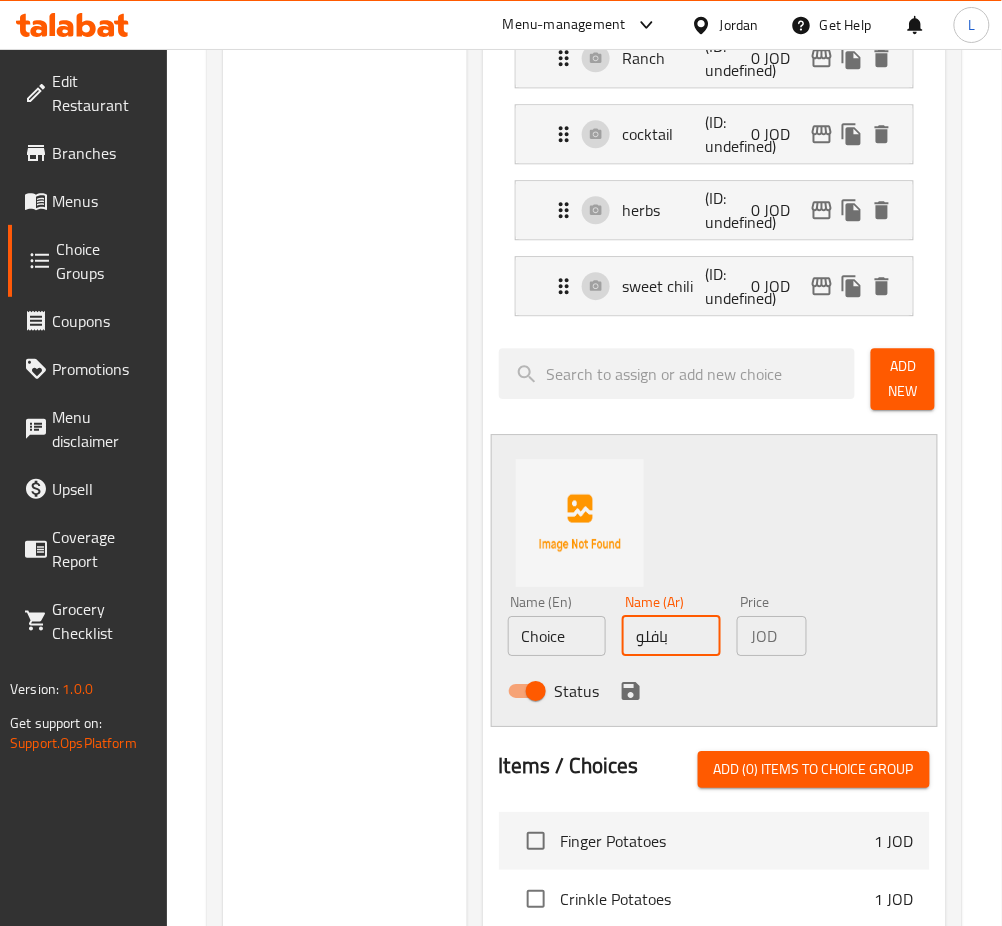 type on "بافلو" 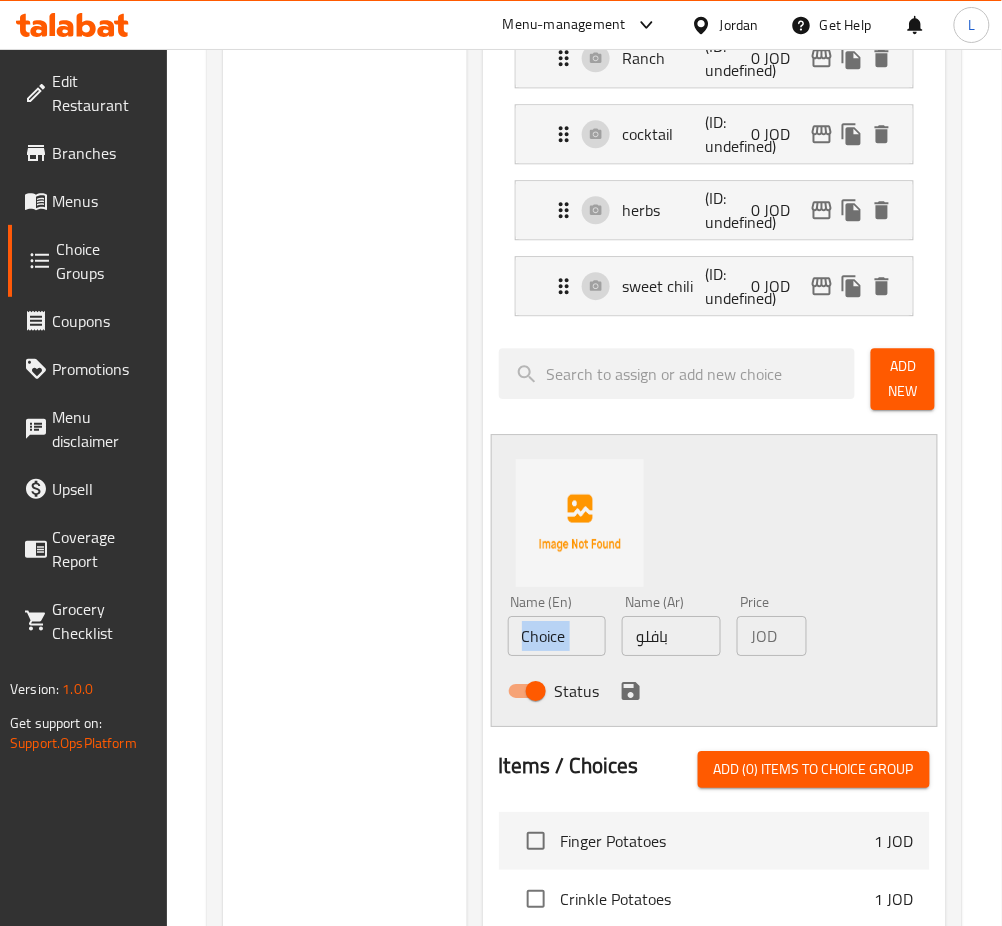 click on "Name (En) Choice Name (En)" at bounding box center [557, 625] 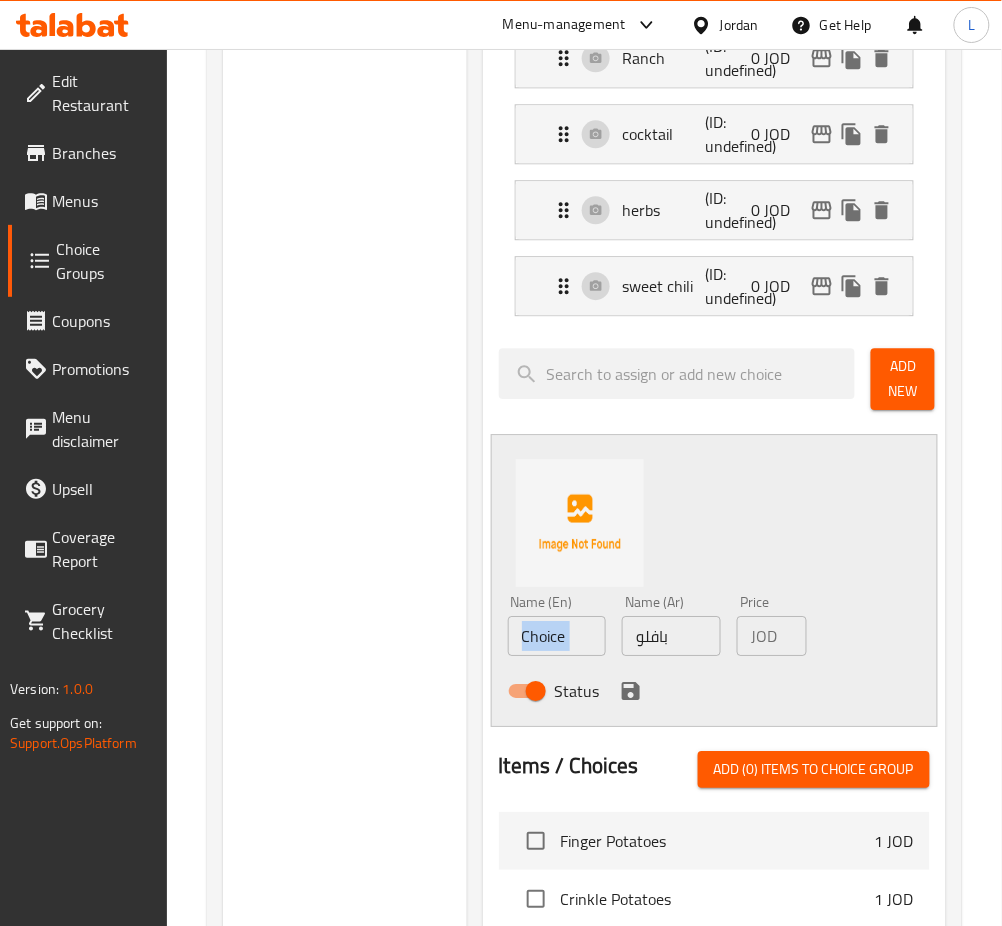 click on "Name (En) Choice Name (En)" at bounding box center [557, 625] 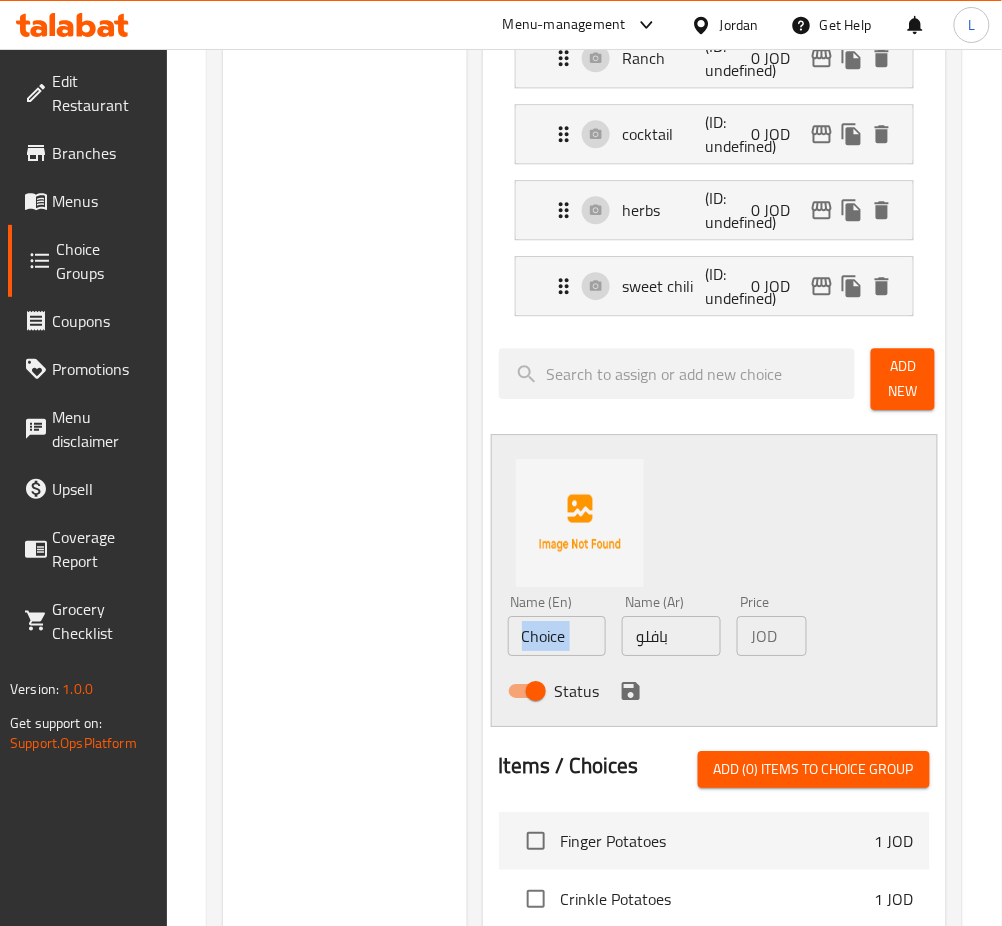click on "Choice" at bounding box center [557, 636] 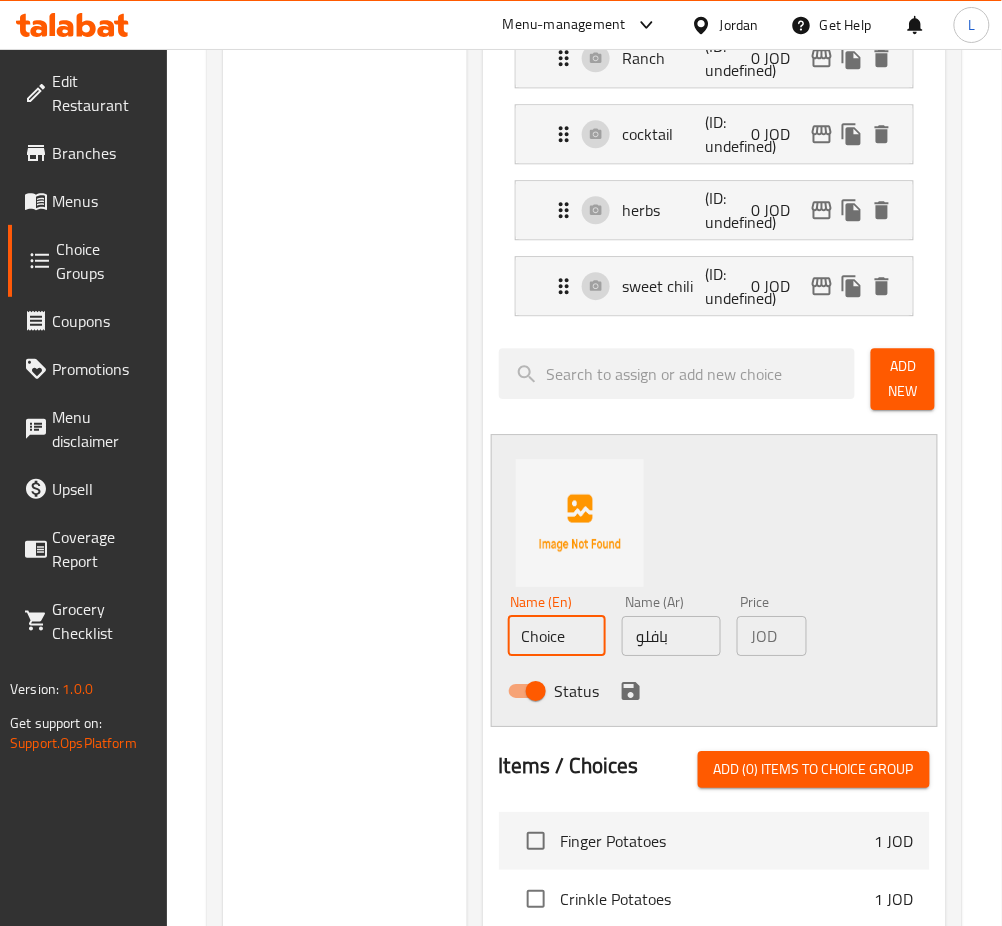 click on "Choice" at bounding box center [557, 636] 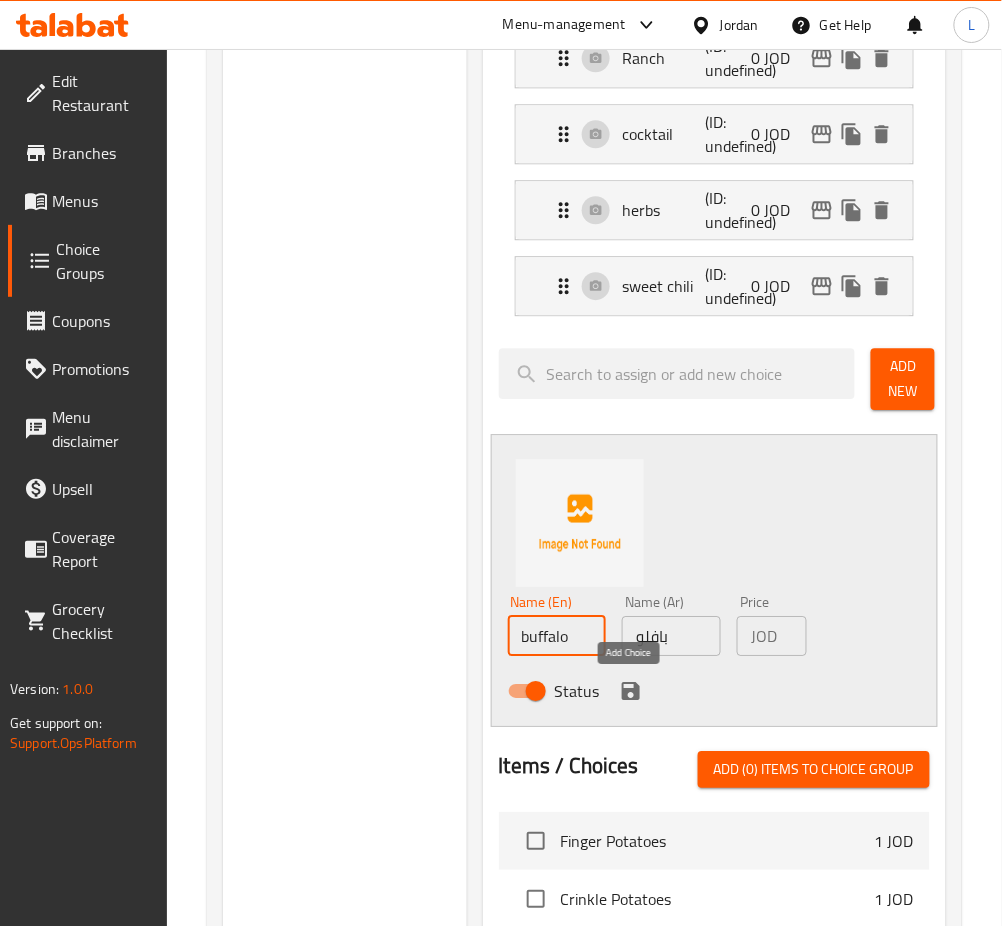 type on "buffalo" 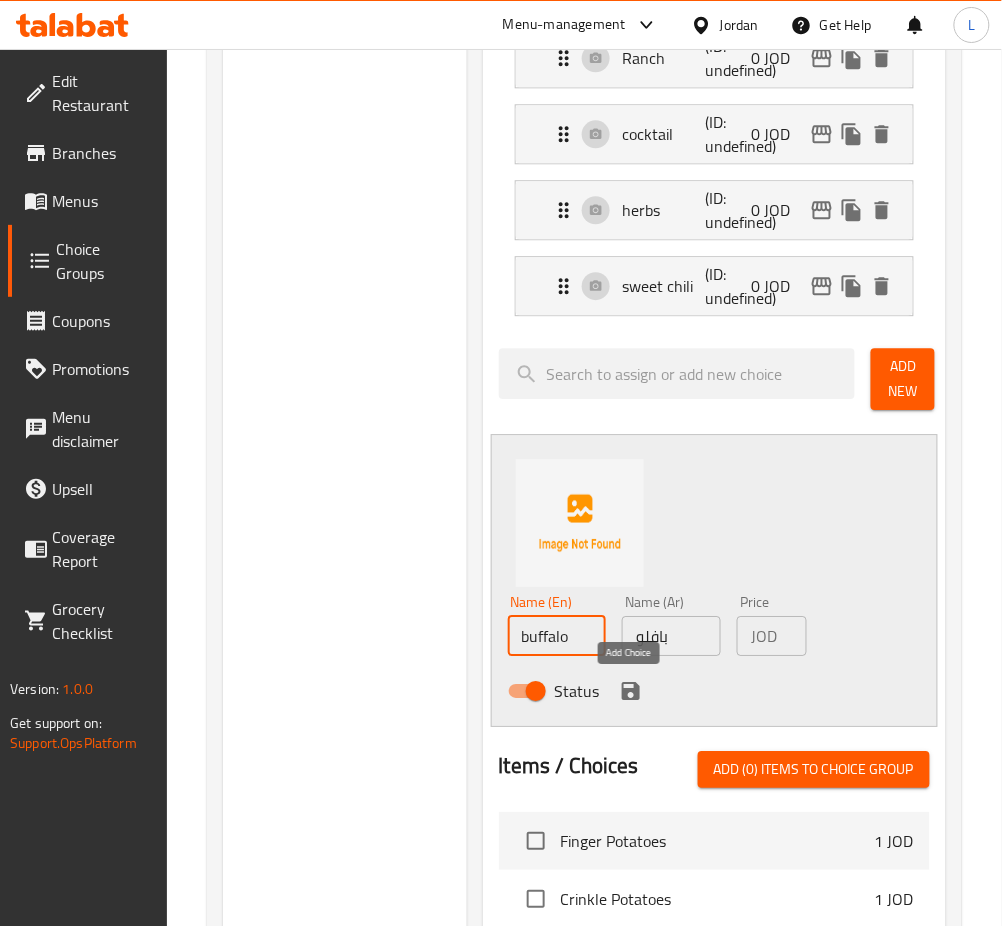 click at bounding box center [631, 691] 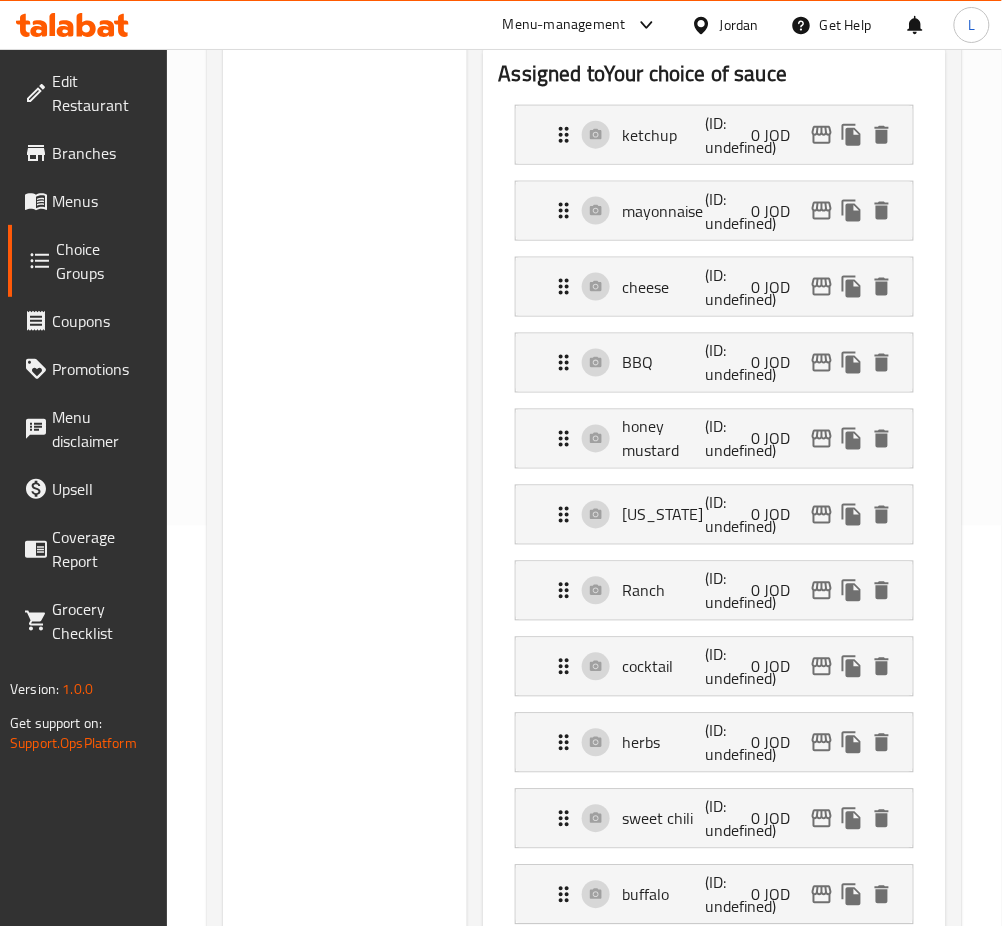 scroll, scrollTop: 0, scrollLeft: 0, axis: both 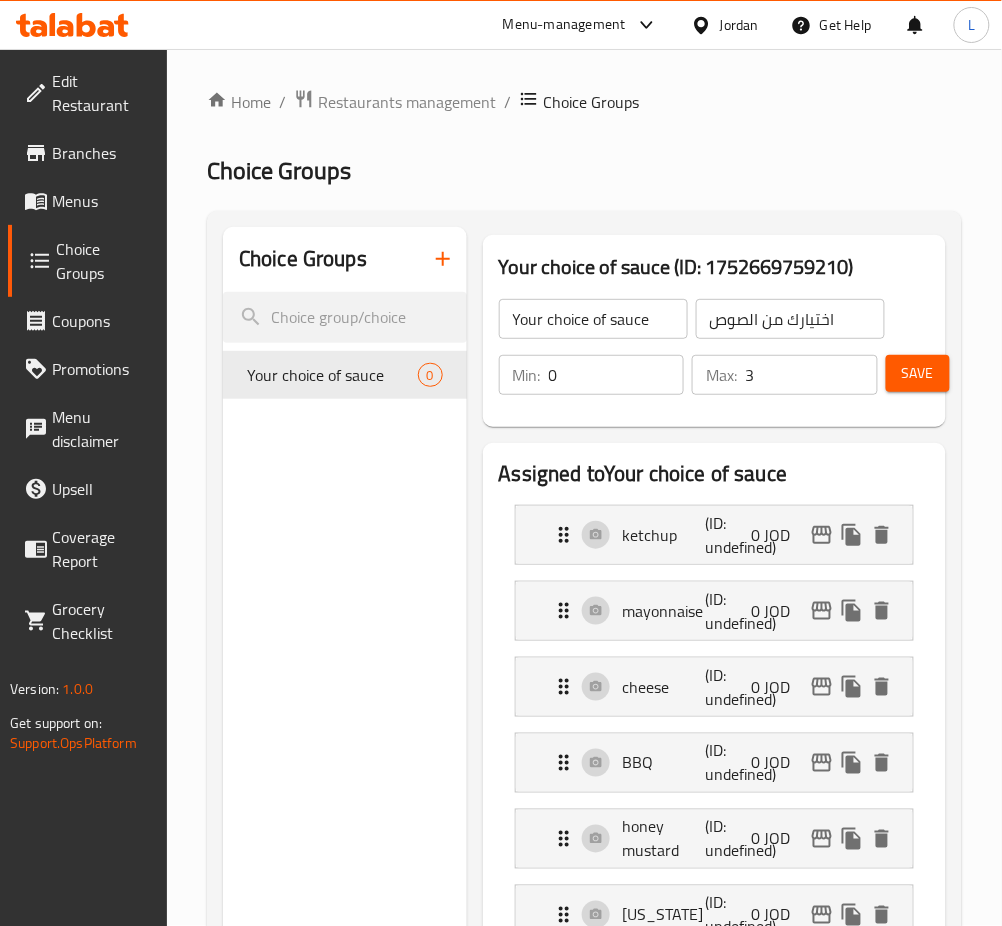 click on "Save" at bounding box center [918, 373] 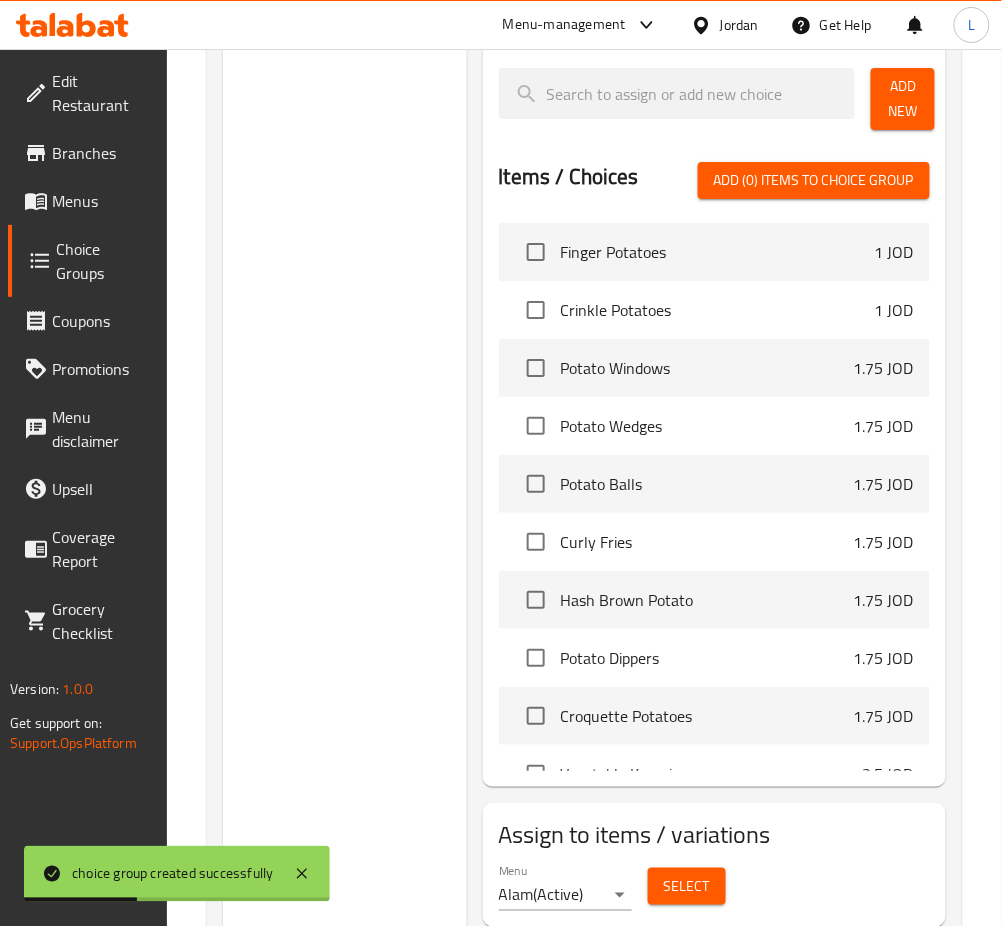 scroll, scrollTop: 1355, scrollLeft: 0, axis: vertical 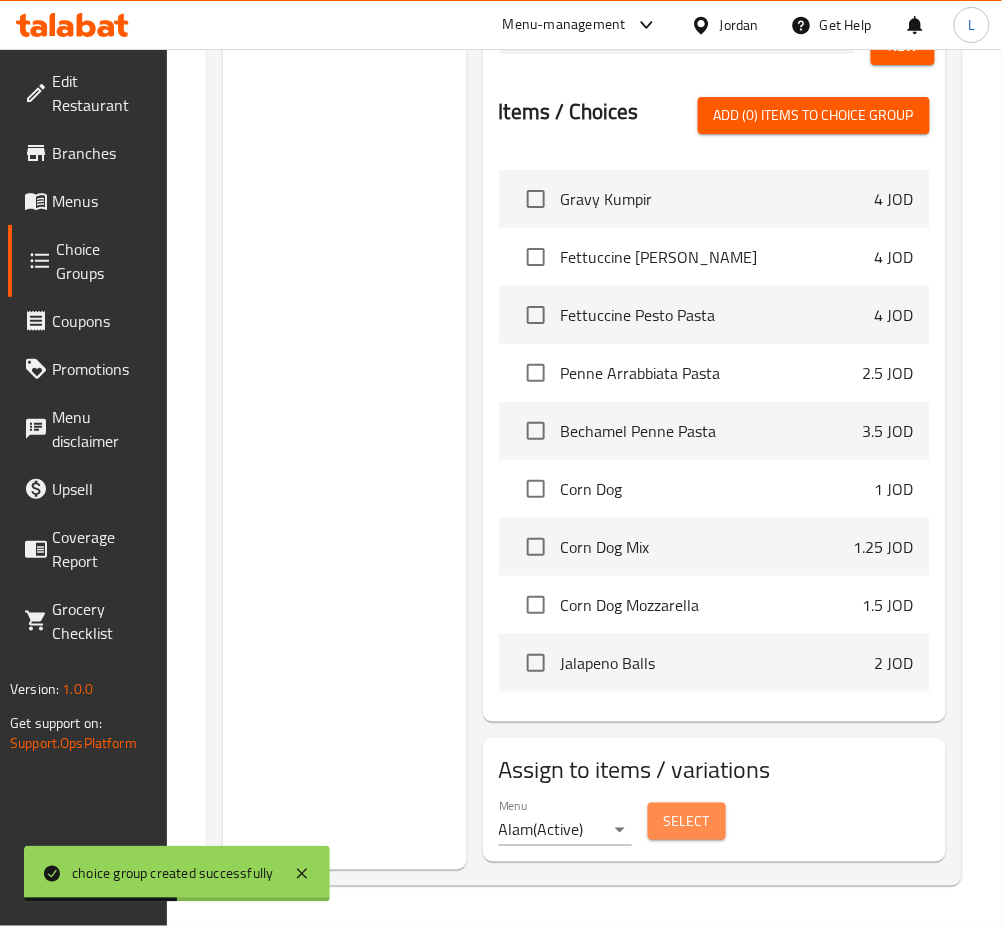 click on "Select" at bounding box center [687, 821] 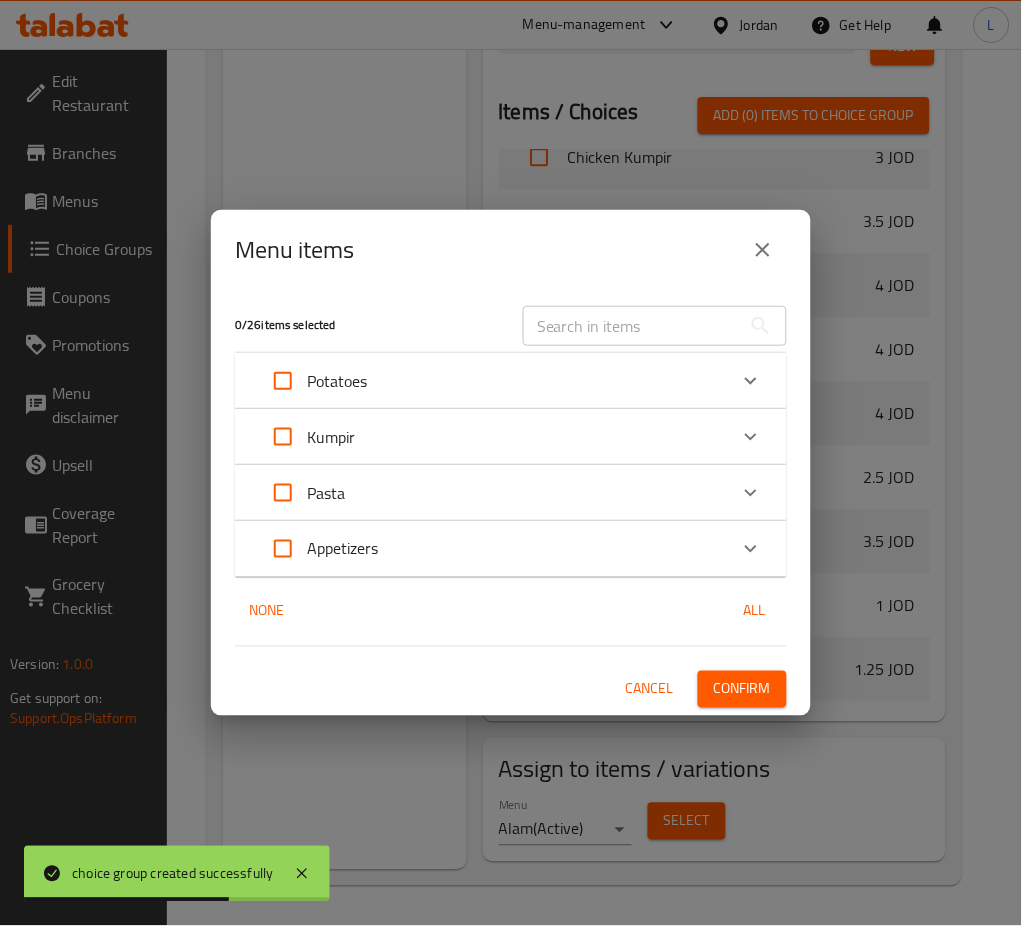 click at bounding box center [283, 381] 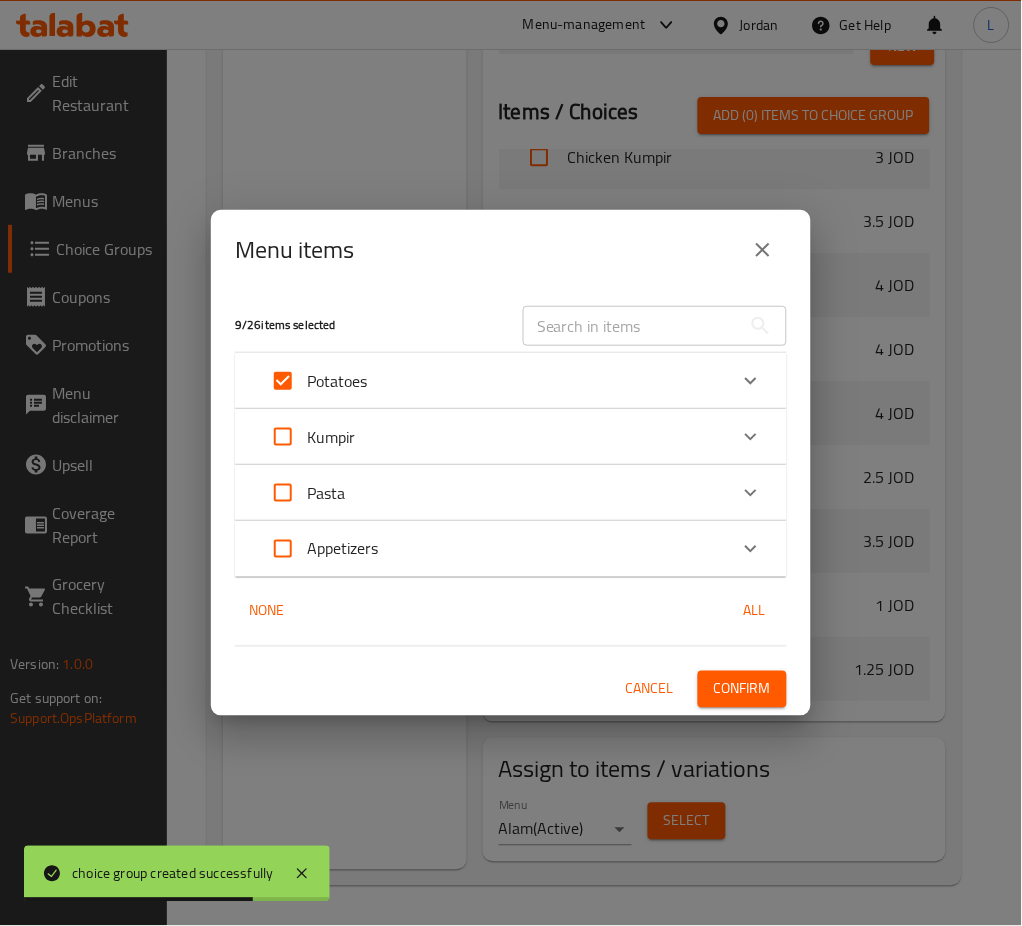 click on "Confirm" at bounding box center (742, 689) 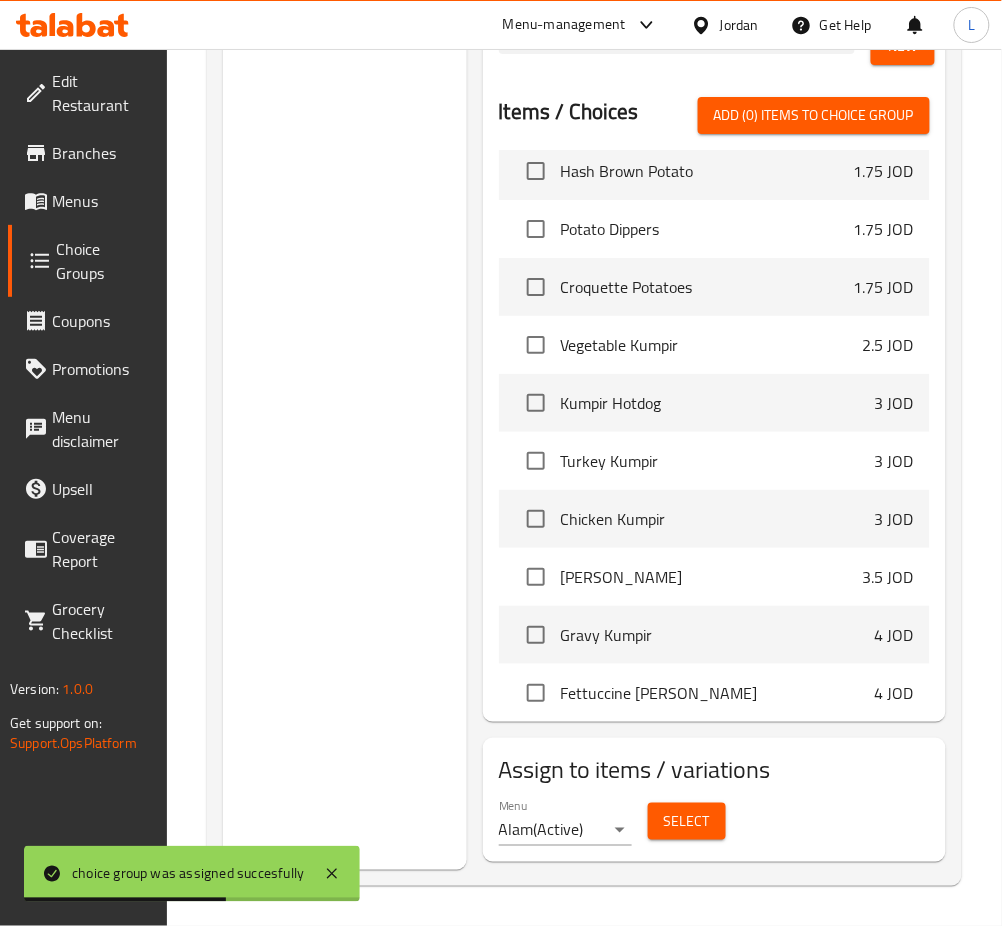 scroll, scrollTop: 133, scrollLeft: 0, axis: vertical 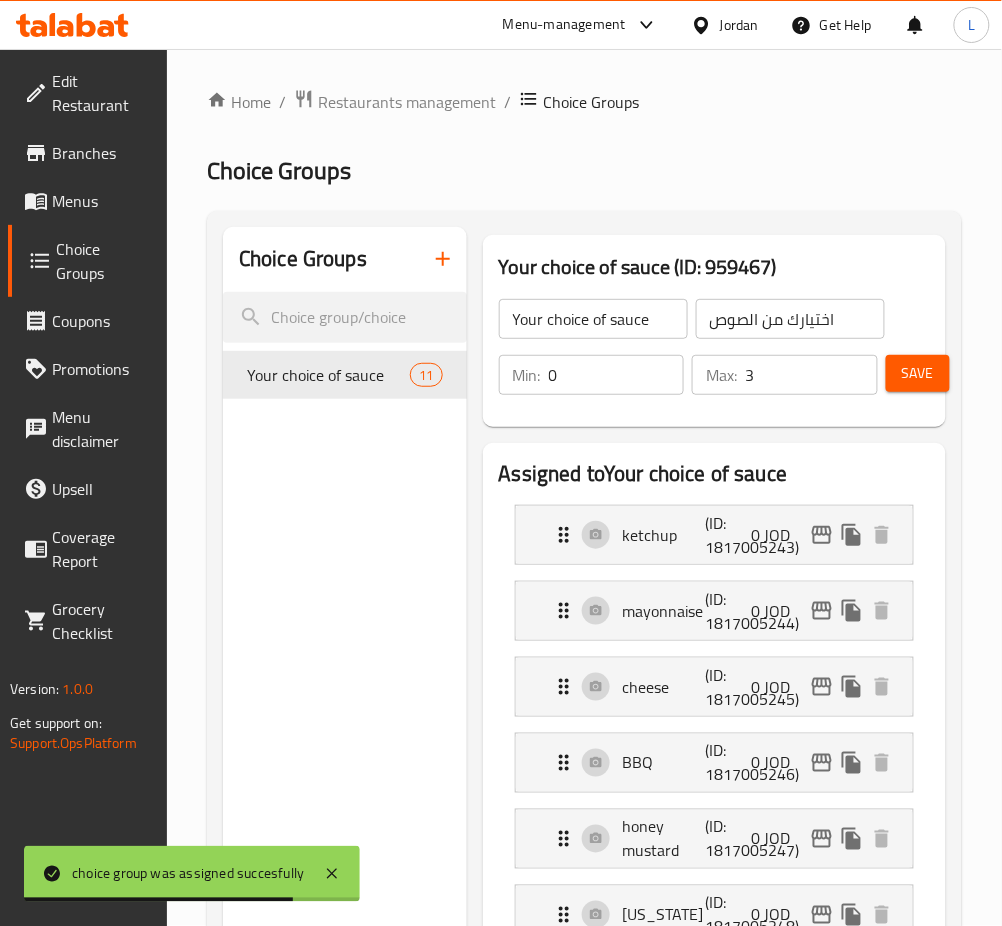 click on "Menus" at bounding box center [101, 201] 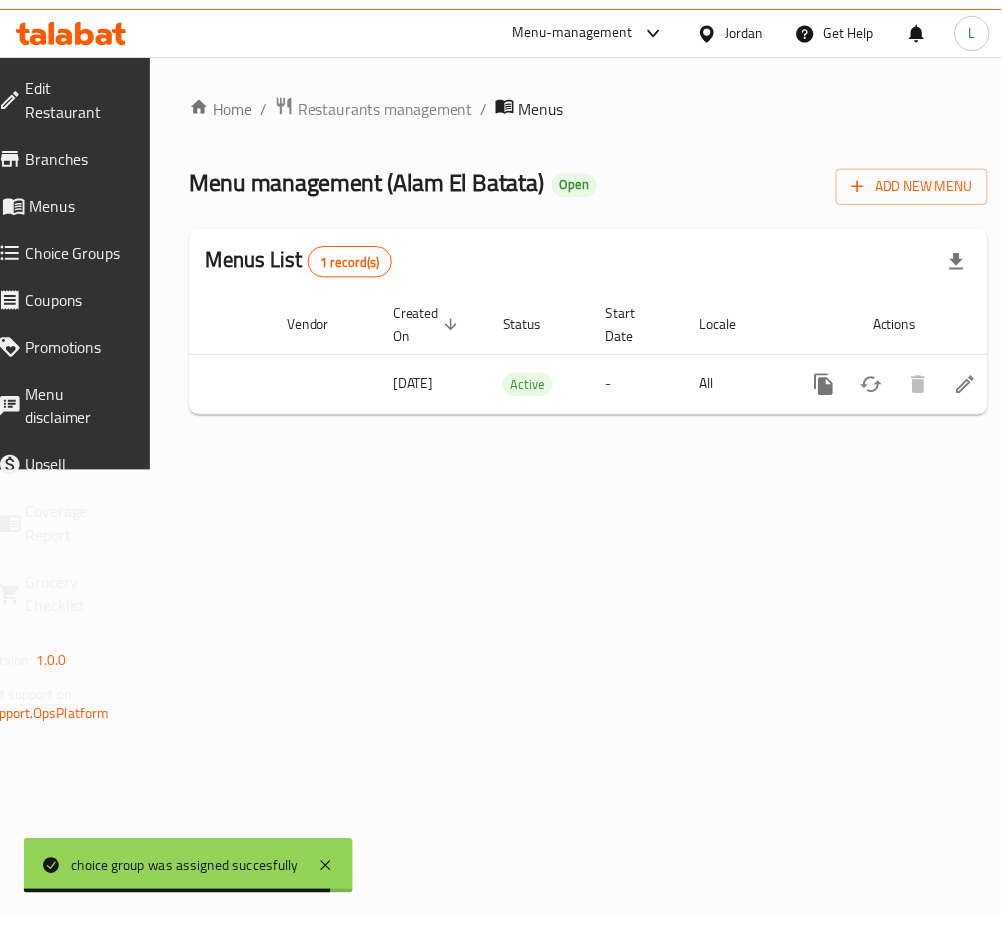 scroll, scrollTop: 0, scrollLeft: 221, axis: horizontal 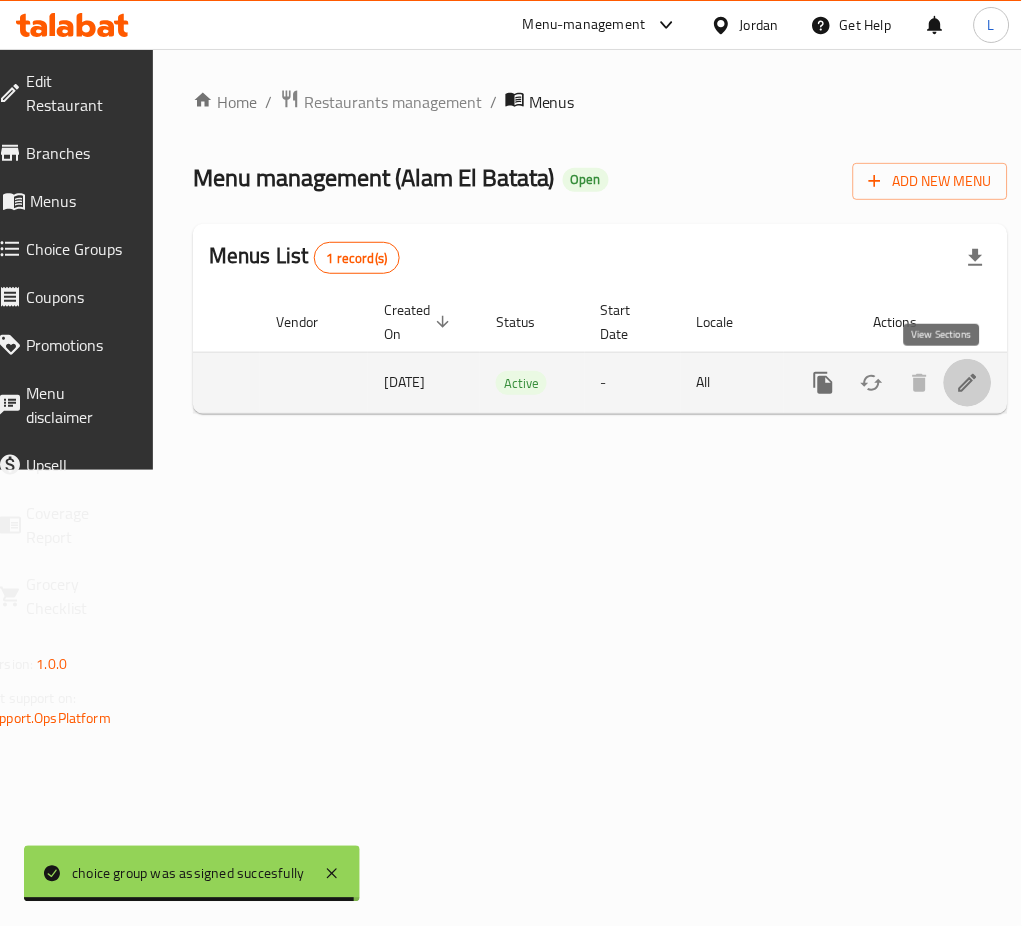 click 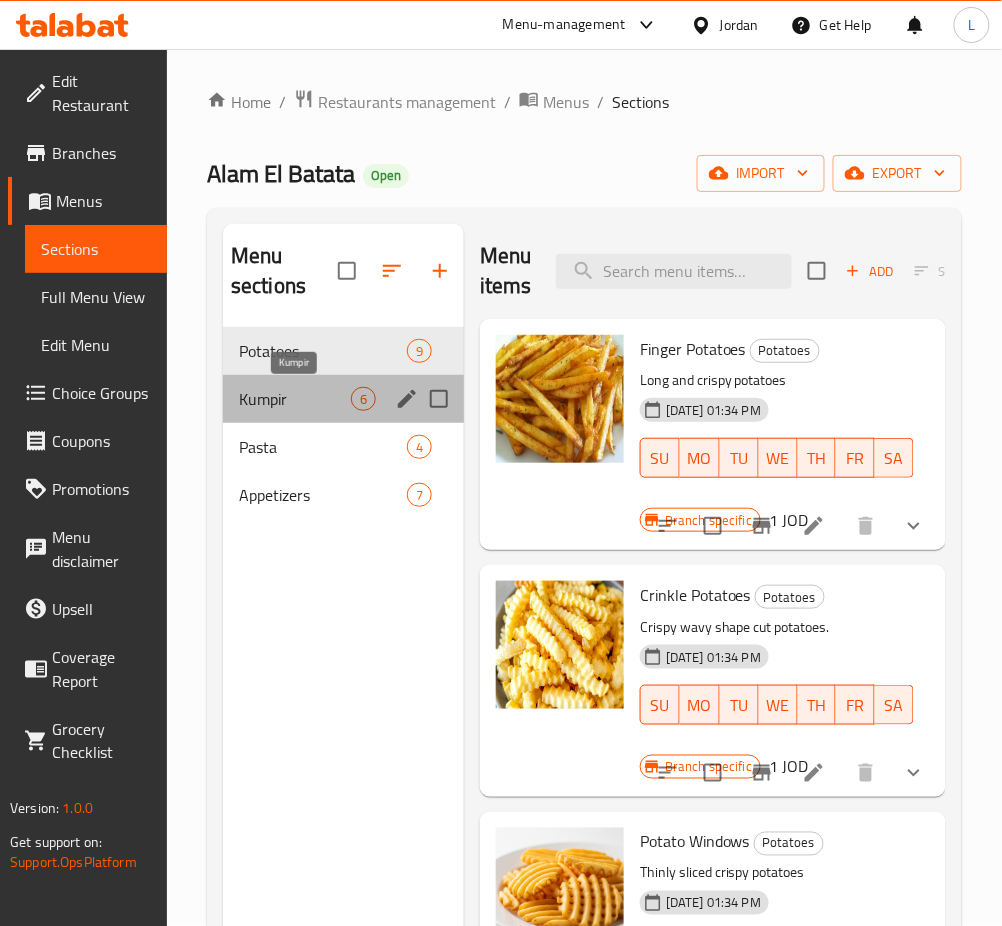 click on "Kumpir" at bounding box center (295, 399) 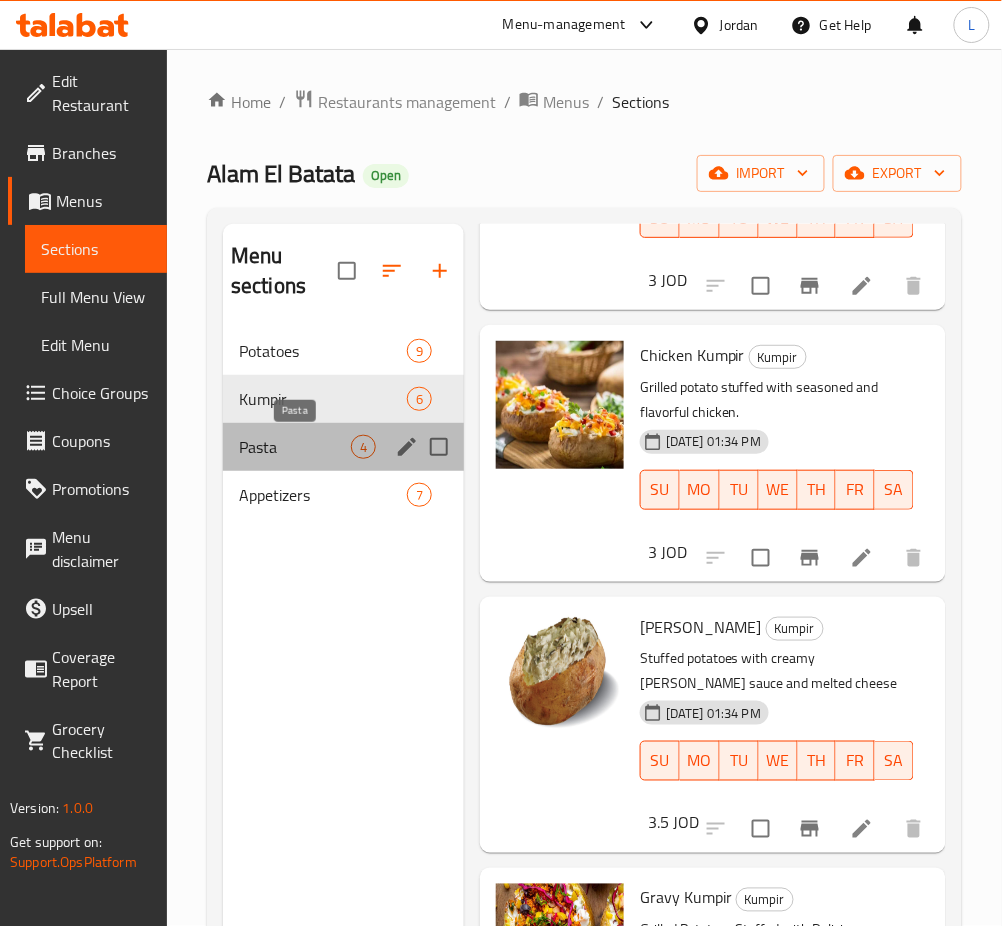 click on "Pasta" at bounding box center (295, 447) 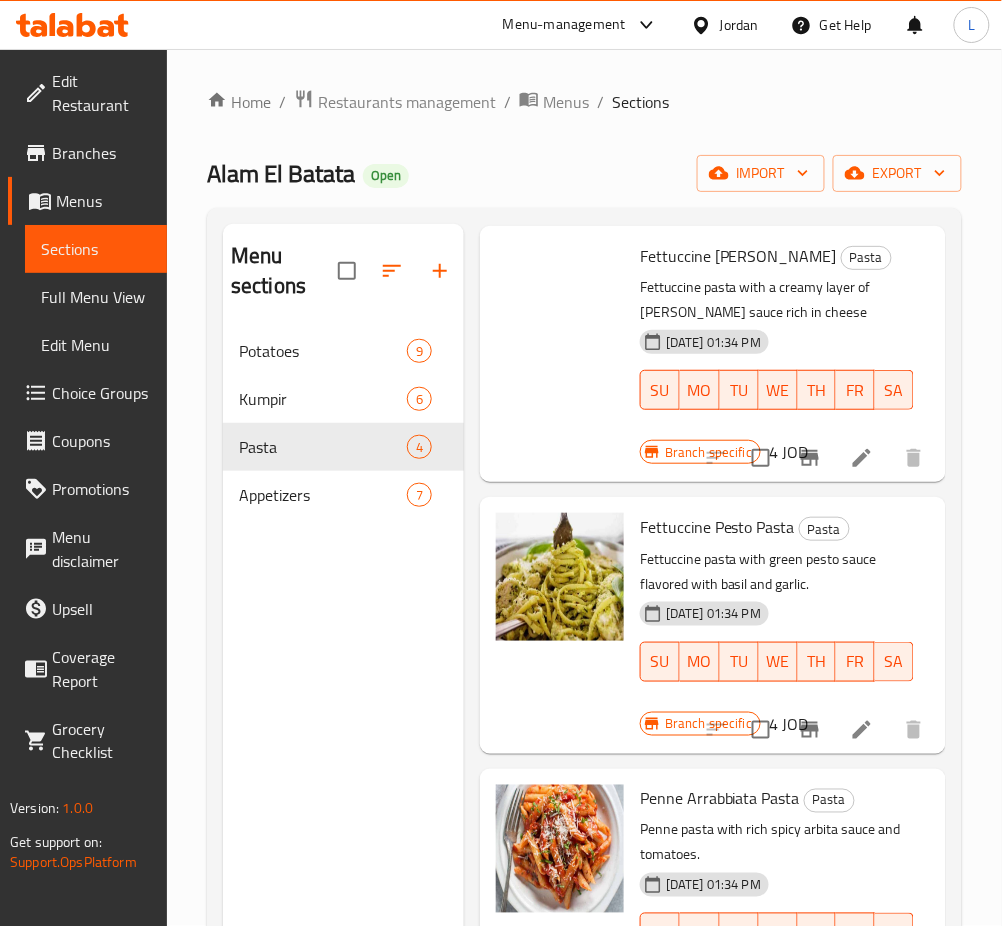 scroll, scrollTop: 0, scrollLeft: 0, axis: both 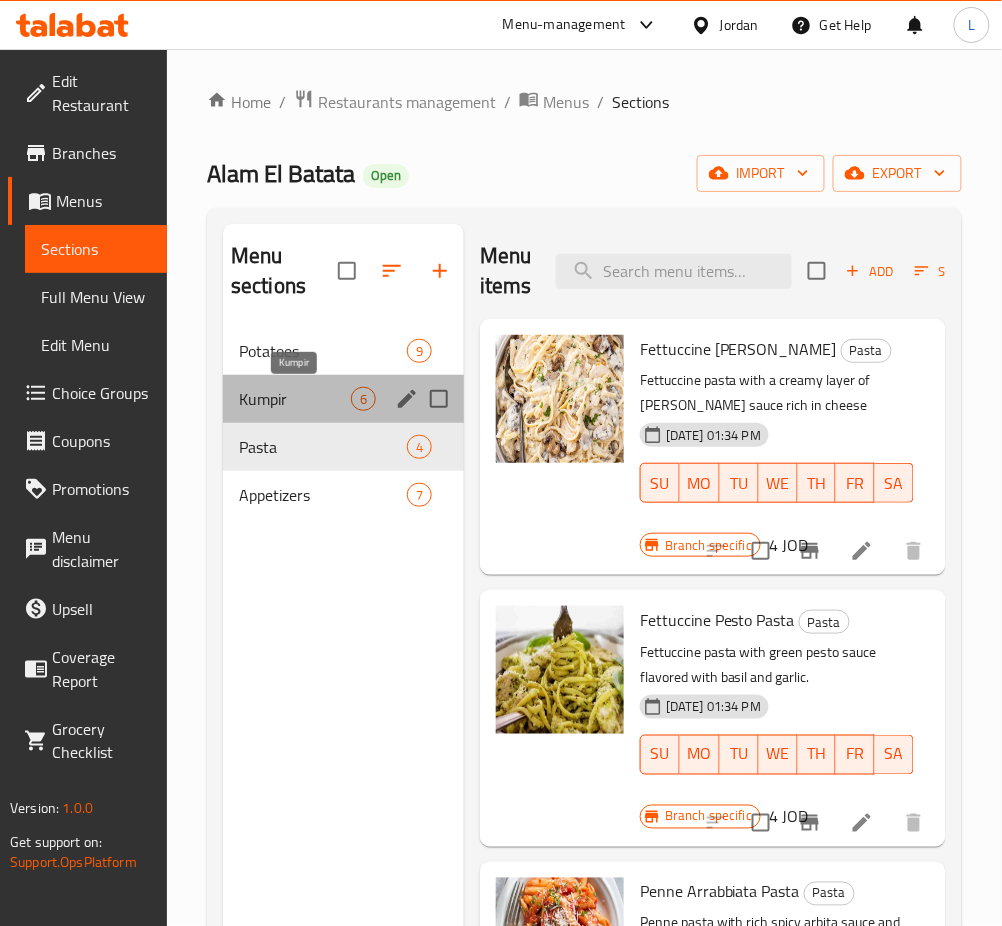 click on "Kumpir" at bounding box center (295, 399) 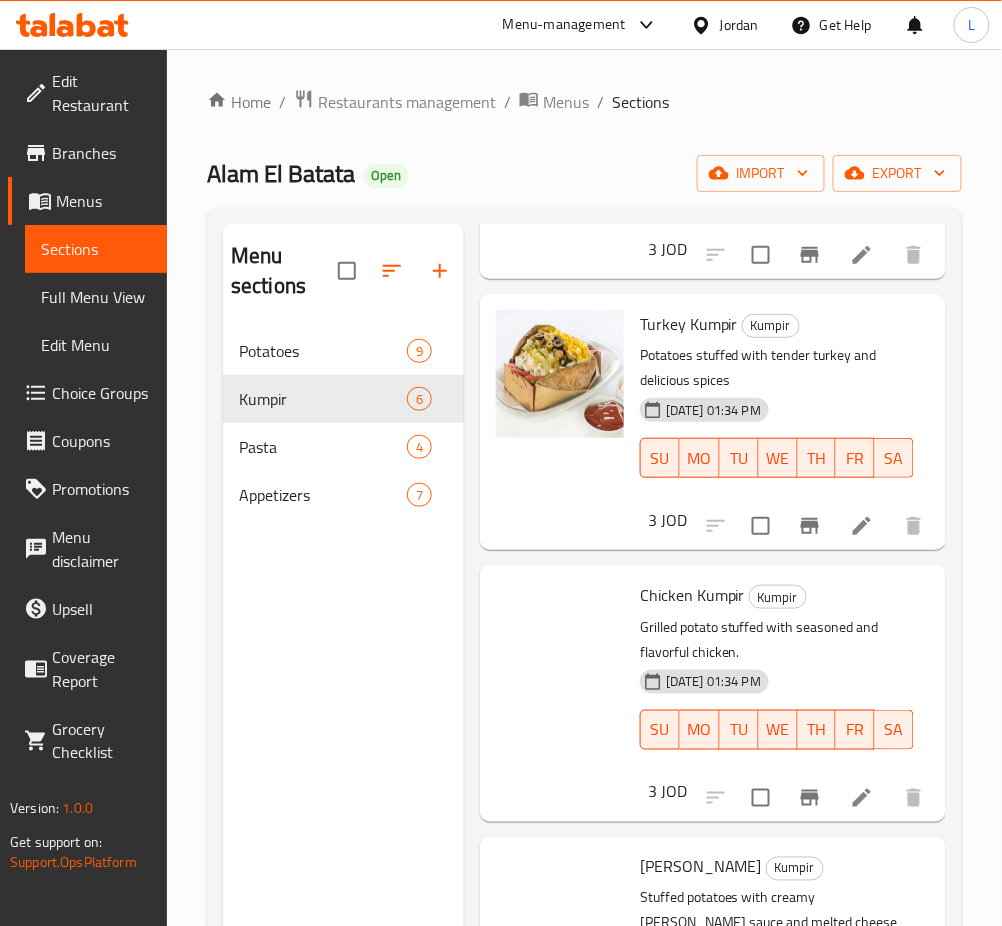 scroll, scrollTop: 826, scrollLeft: 0, axis: vertical 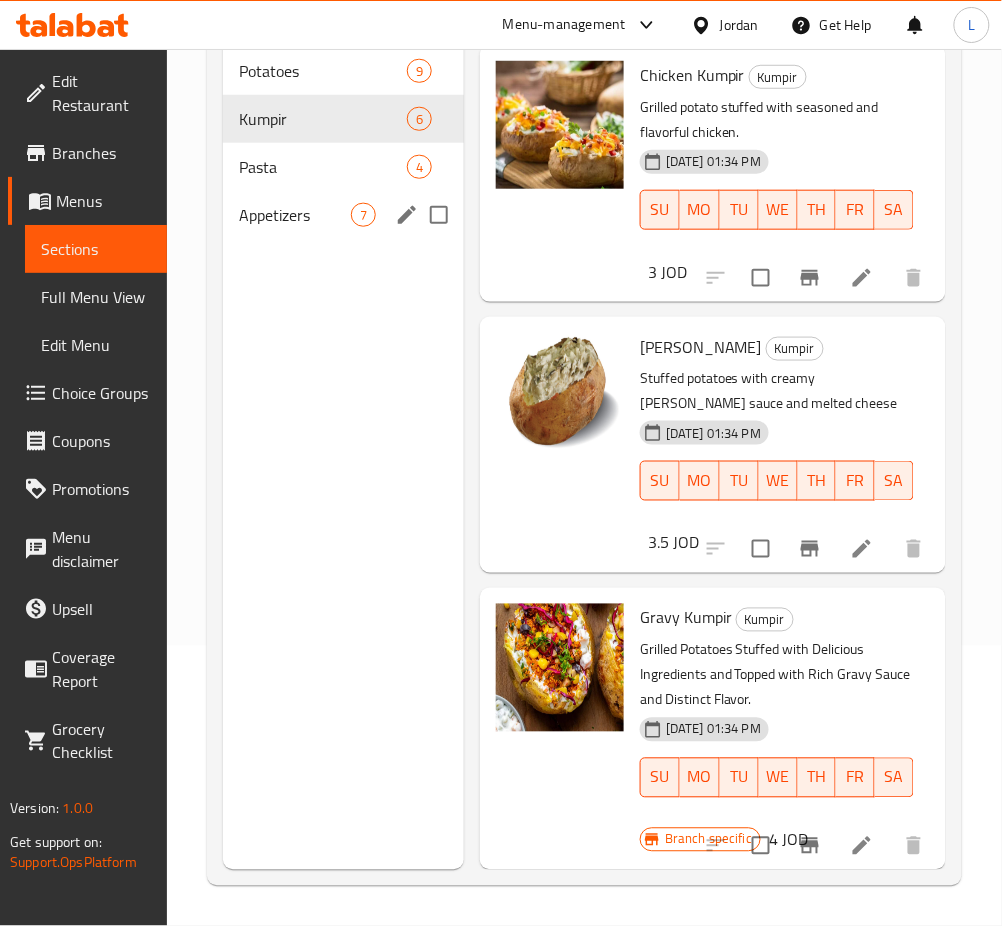 click on "Appetizers 7" at bounding box center [343, 215] 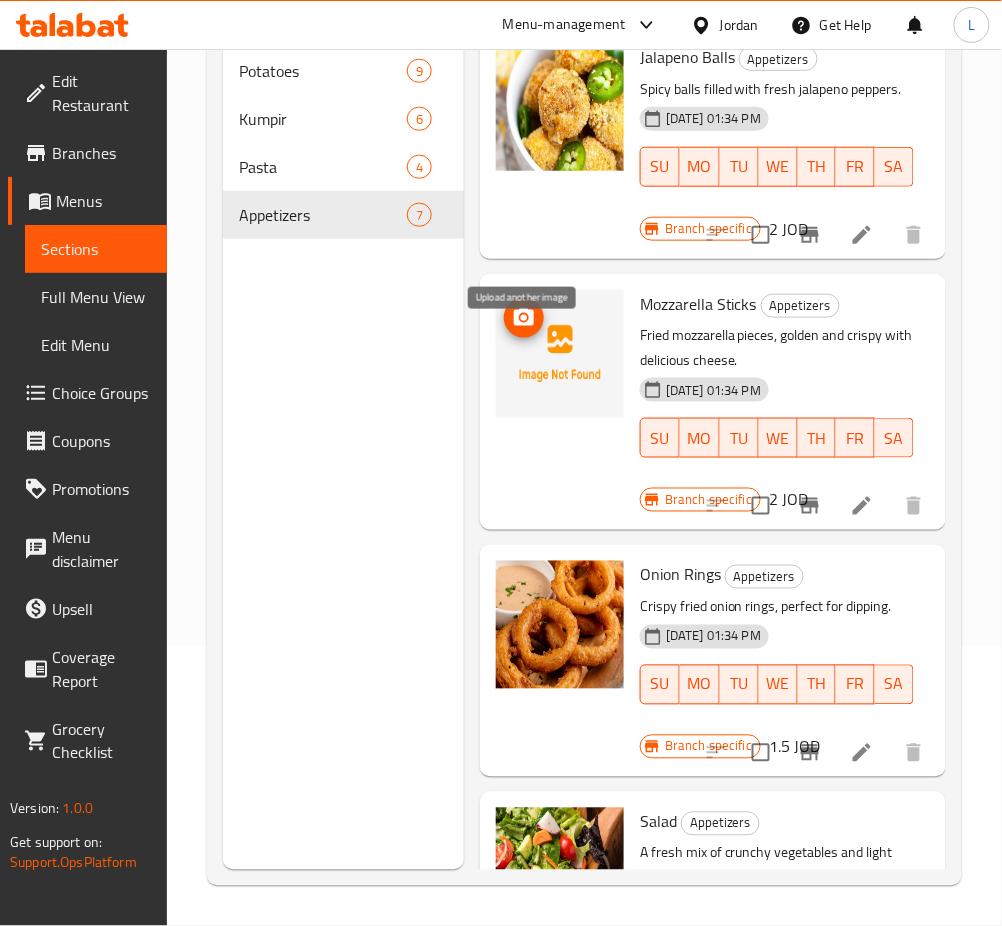click 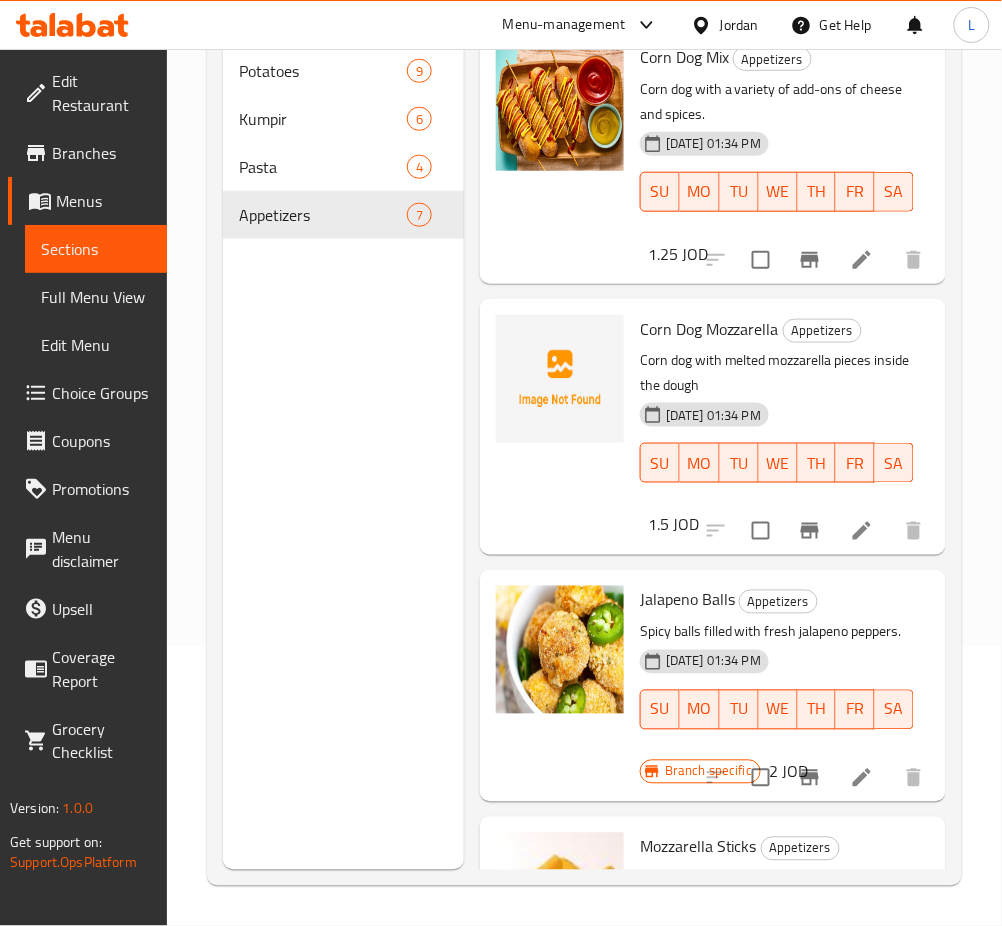 scroll, scrollTop: 0, scrollLeft: 0, axis: both 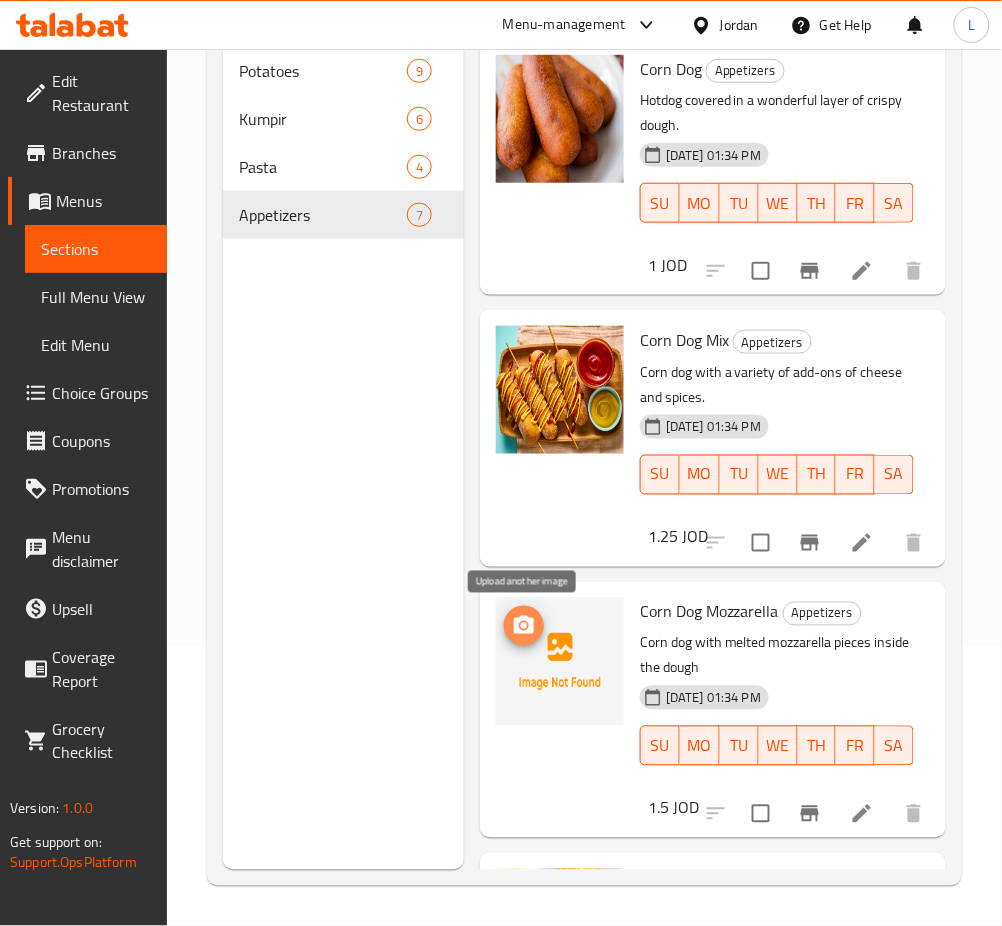 click 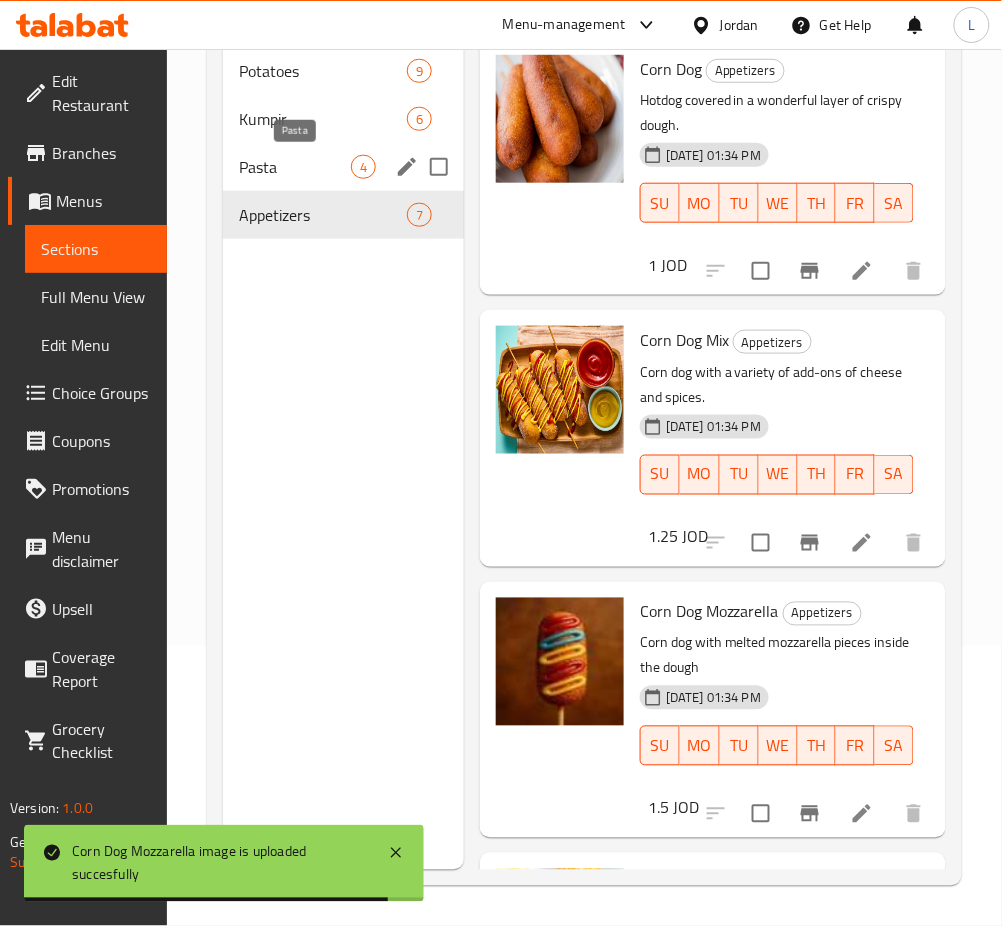 click on "Pasta" at bounding box center [295, 167] 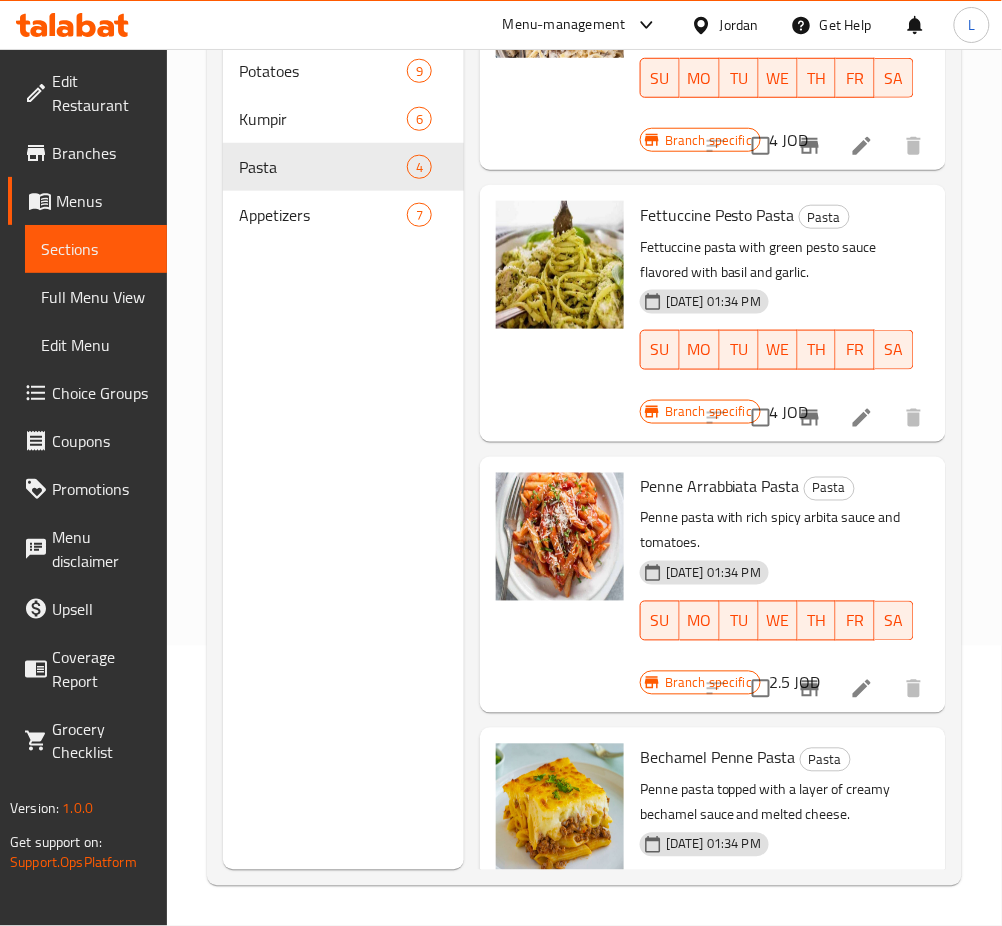 scroll, scrollTop: 0, scrollLeft: 0, axis: both 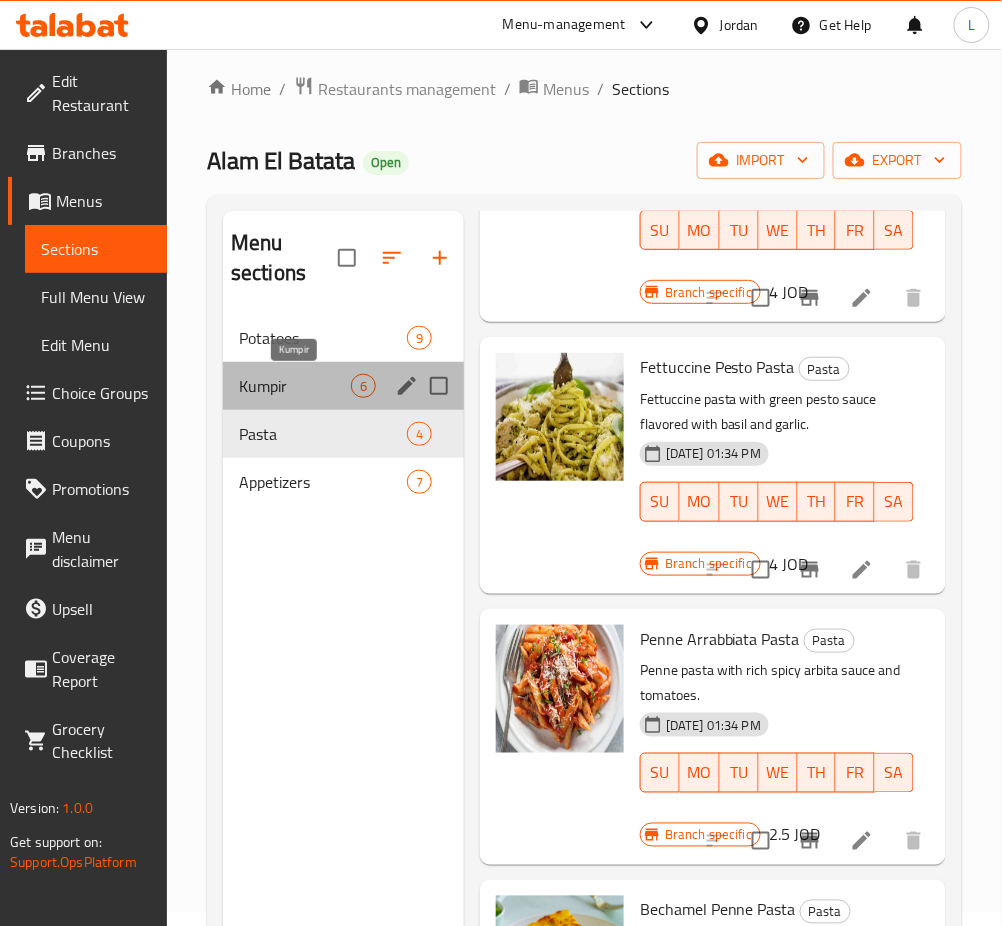 click on "Kumpir" at bounding box center [295, 386] 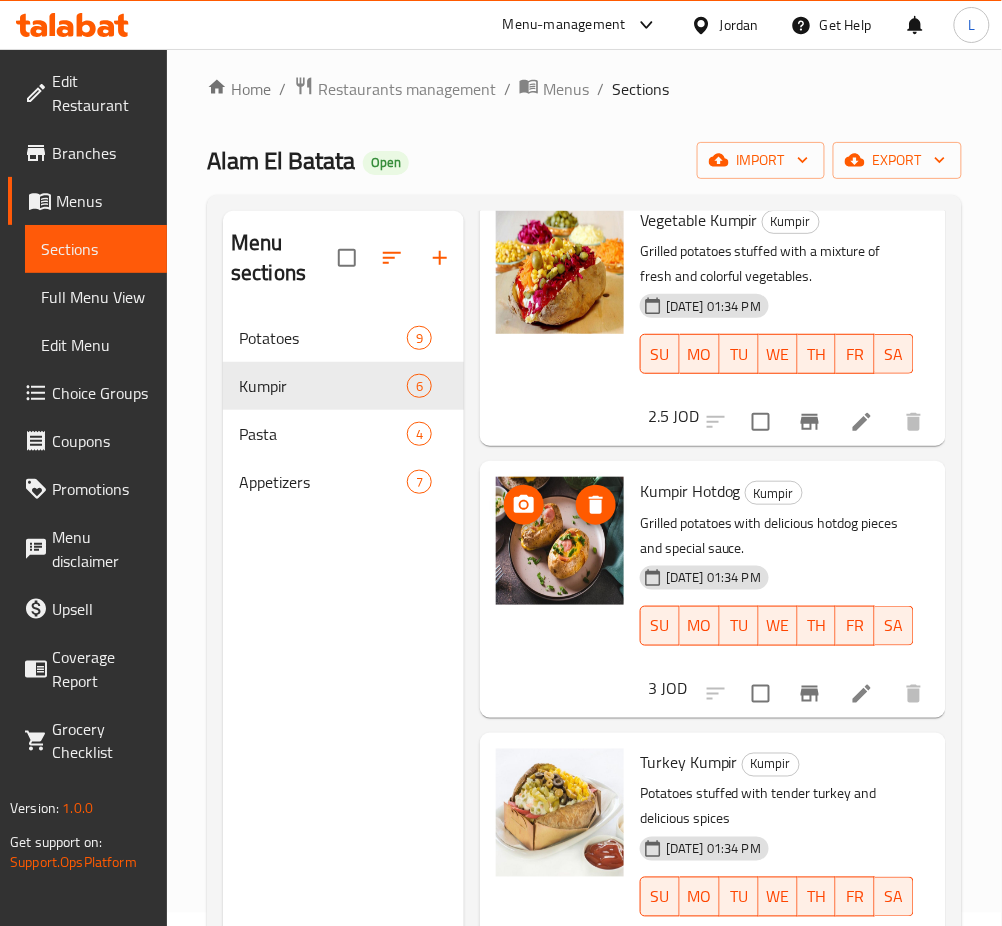 scroll, scrollTop: 0, scrollLeft: 0, axis: both 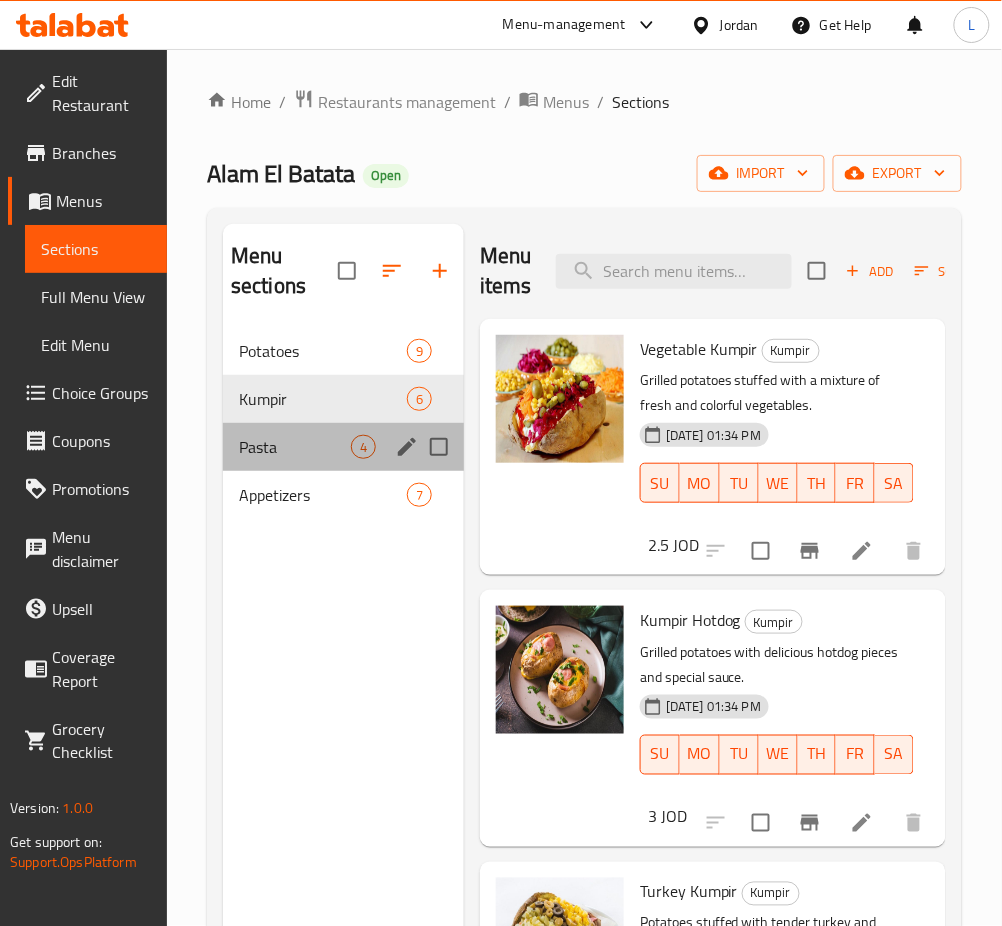 click on "Pasta 4" at bounding box center (343, 447) 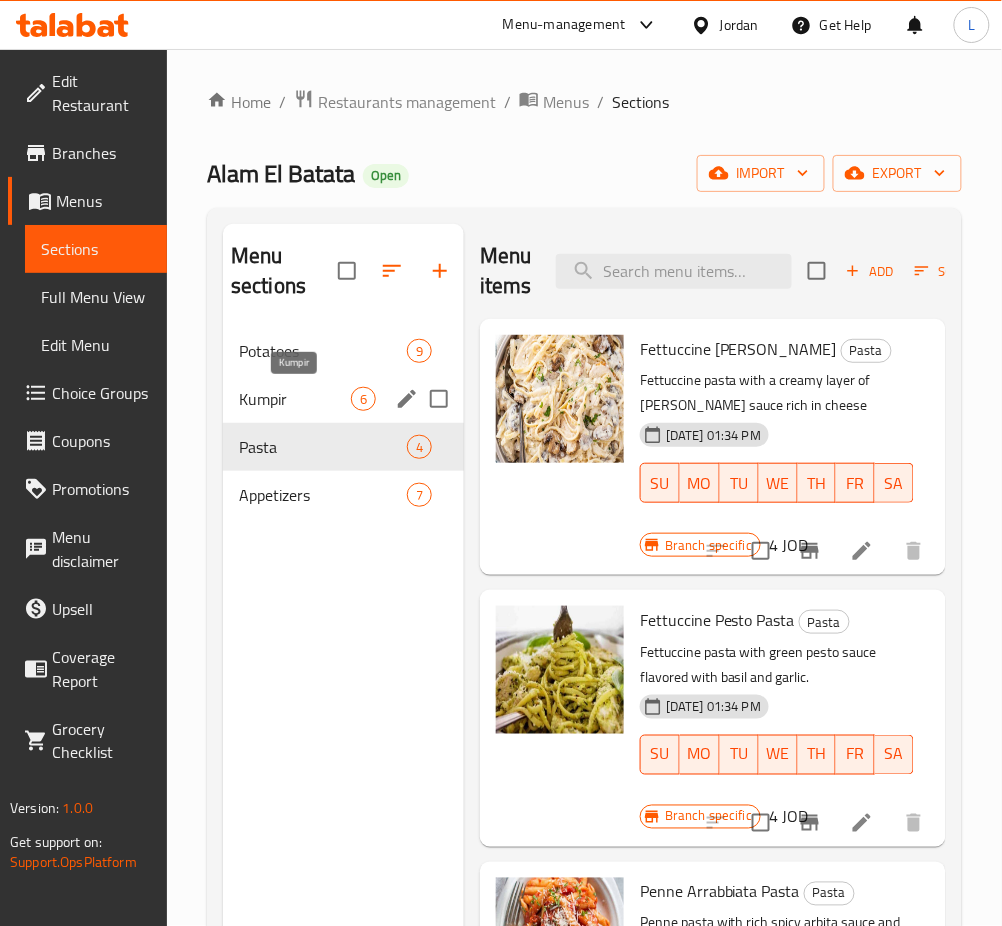 click on "Kumpir" at bounding box center [295, 399] 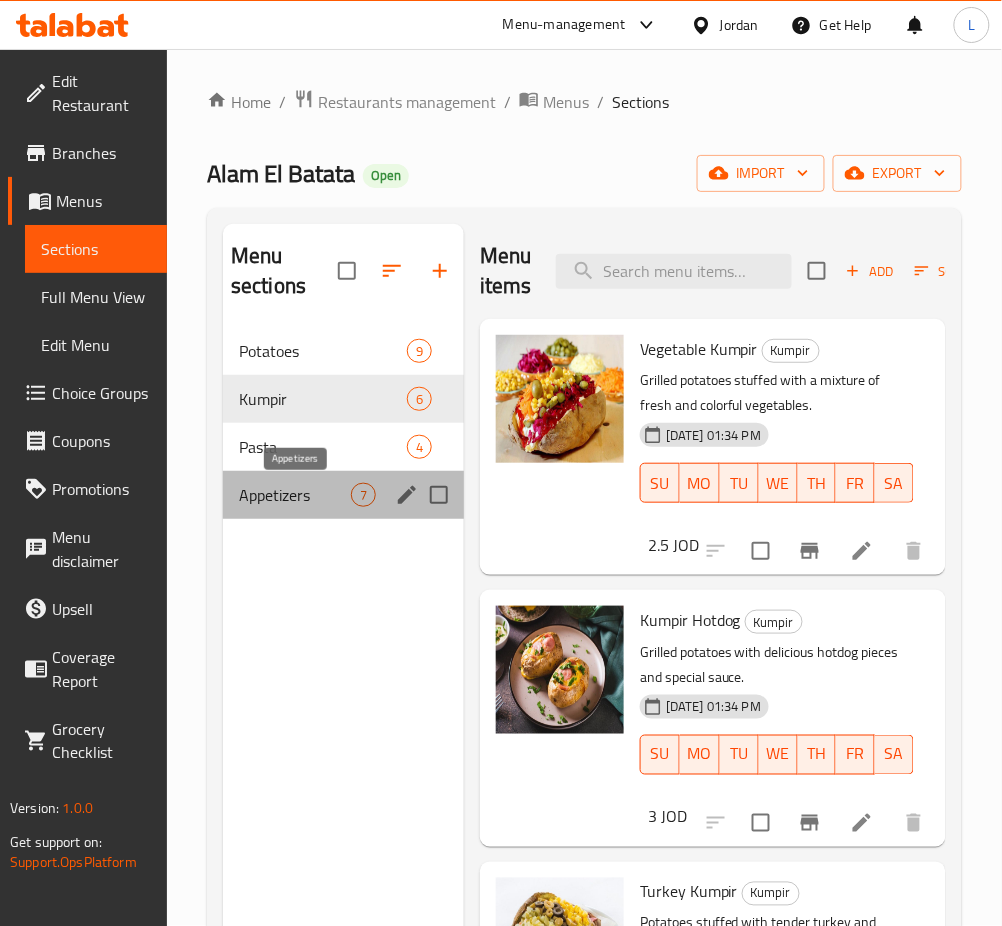 click on "Appetizers" at bounding box center (295, 495) 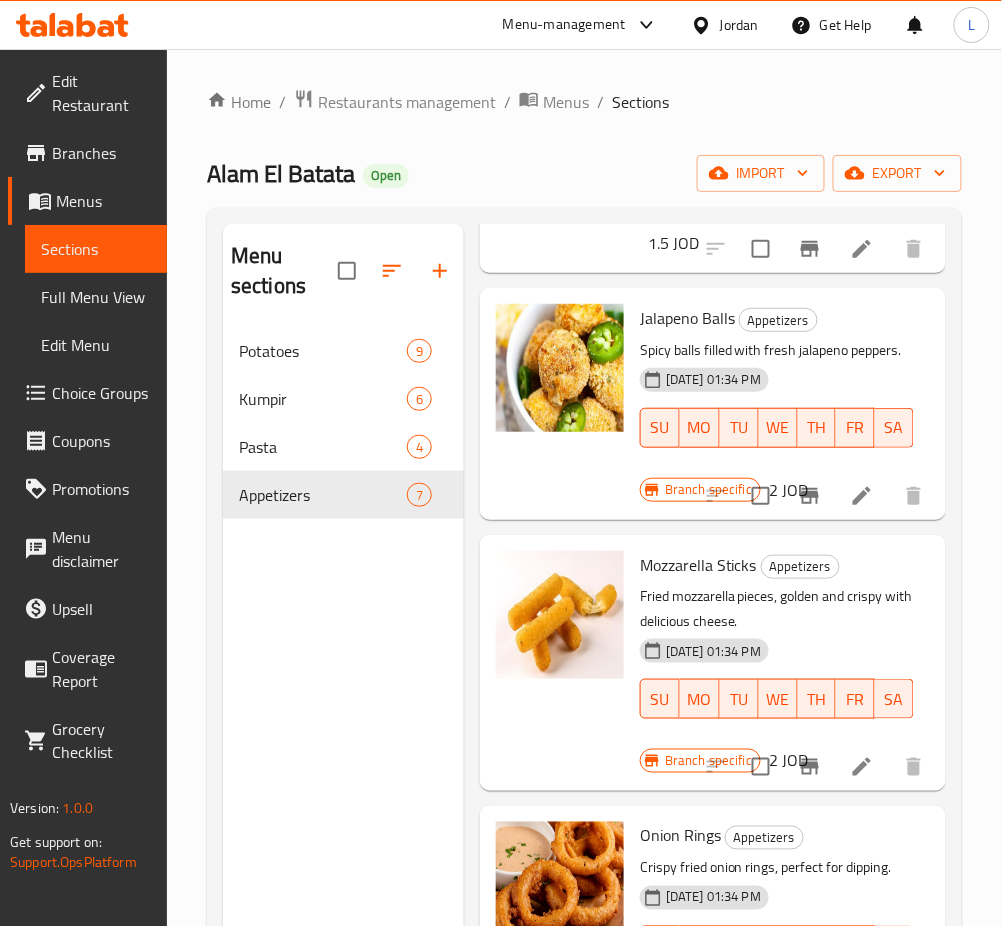 scroll, scrollTop: 1048, scrollLeft: 0, axis: vertical 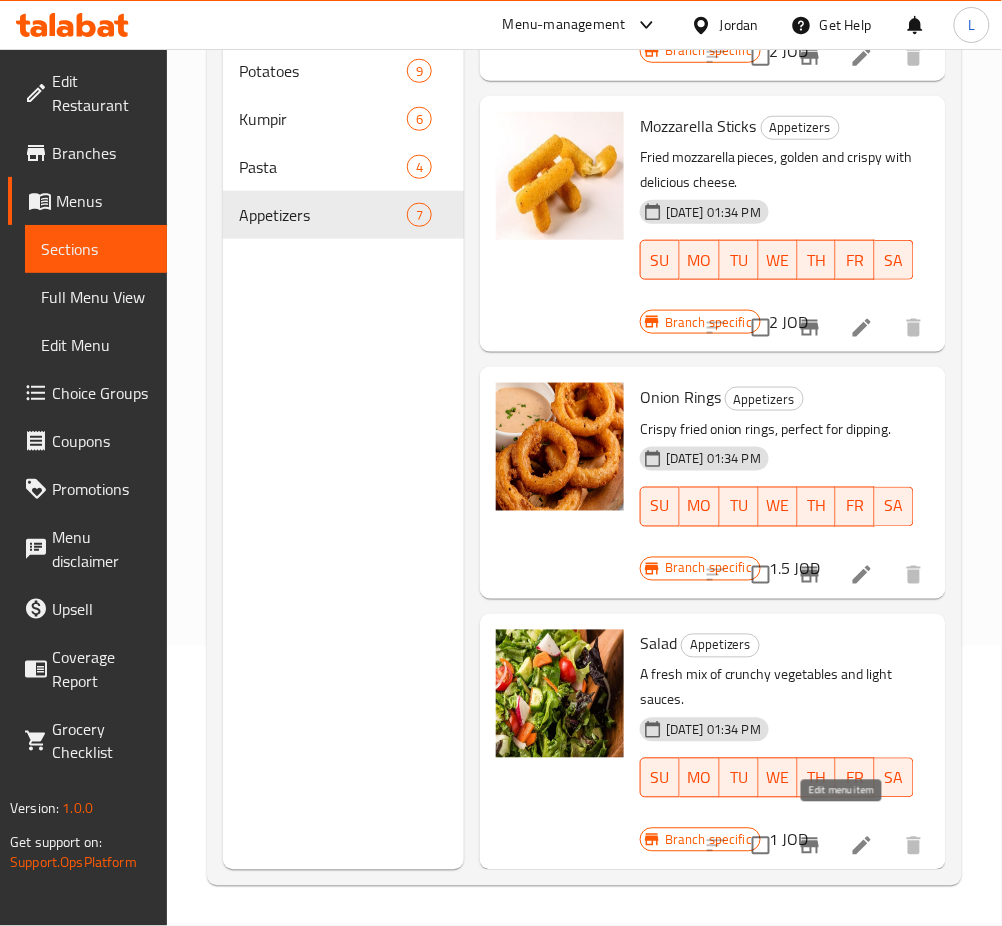 click 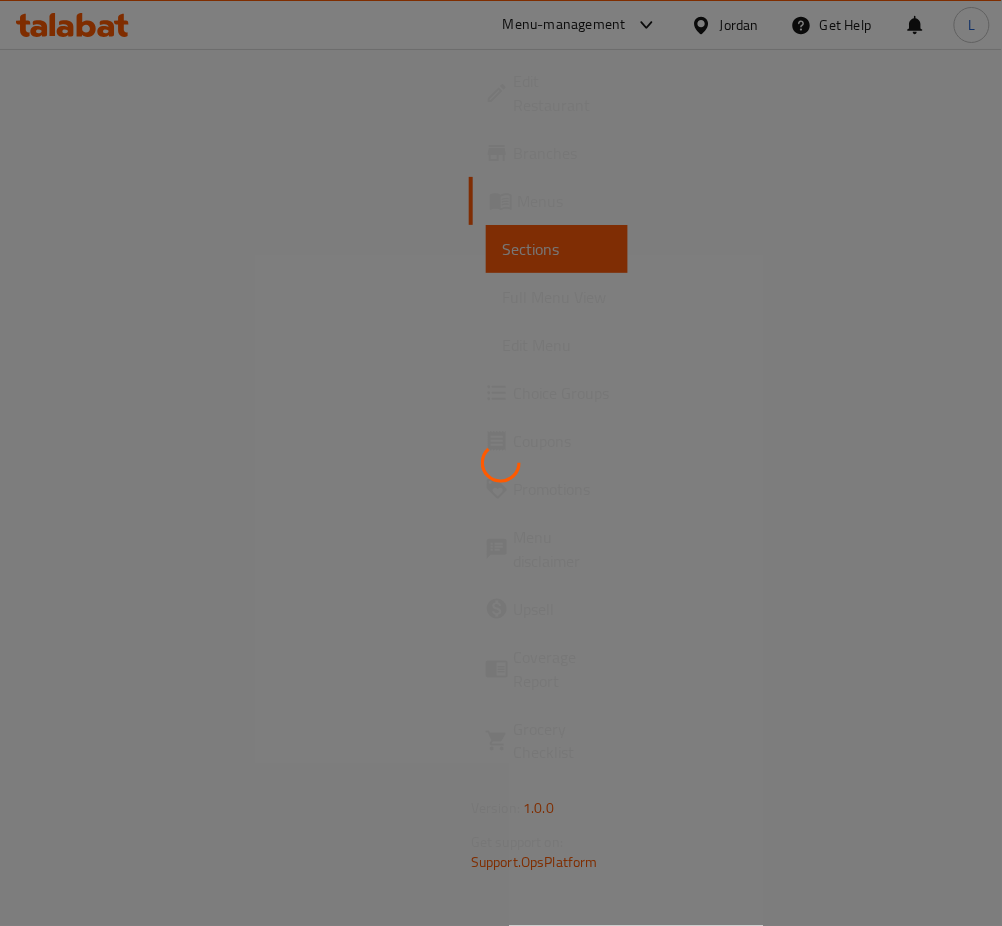 scroll, scrollTop: 0, scrollLeft: 0, axis: both 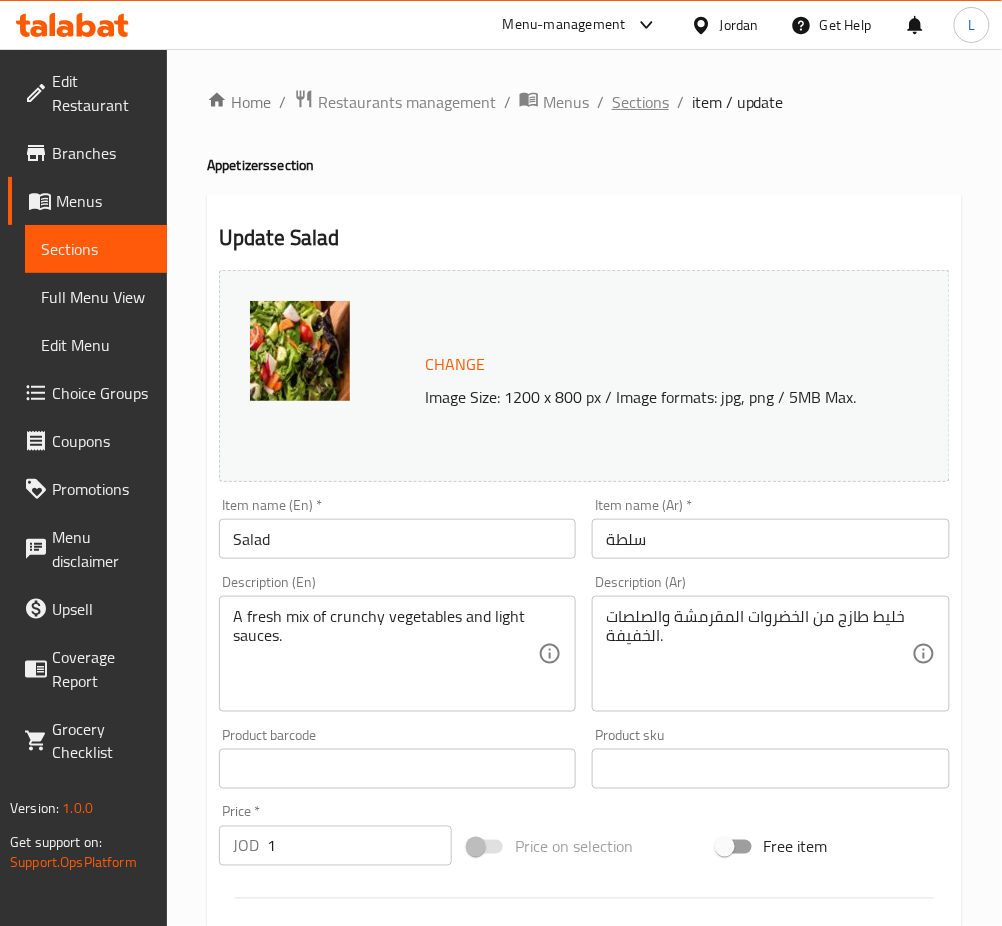 click on "Sections" at bounding box center [640, 102] 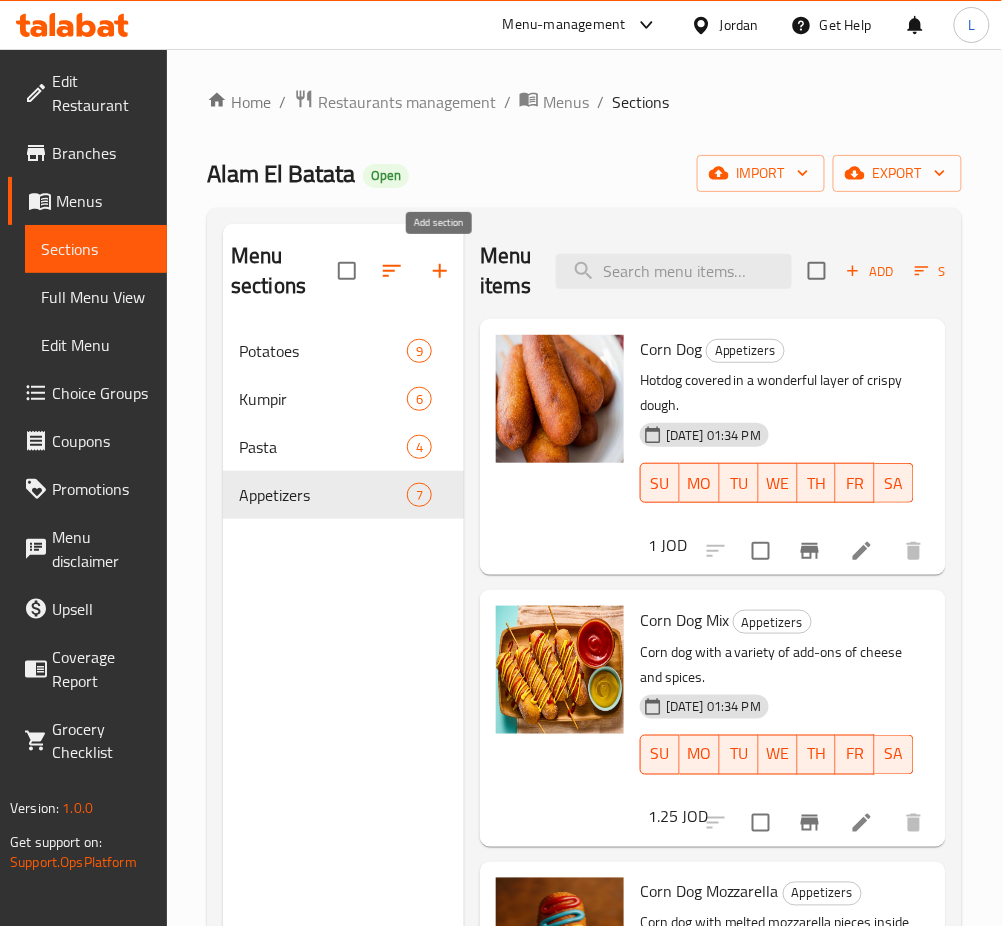 click 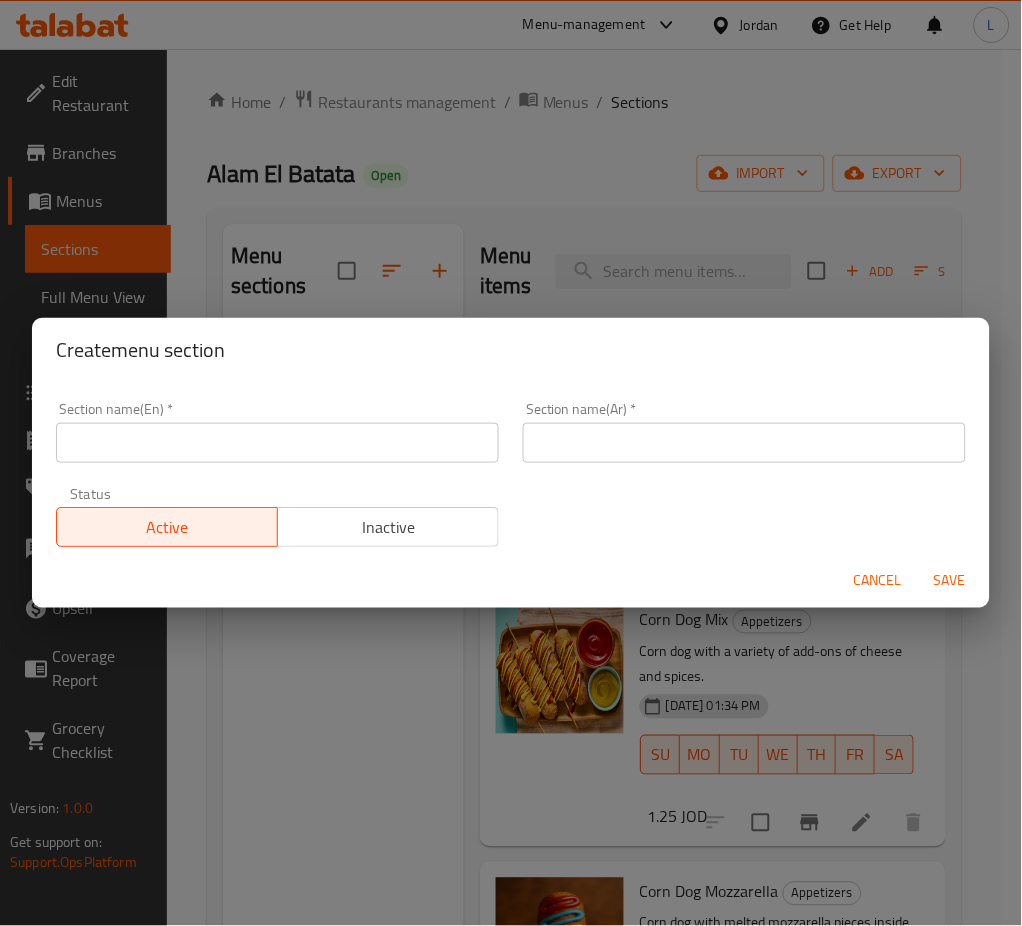 click at bounding box center (277, 443) 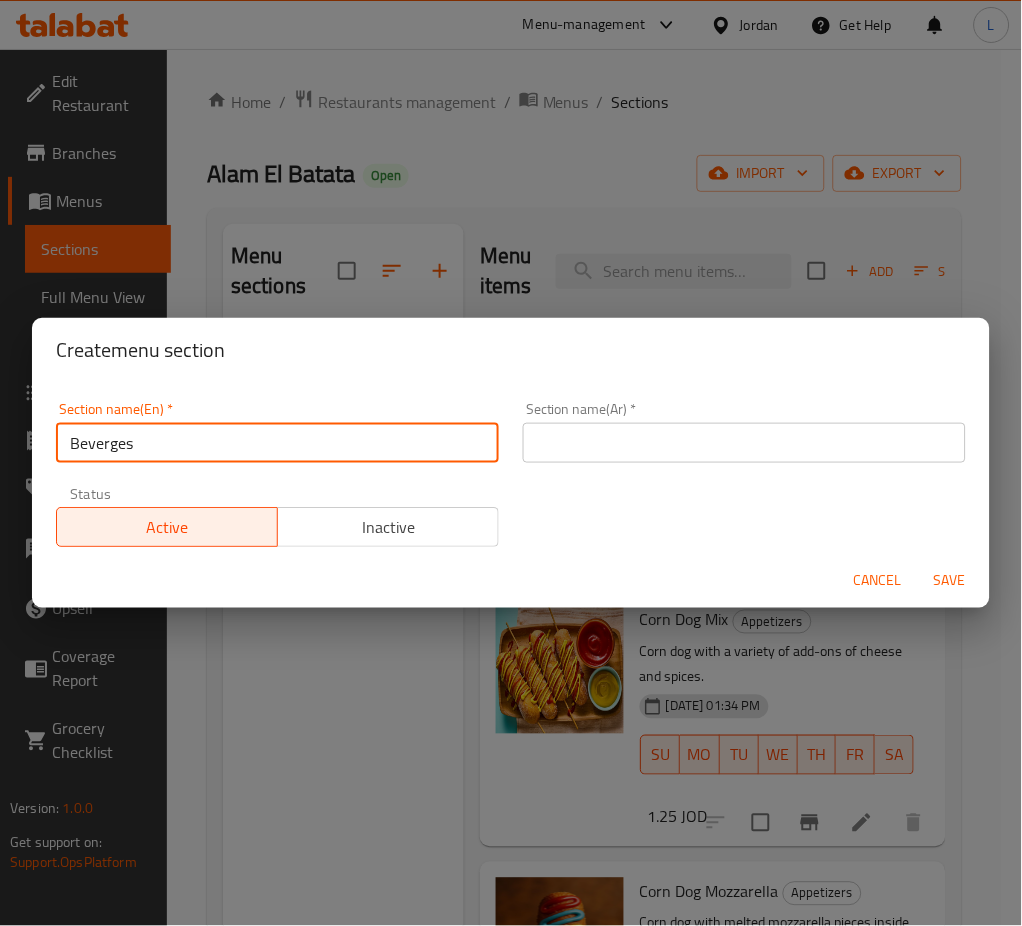 type on "Beverges" 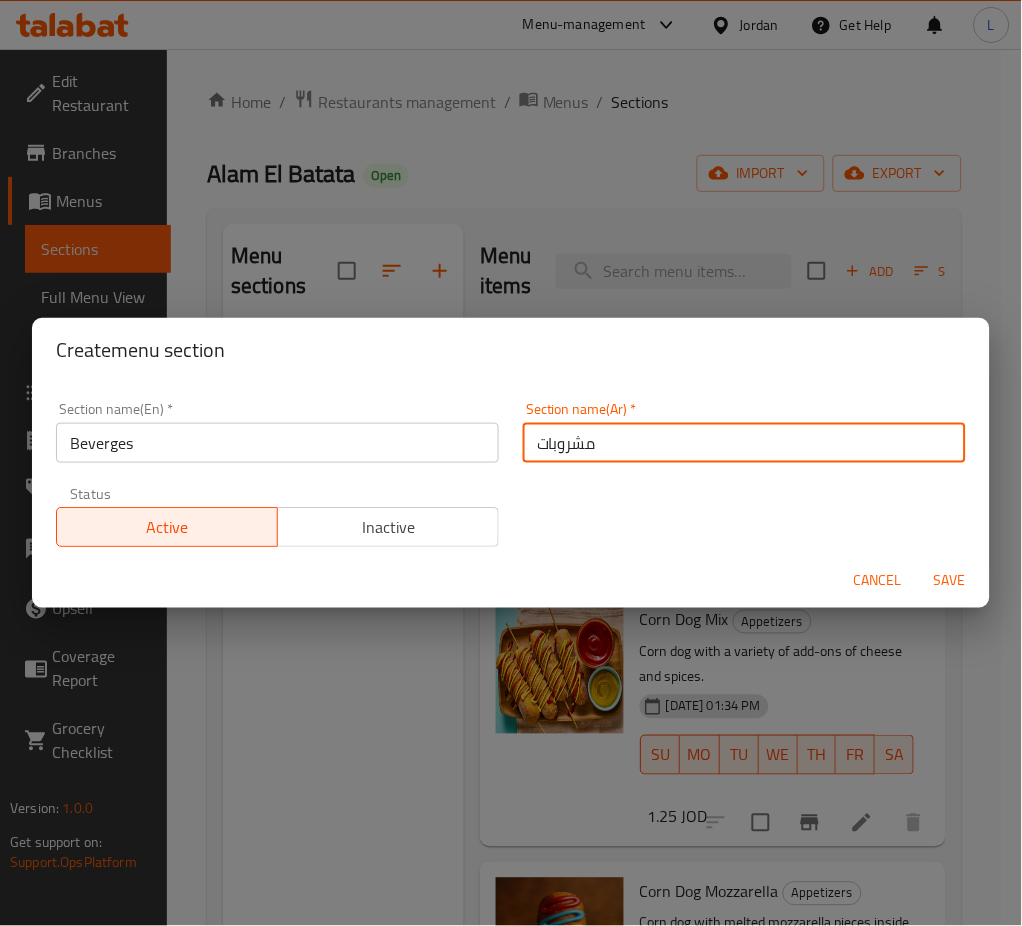 type on "مشروبات" 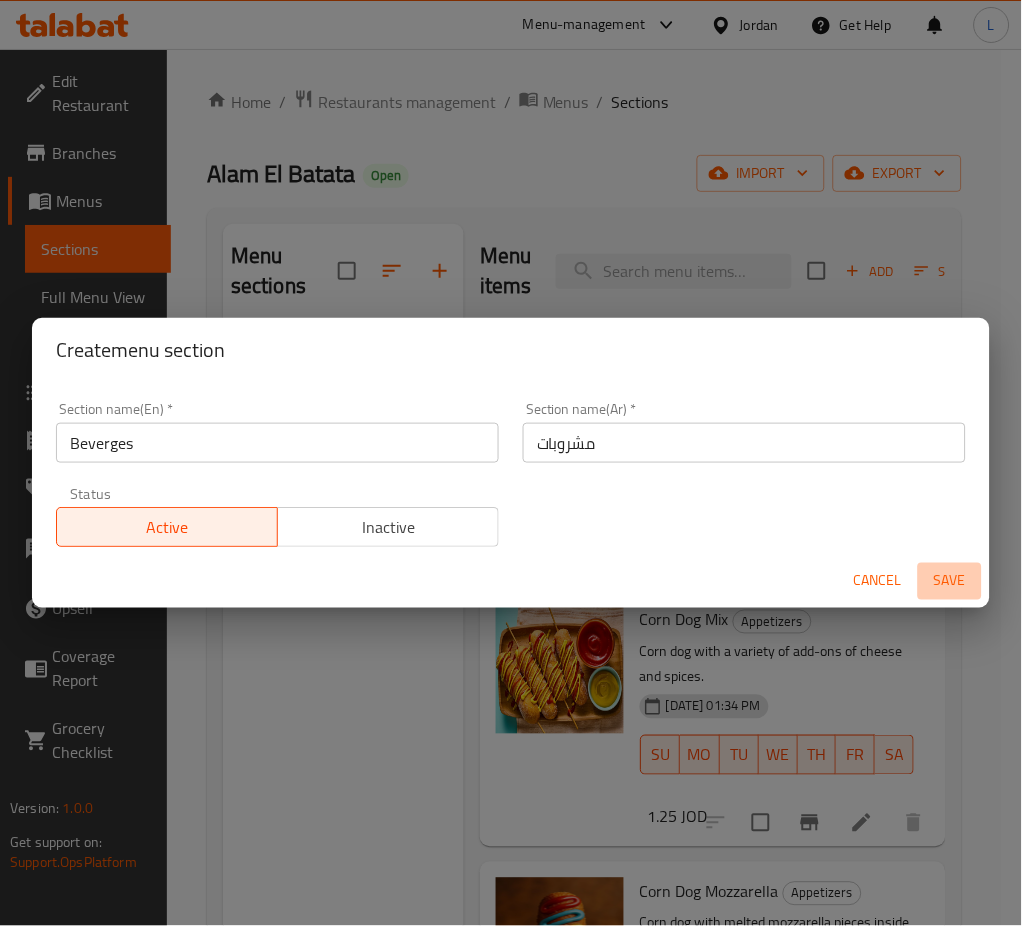 click on "Save" at bounding box center (950, 581) 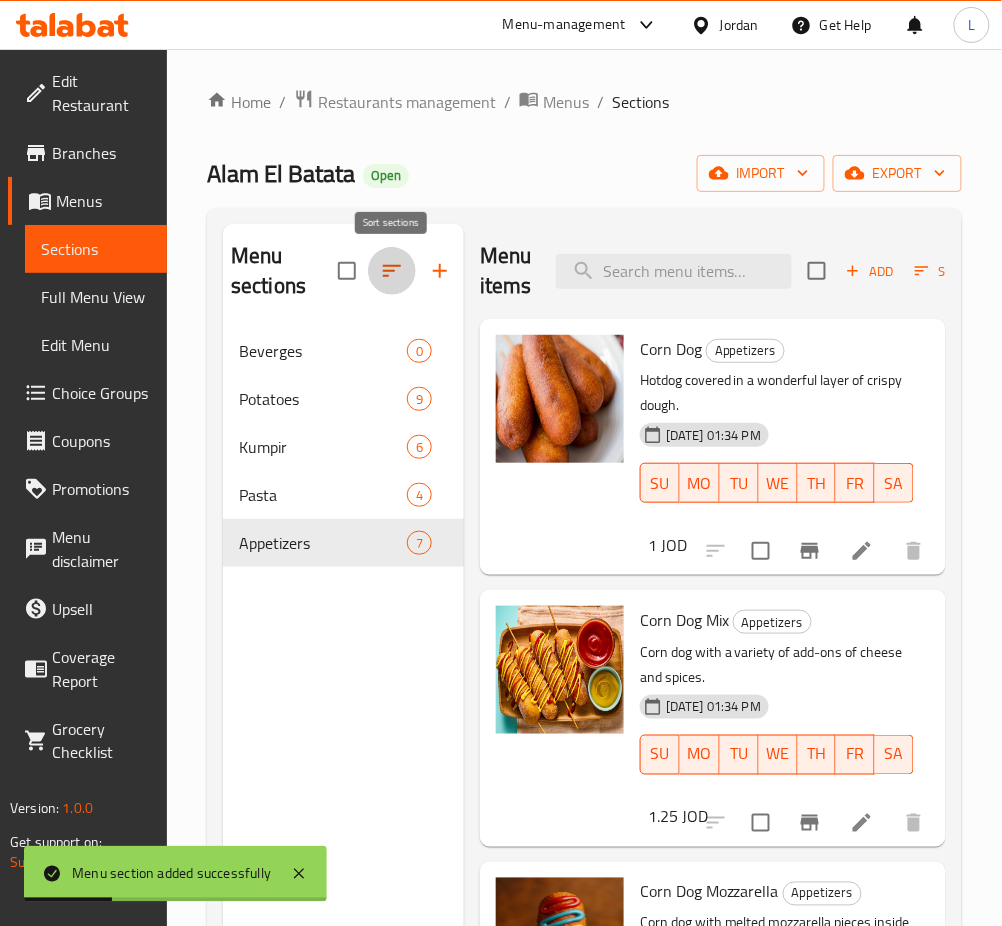 click 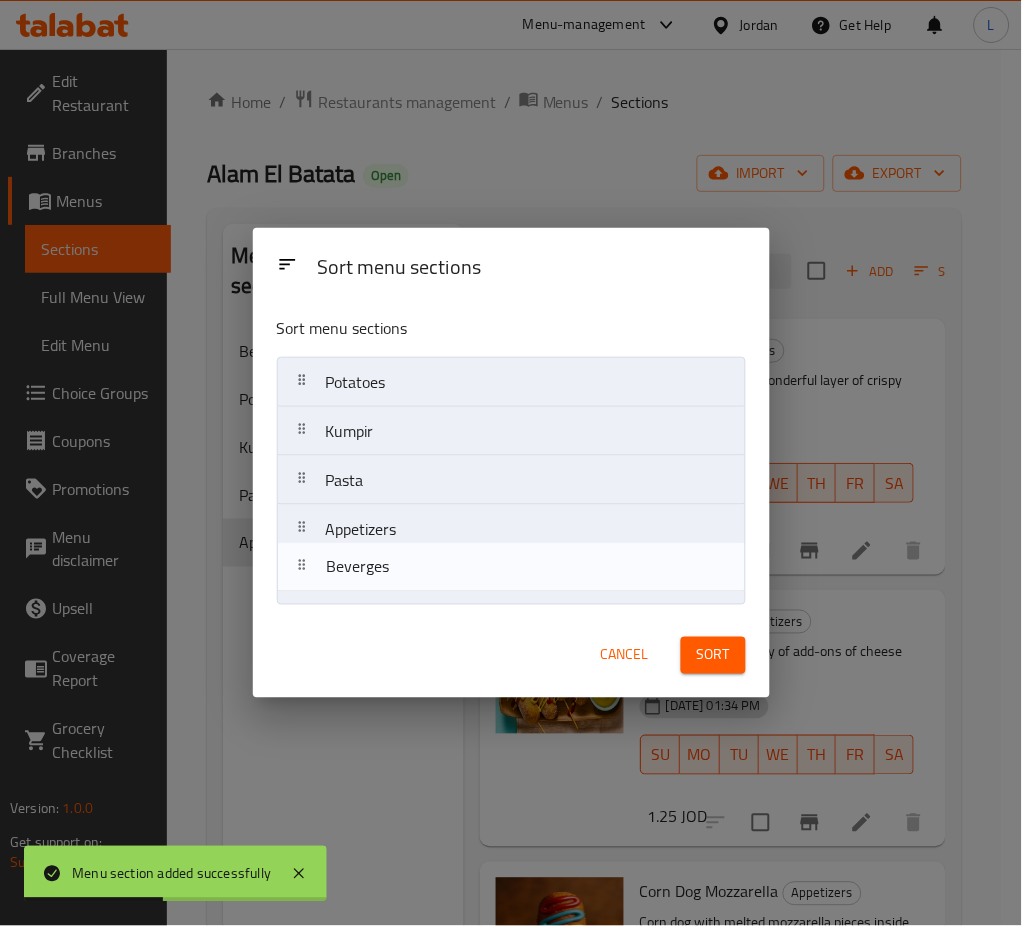drag, startPoint x: 421, startPoint y: 377, endPoint x: 421, endPoint y: 567, distance: 190 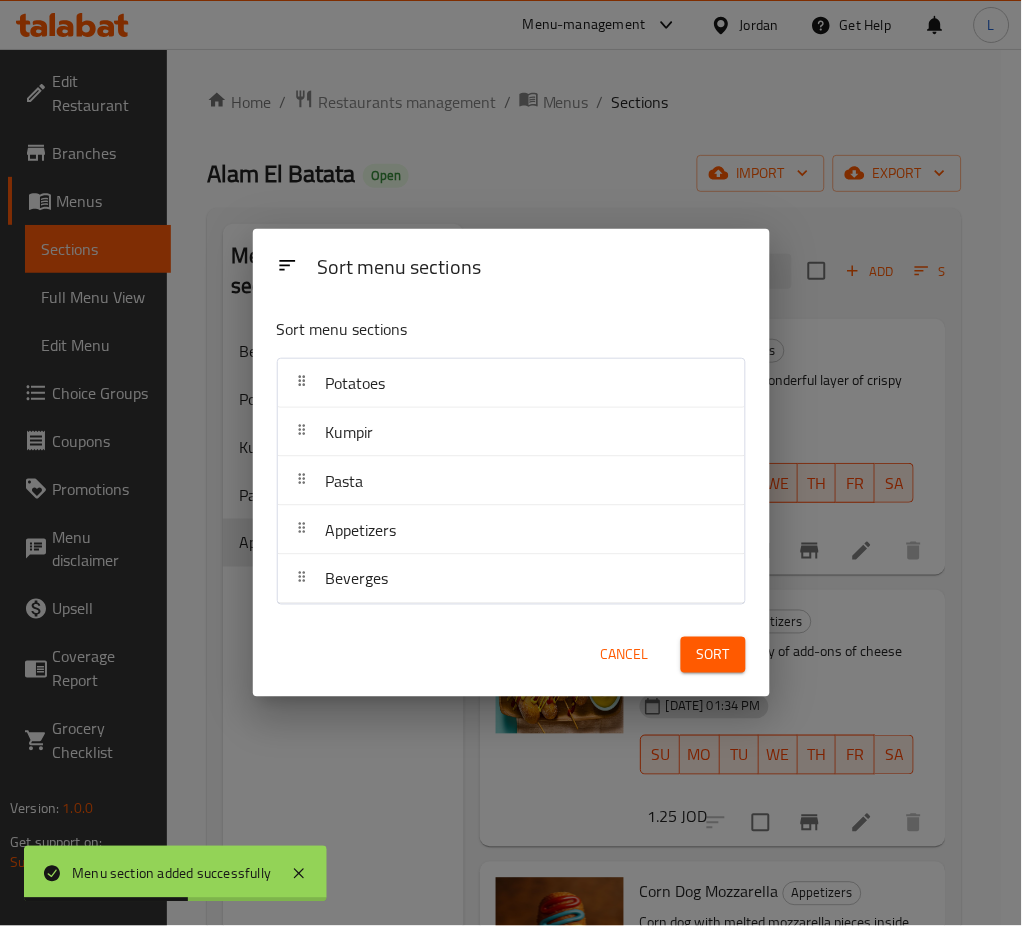click on "Sort" at bounding box center (713, 655) 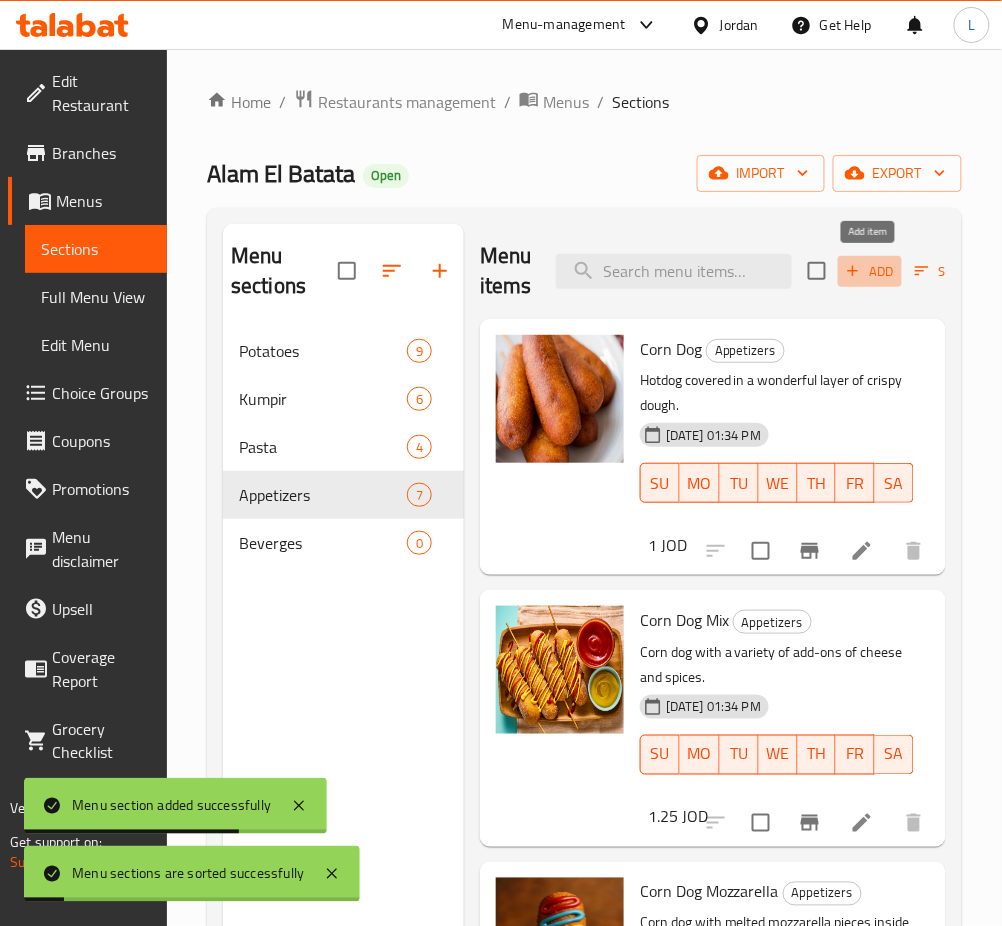 click on "Add" at bounding box center [870, 271] 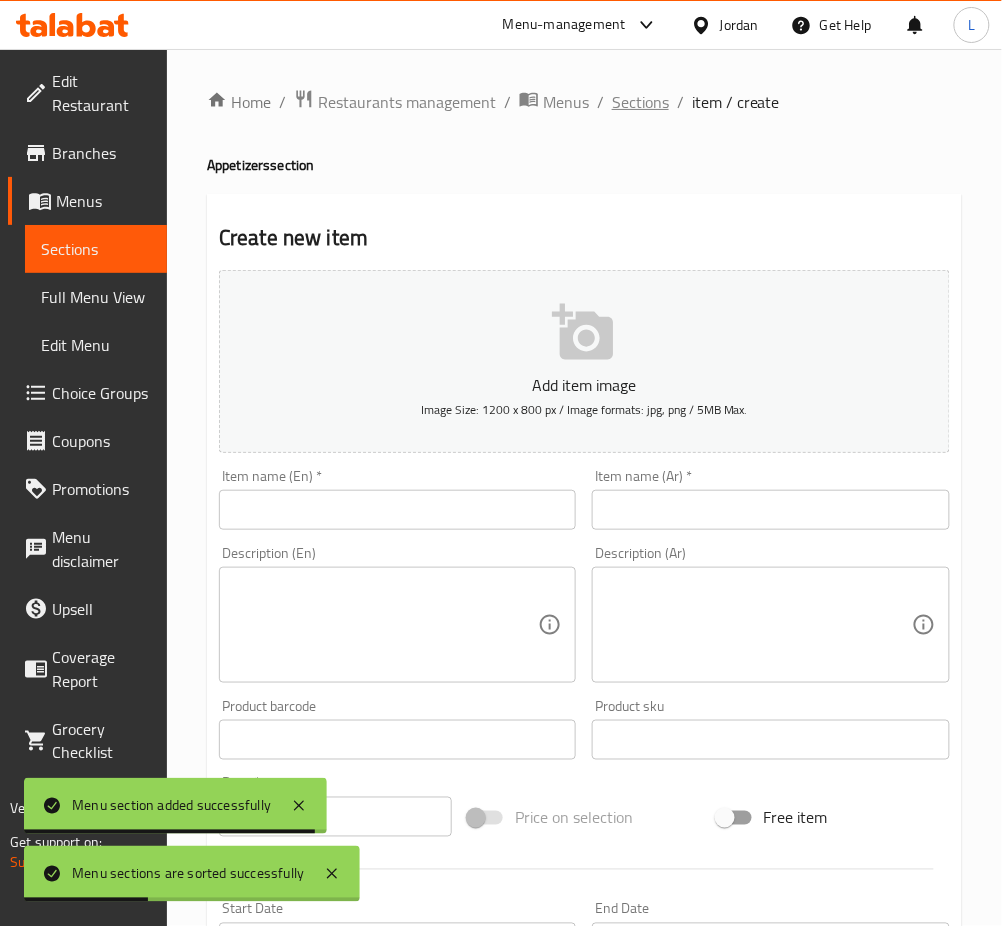 click on "Sections" at bounding box center (640, 102) 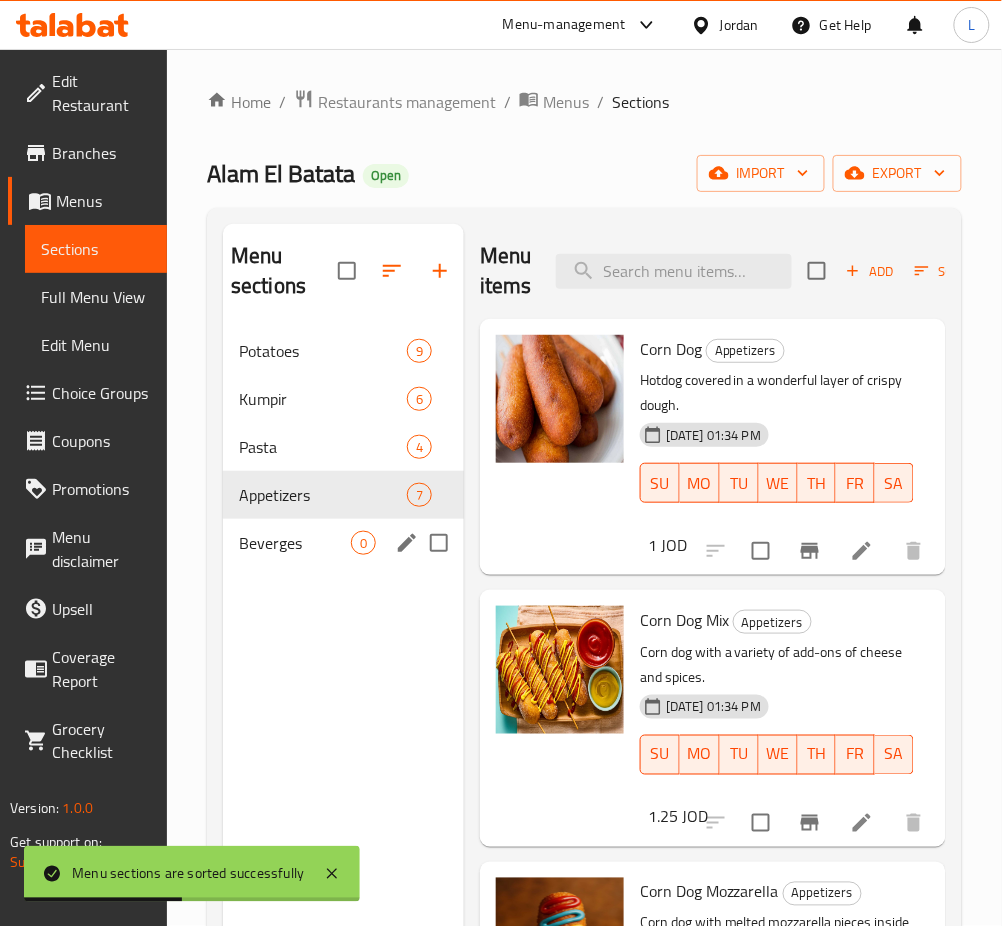 click on "Beverges" at bounding box center (295, 543) 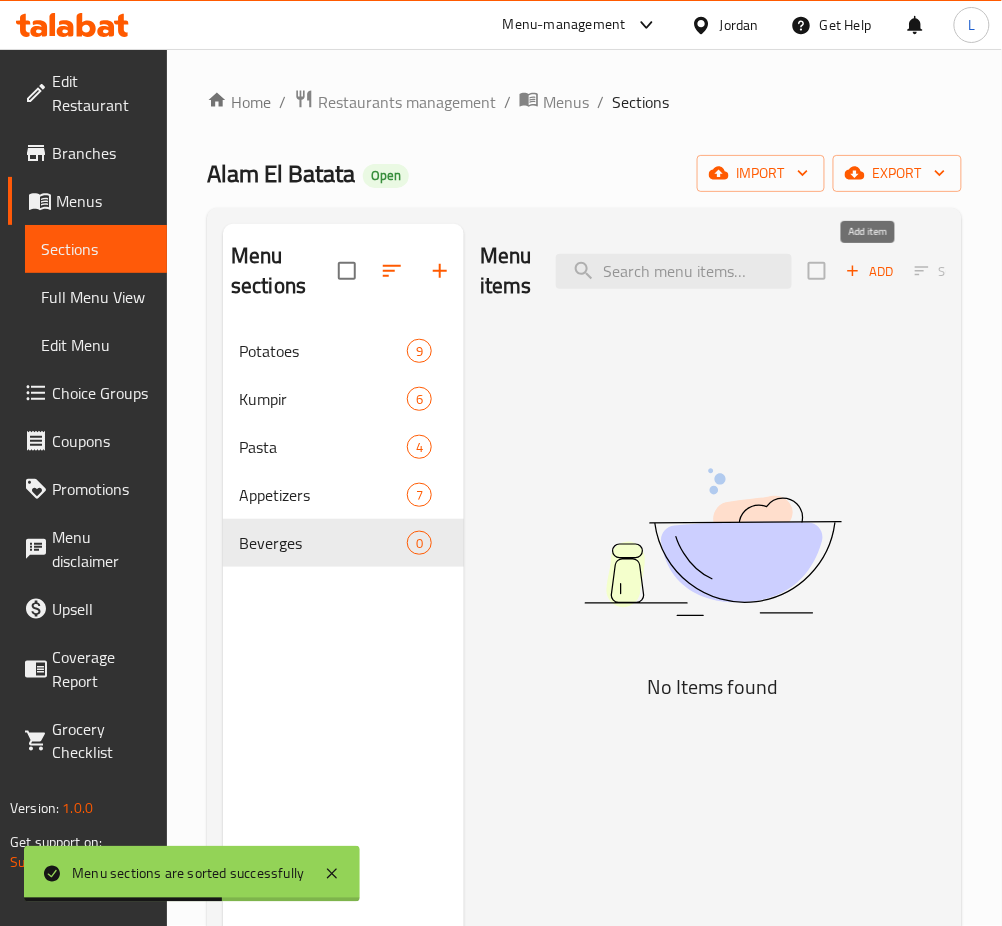 click on "Add" at bounding box center [870, 271] 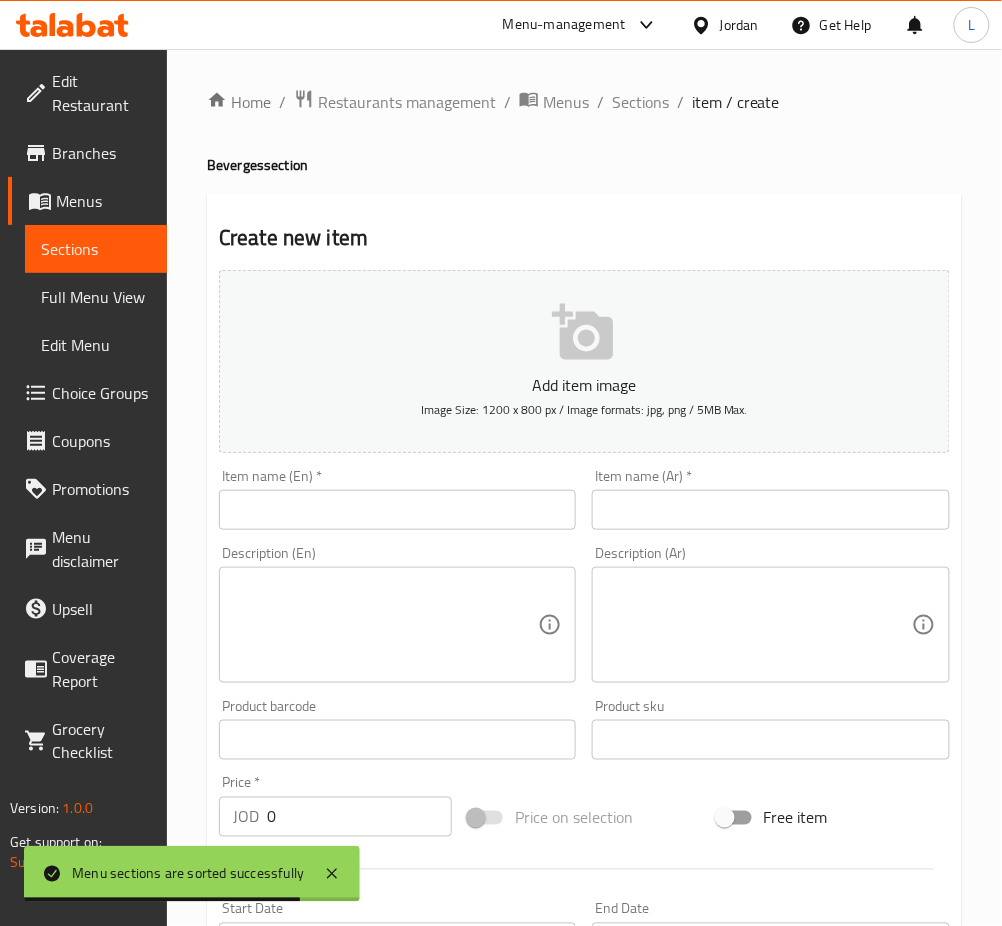 click at bounding box center [397, 510] 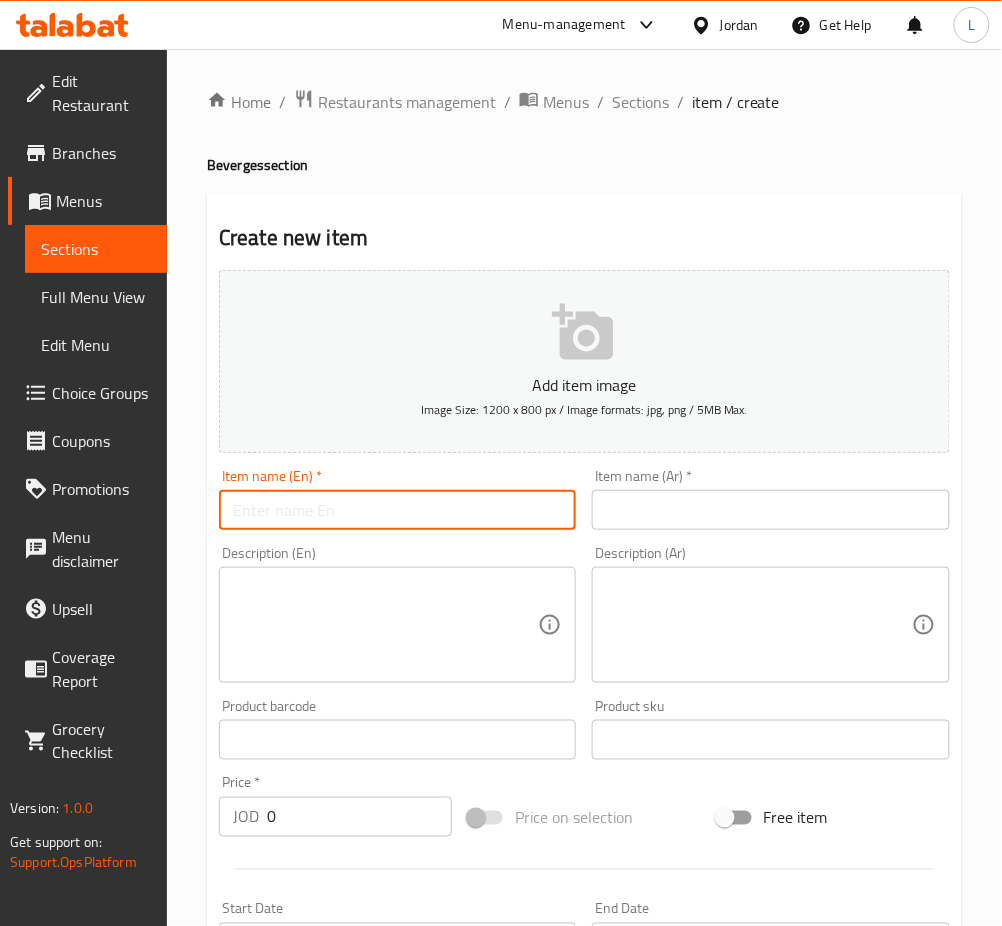 type on "ة" 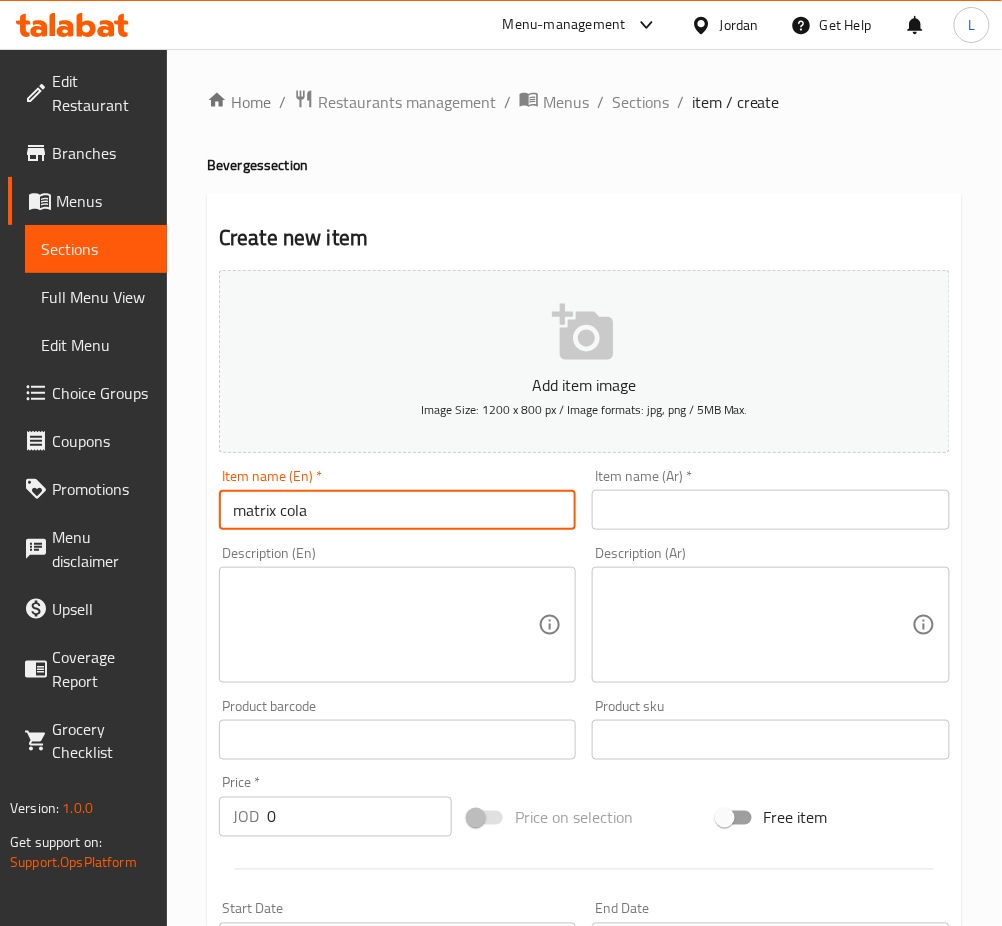 type on "matrix cola" 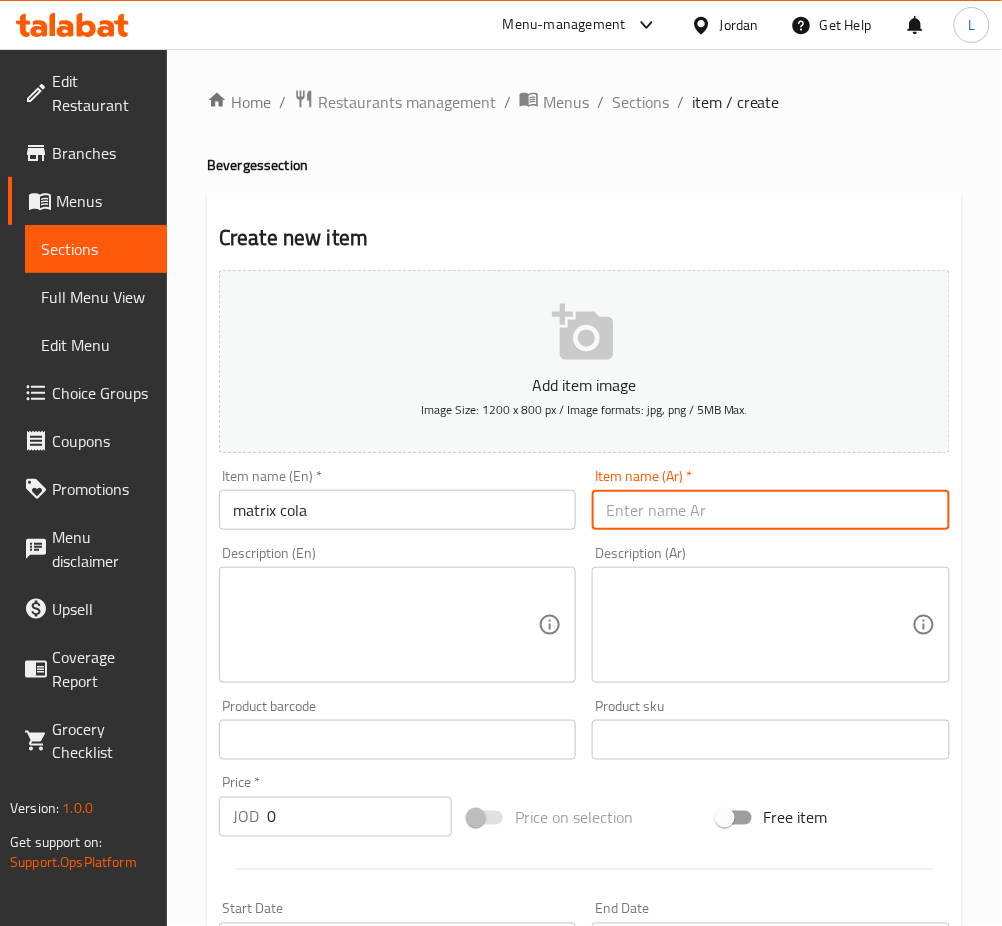 click at bounding box center [770, 510] 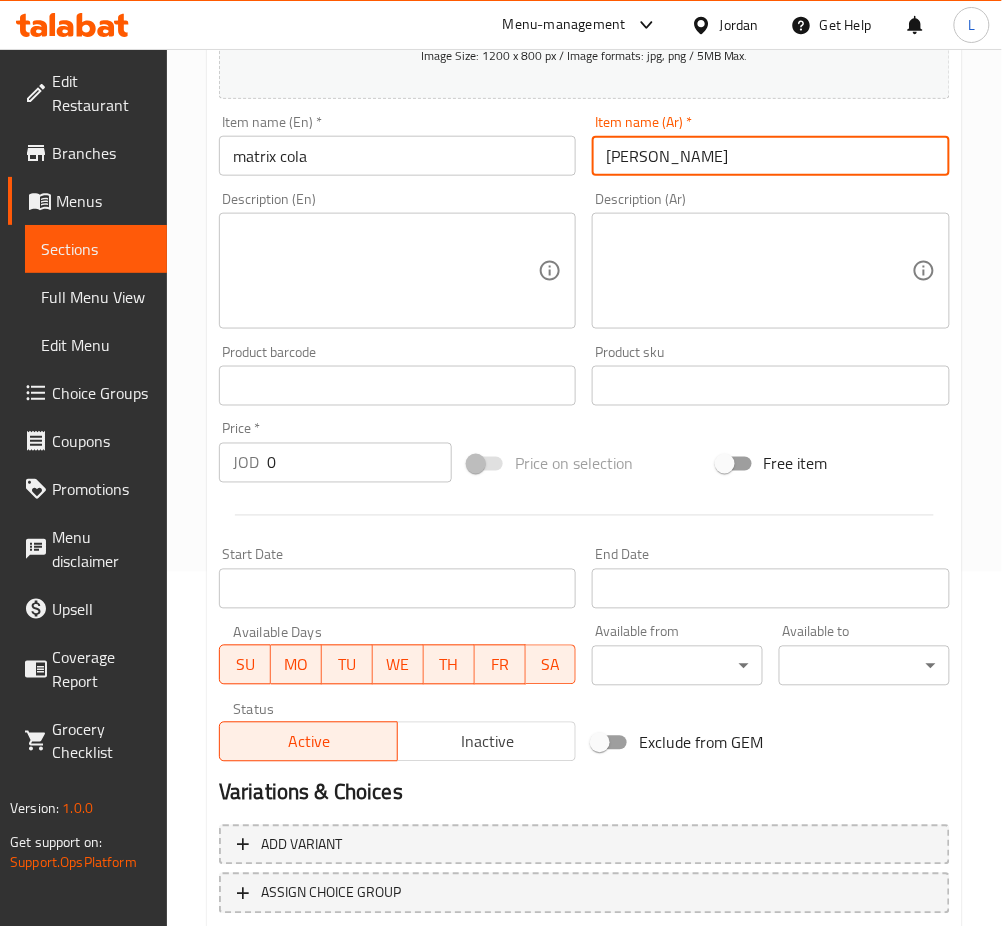 scroll, scrollTop: 400, scrollLeft: 0, axis: vertical 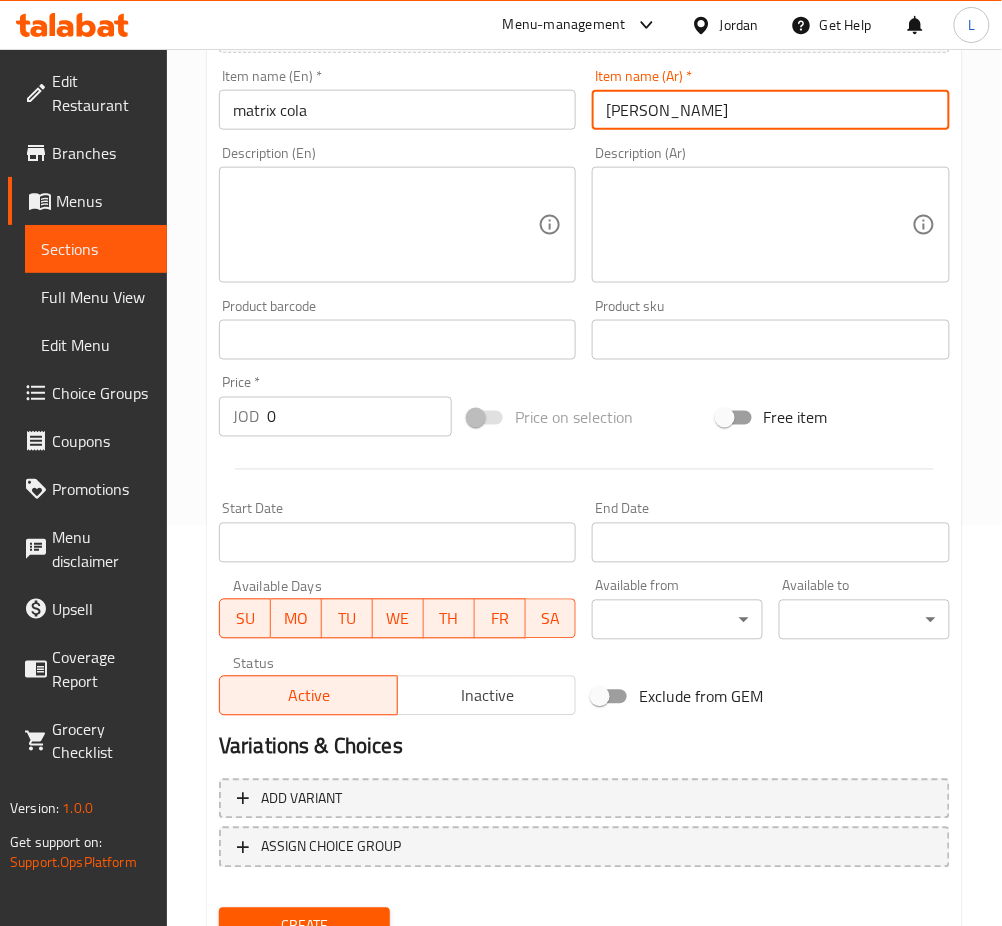 type on "ماتركس كولا" 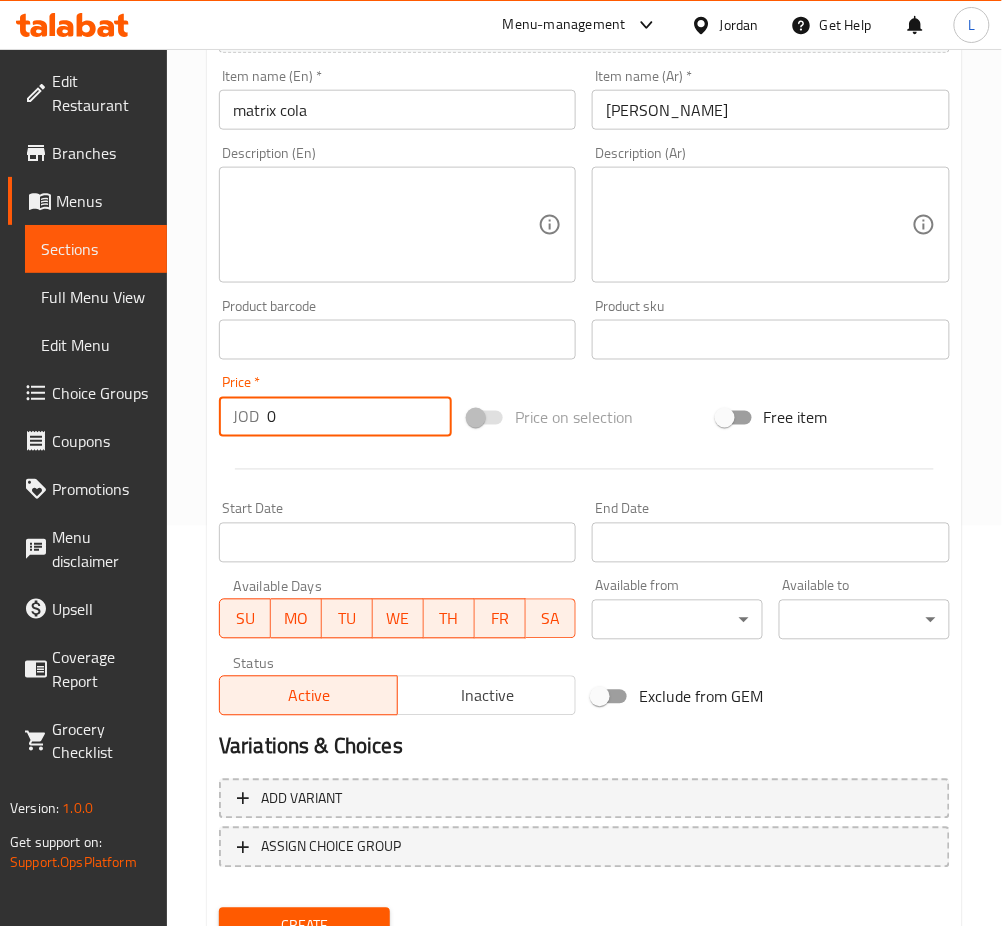 click on "0" at bounding box center (359, 417) 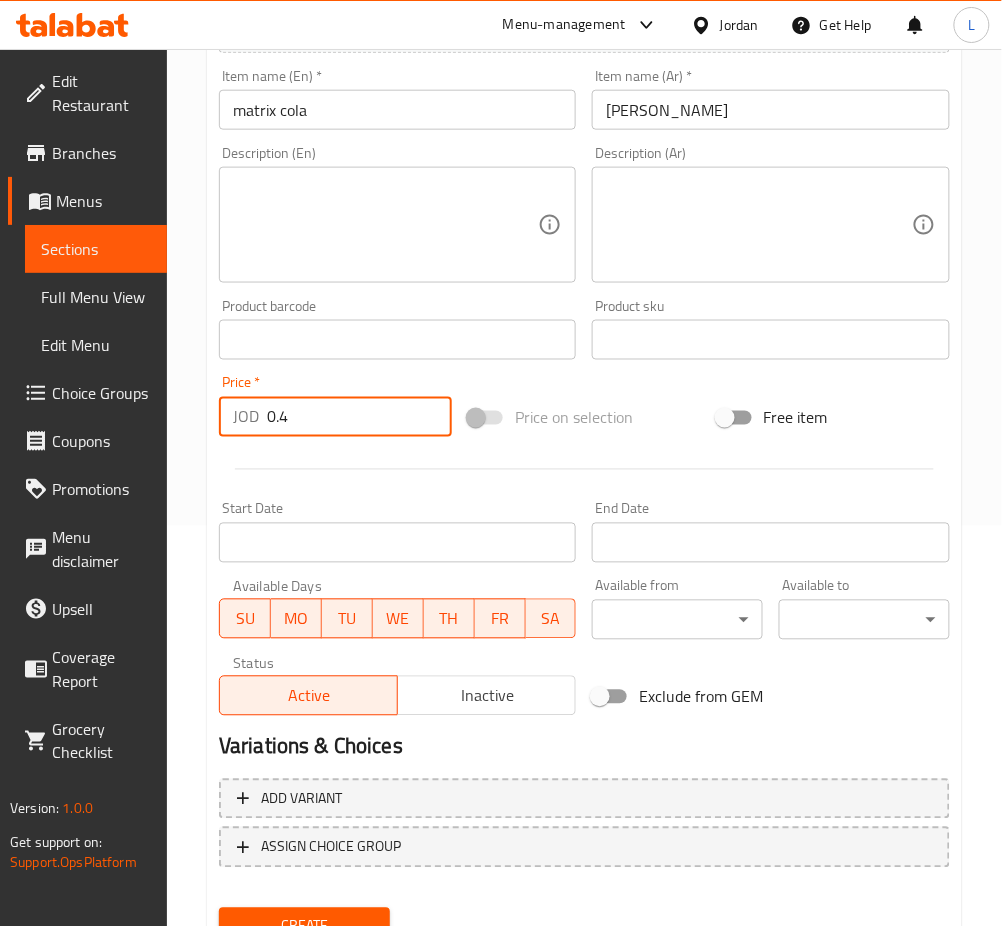 type on "0.4" 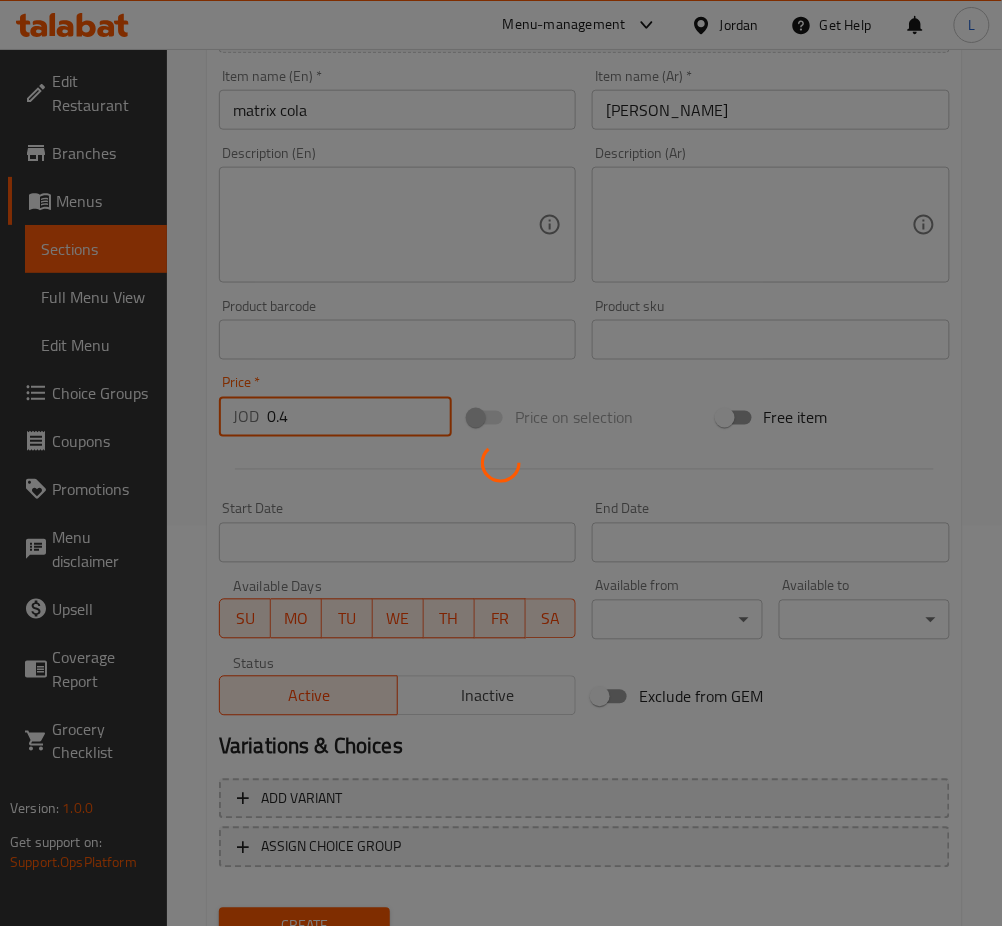 type 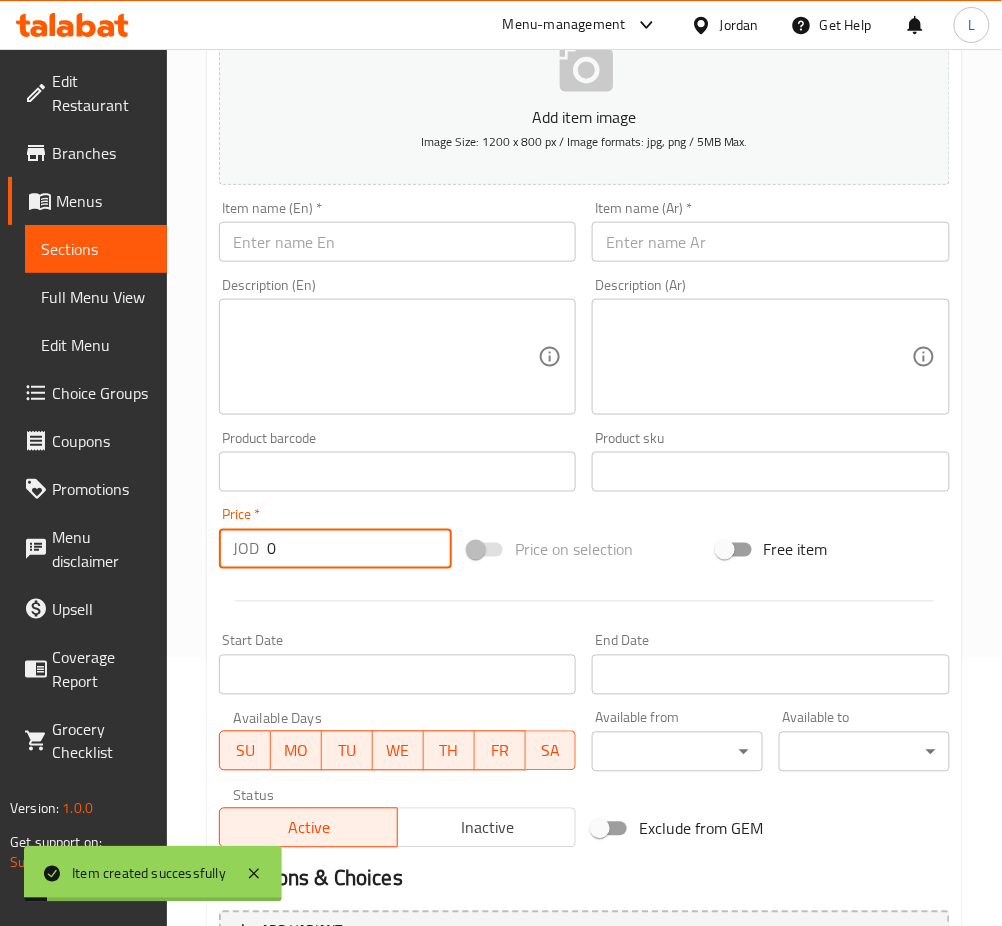 scroll, scrollTop: 266, scrollLeft: 0, axis: vertical 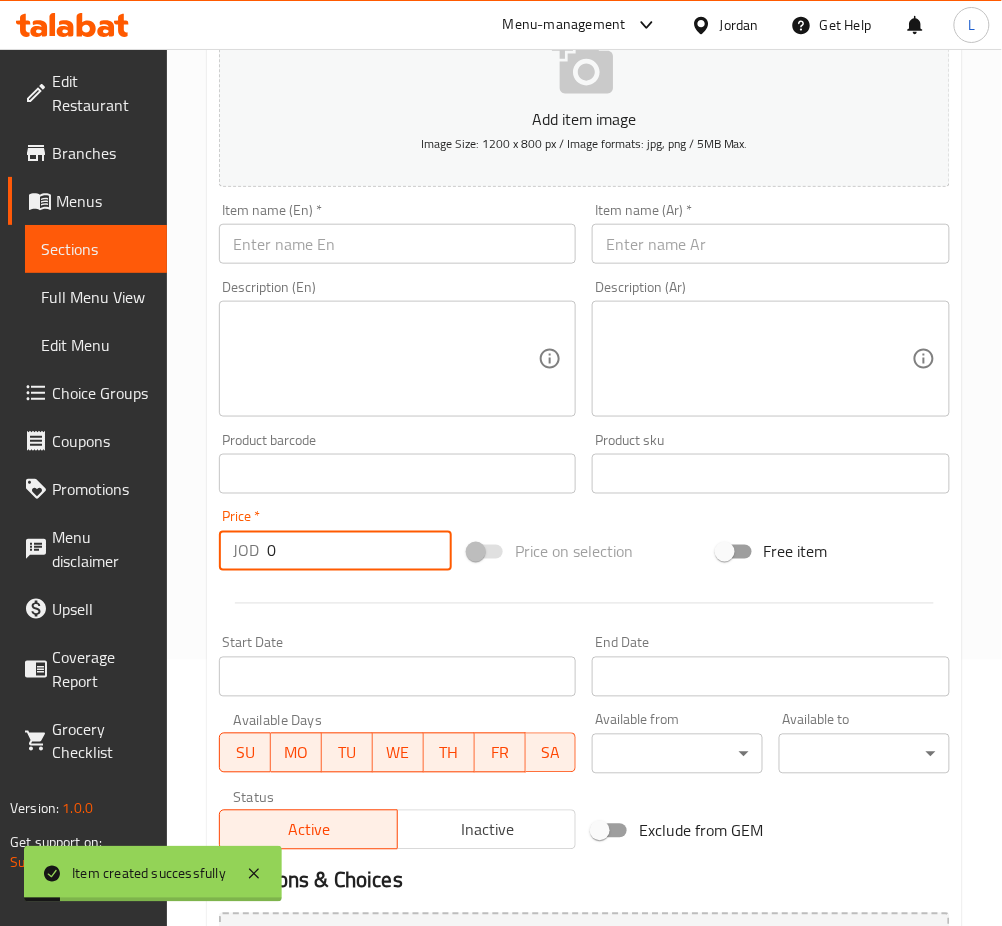 click at bounding box center (770, 244) 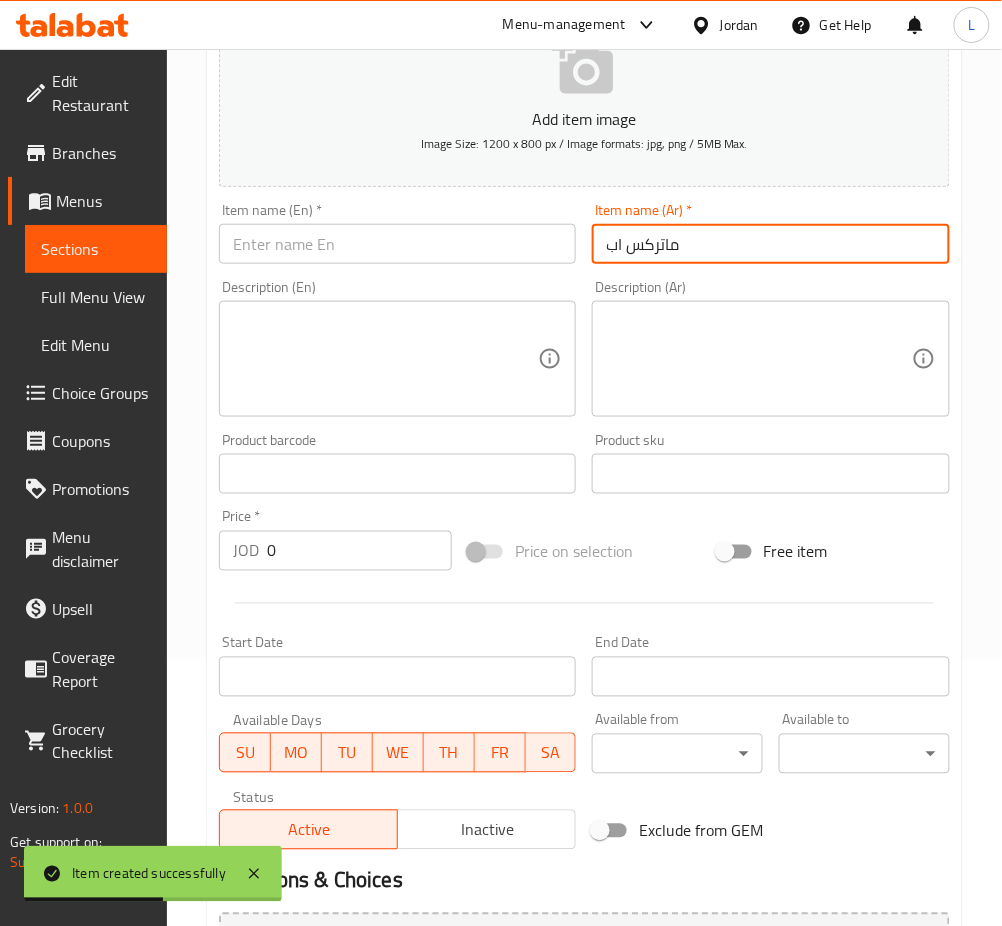 type on "ماتركس اب" 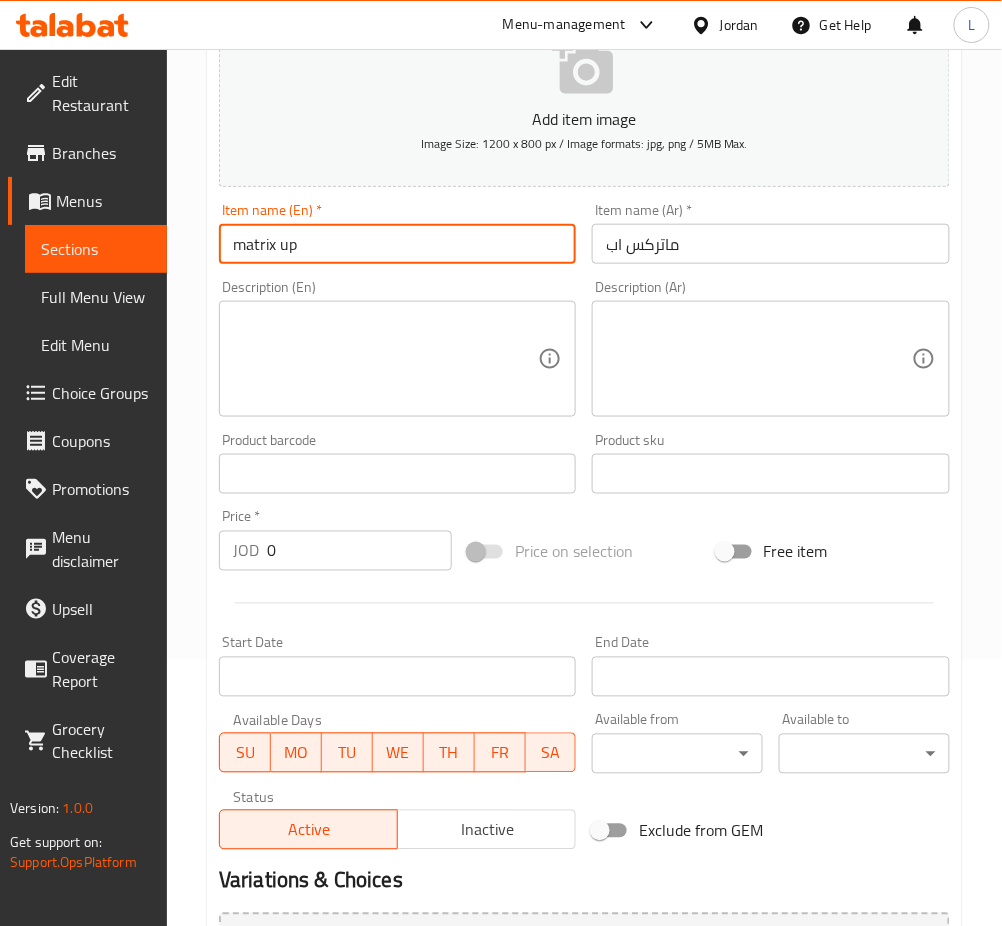 type on "matrix up" 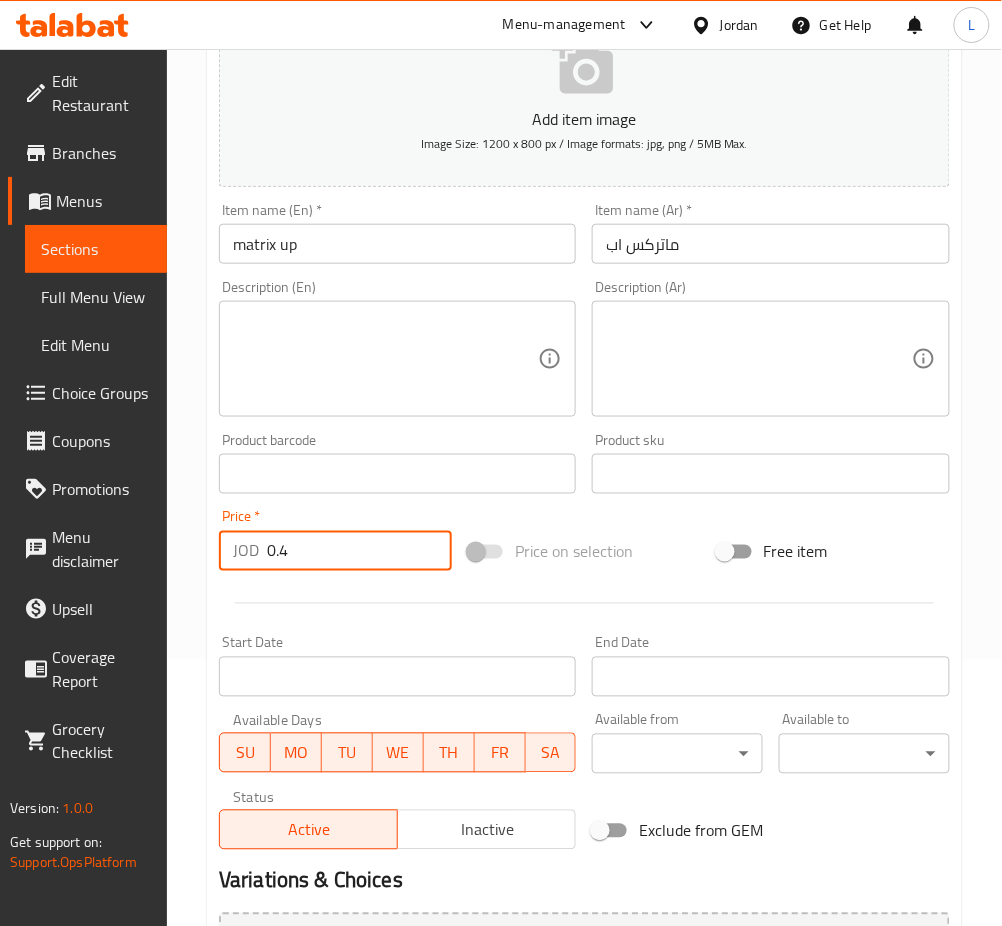 type on "0.4" 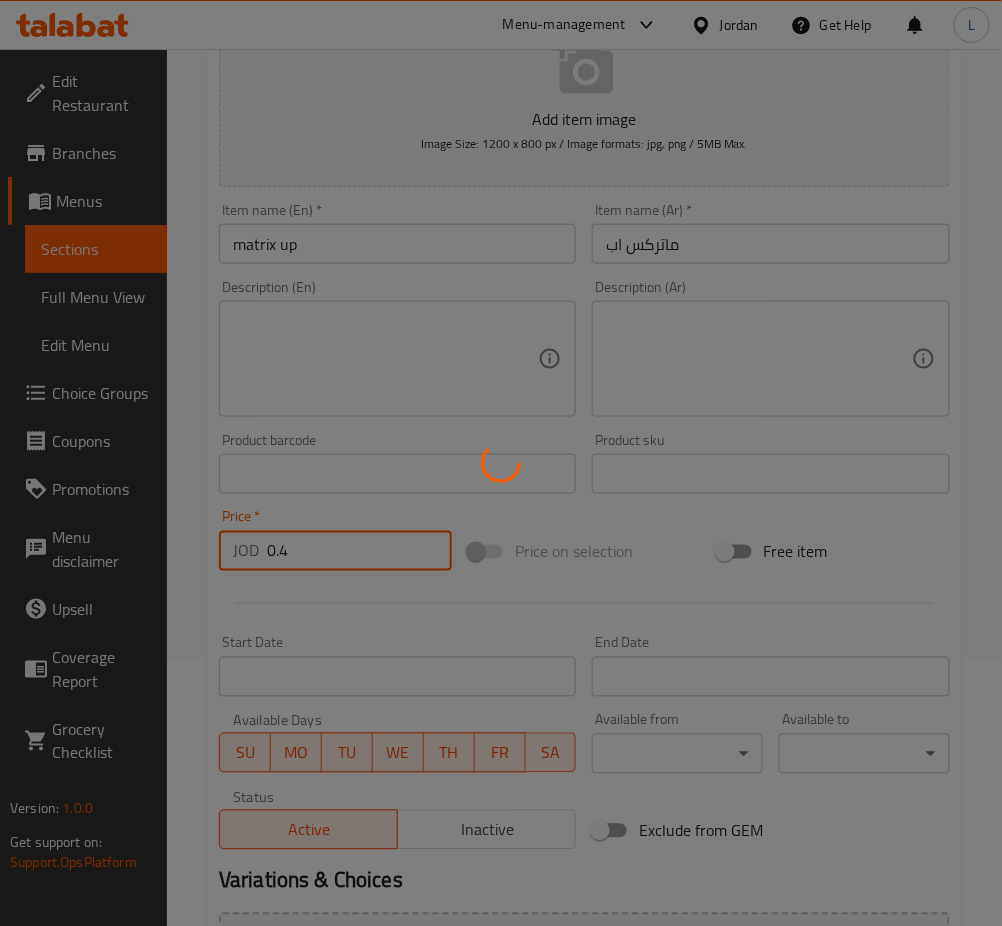 type 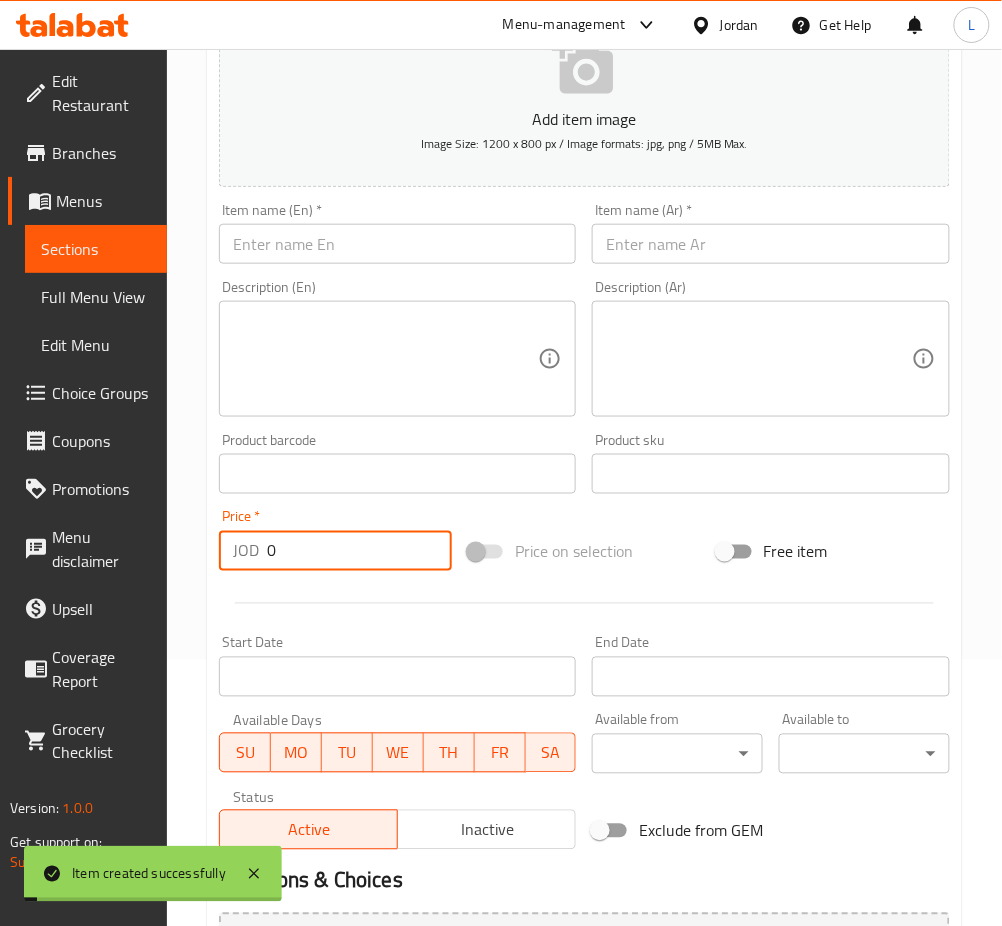 click at bounding box center (770, 244) 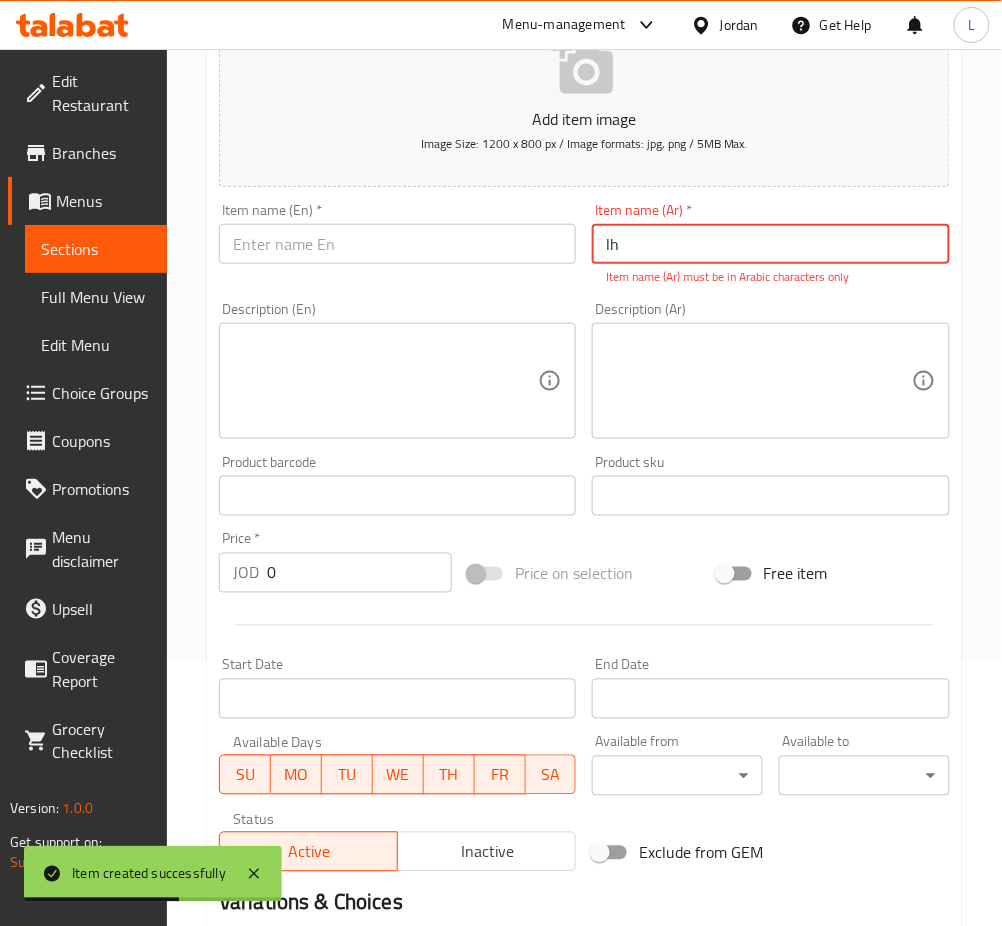 type on "l" 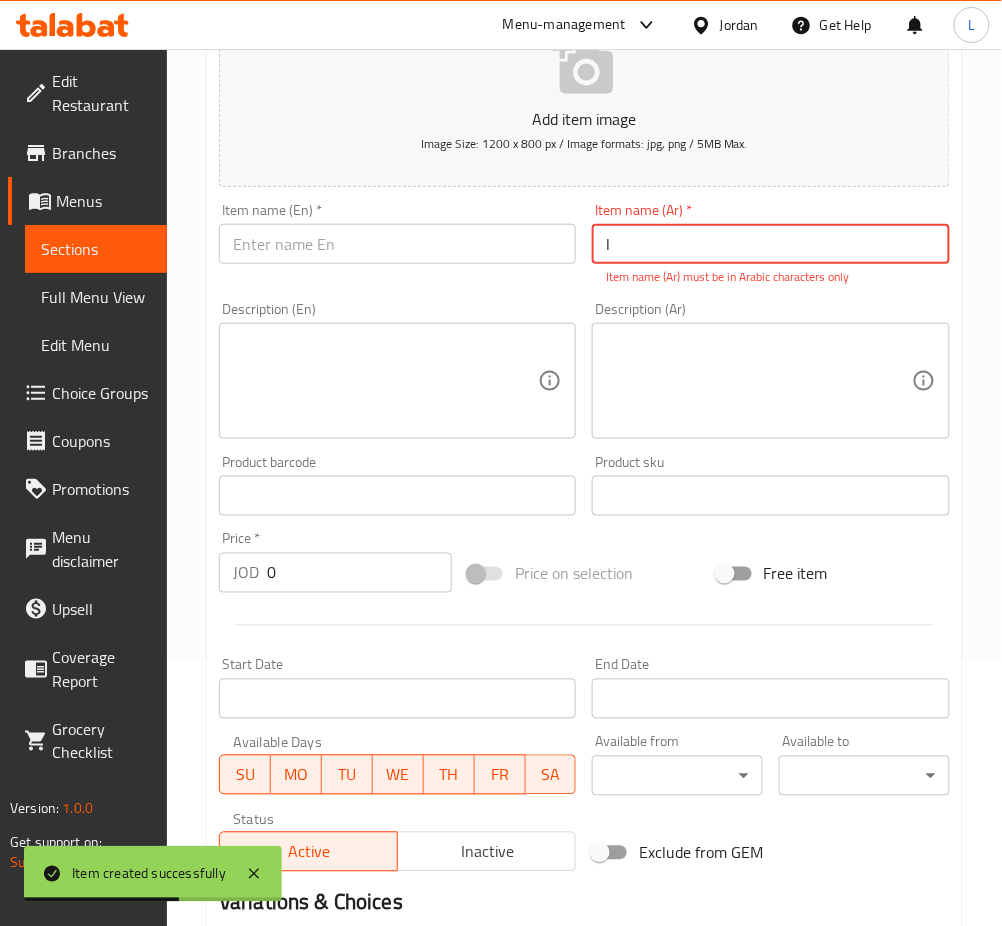 type 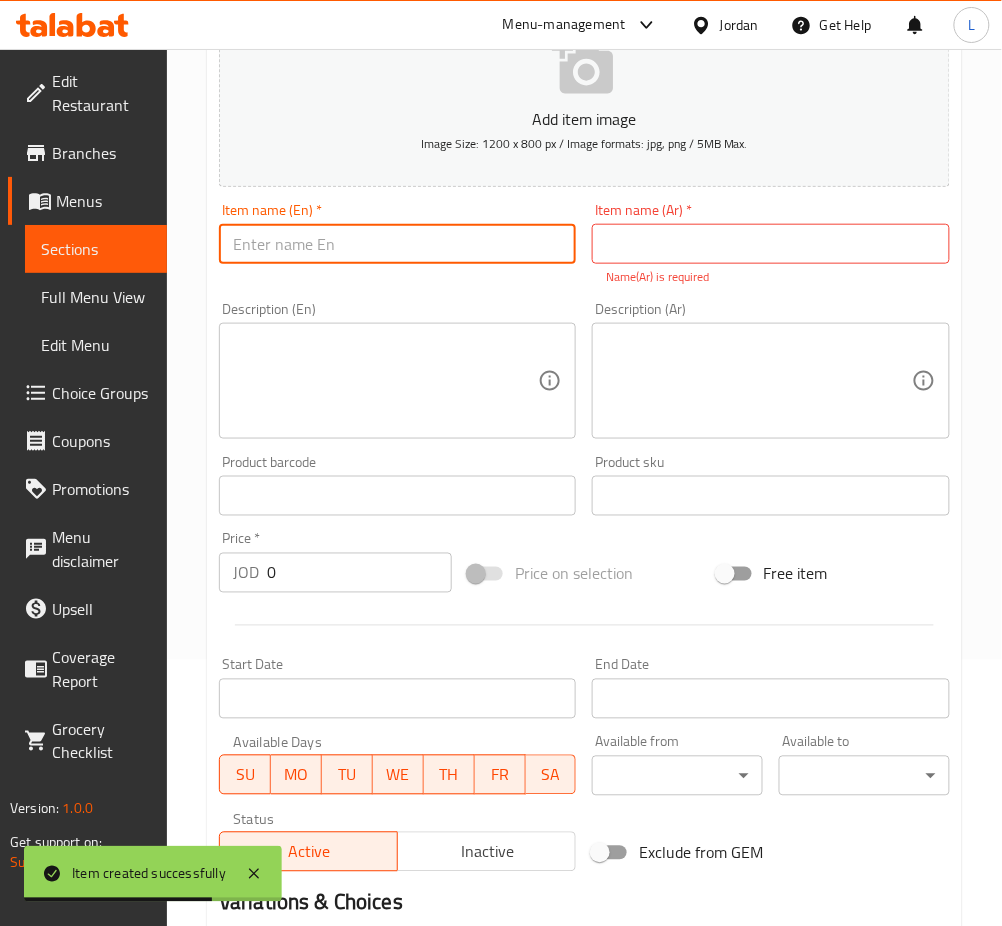 click at bounding box center [397, 244] 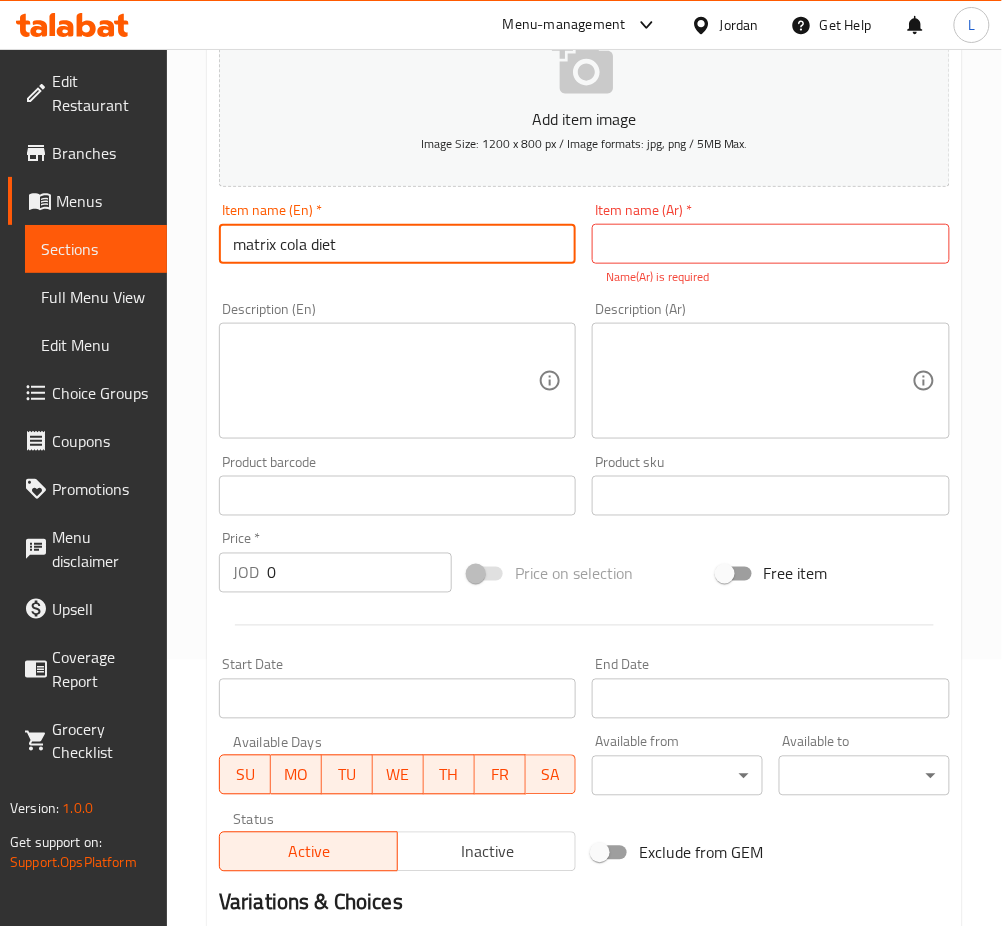 click on "matrix cola diet" at bounding box center (397, 244) 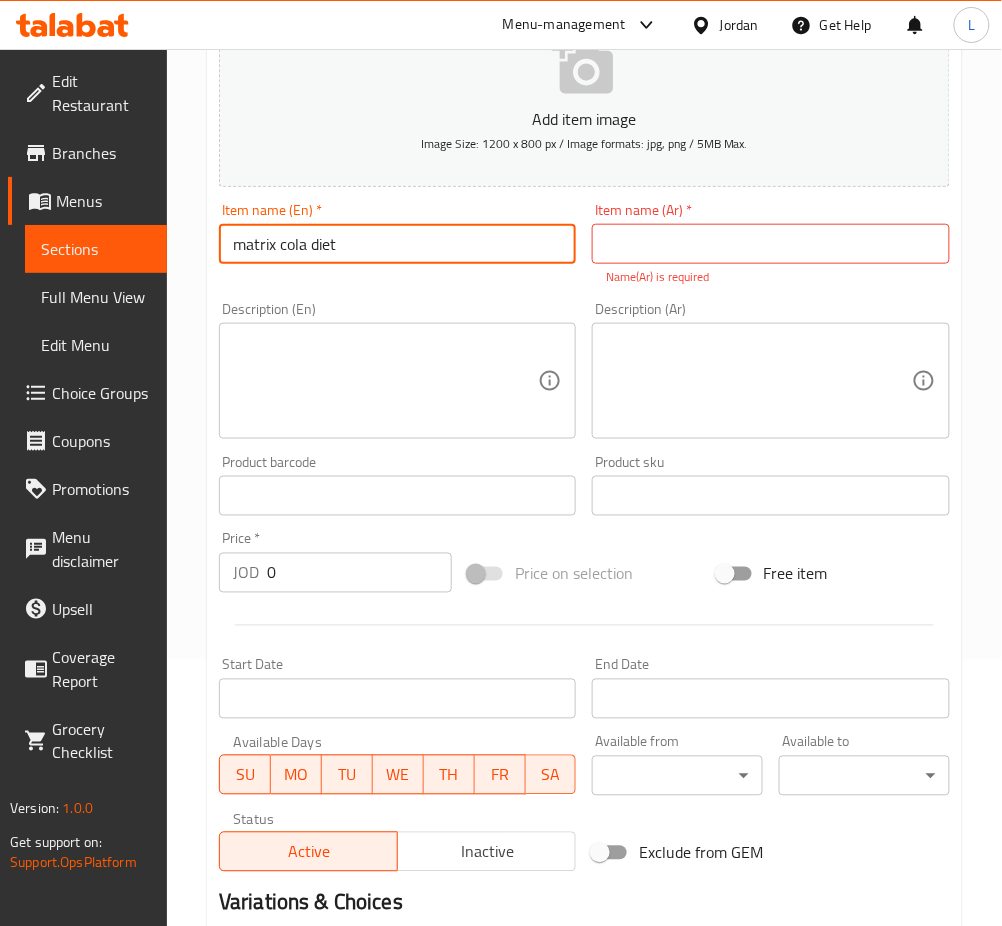 click at bounding box center [770, 244] 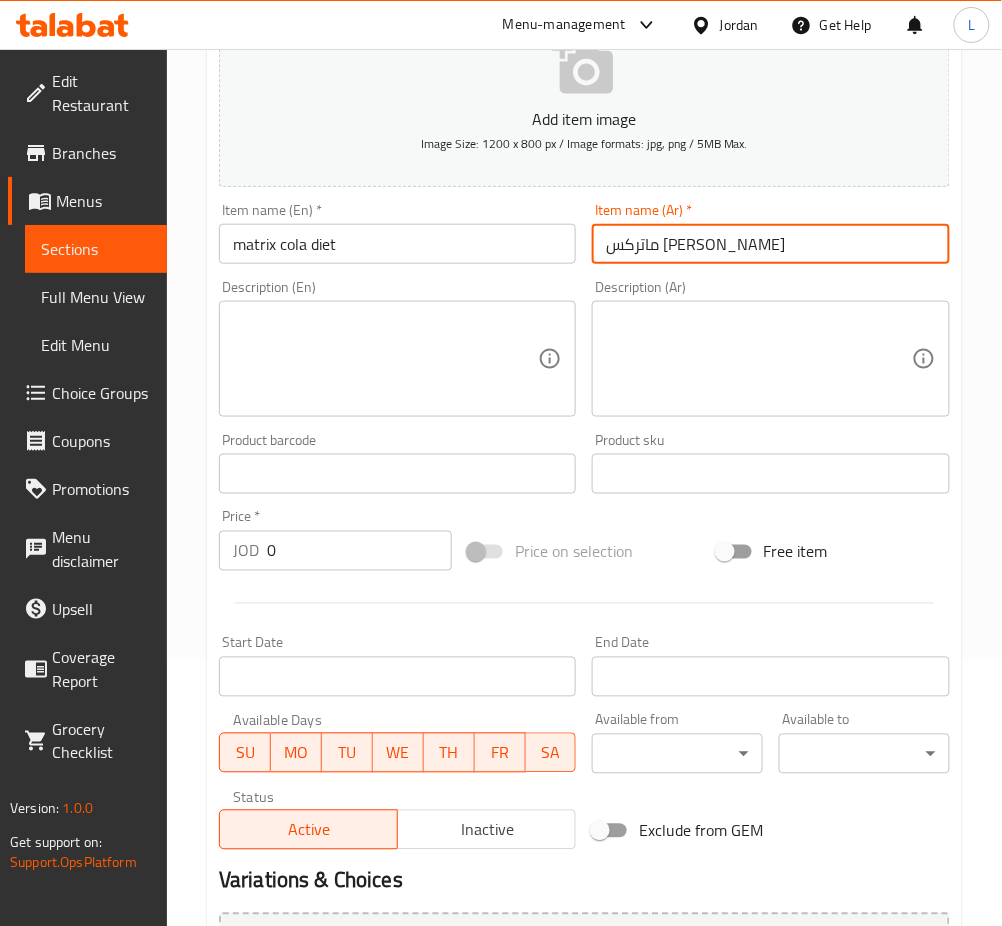 type on "ماتركس كولا دايت" 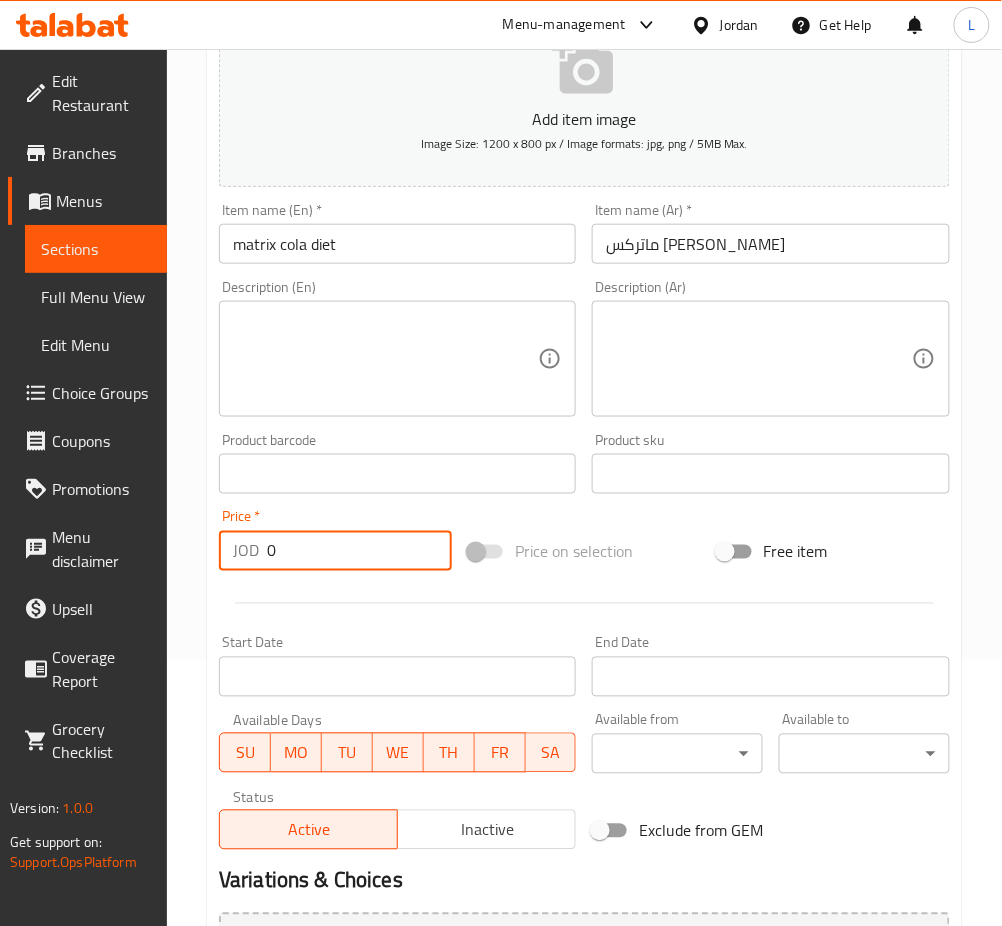 click on "0" at bounding box center (359, 551) 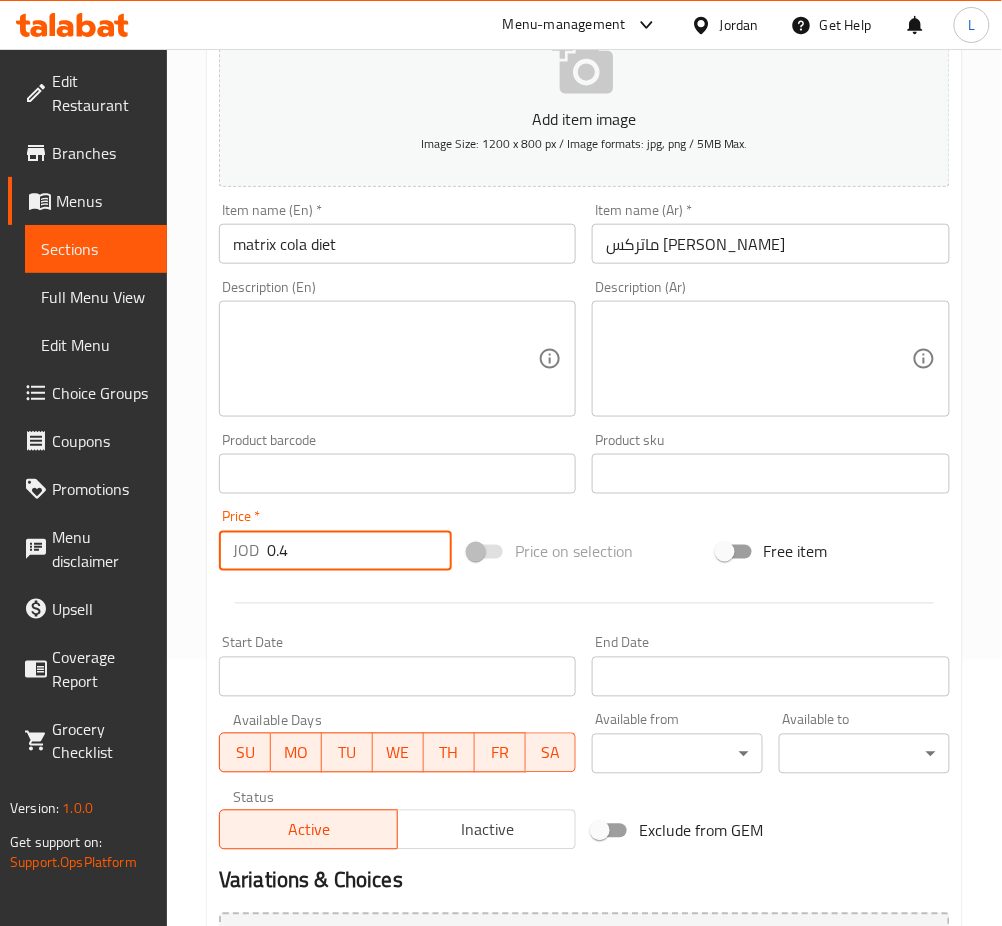 type on "0.4" 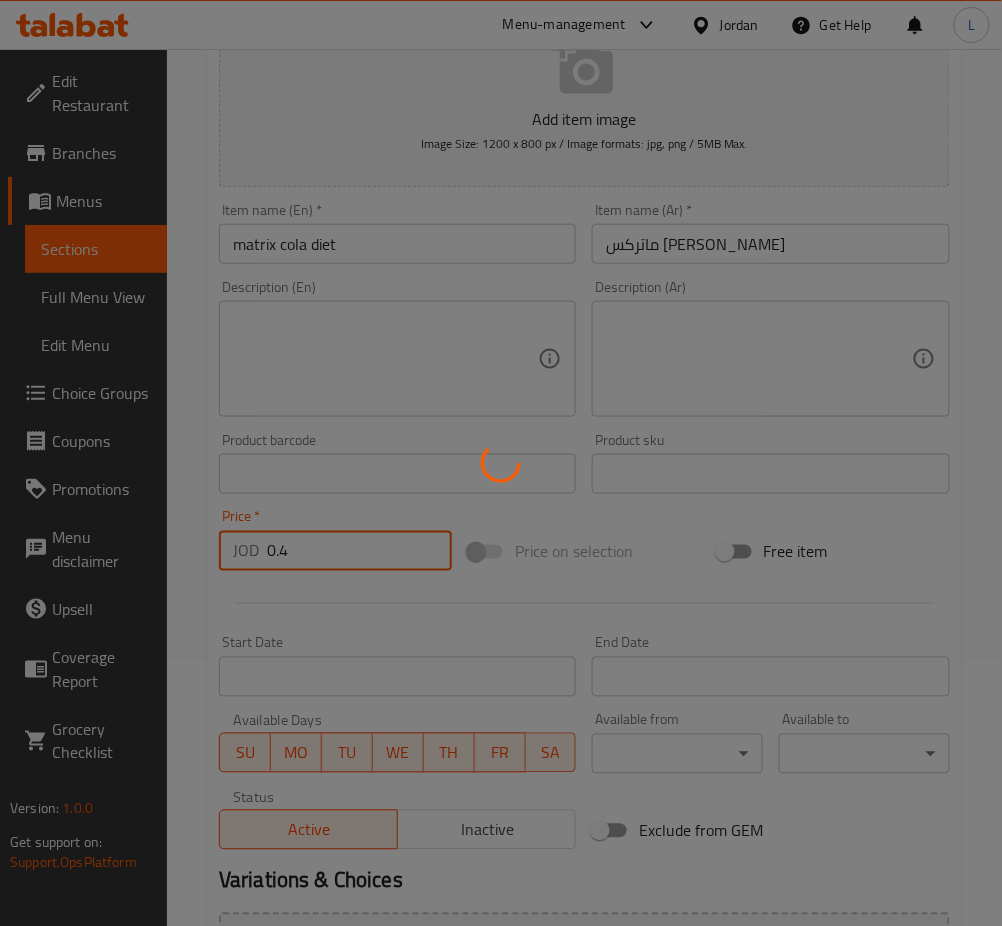 type 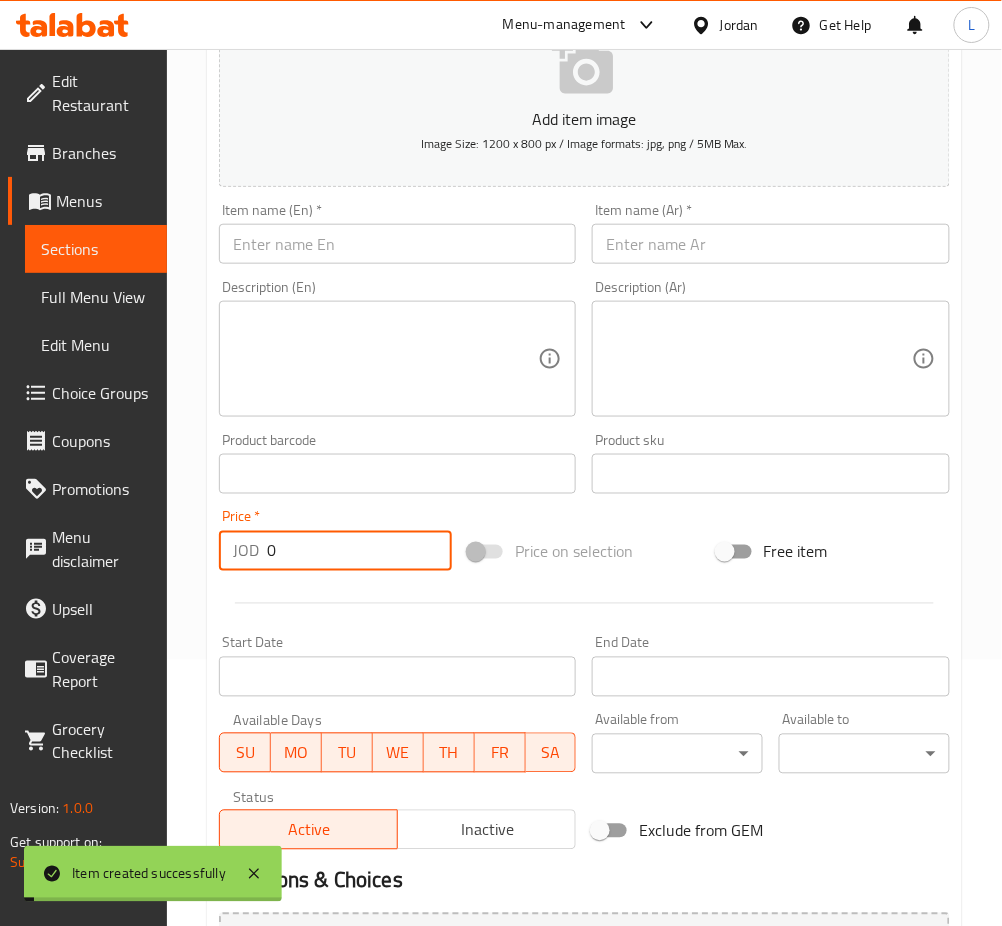 click at bounding box center (770, 244) 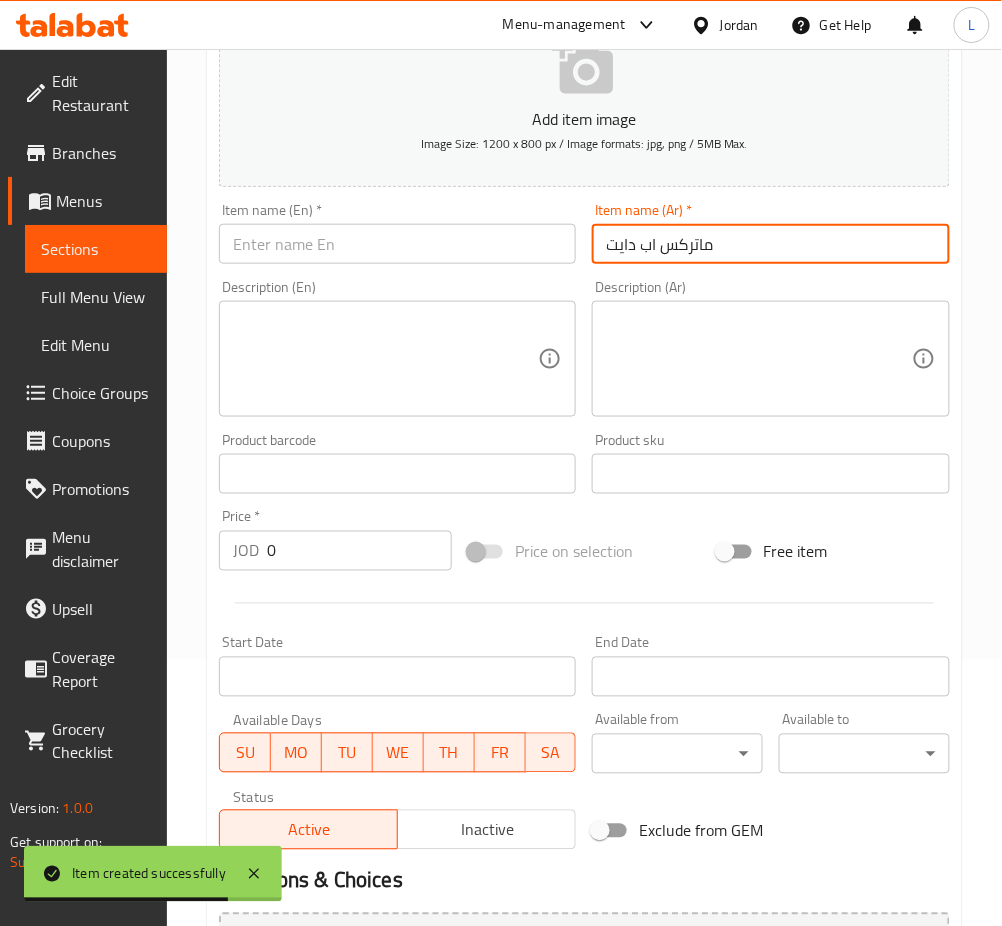 type on "ماتركس اب دايت" 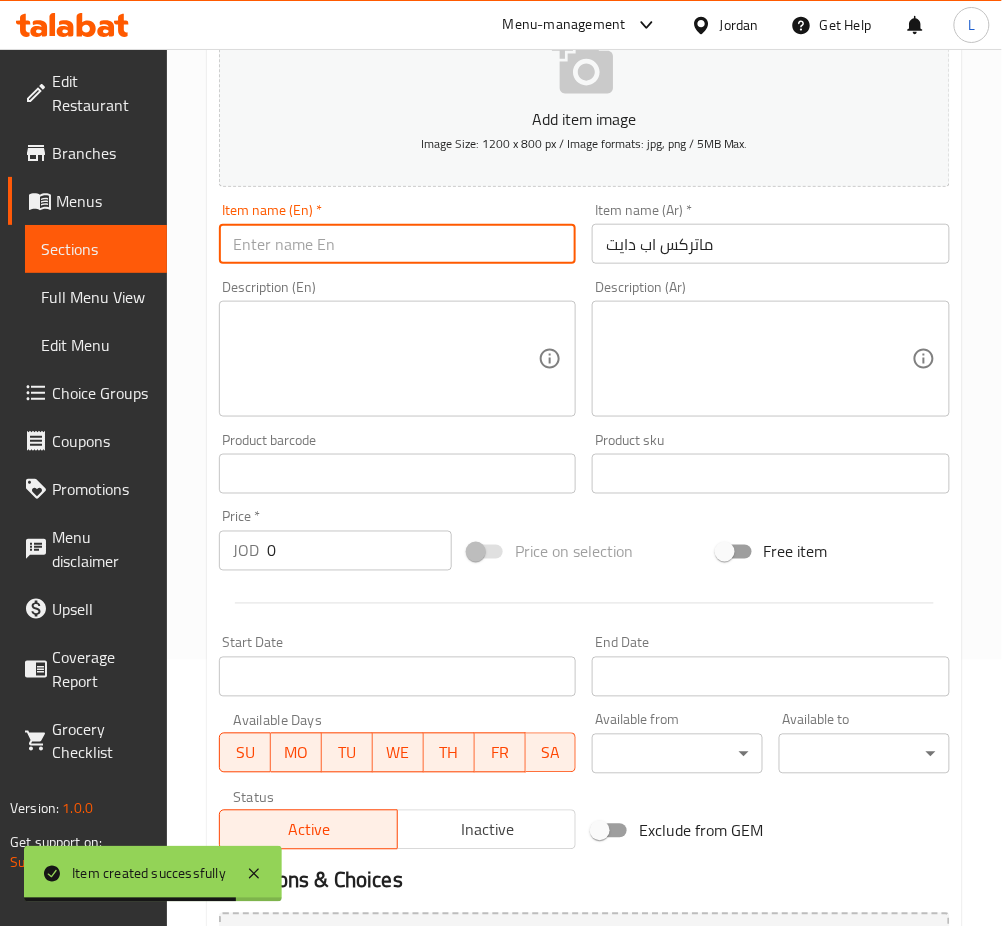 click at bounding box center (397, 244) 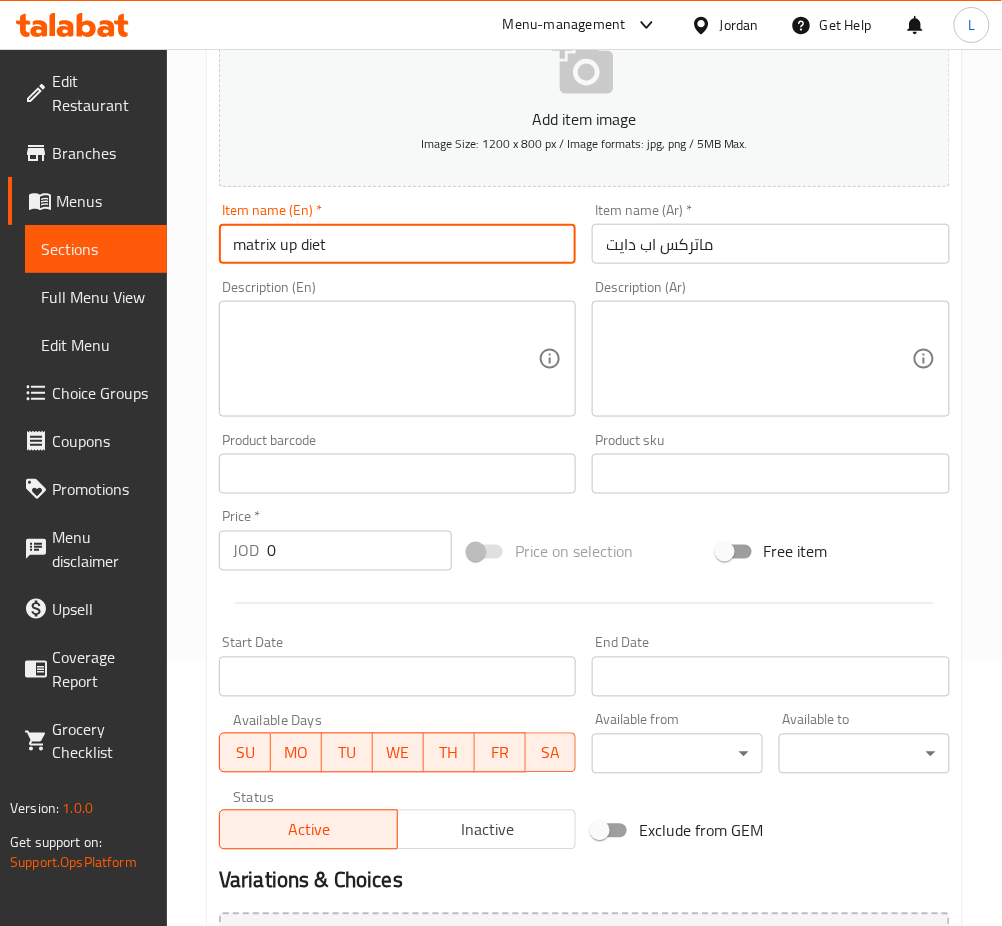 type on "matrix up diet" 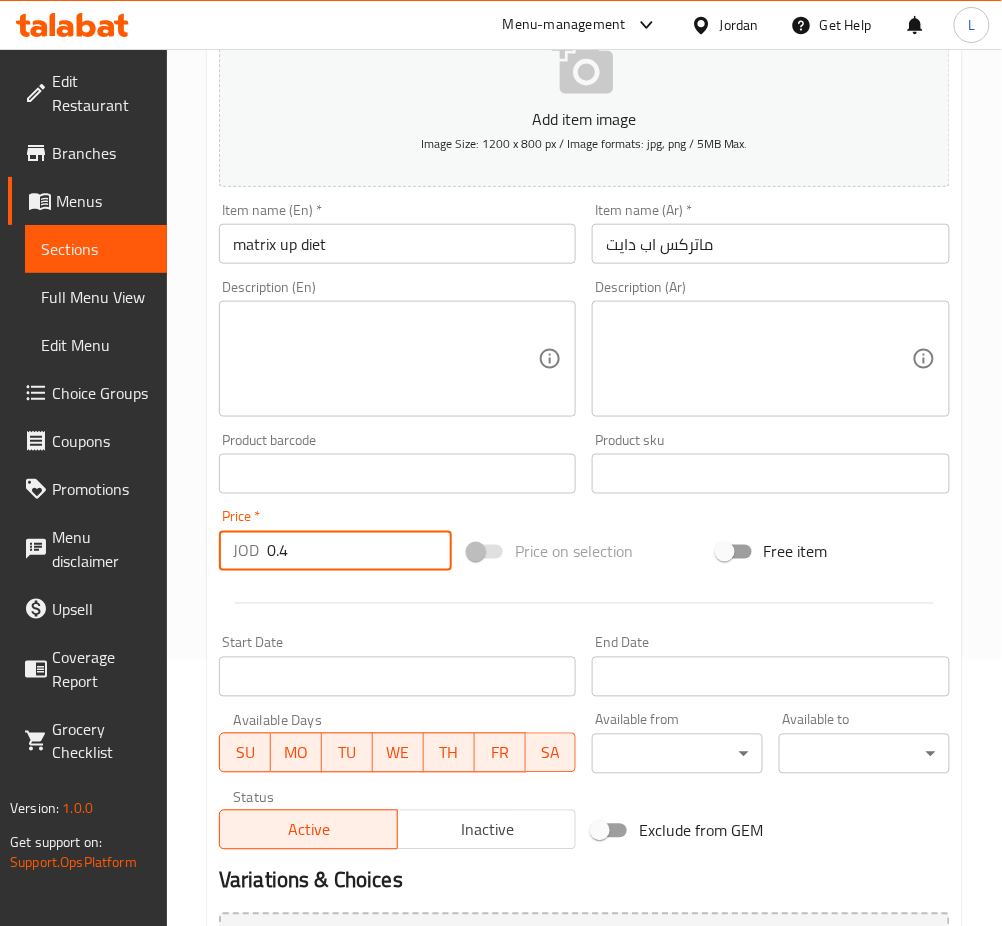 type on "0.4" 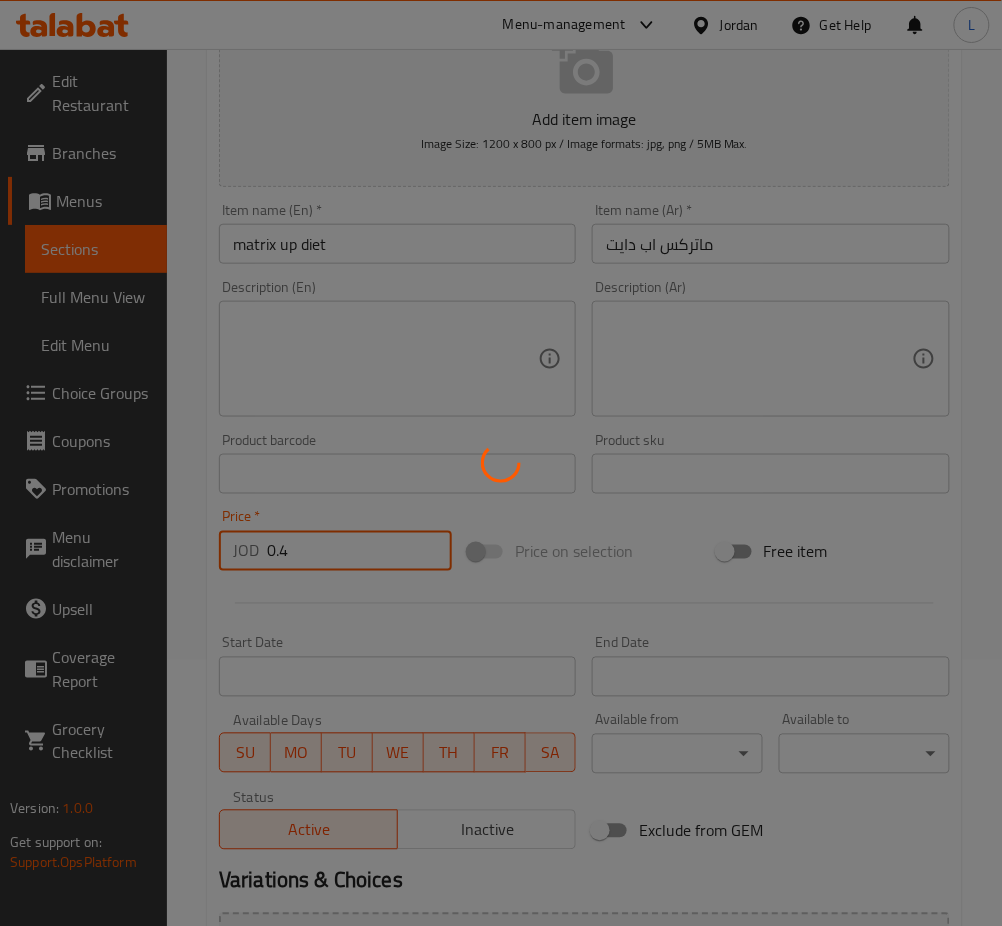 type 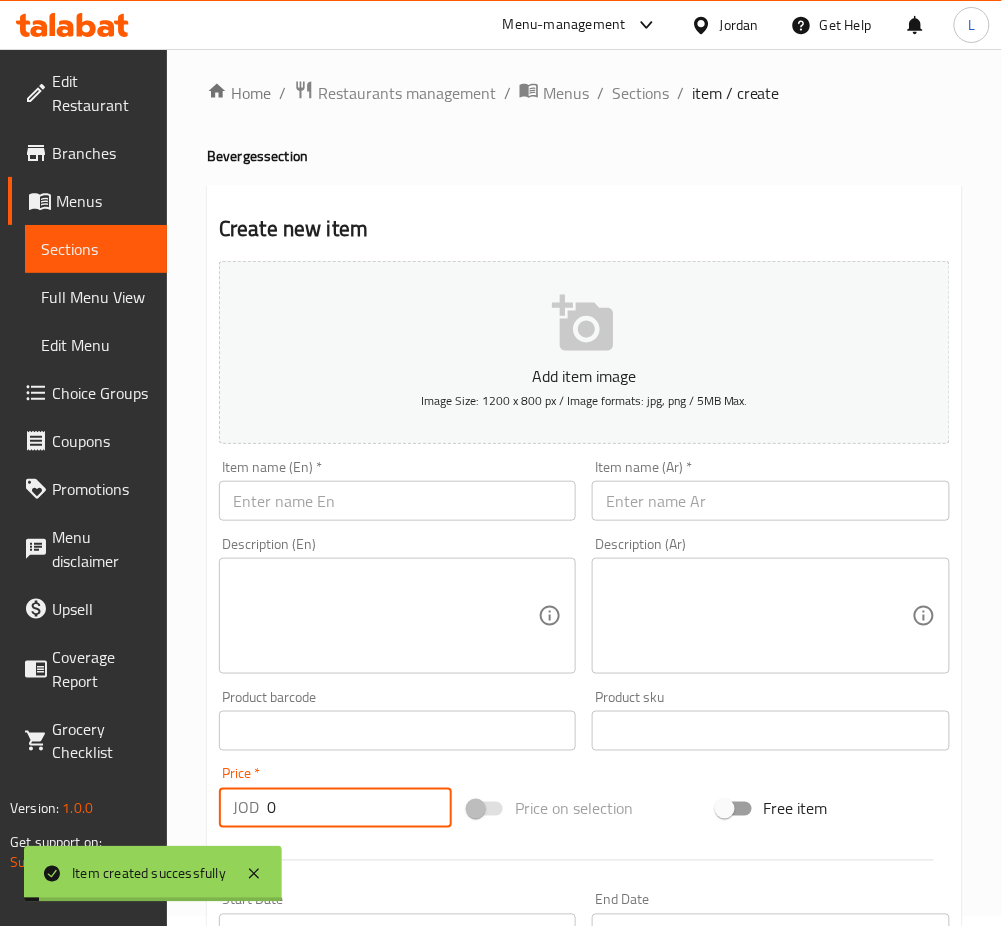 scroll, scrollTop: 0, scrollLeft: 0, axis: both 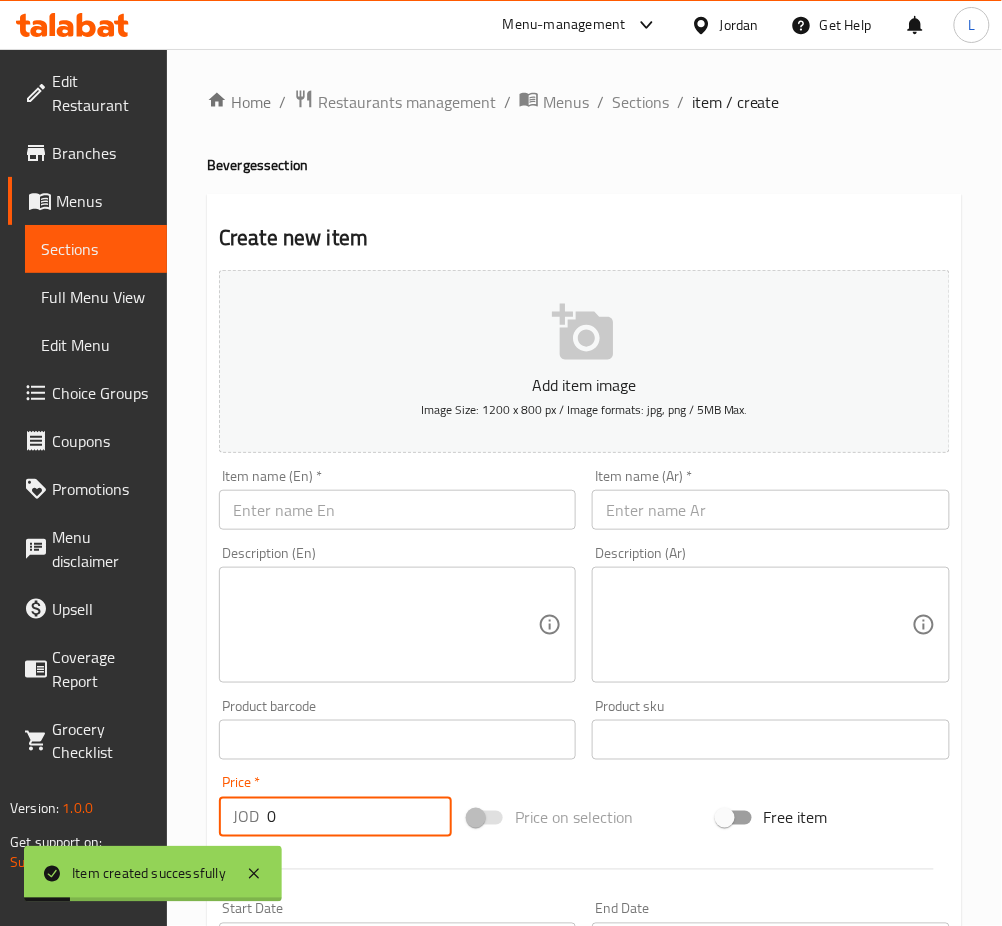 click at bounding box center (770, 510) 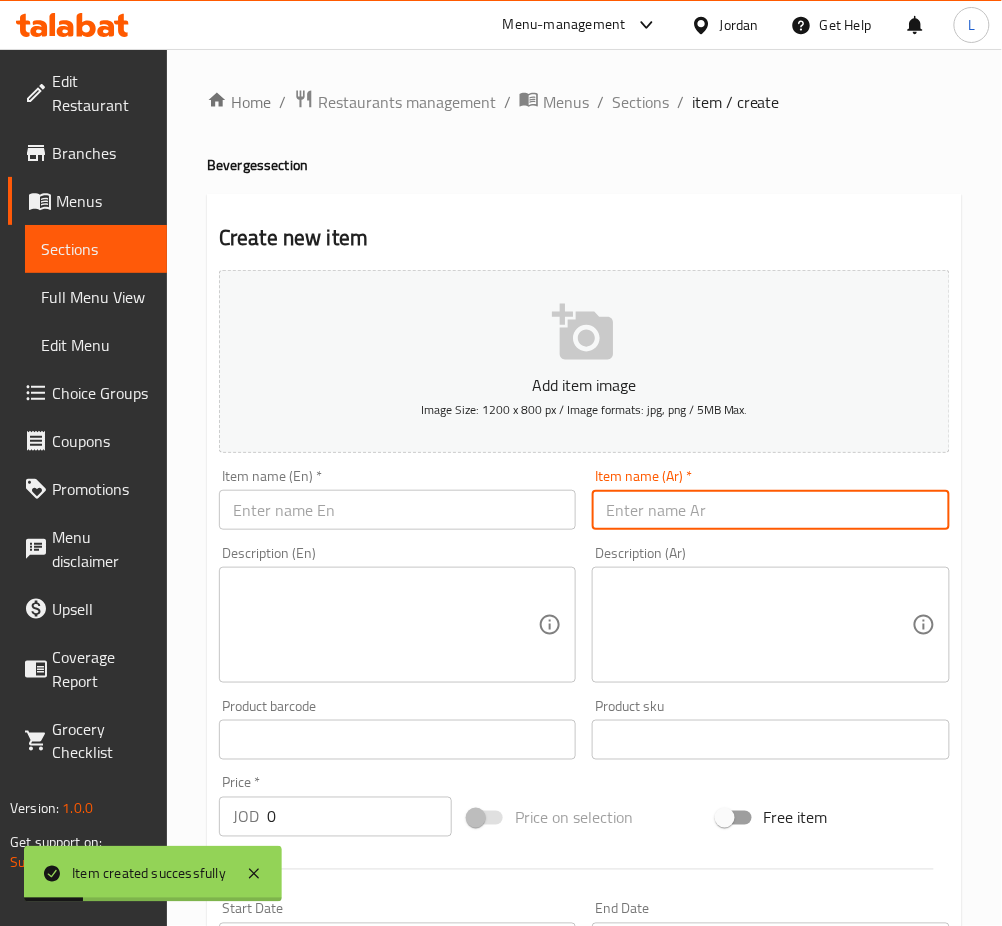 click at bounding box center [397, 510] 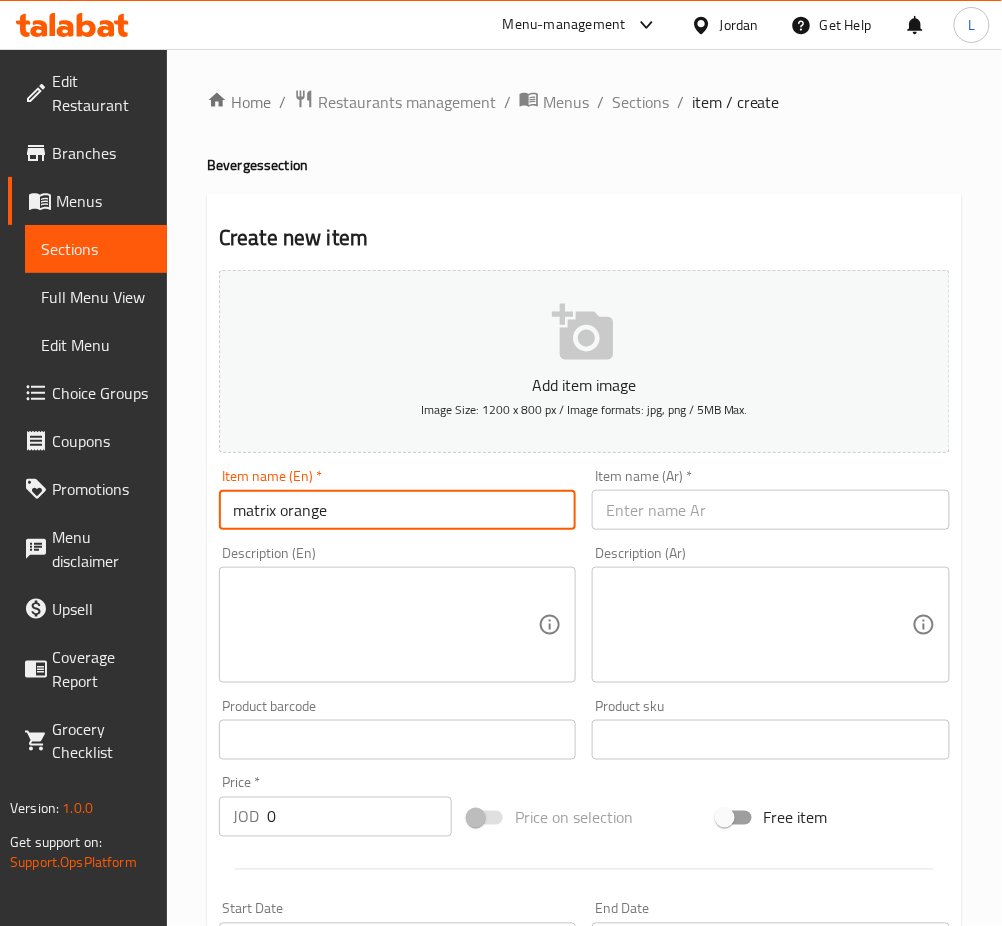 type on "matrix orange" 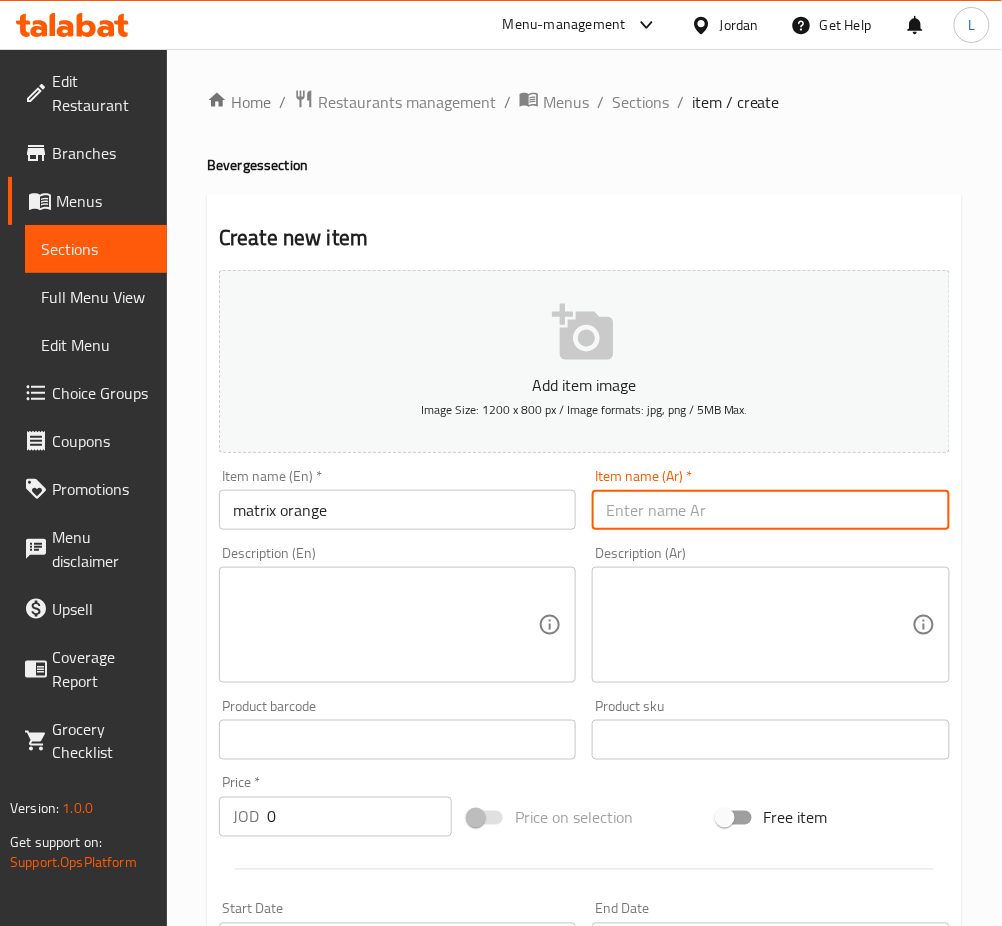 click at bounding box center [770, 510] 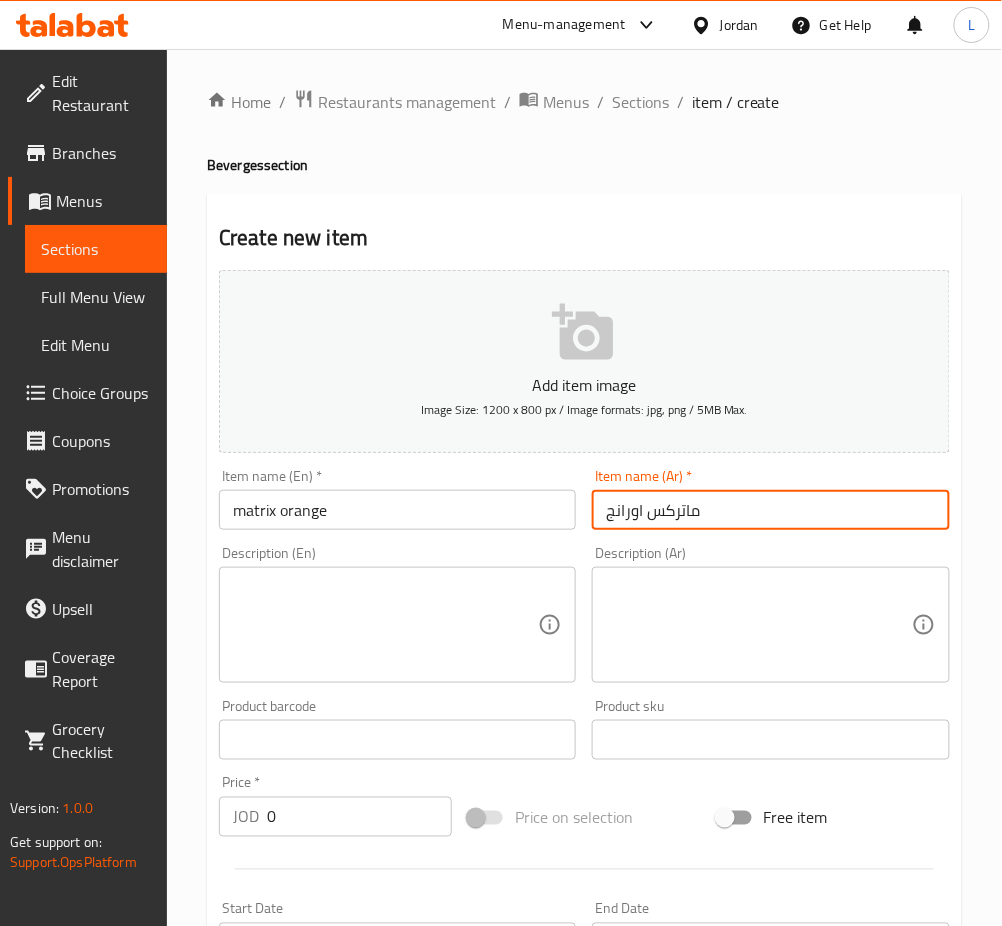 type on "ماتركس اورانج" 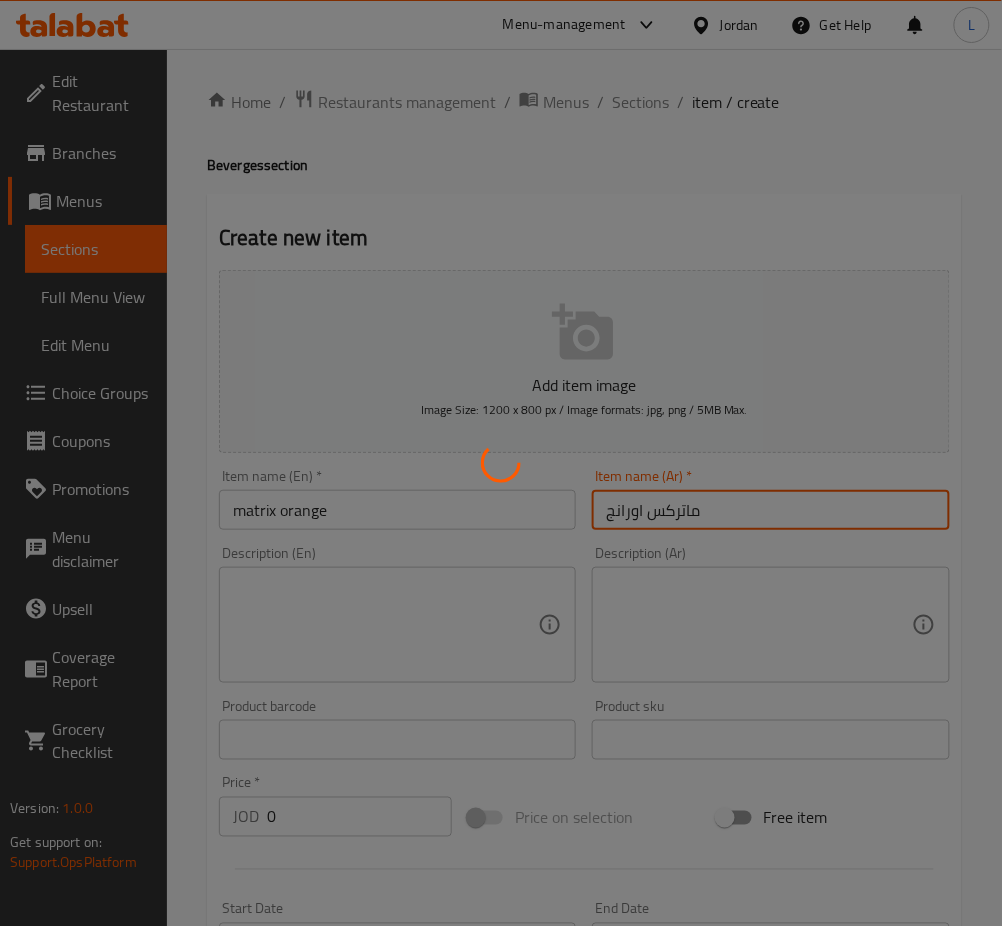 type 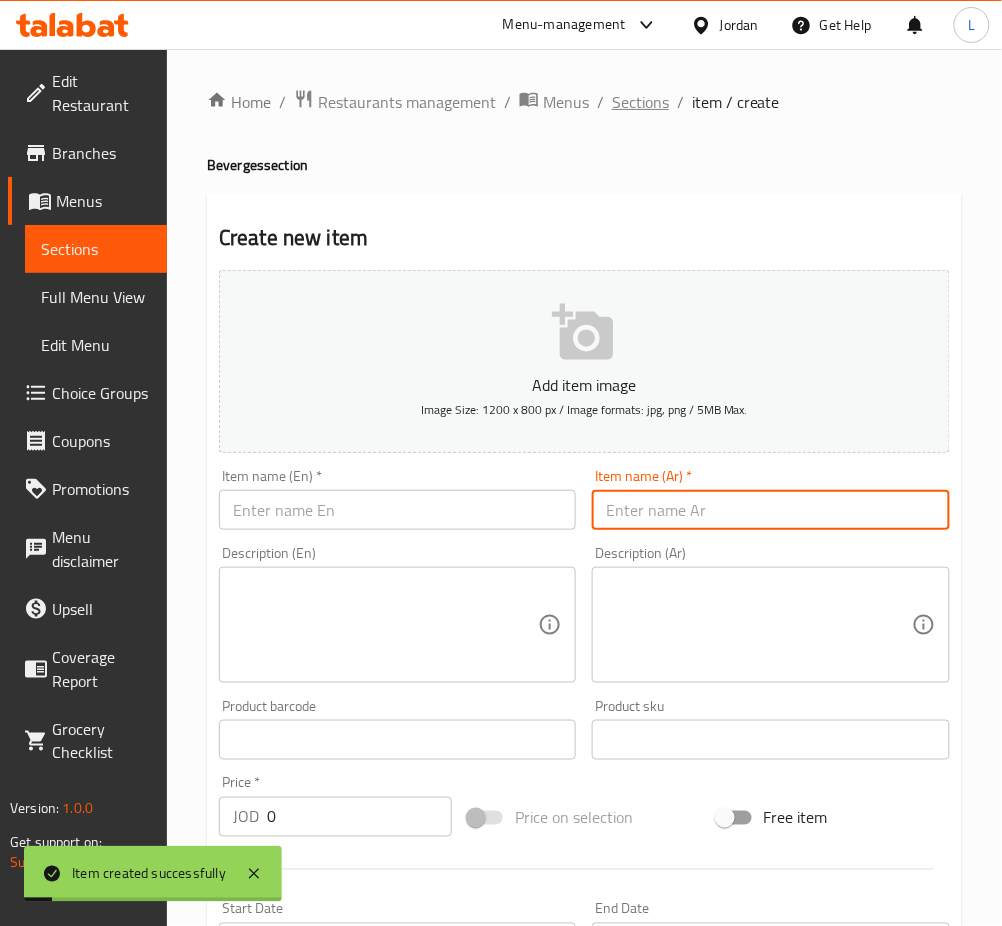 click on "Sections" at bounding box center (640, 102) 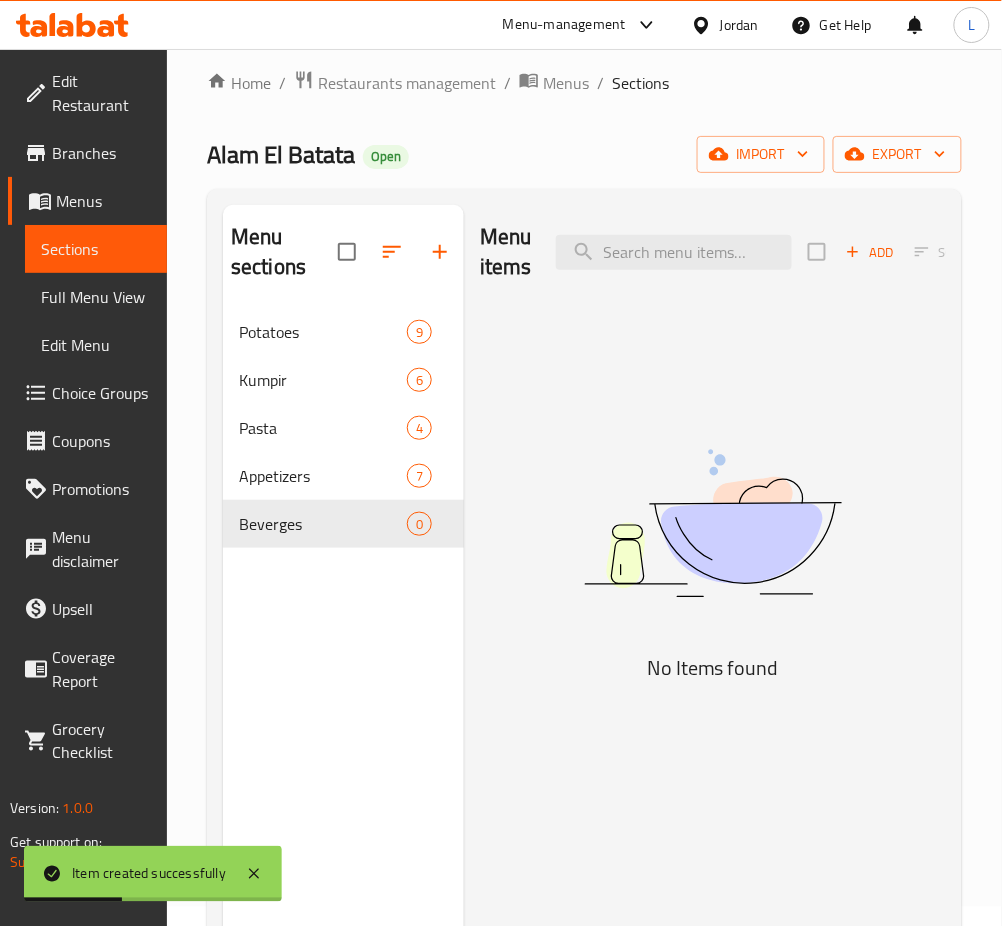 scroll, scrollTop: 0, scrollLeft: 0, axis: both 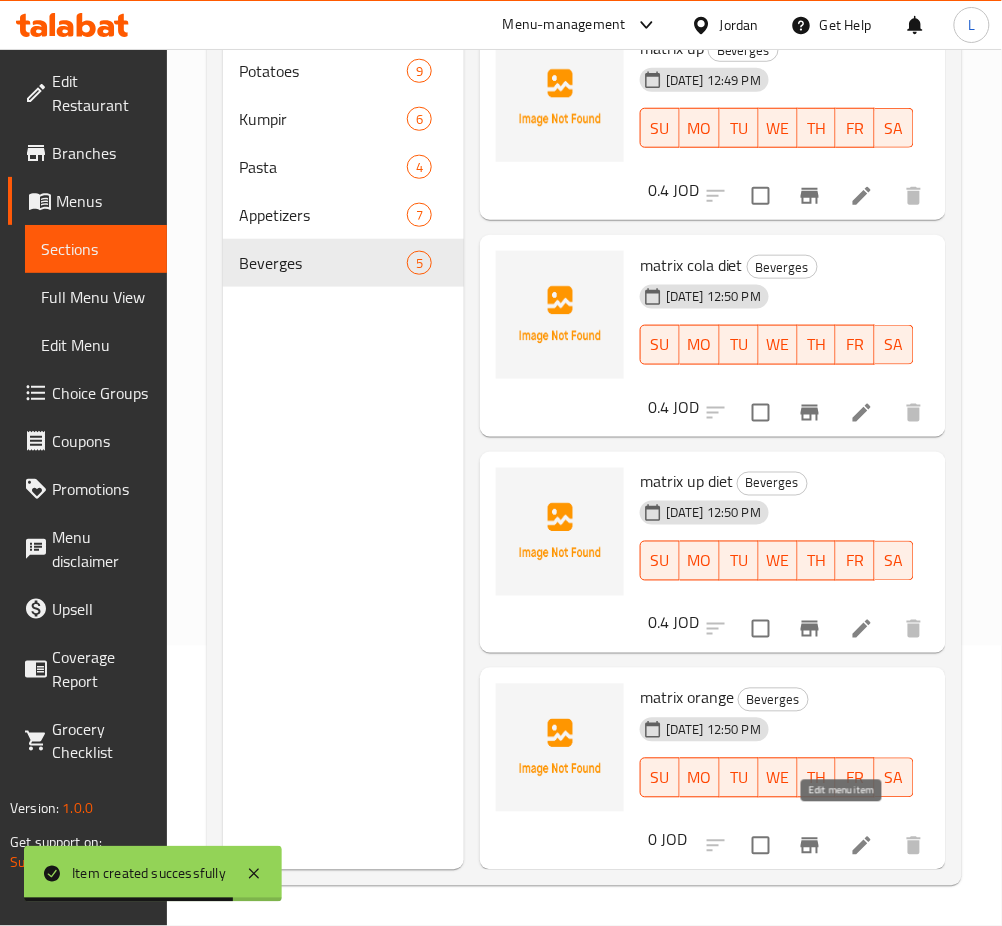click 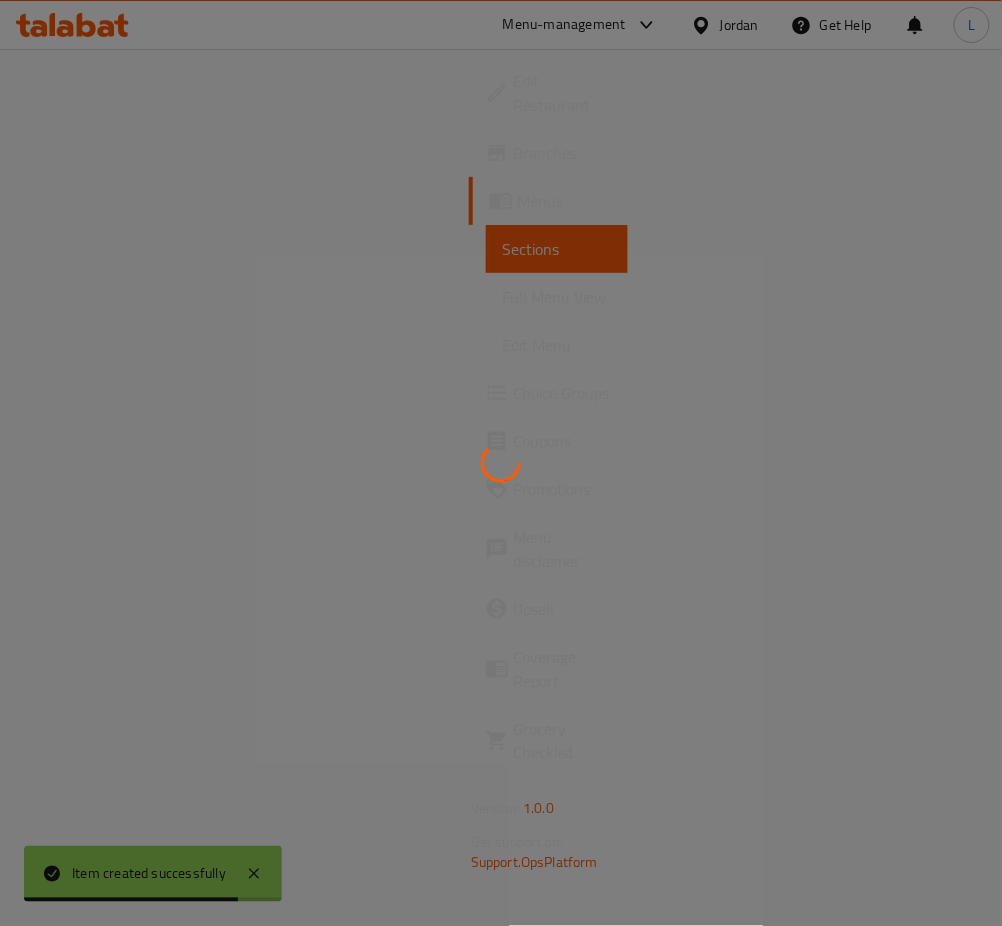 scroll, scrollTop: 0, scrollLeft: 0, axis: both 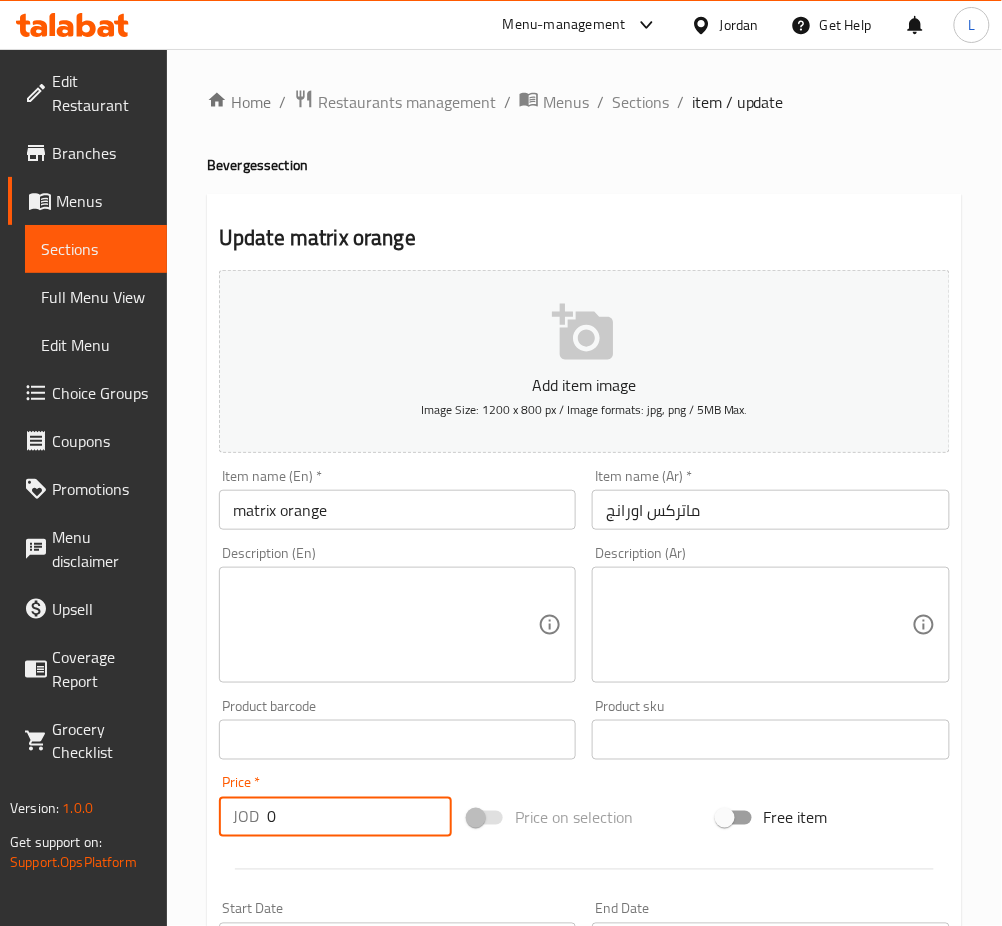 click on "0" at bounding box center (359, 817) 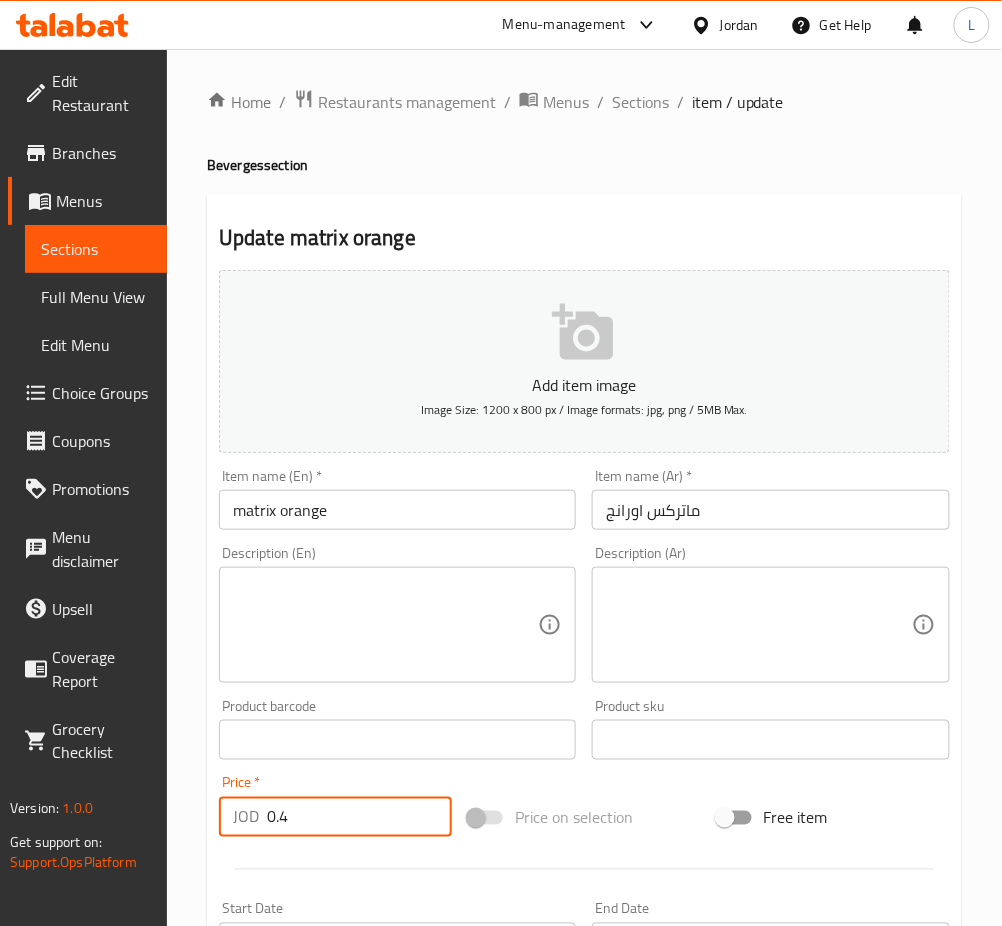 type on "0.4" 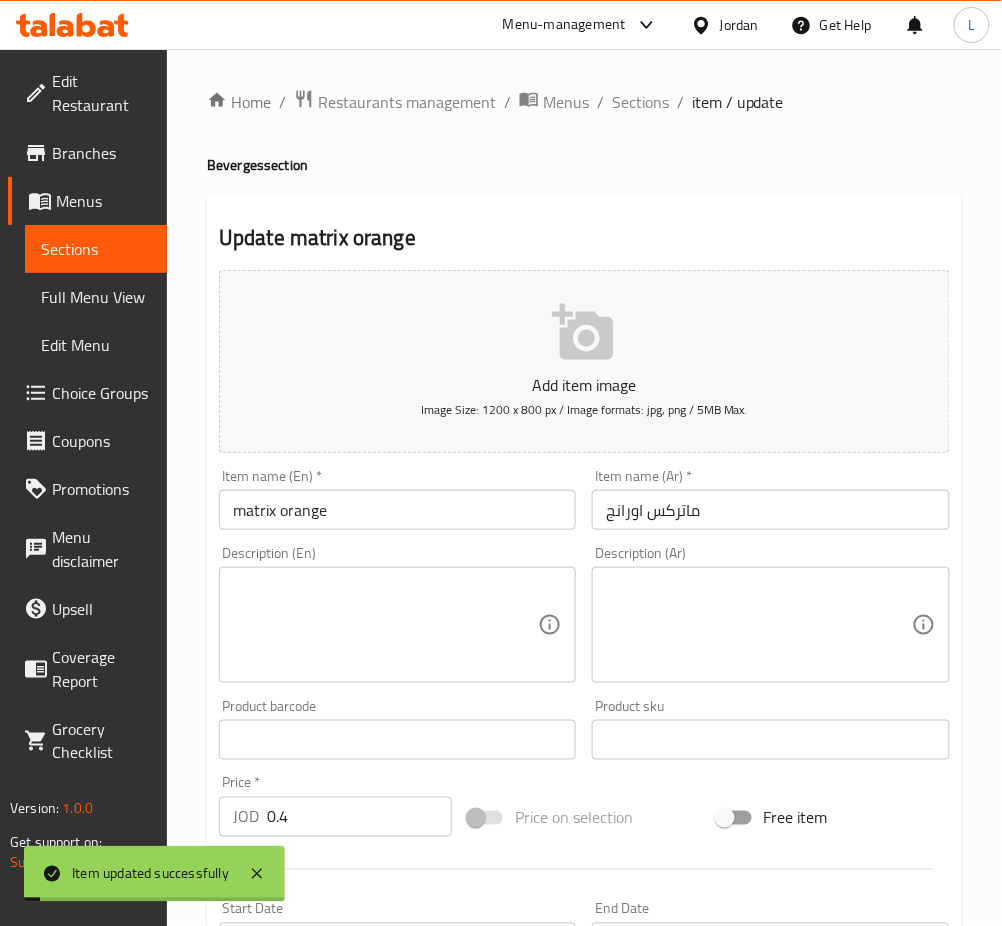 click on "Home / Restaurants management / Menus / Sections / item / update" at bounding box center [584, 102] 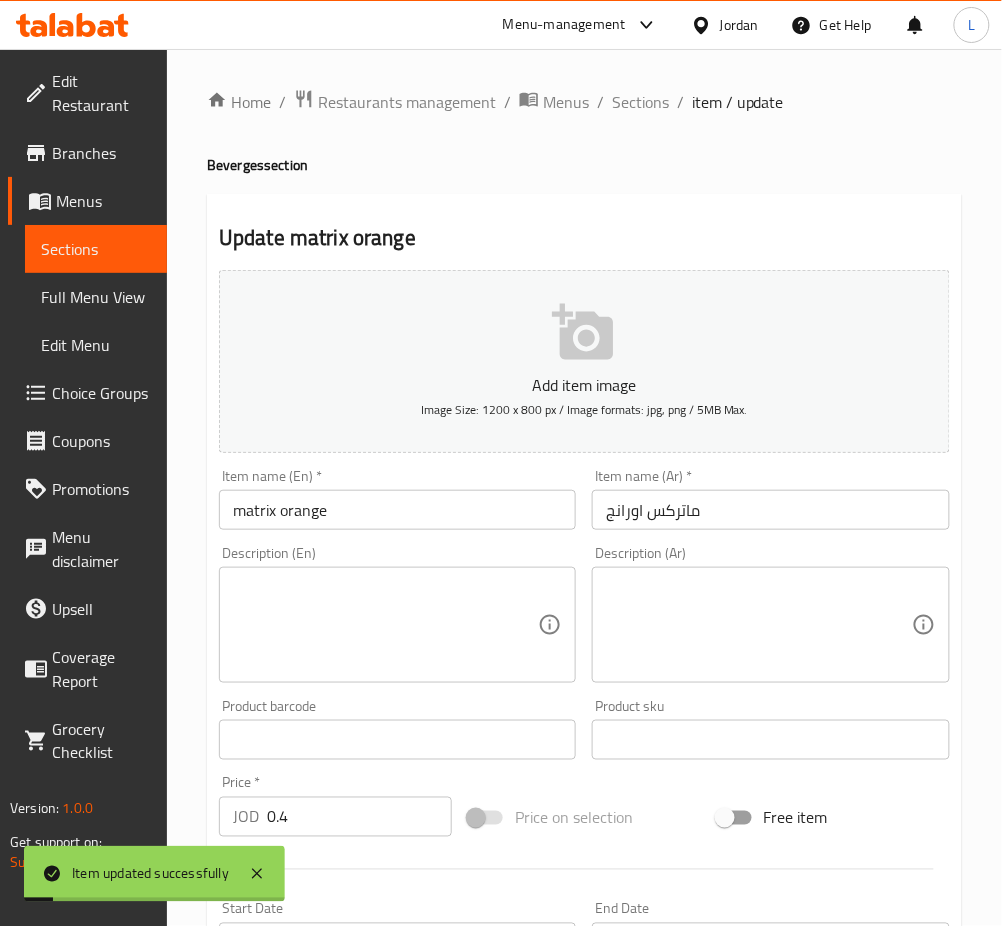 drag, startPoint x: 630, startPoint y: 104, endPoint x: 660, endPoint y: 142, distance: 48.414875 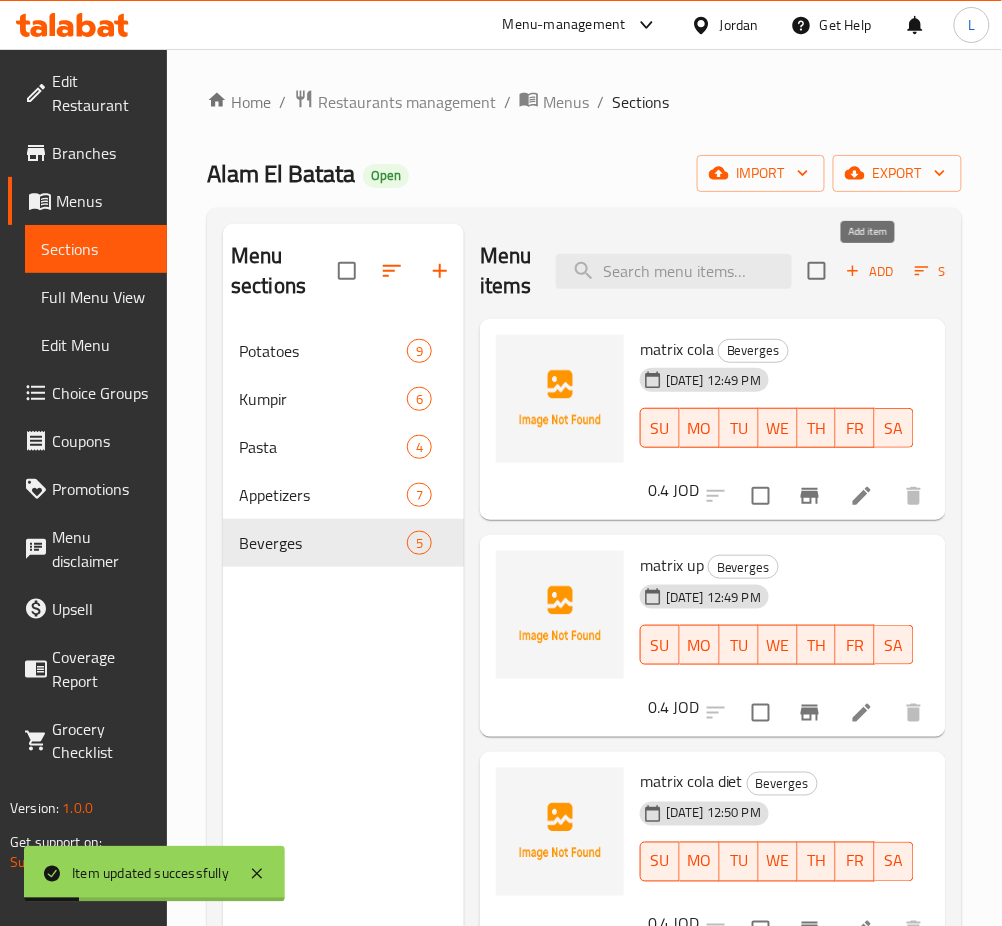 click 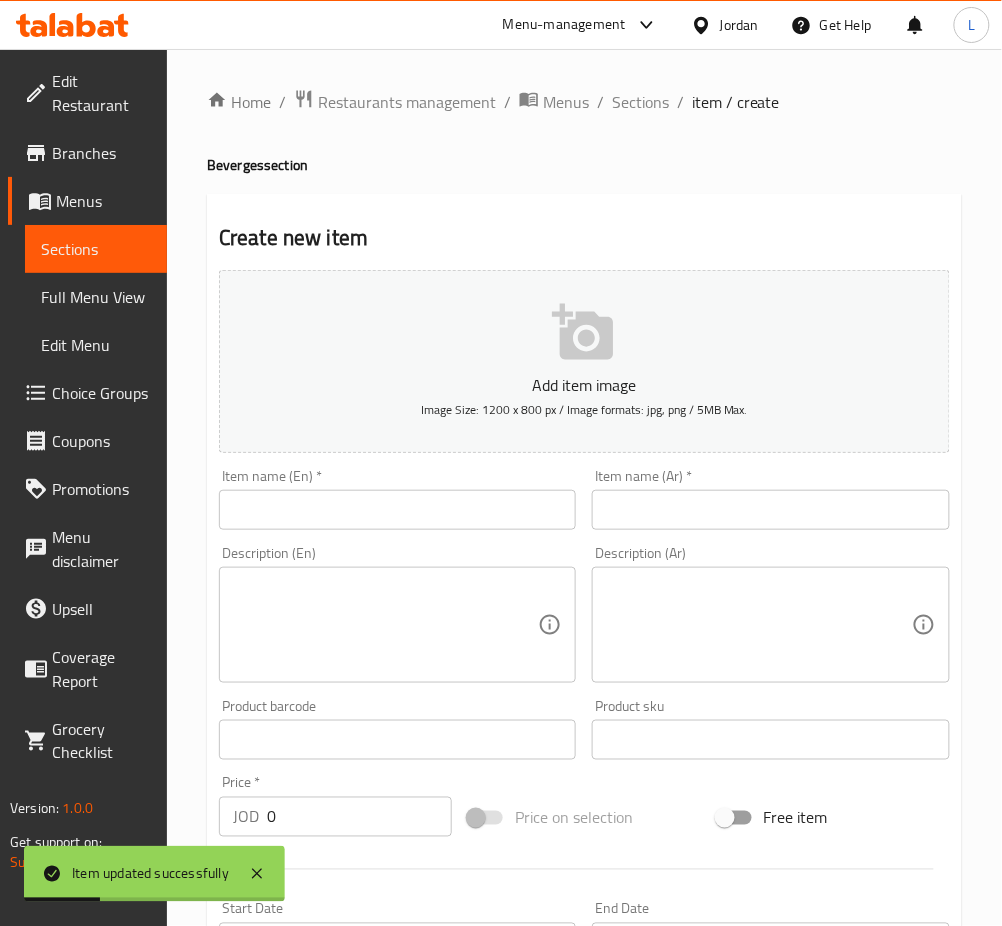 click at bounding box center [770, 510] 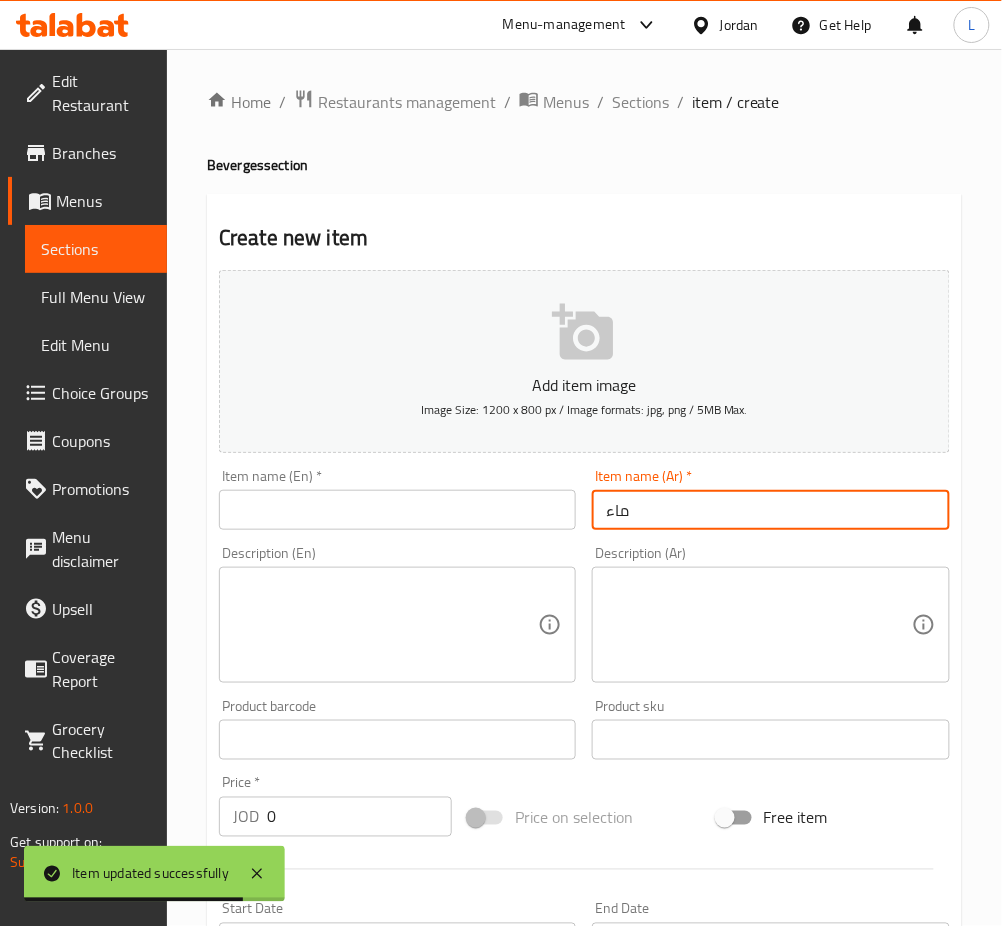 type on "ماء" 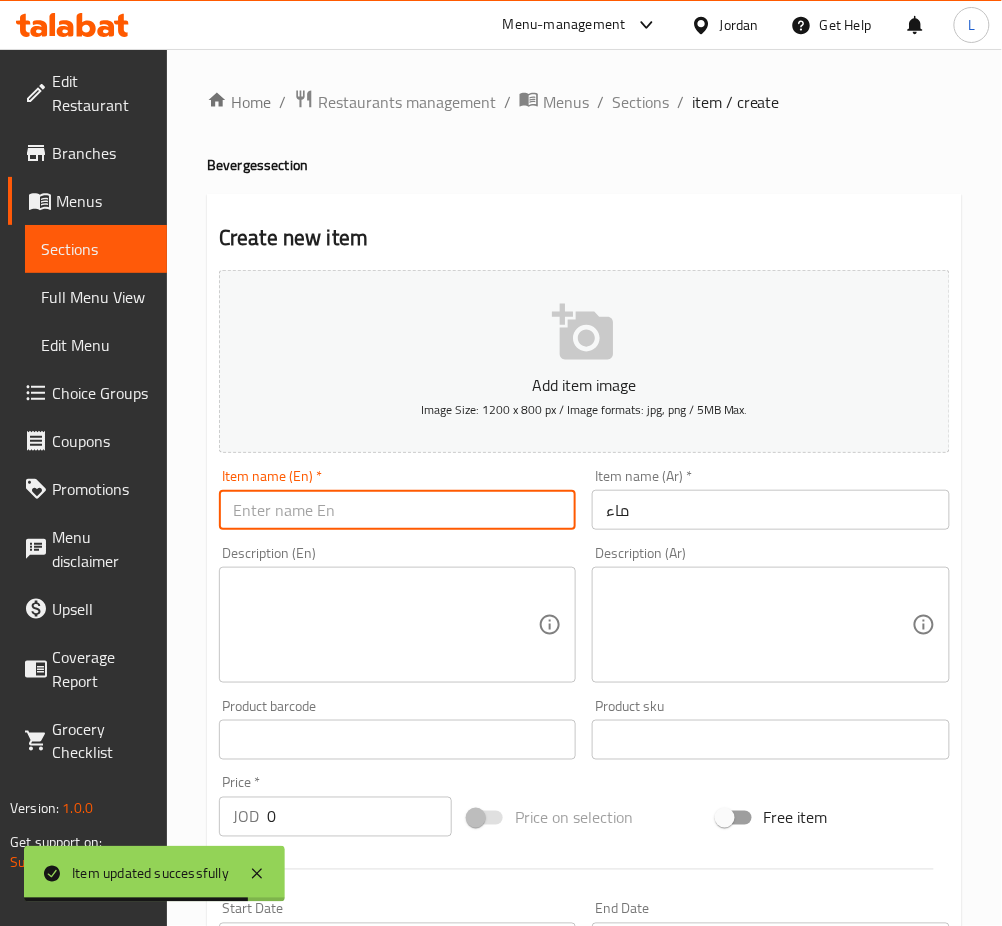 click at bounding box center [397, 510] 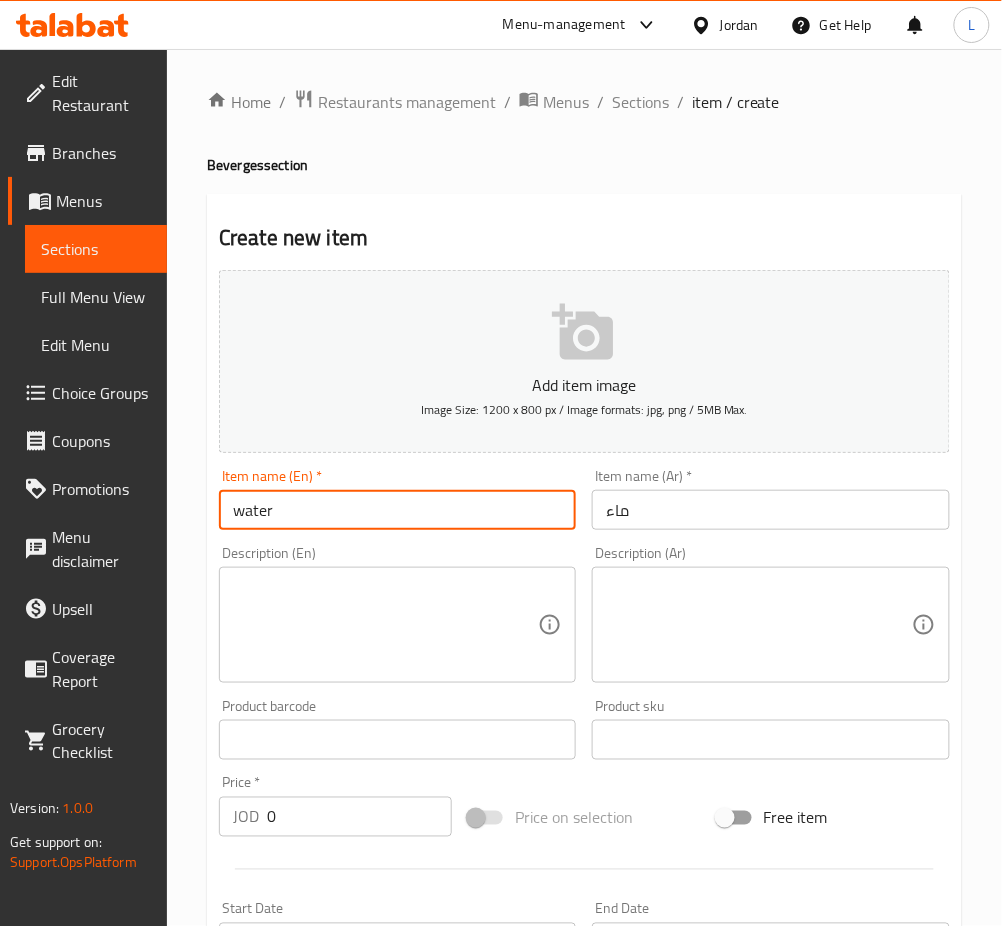 type on "water" 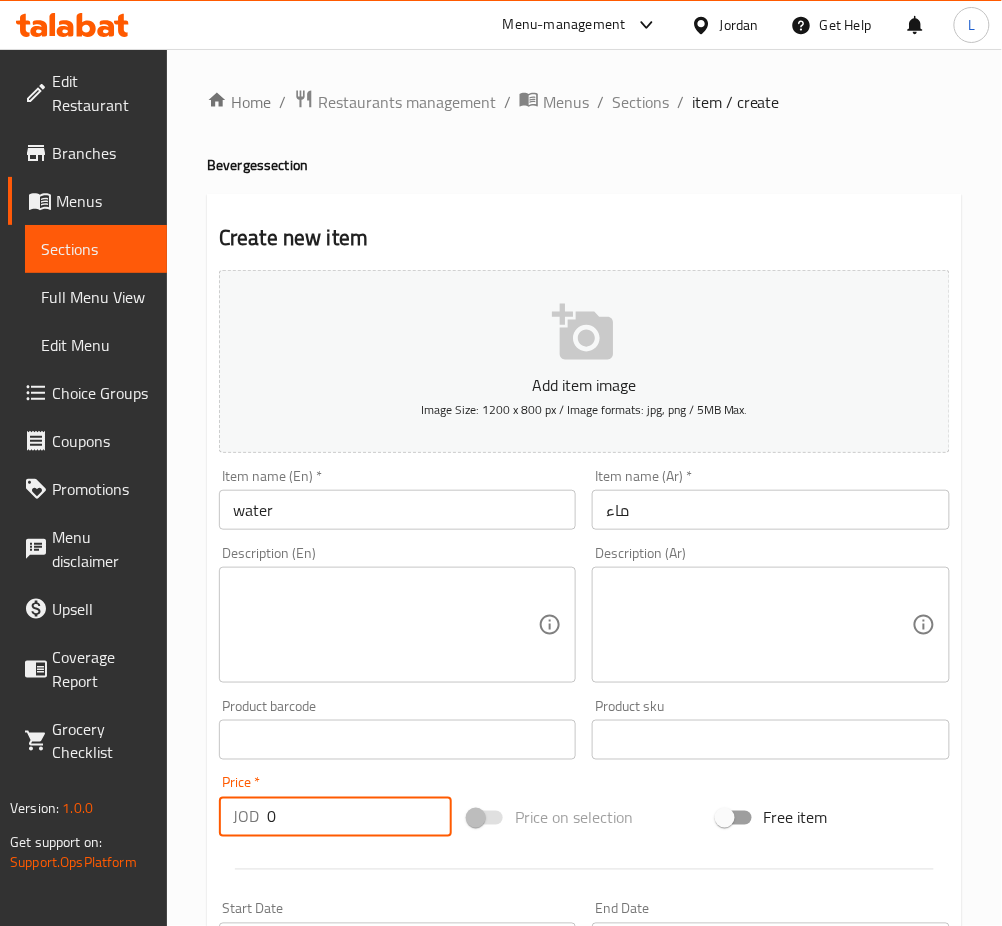 click on "0" at bounding box center [359, 817] 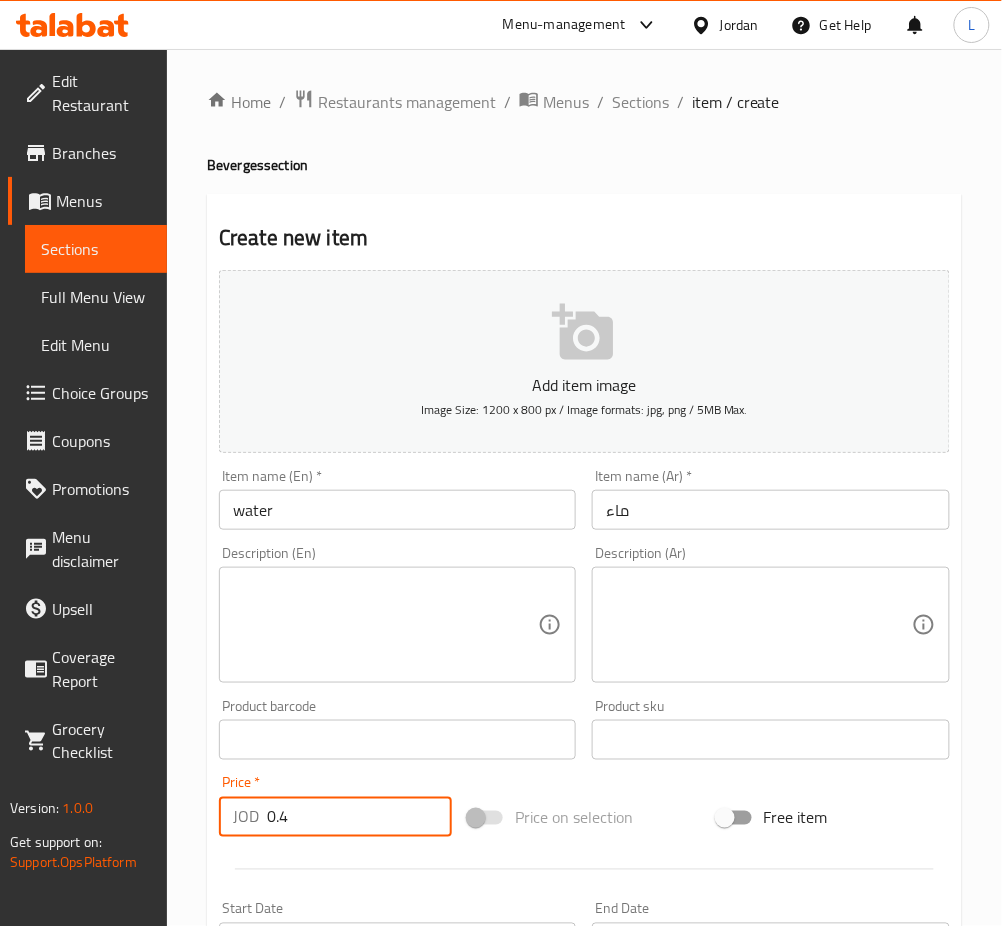 type on "0.4" 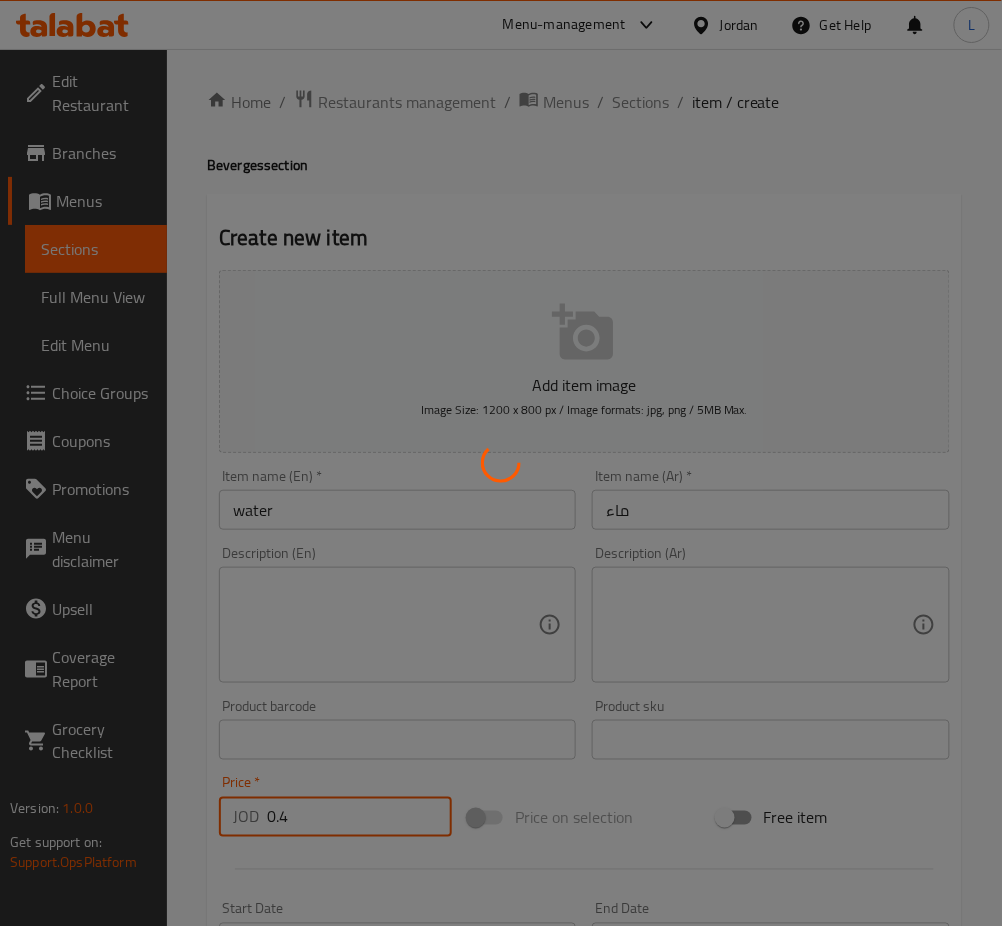type 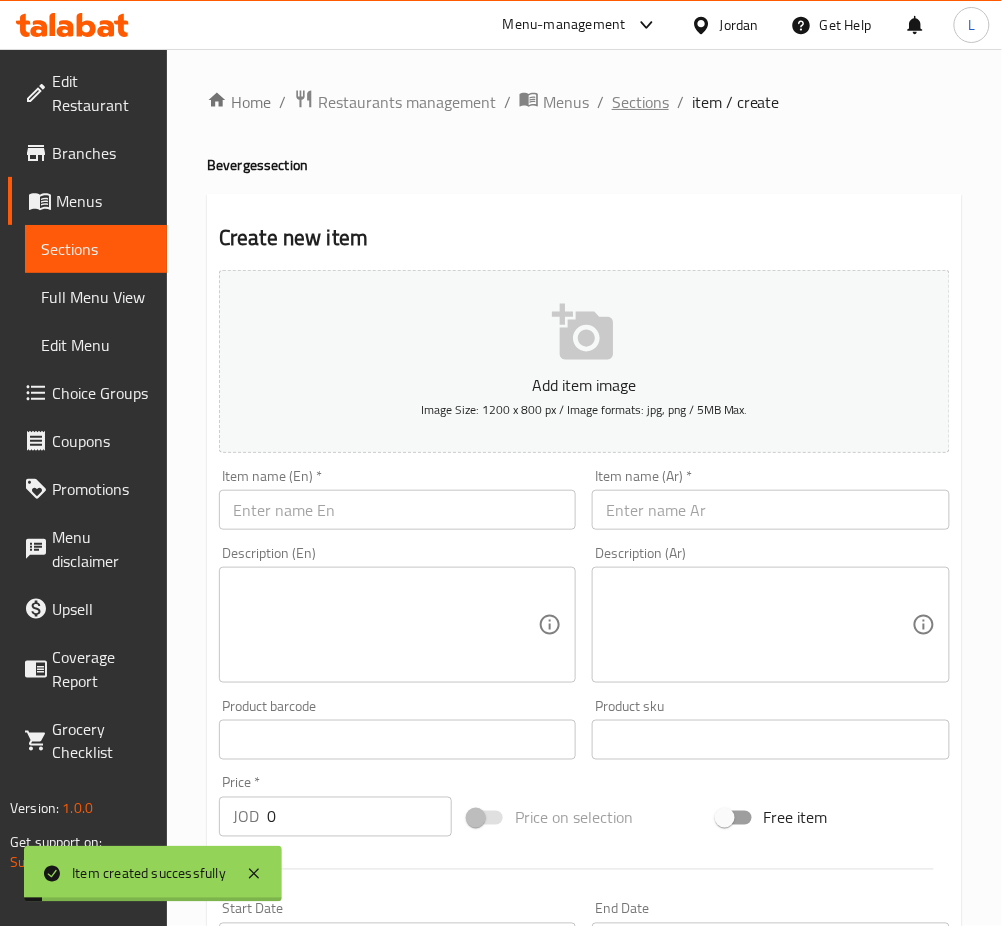 click on "Sections" at bounding box center (640, 102) 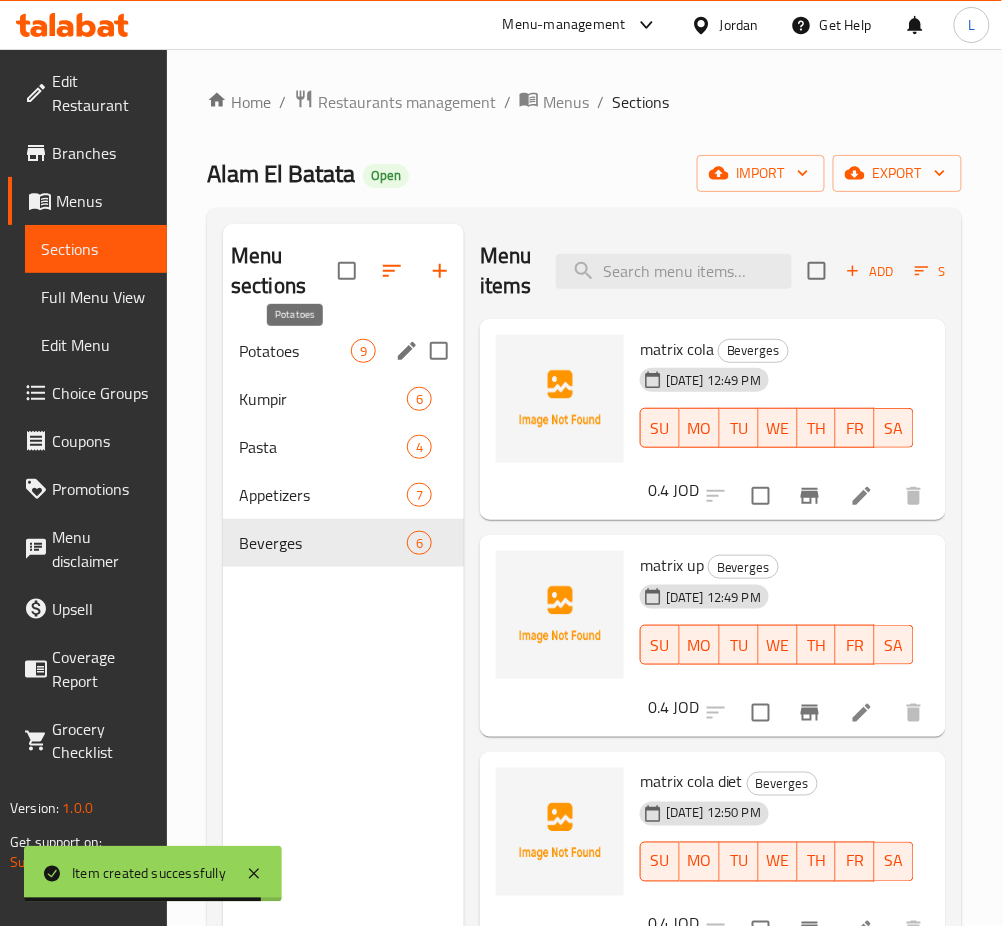 click on "Potatoes" at bounding box center [295, 351] 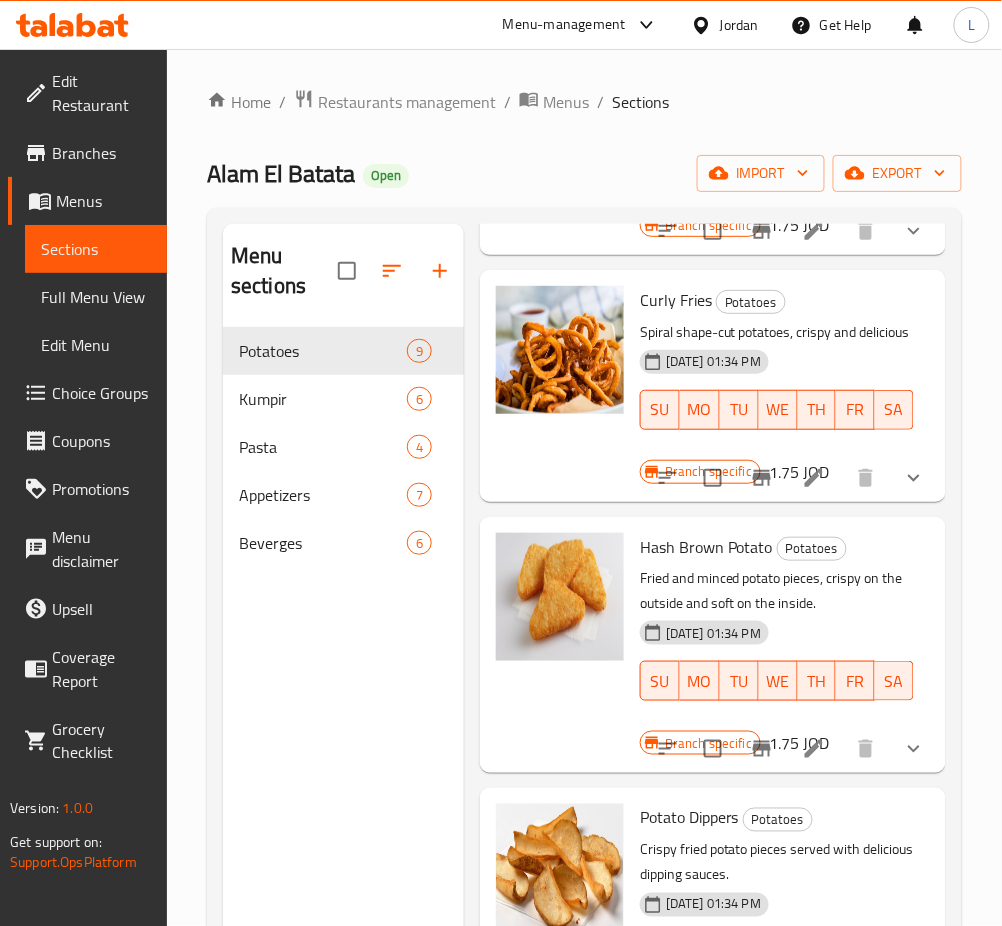 scroll, scrollTop: 1516, scrollLeft: 0, axis: vertical 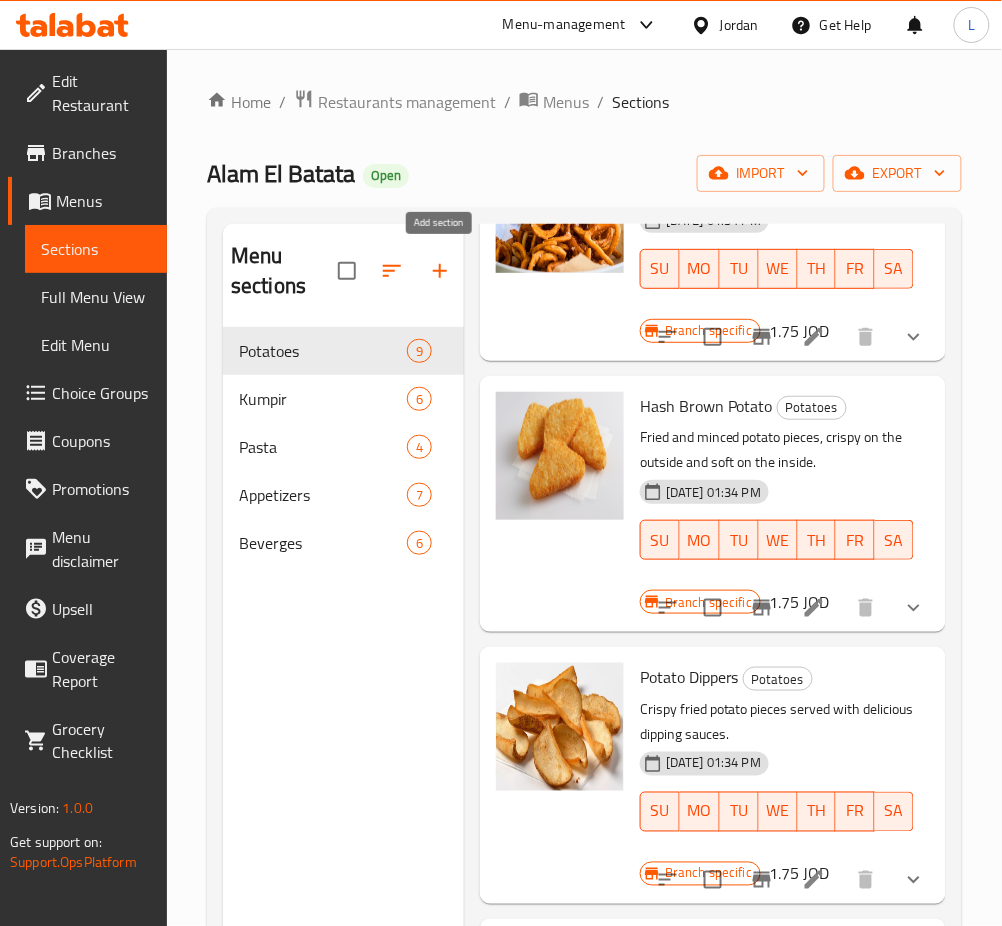 click 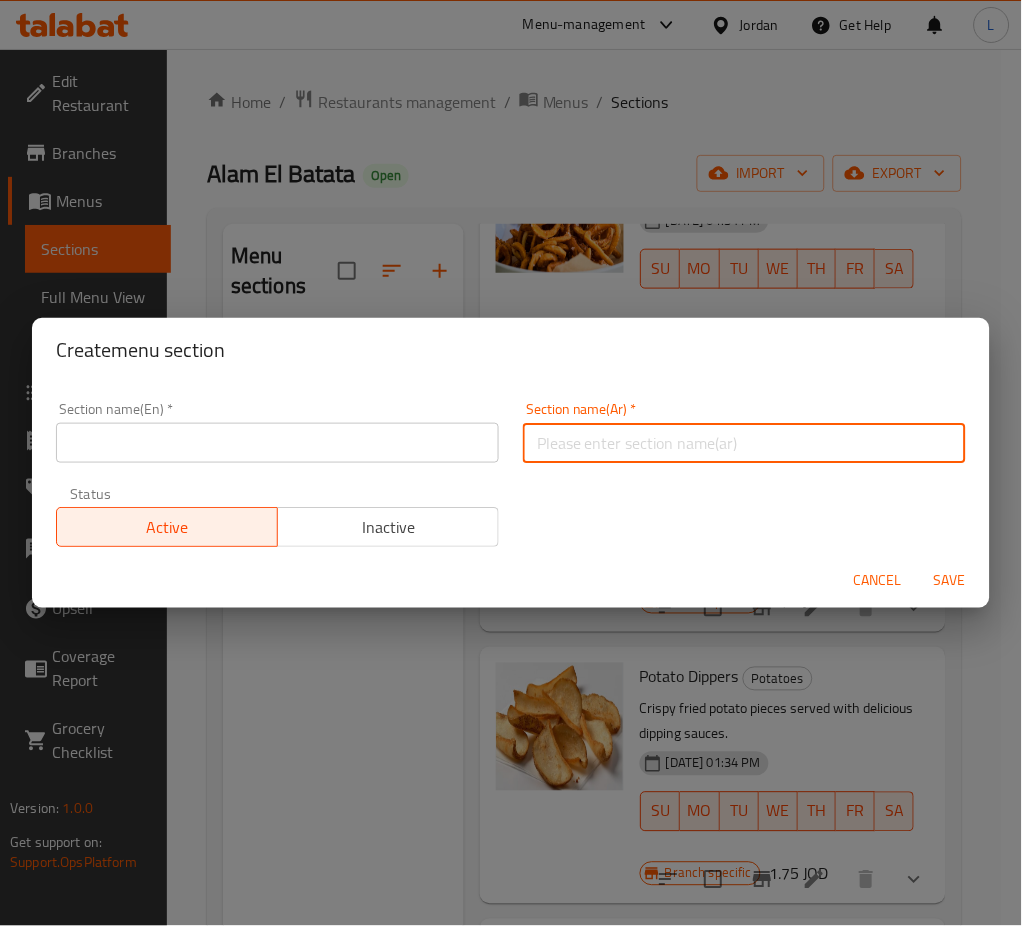 click at bounding box center (744, 443) 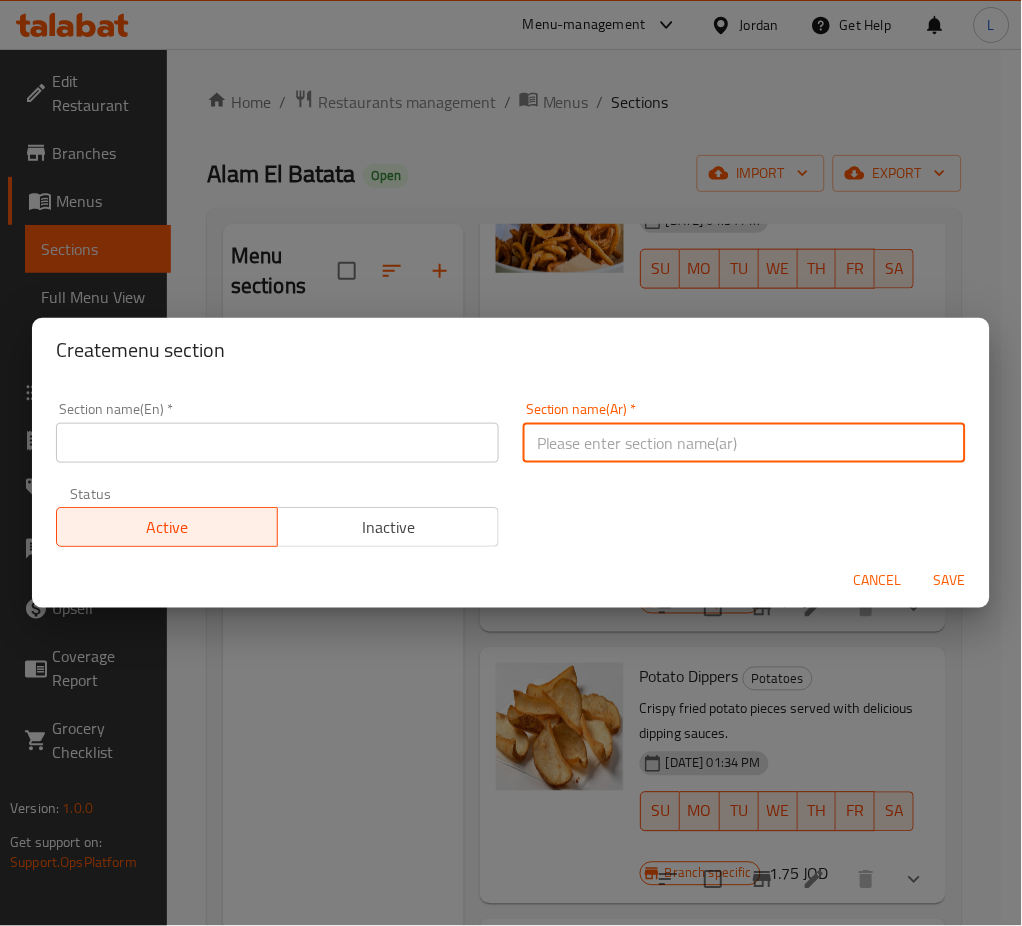 paste on "البوكسات" 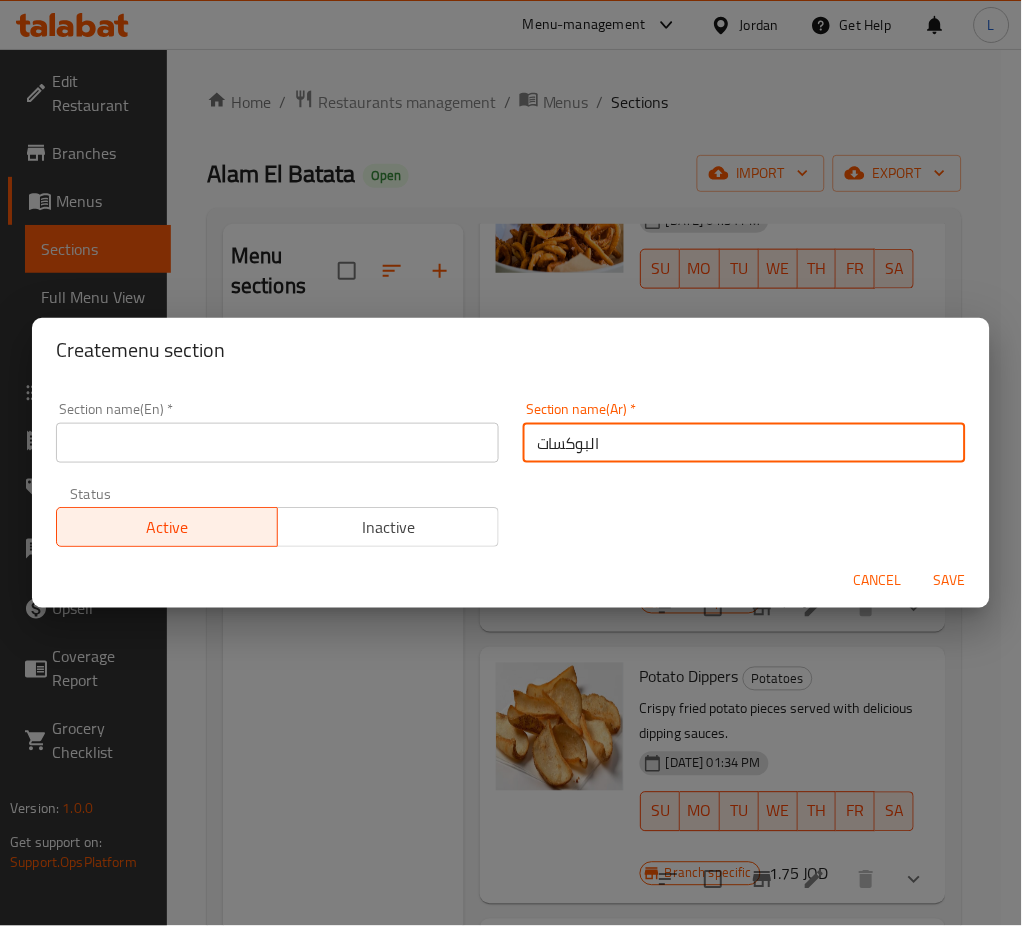 type on "البوكسات" 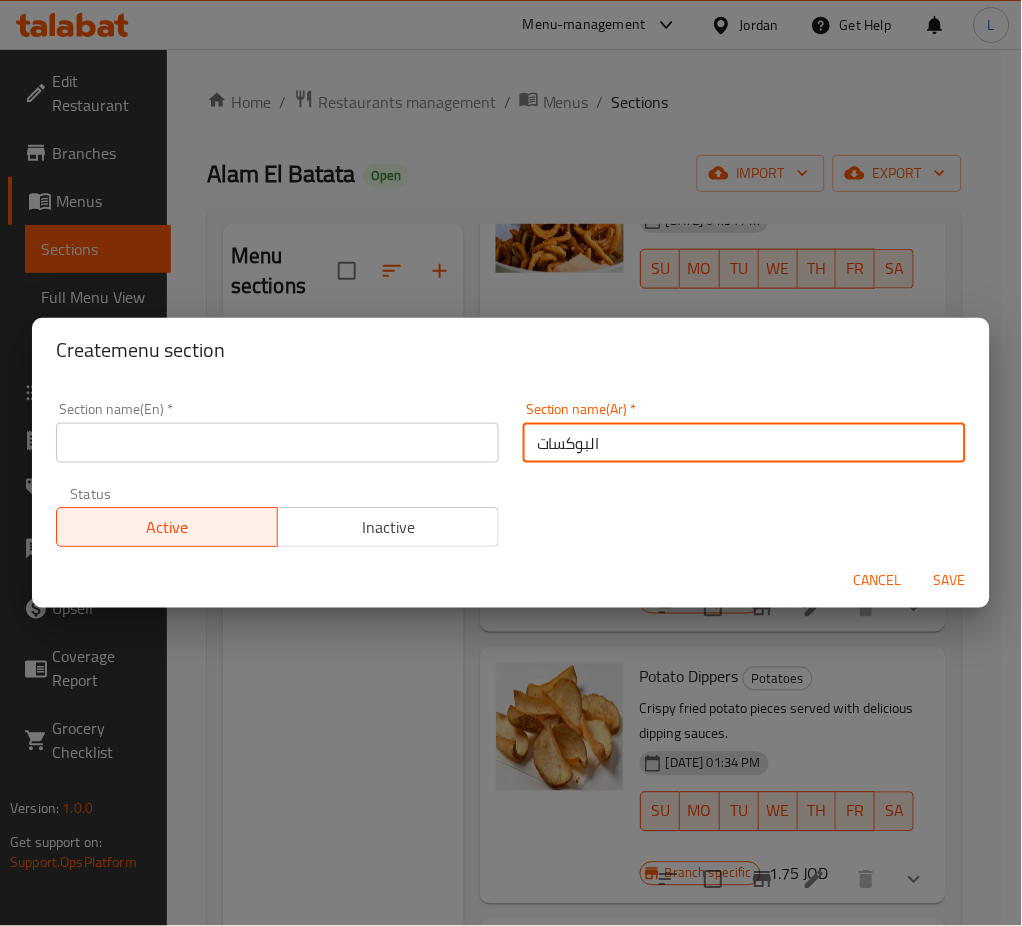 click at bounding box center (277, 443) 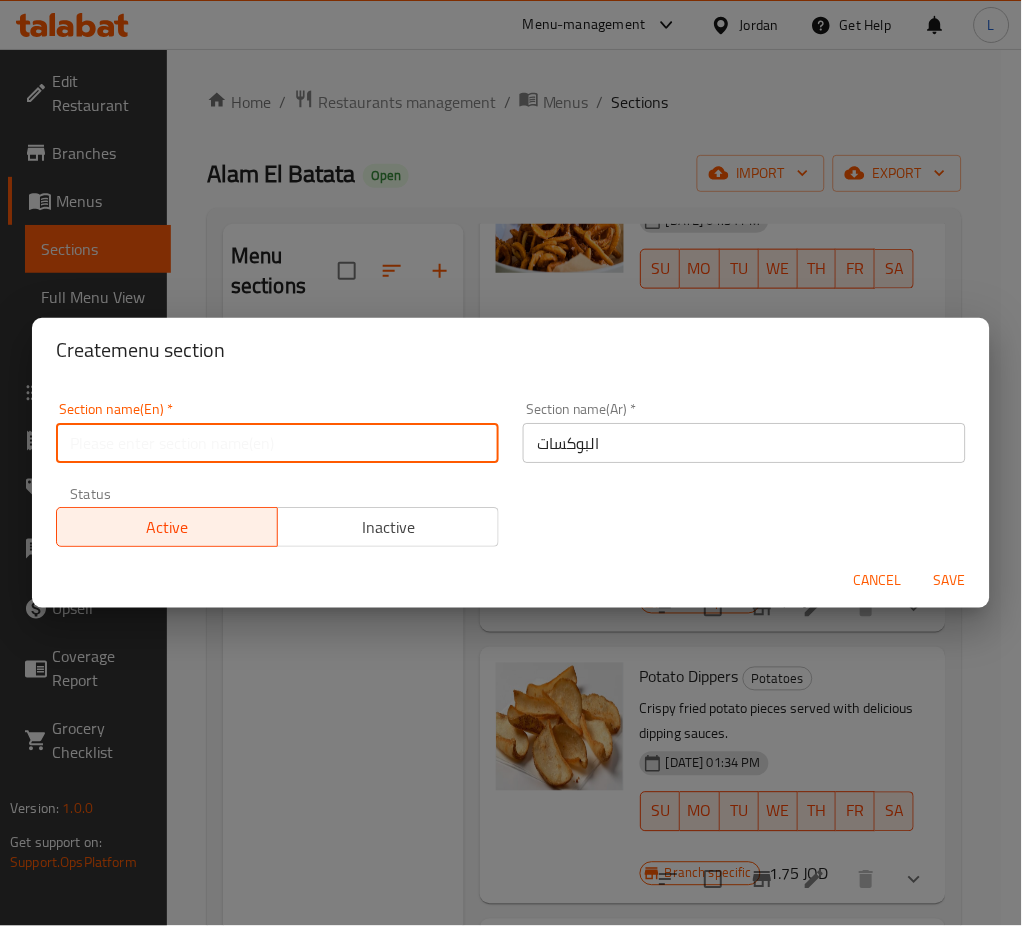 paste on "Boxes" 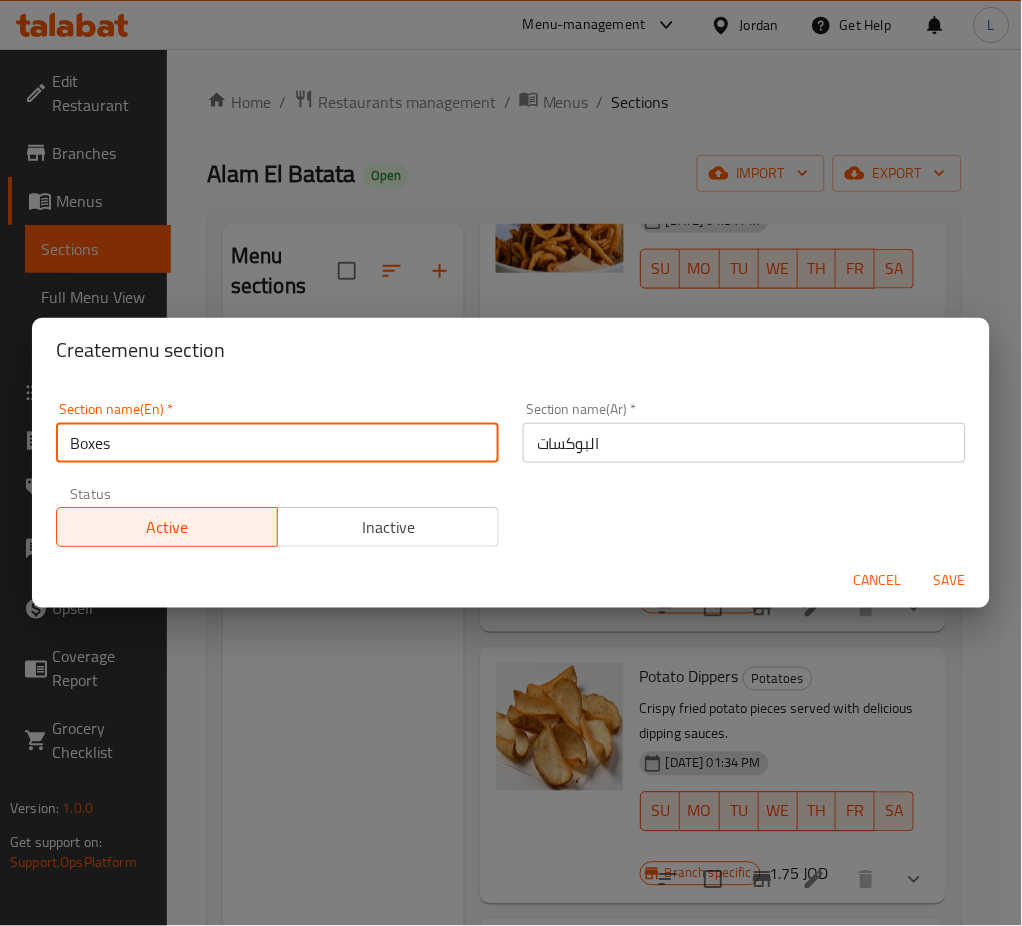 type on "Boxes" 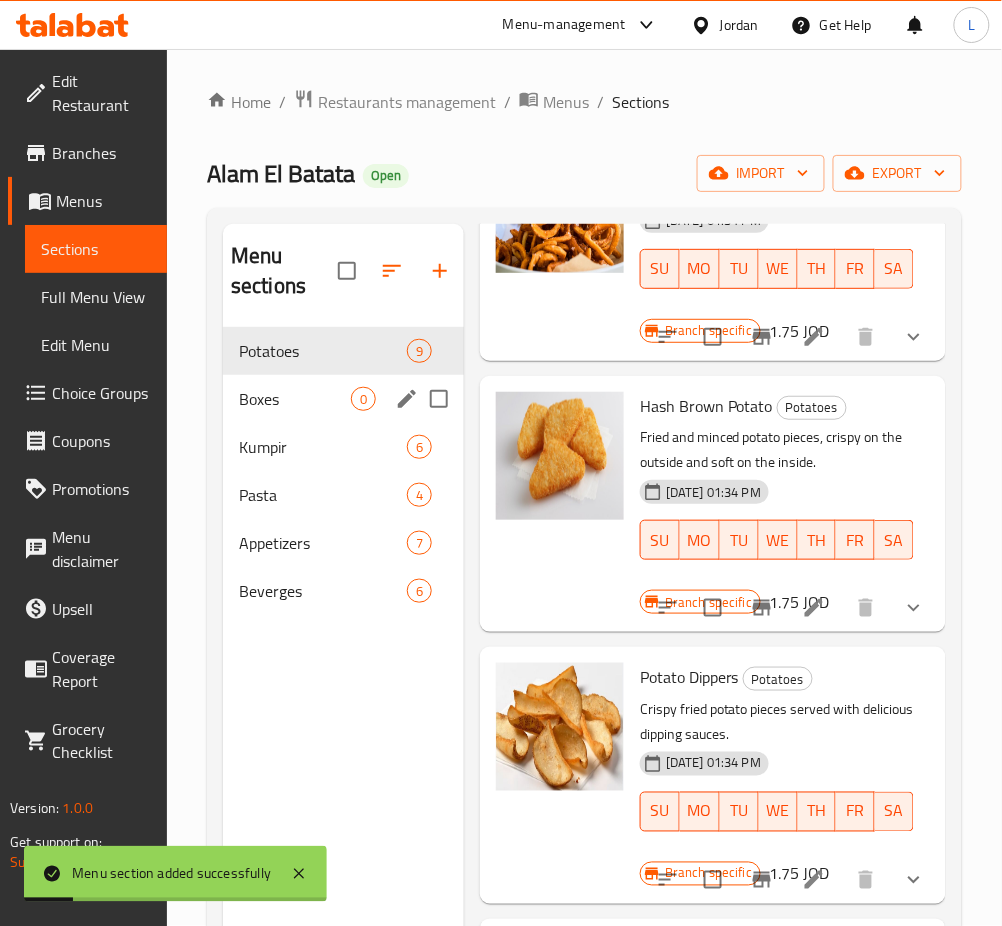 click on "Boxes" at bounding box center [295, 399] 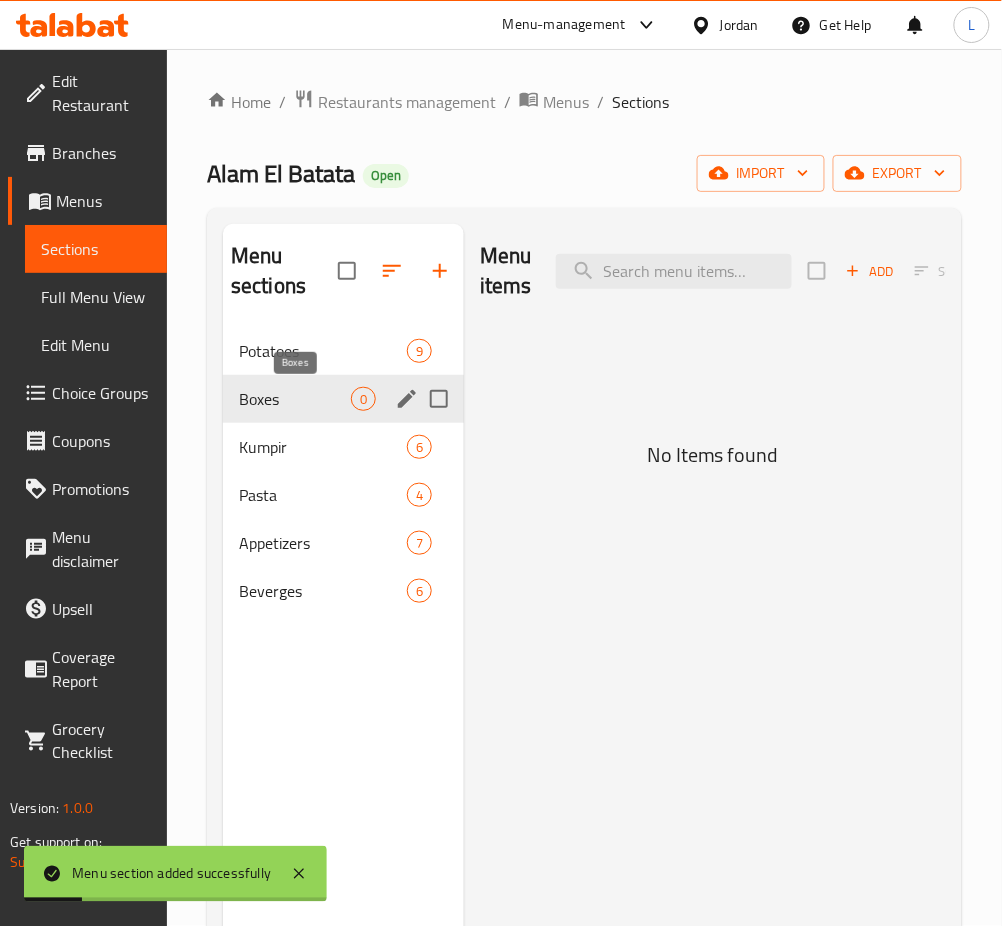 scroll, scrollTop: 0, scrollLeft: 0, axis: both 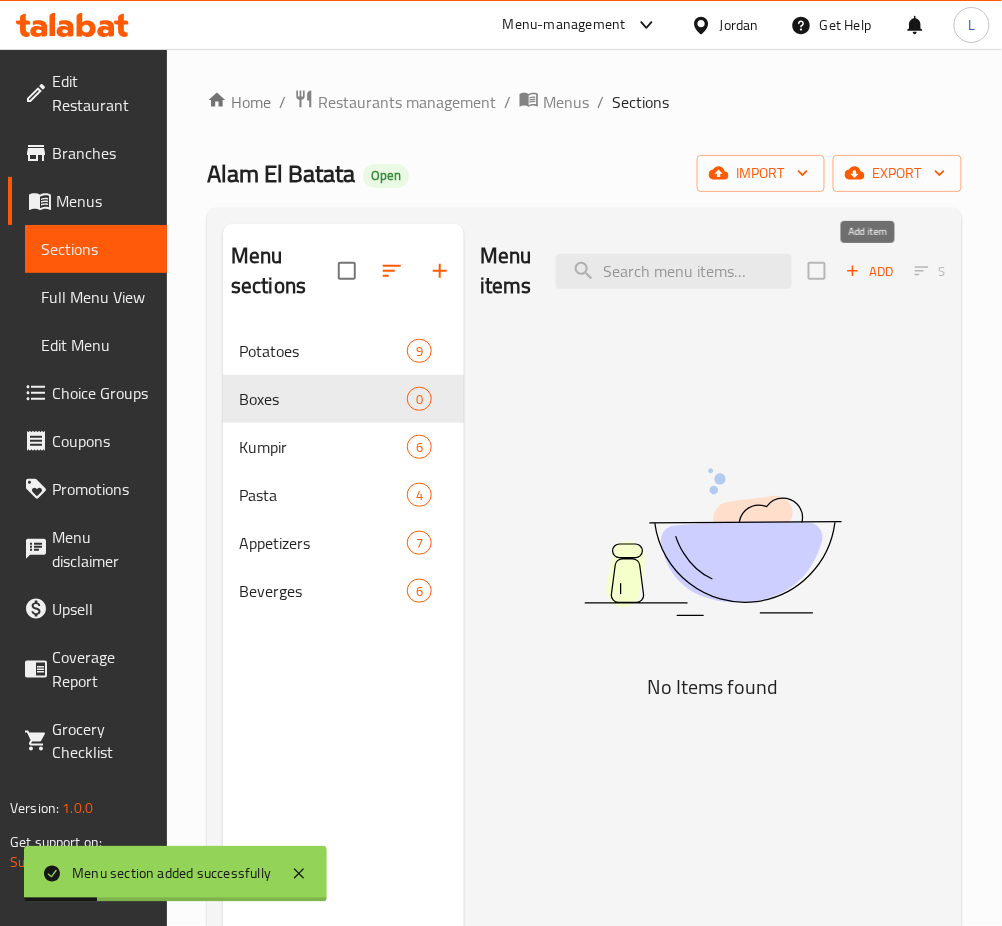 click on "Add" at bounding box center [870, 271] 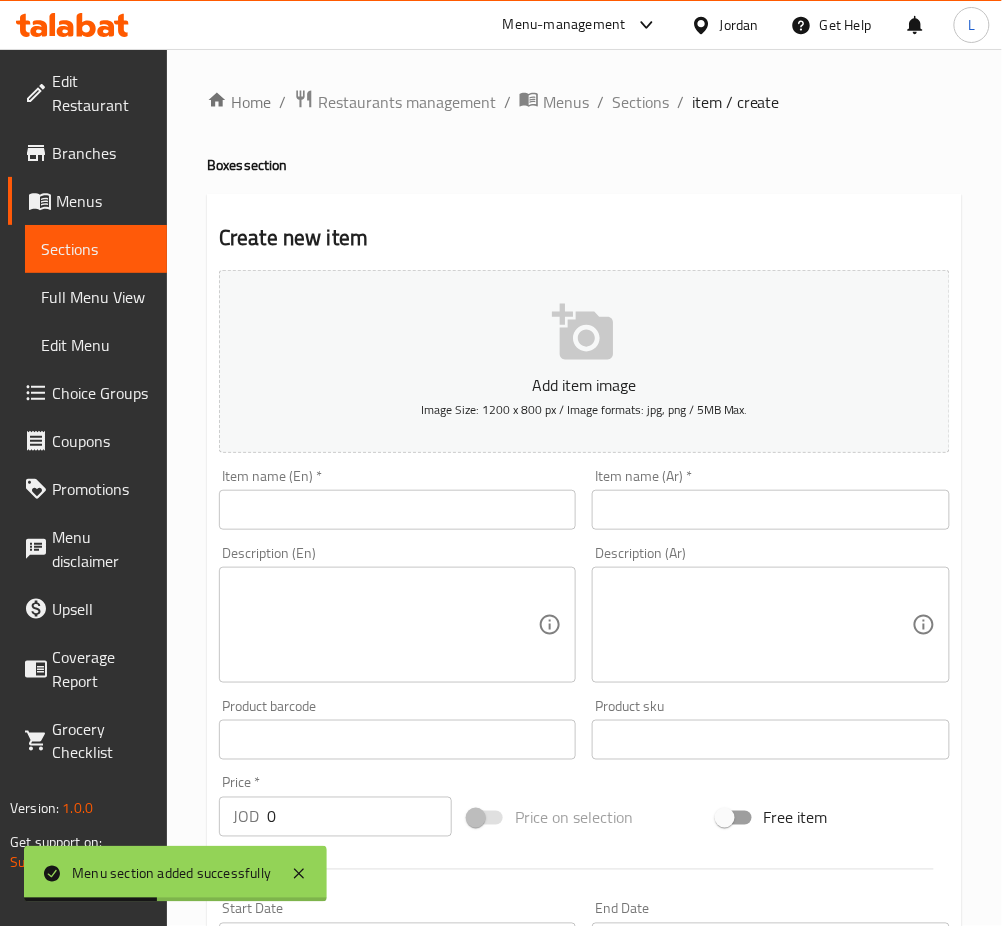 click at bounding box center (770, 510) 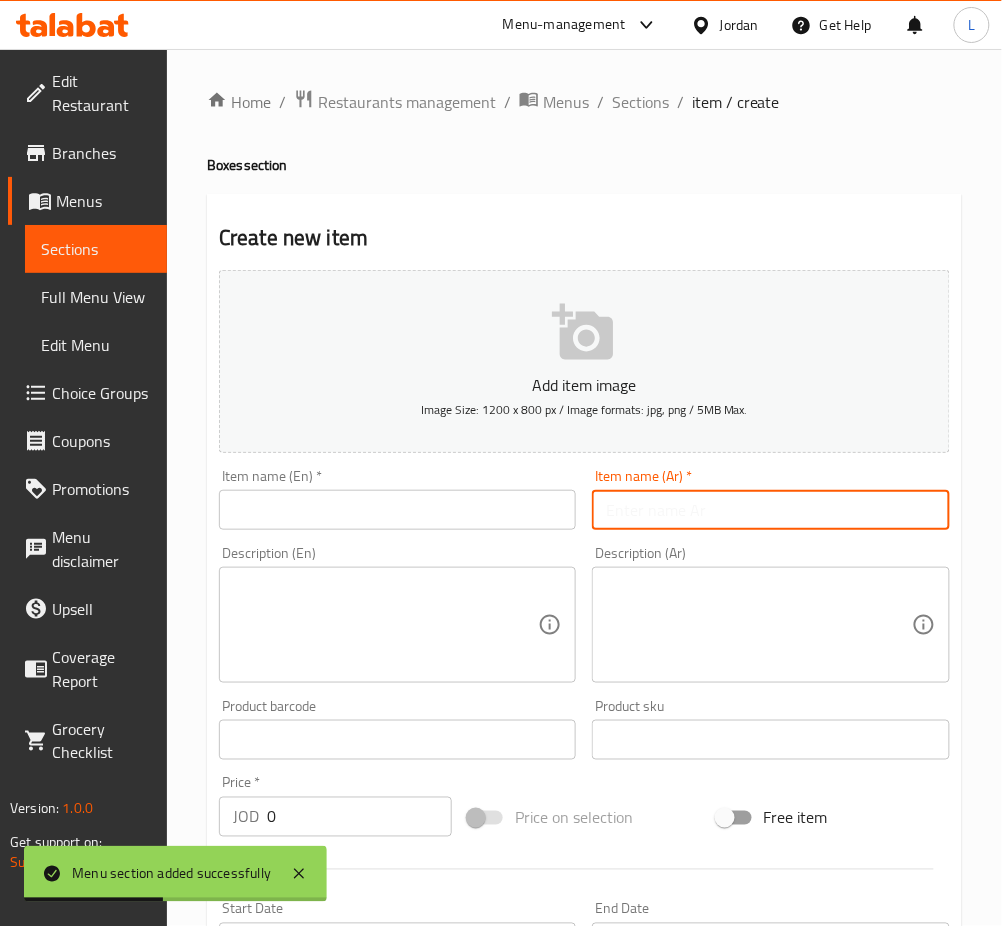 paste on "بوكس عالم البطاطا صغير" 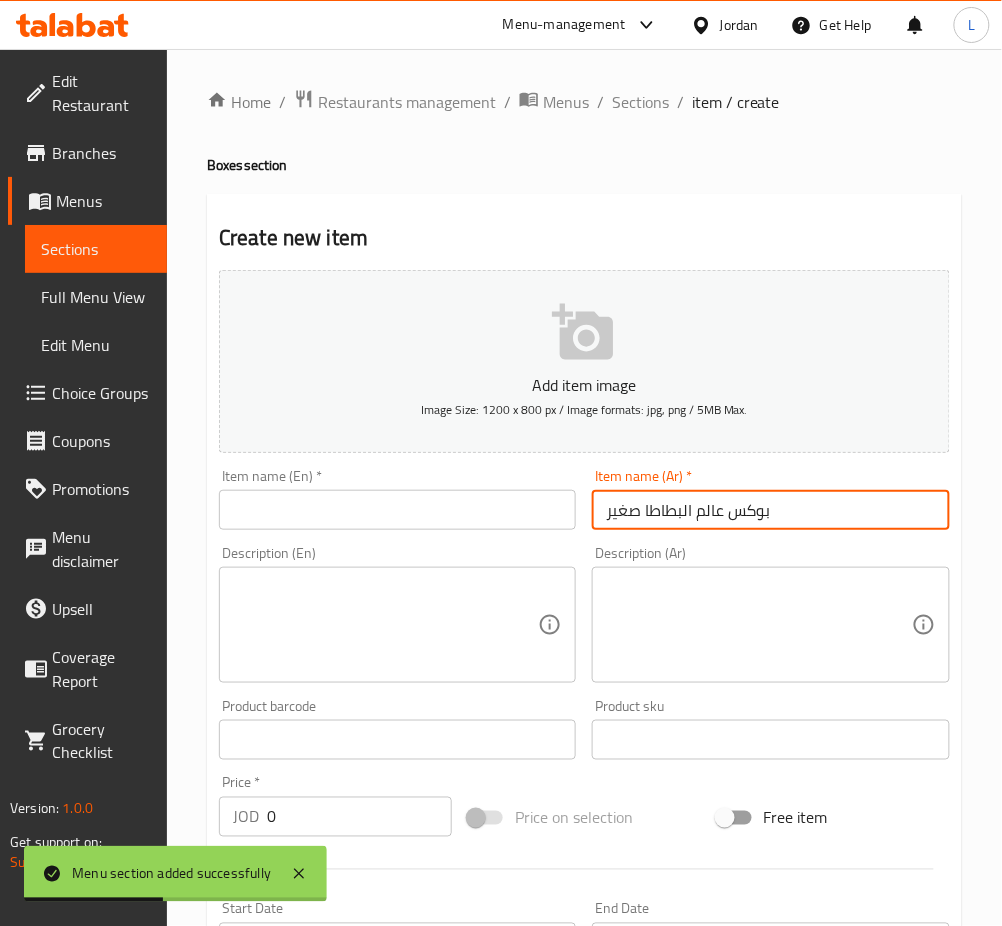 type on "بوكس عالم البطاطا صغير" 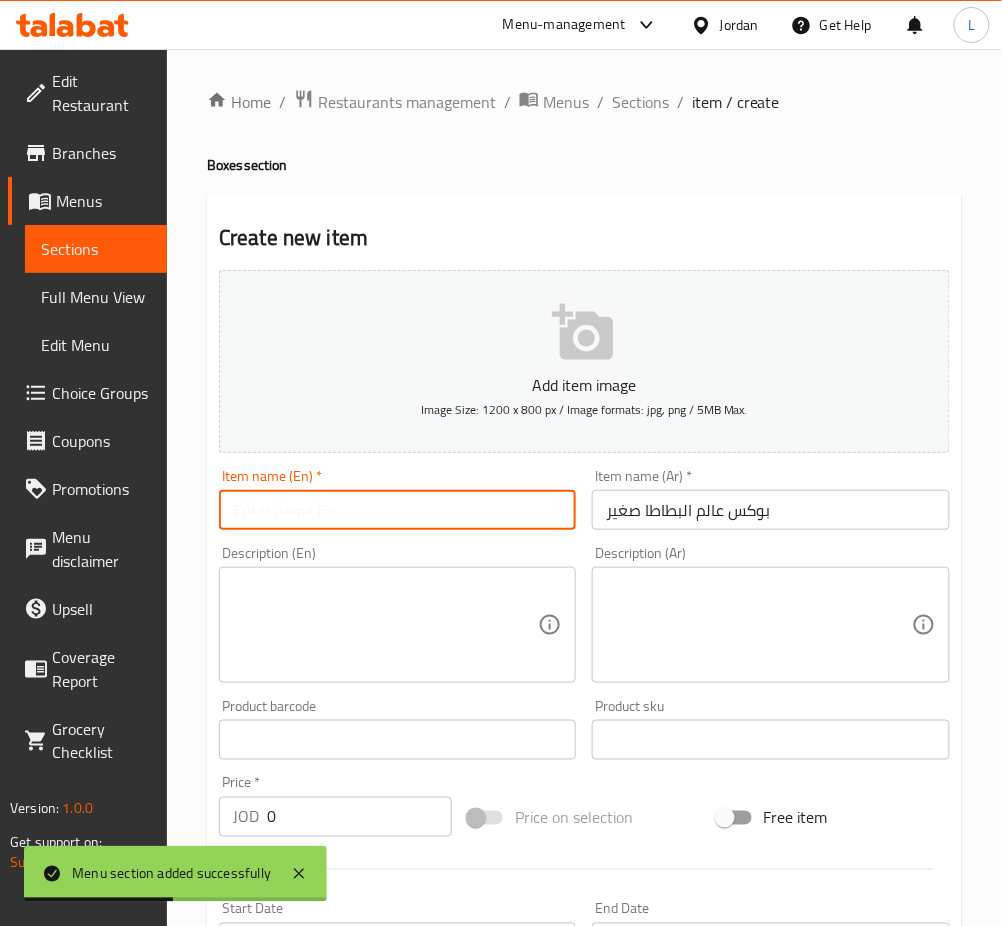 click at bounding box center [397, 510] 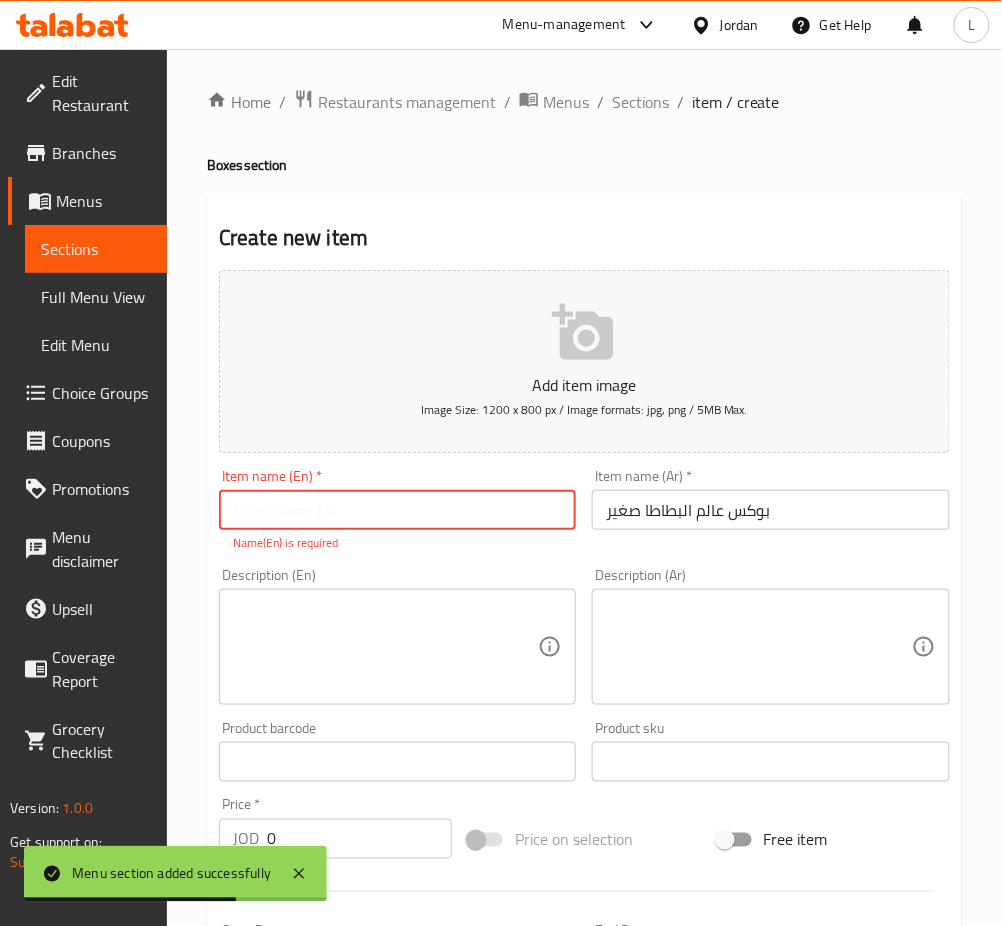 paste on "Small Potato World Box" 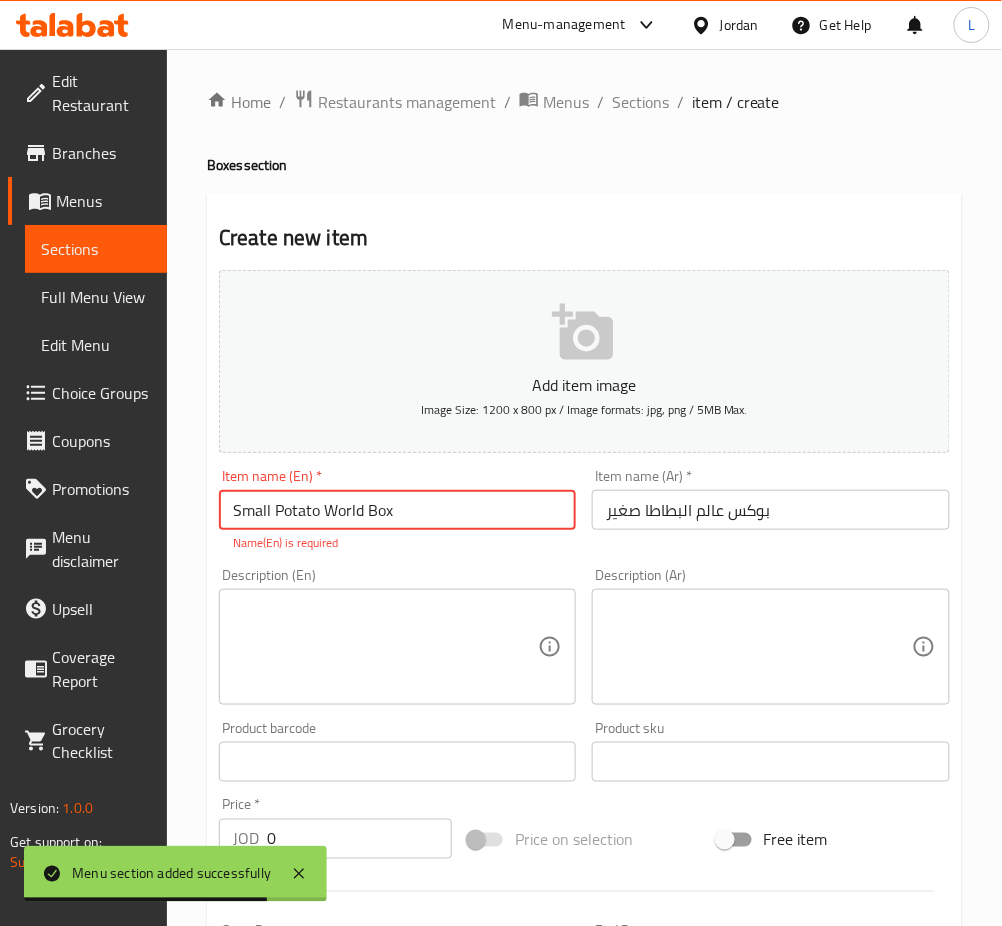 type on "Small Potato World Box" 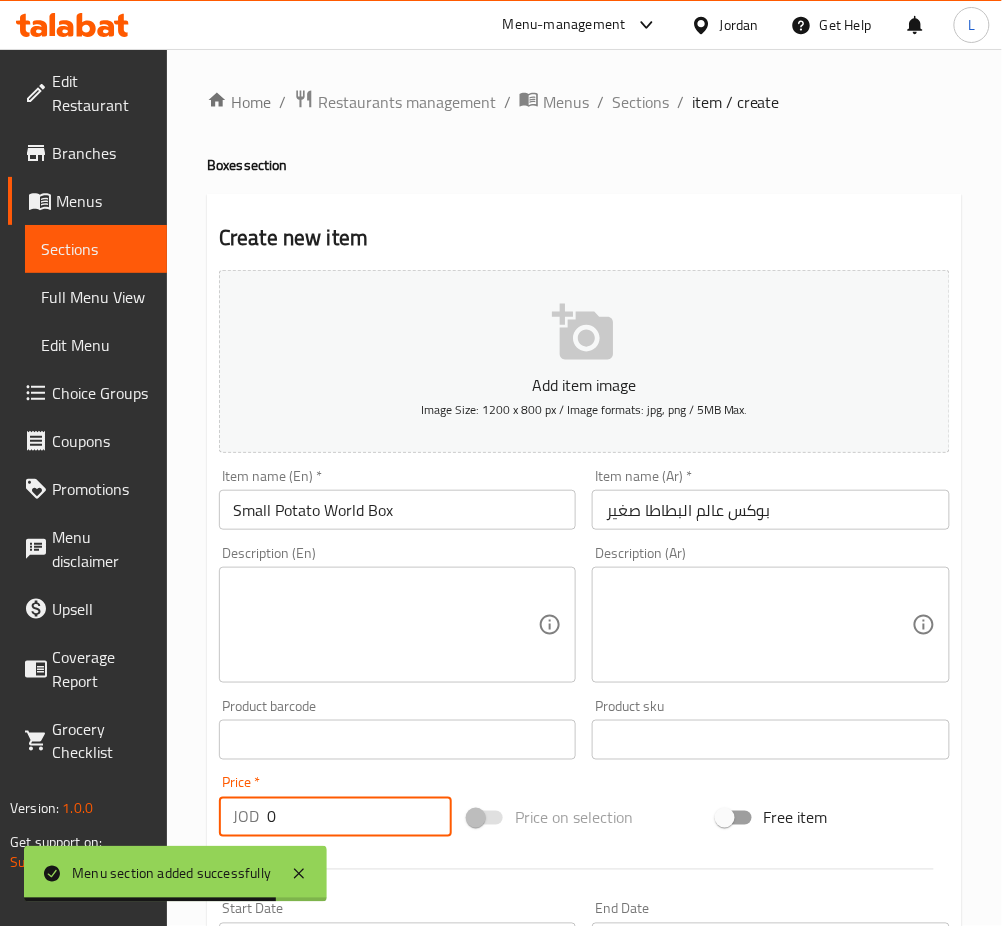 click on "Price   * JOD 0 Price  *" at bounding box center (335, 806) 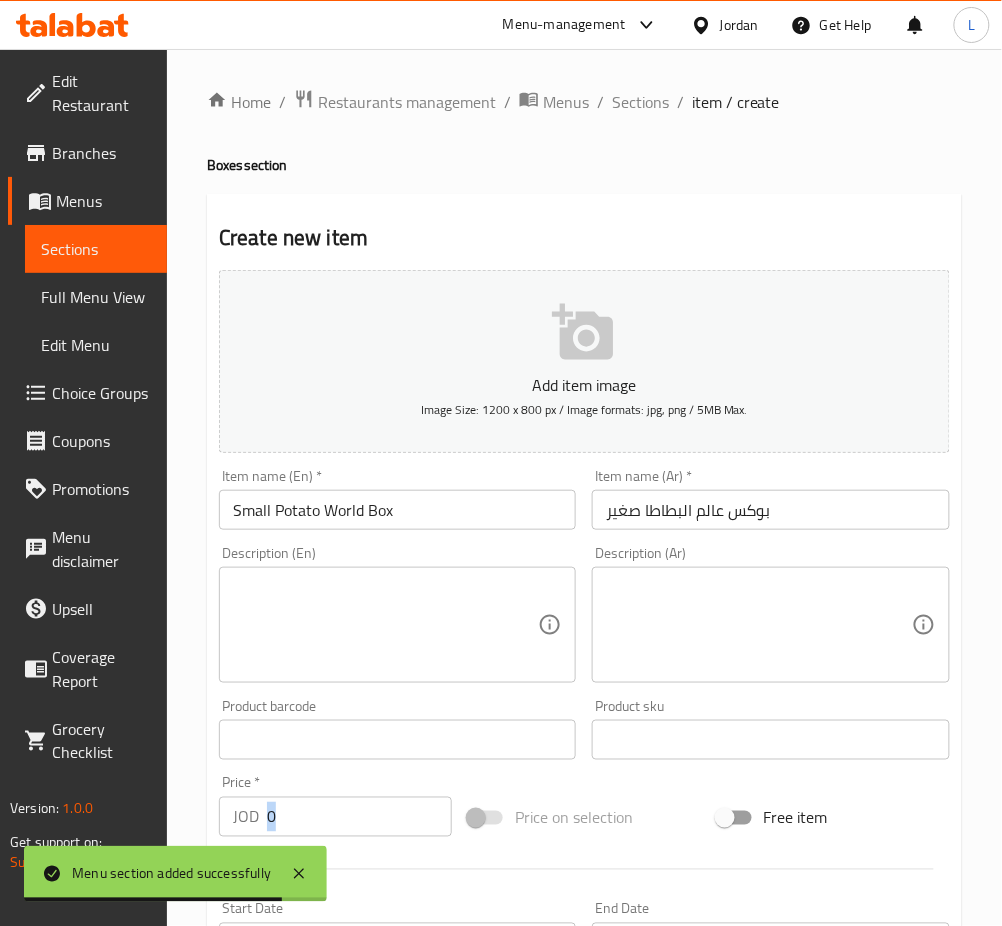 click on "Price   * JOD 0 Price  *" at bounding box center (335, 806) 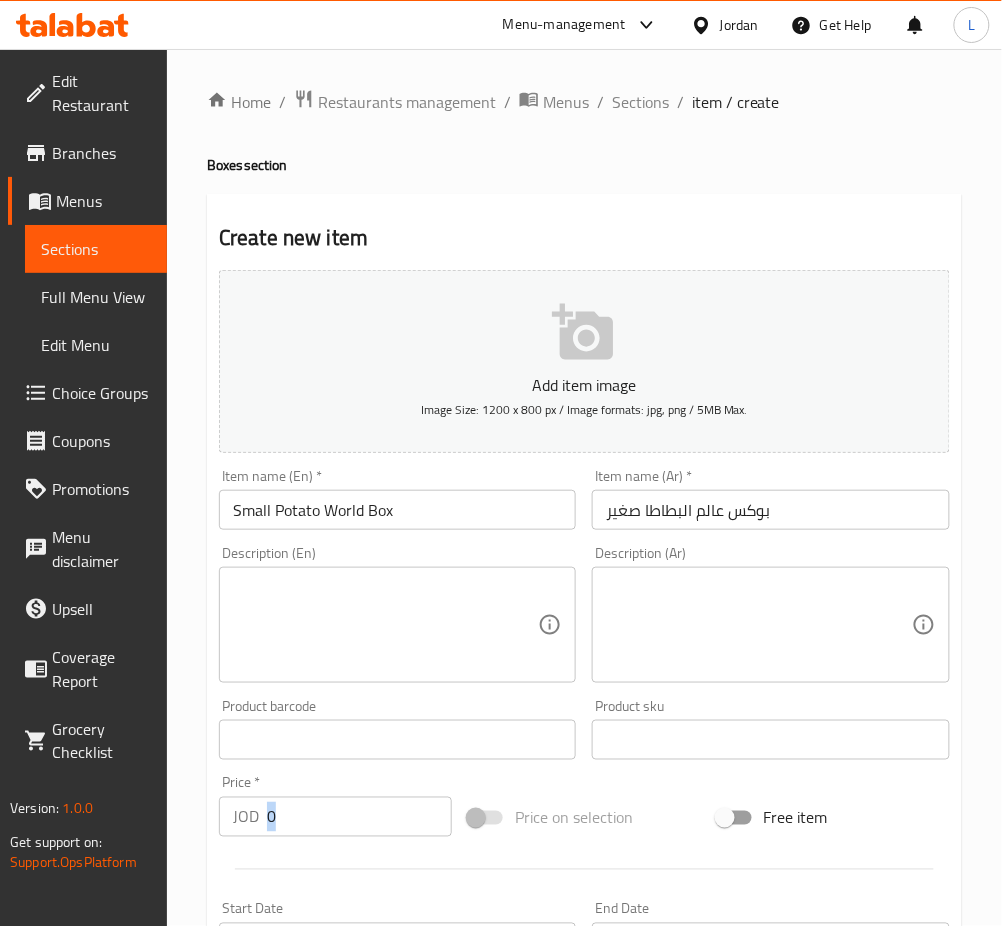 click on "0" at bounding box center [359, 817] 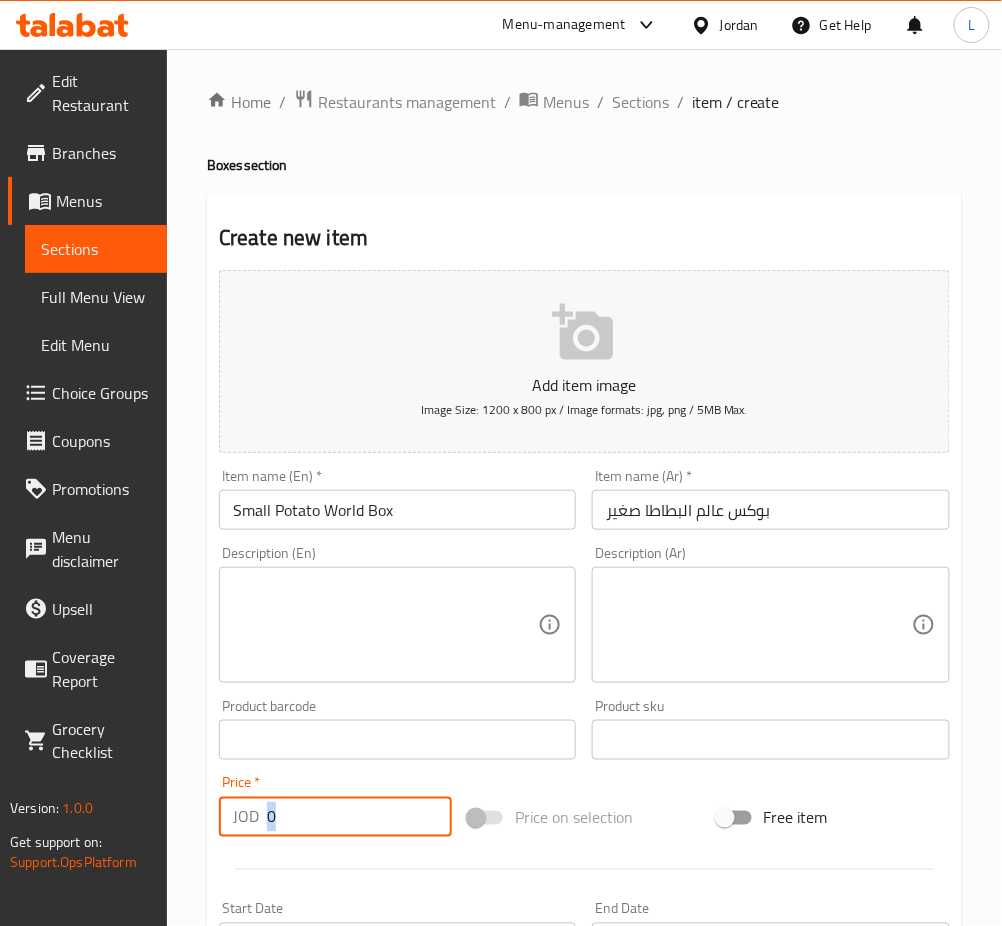click on "0" at bounding box center (359, 817) 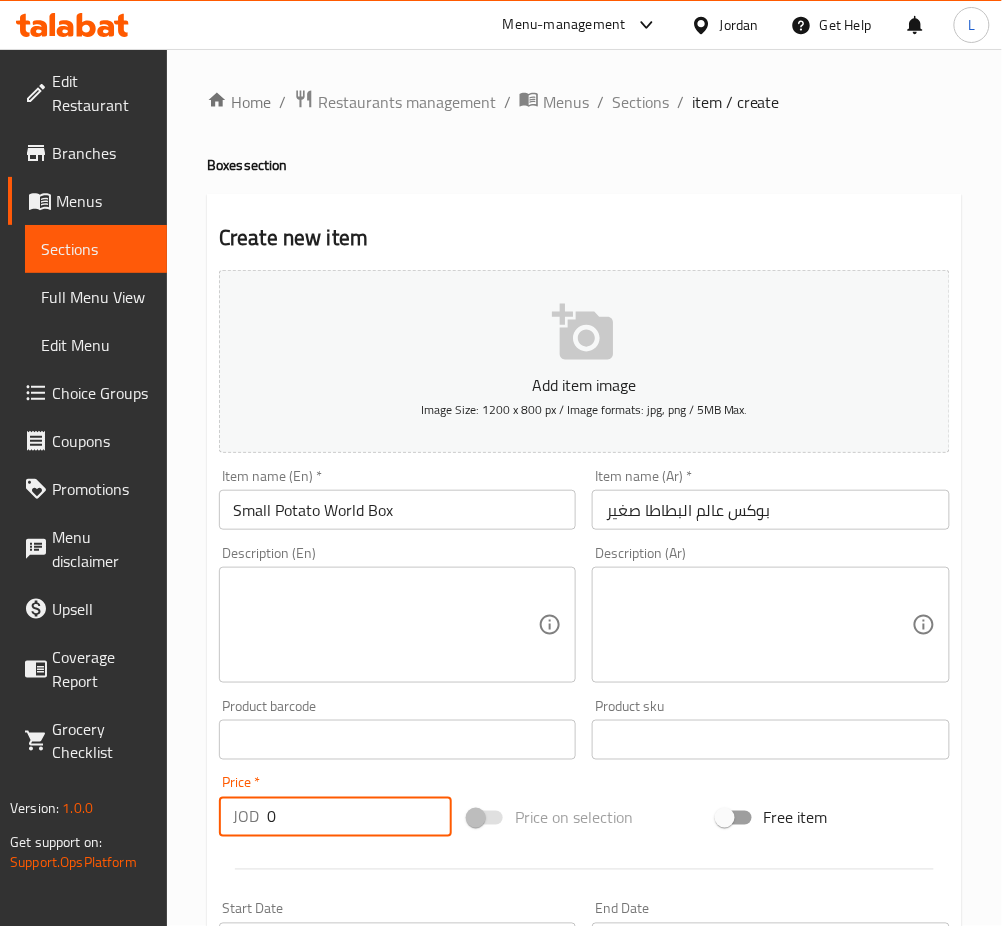 click on "0" at bounding box center (359, 817) 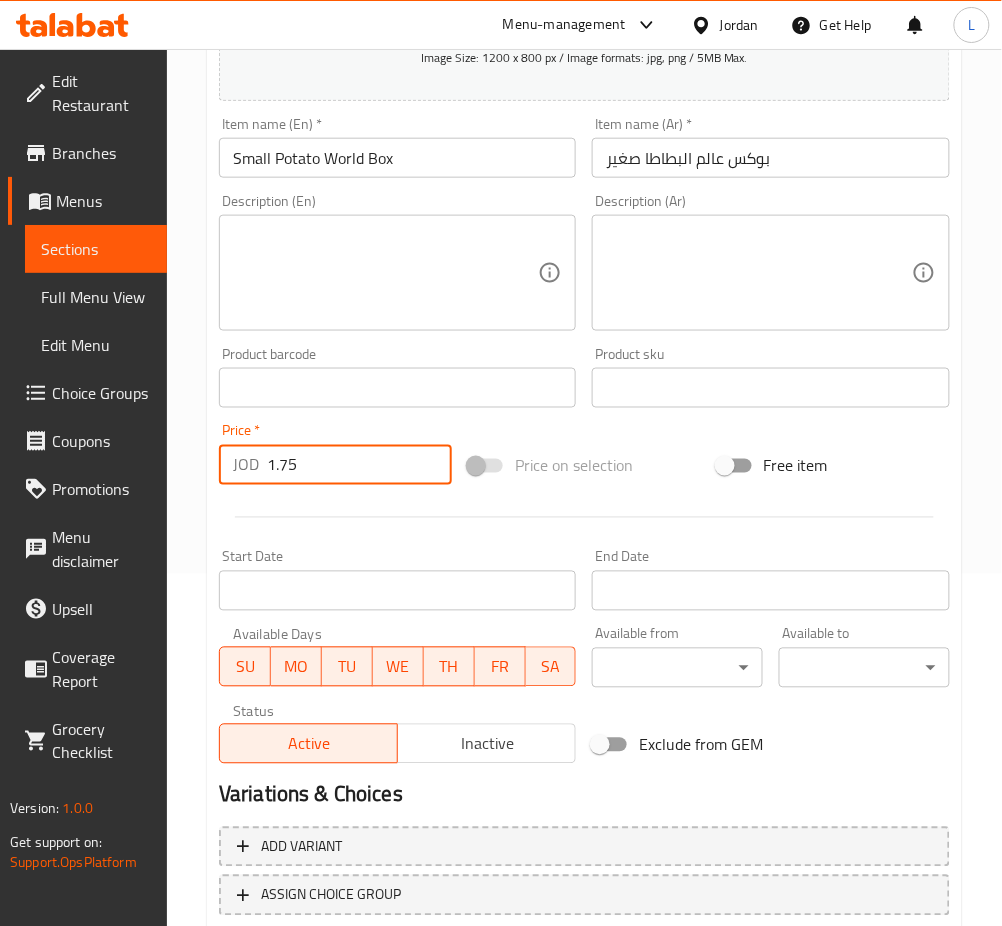 scroll, scrollTop: 483, scrollLeft: 0, axis: vertical 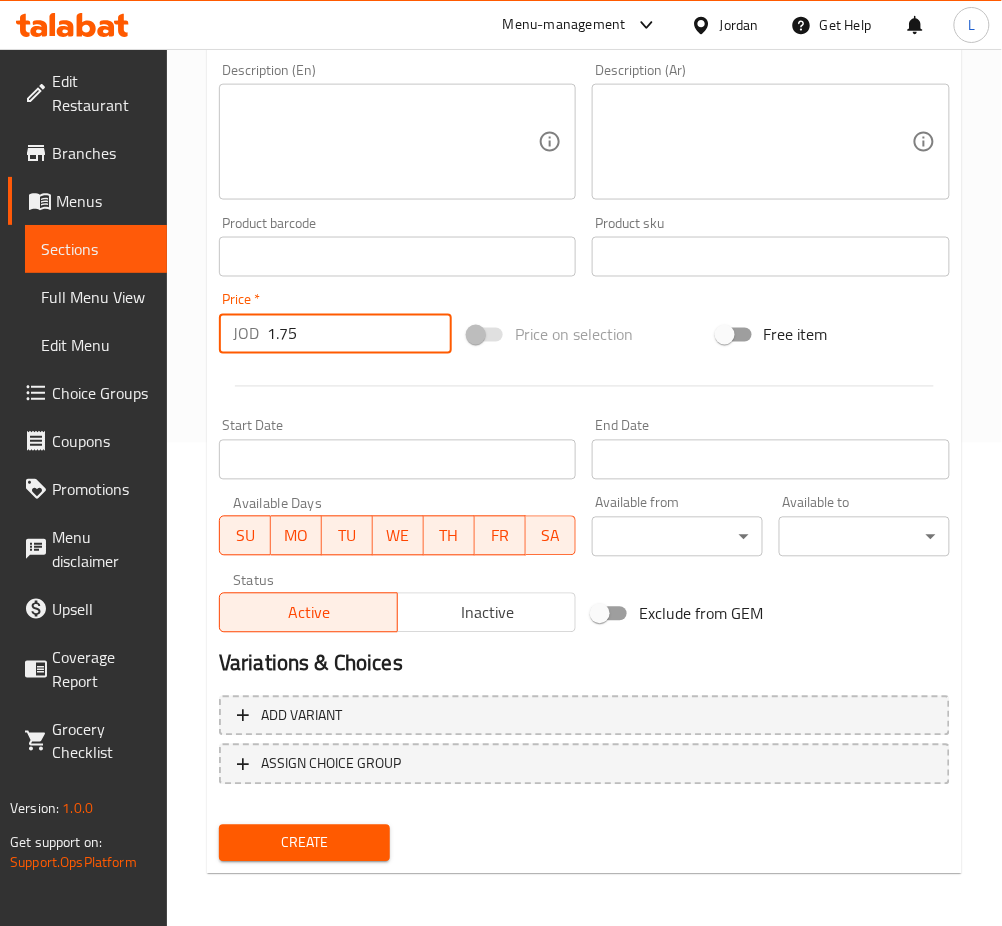 type on "1.75" 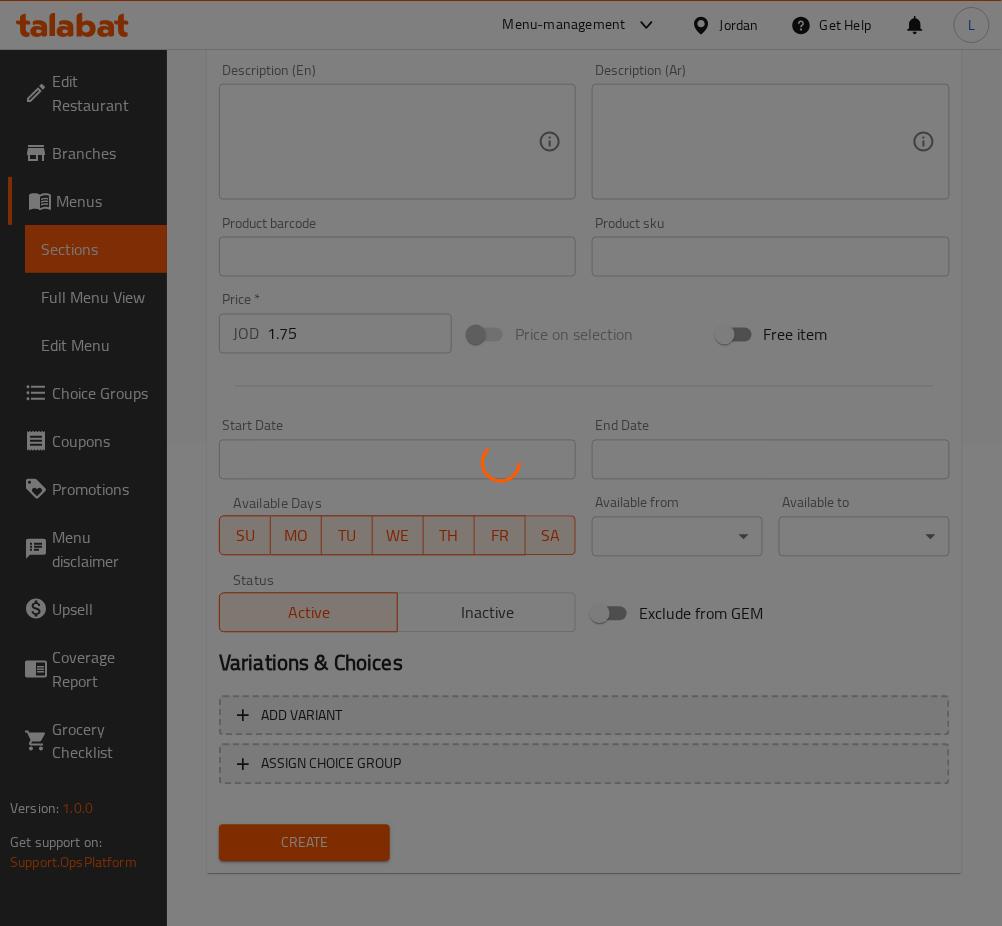type 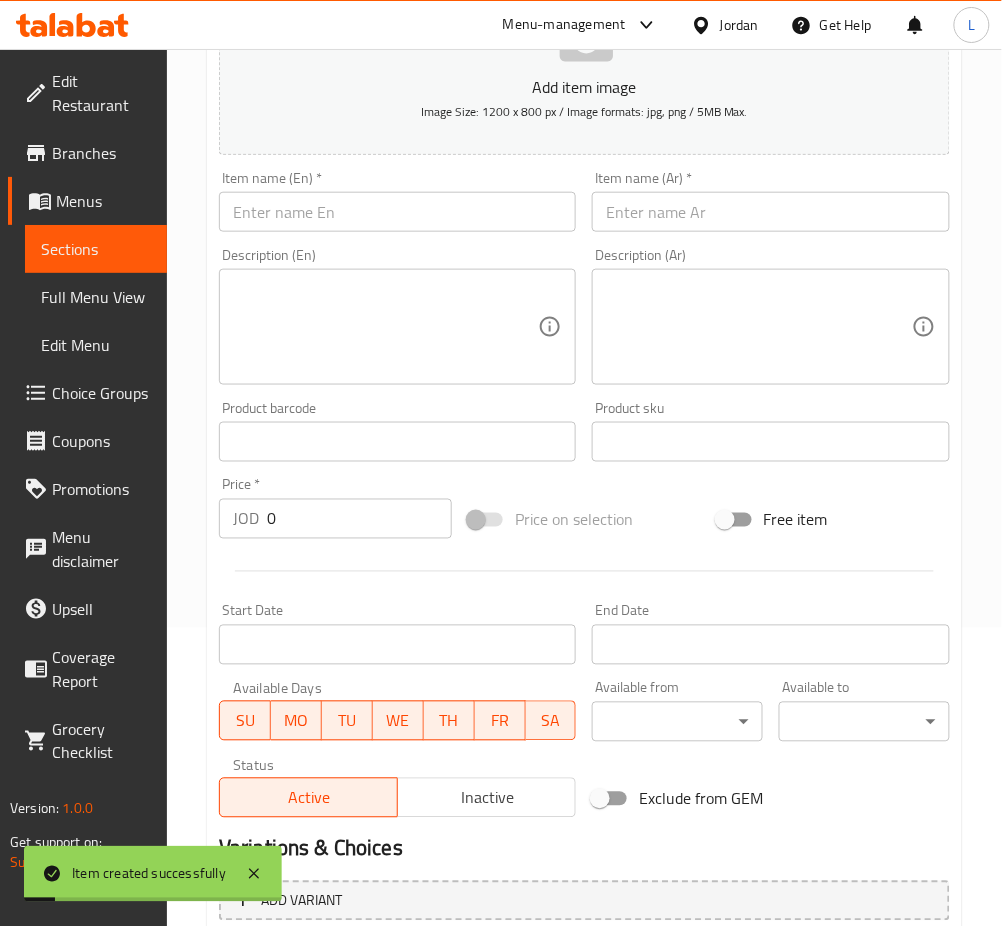 scroll, scrollTop: 83, scrollLeft: 0, axis: vertical 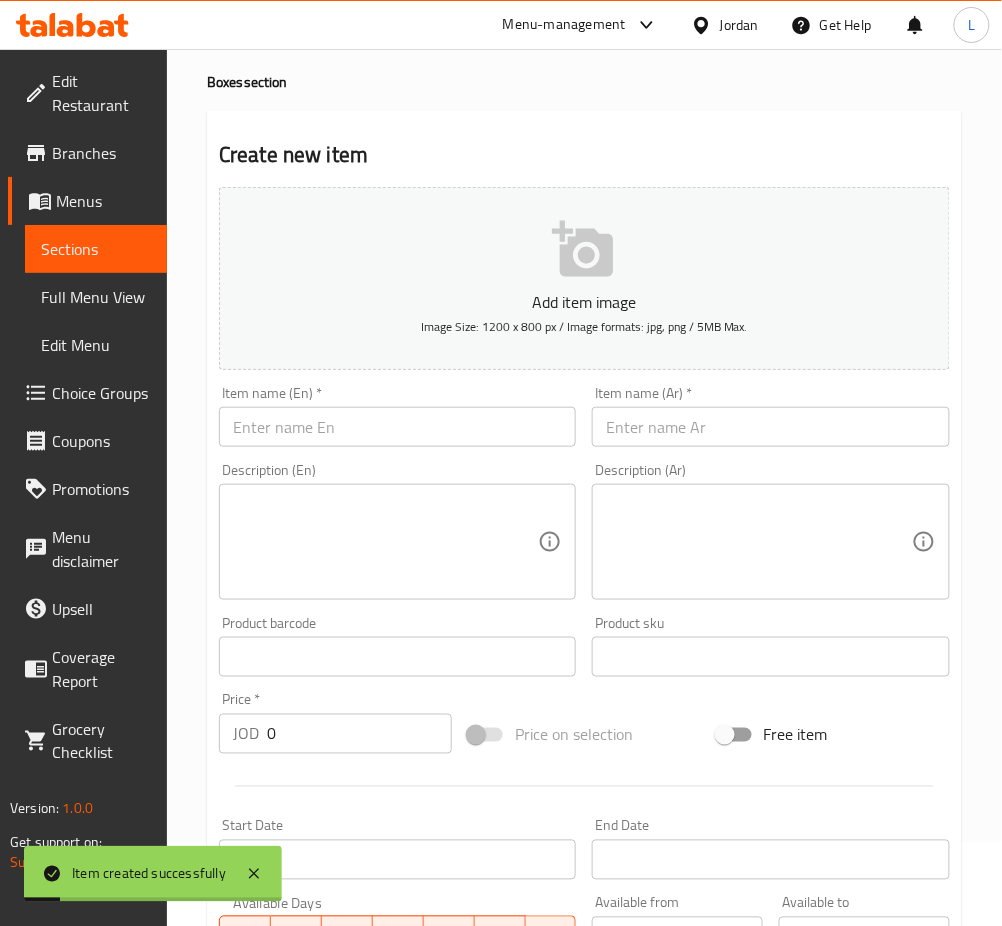 click at bounding box center [770, 427] 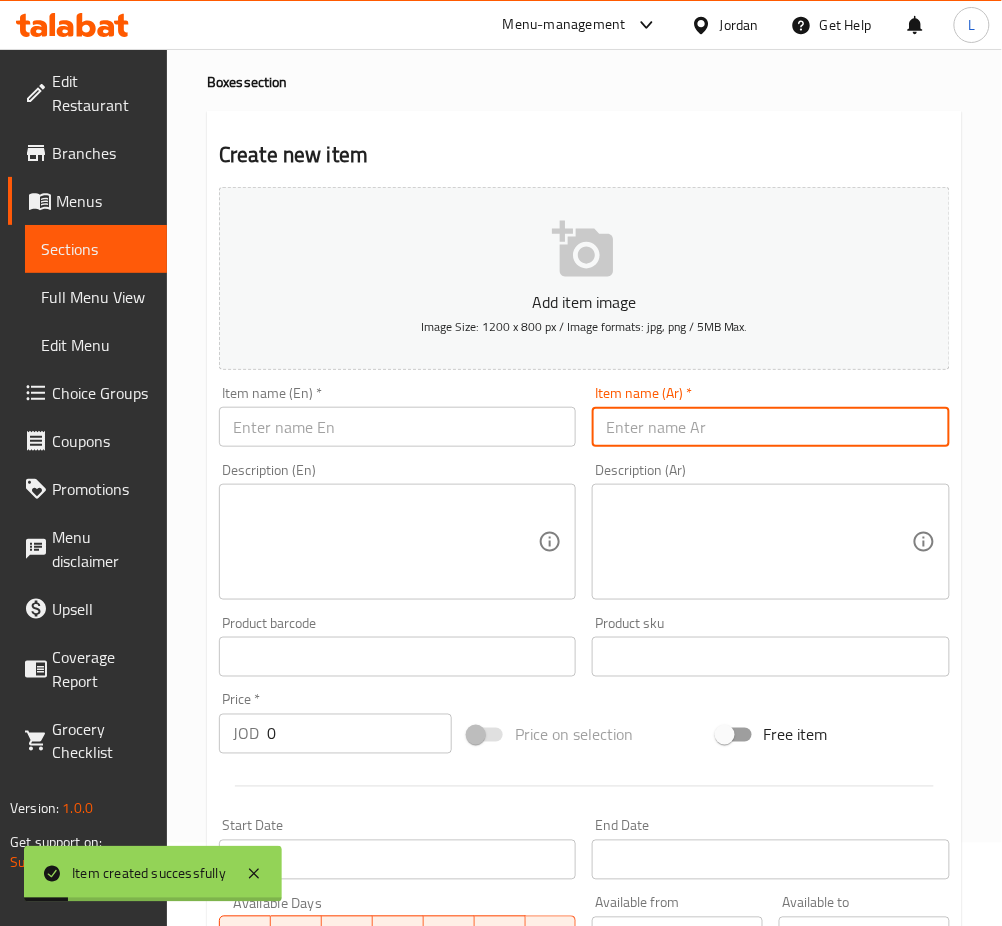 paste on "بوكس عالم البطاطا كبير" 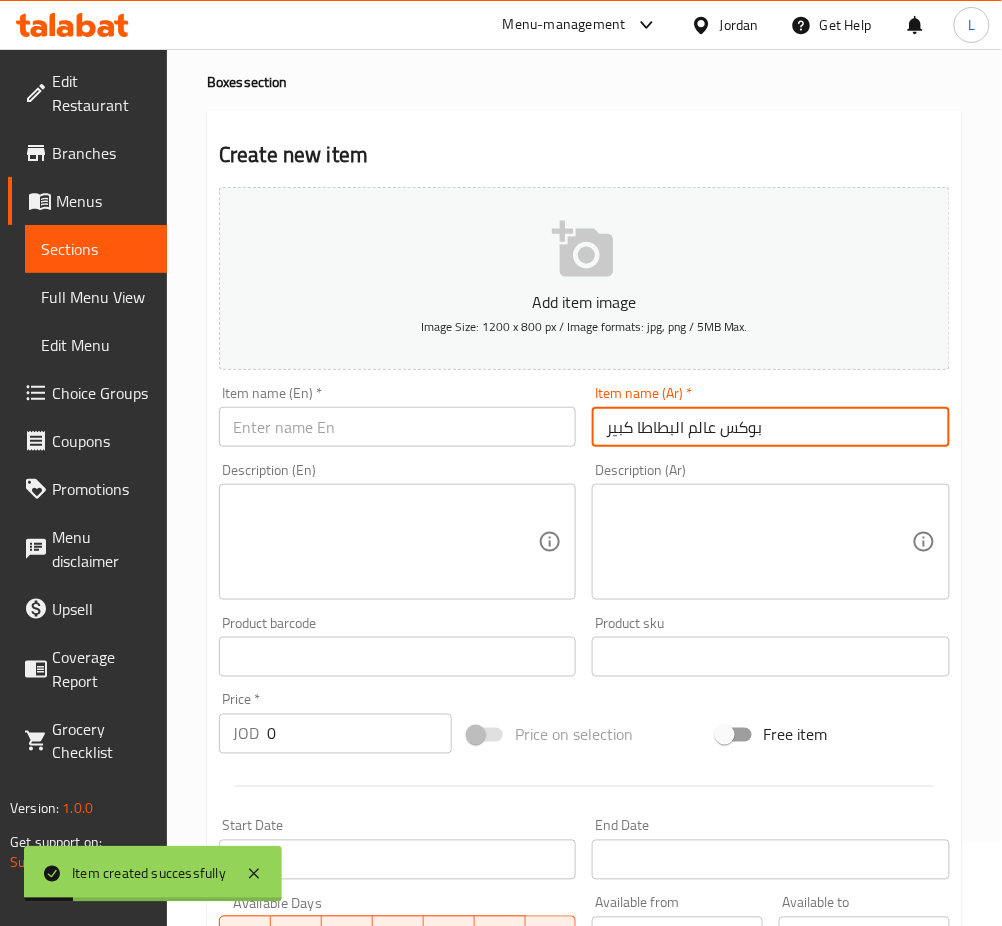 type on "بوكس عالم البطاطا كبير" 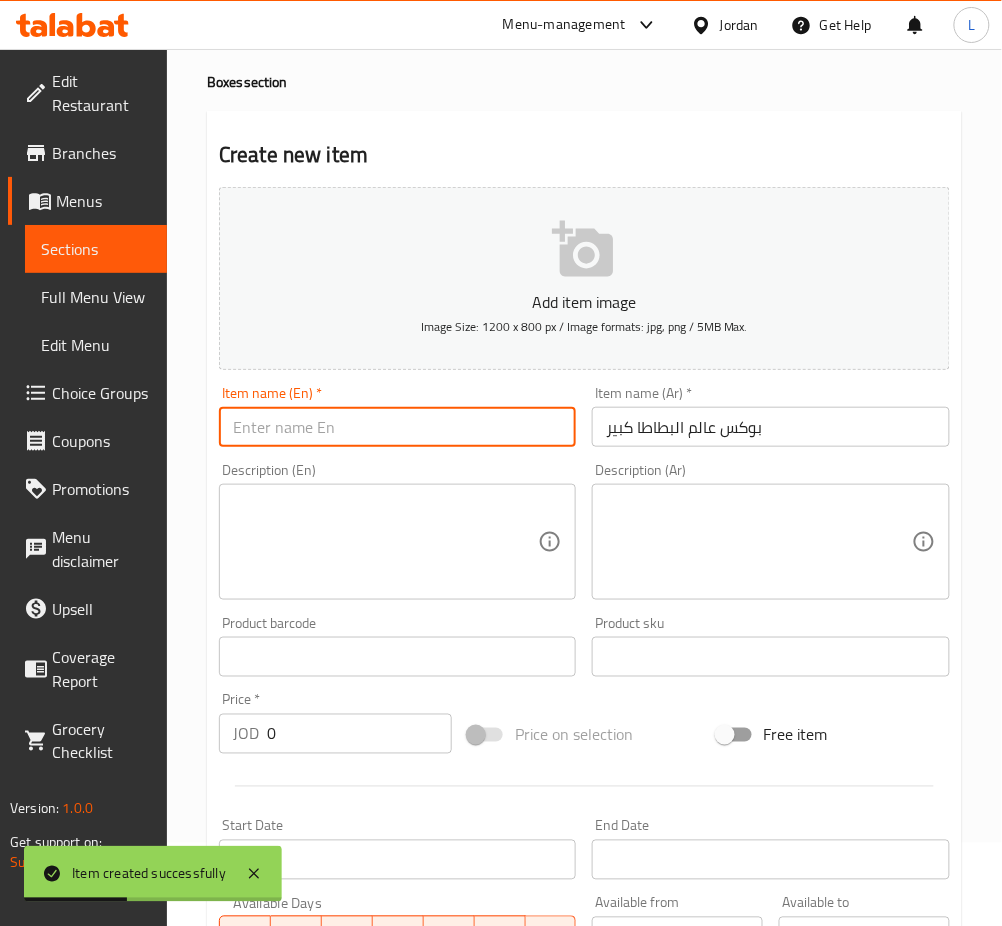 paste on "Big Potato World Box" 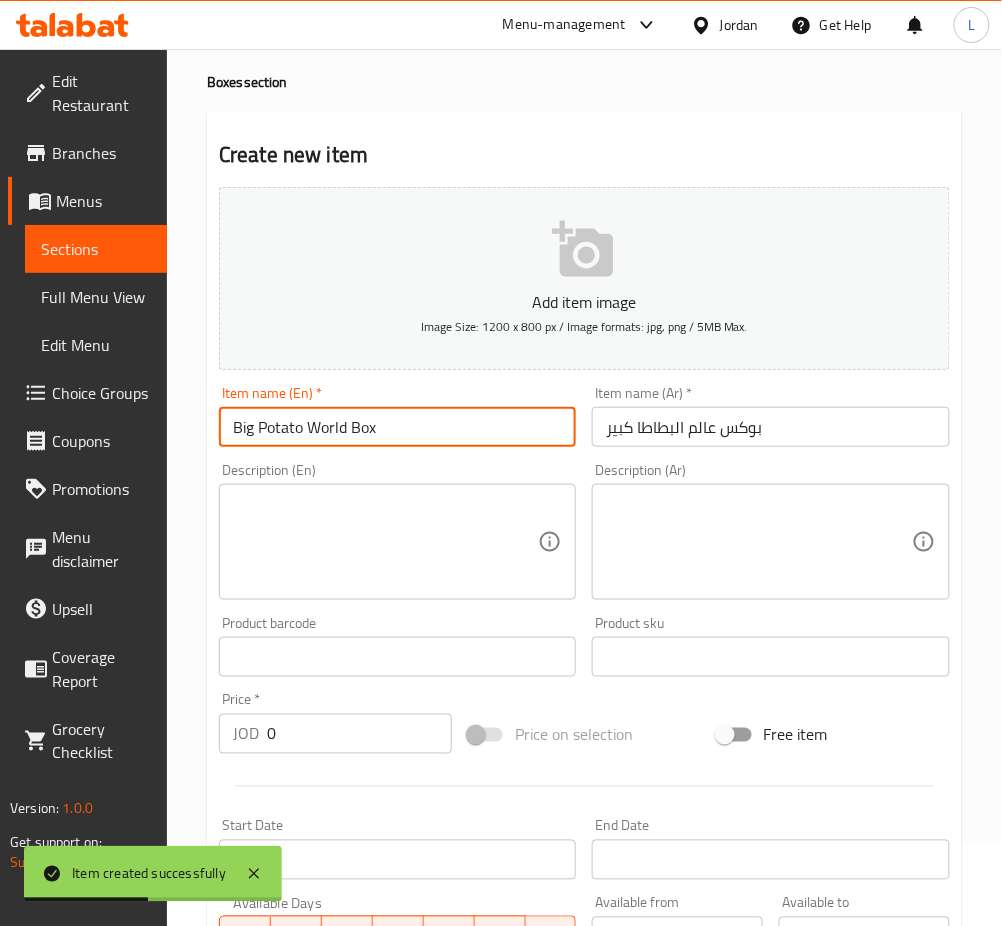 type on "Big Potato World Box" 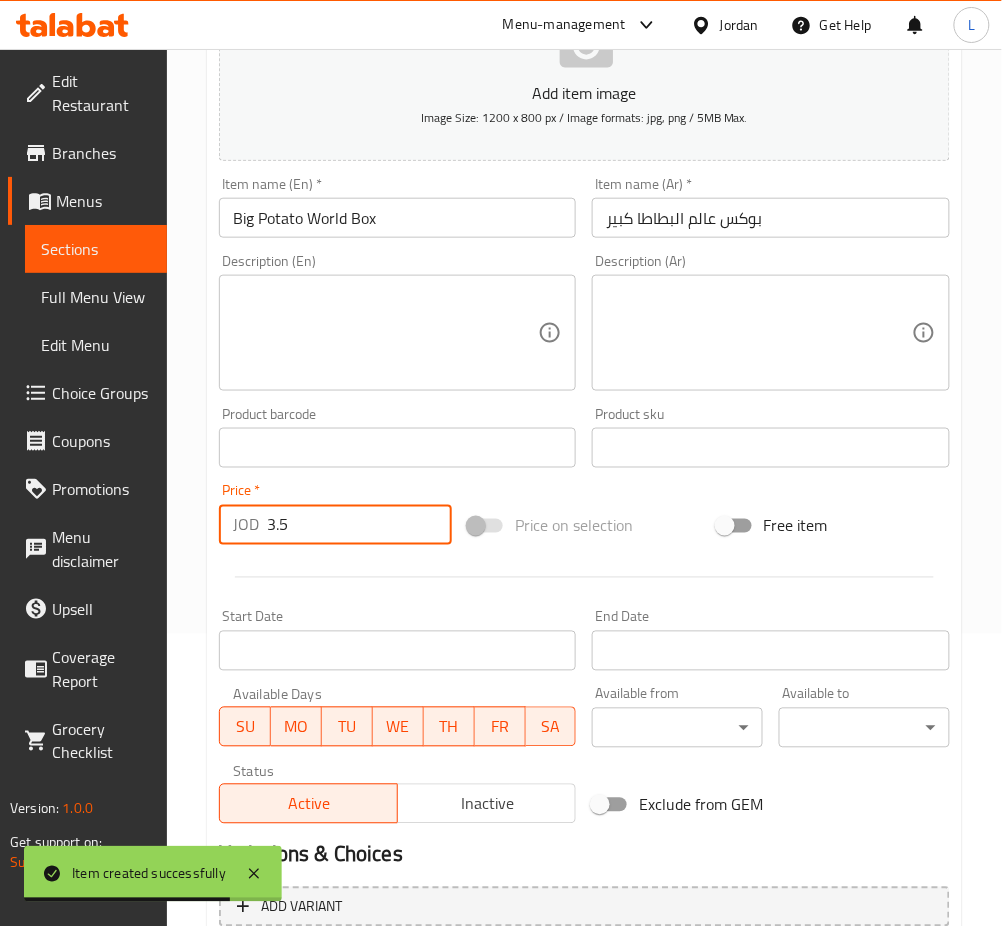 scroll, scrollTop: 483, scrollLeft: 0, axis: vertical 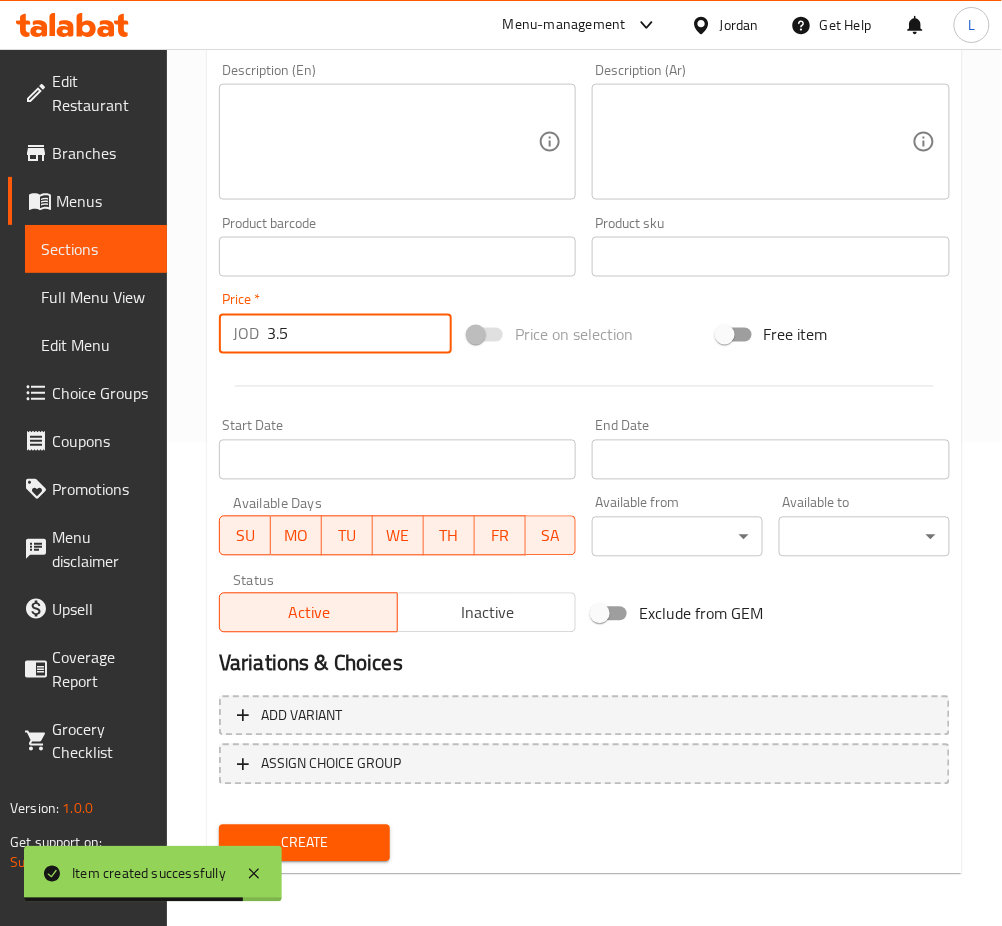 type on "3.5" 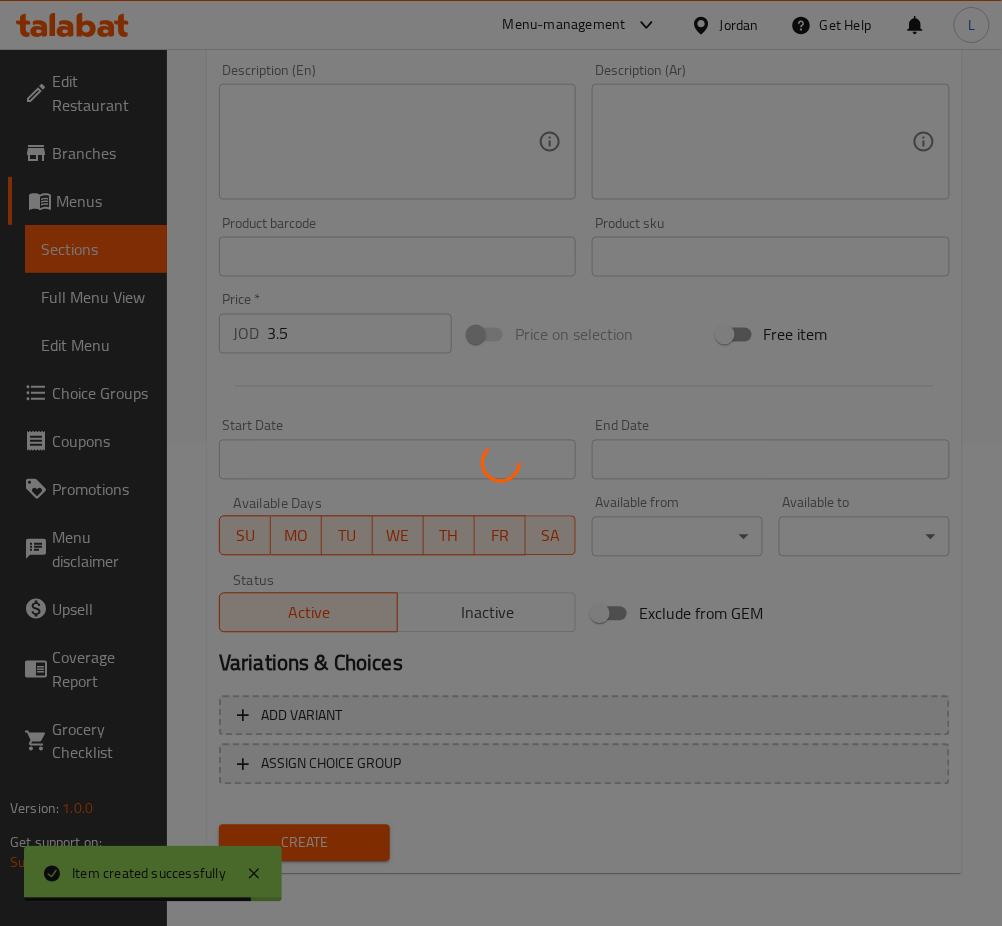 type 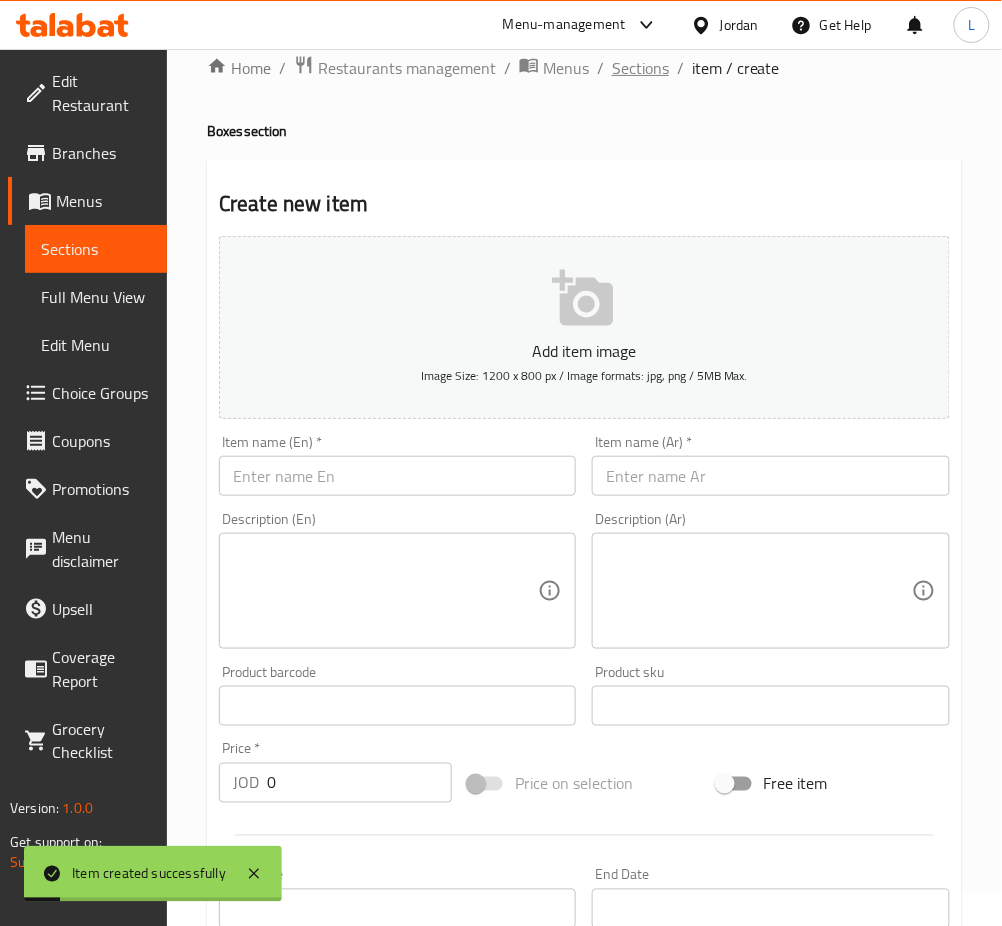 scroll, scrollTop: 0, scrollLeft: 0, axis: both 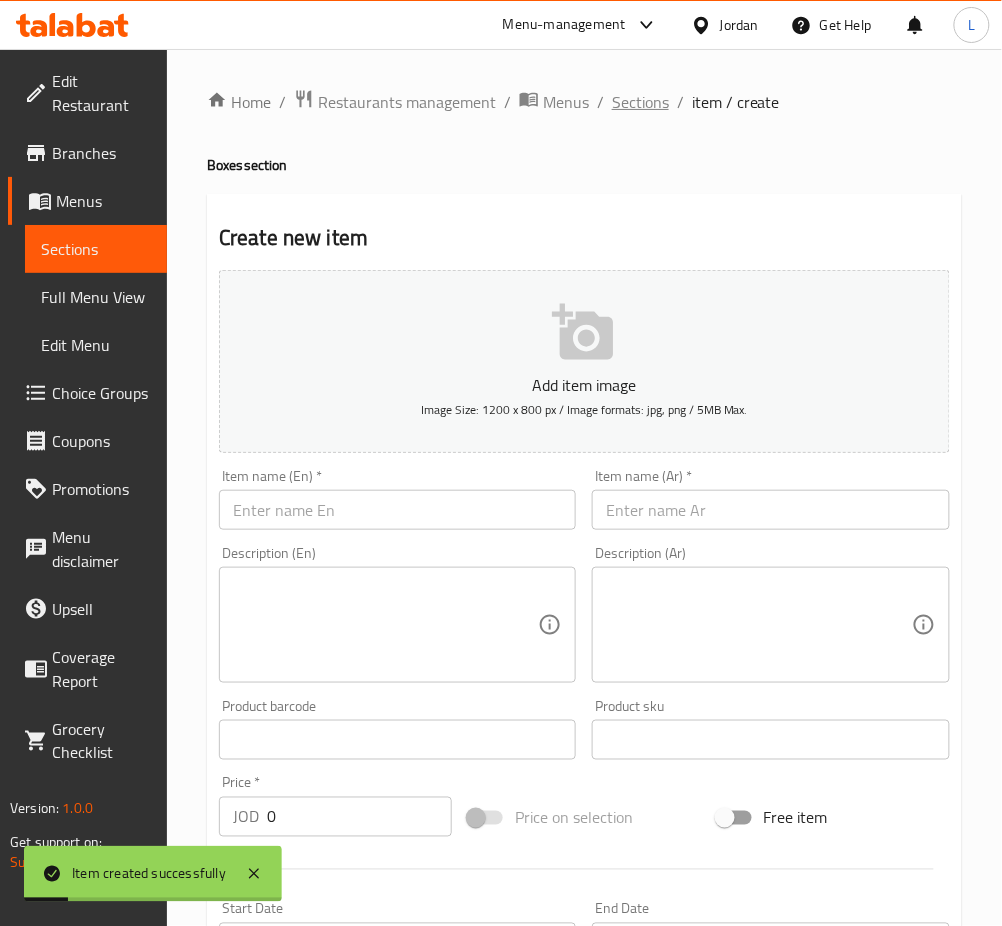 click on "Sections" at bounding box center [640, 102] 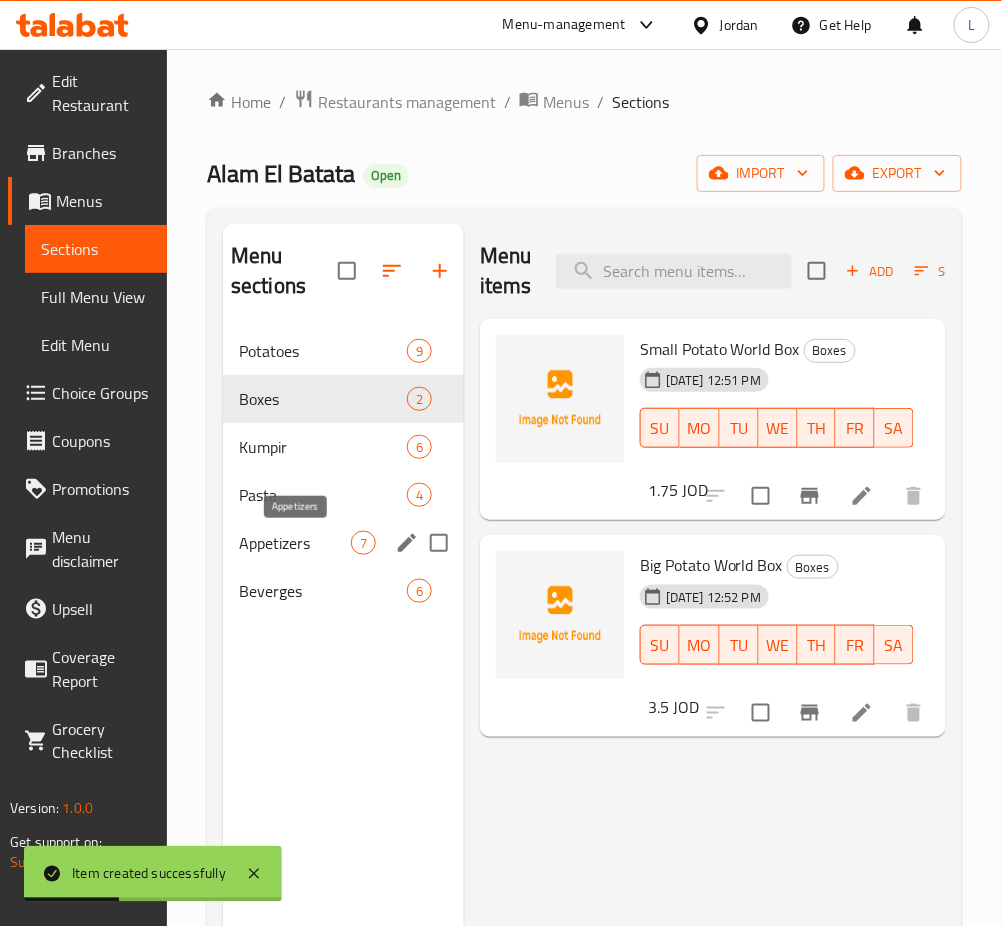 click on "Appetizers" at bounding box center (295, 543) 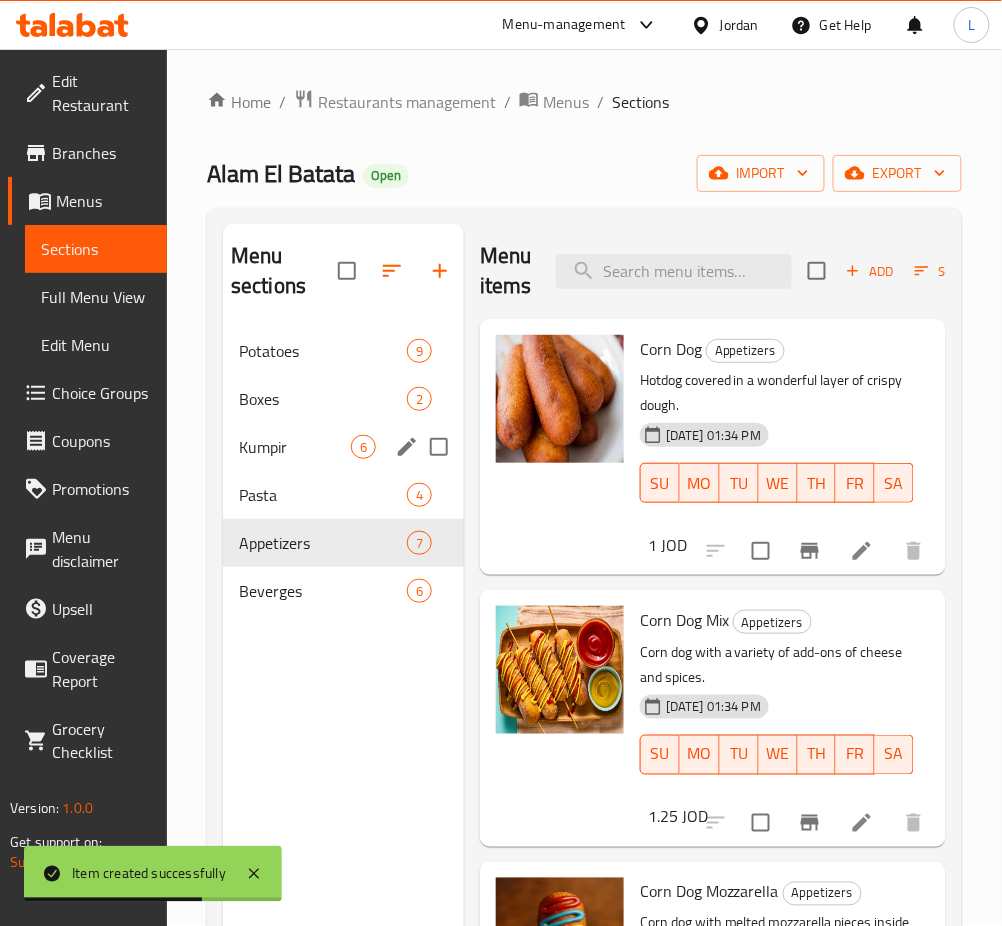 click on "Kumpir 6" at bounding box center [343, 447] 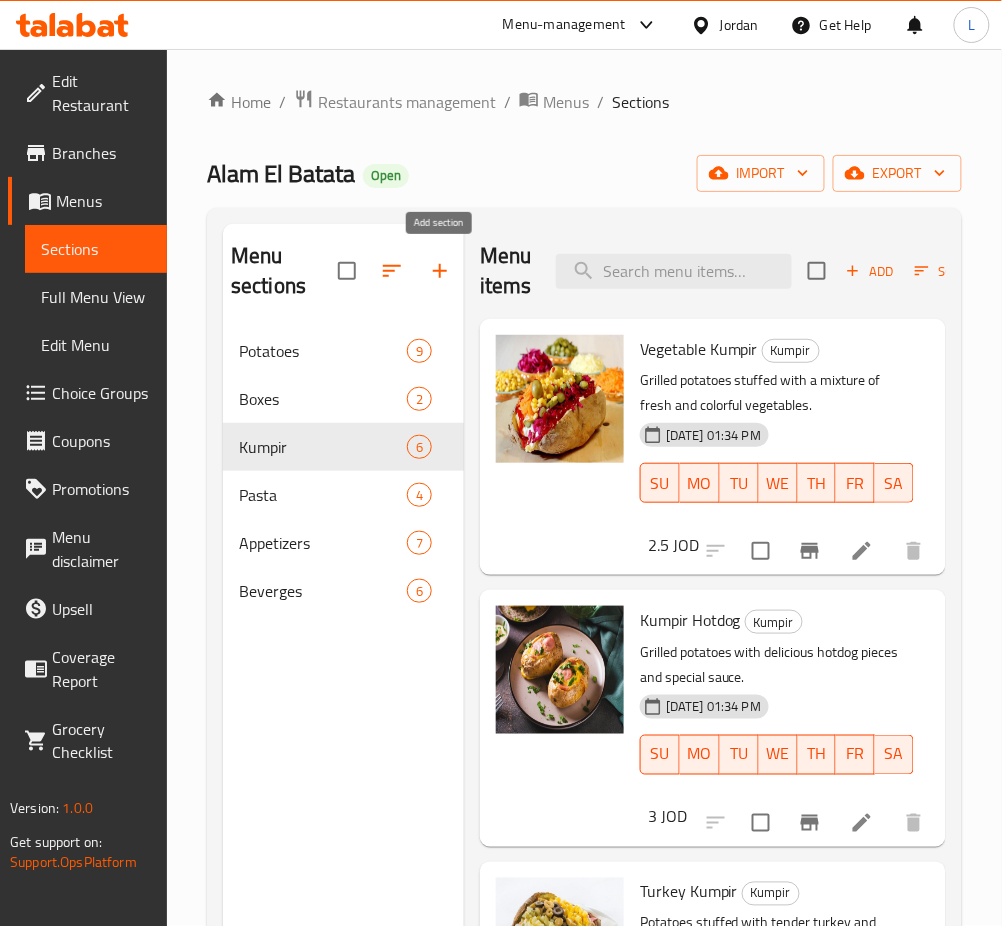 click at bounding box center (440, 271) 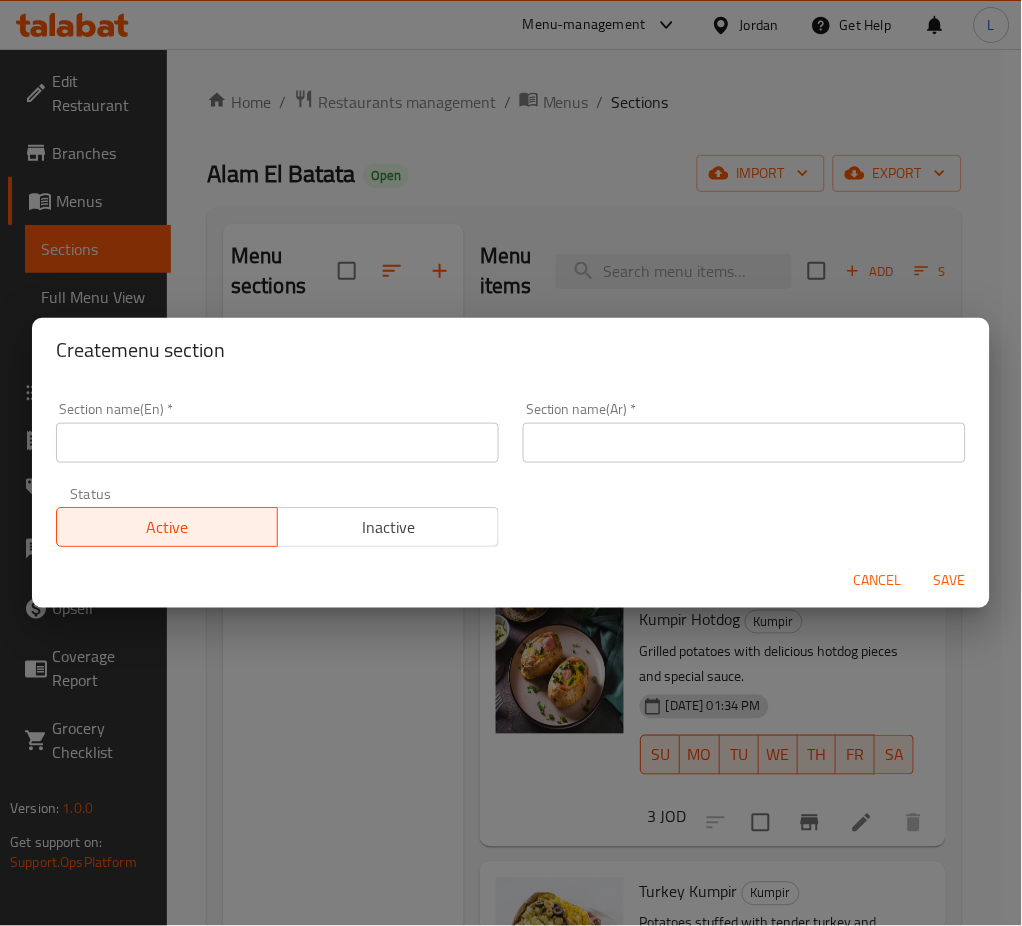 click at bounding box center [277, 443] 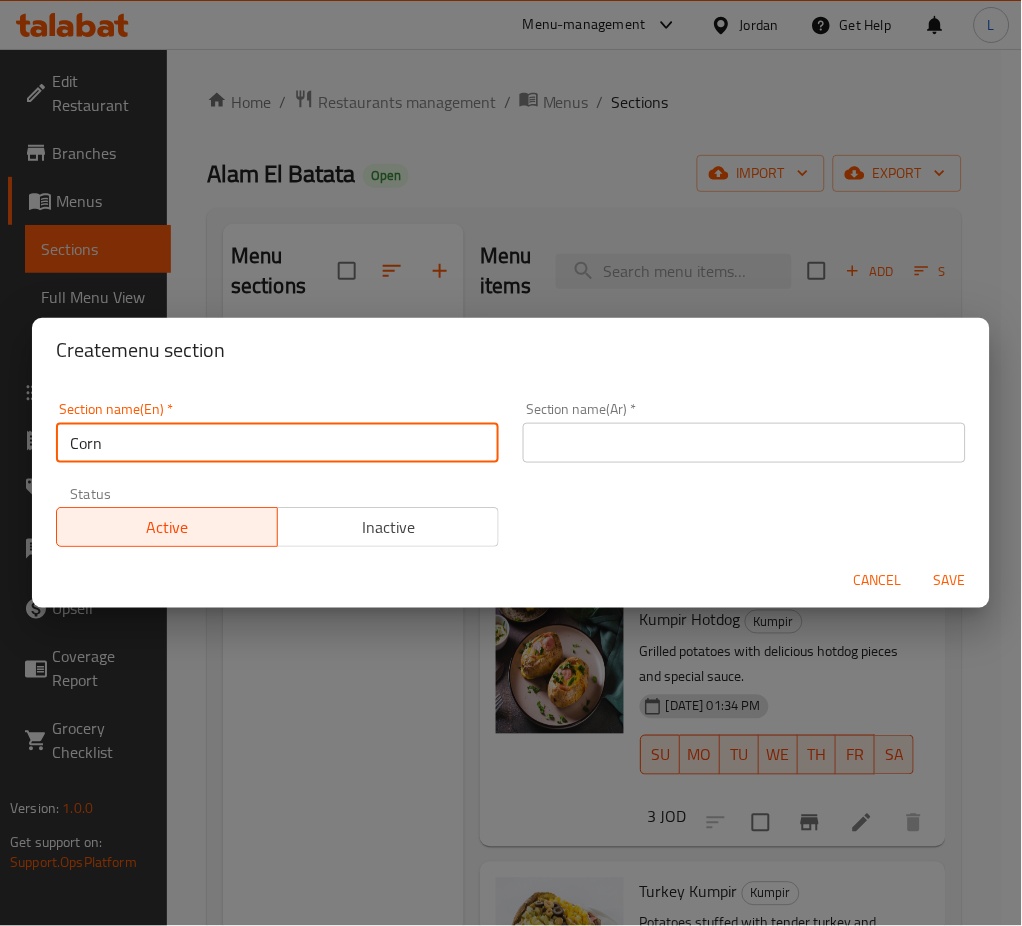 type on "Corn" 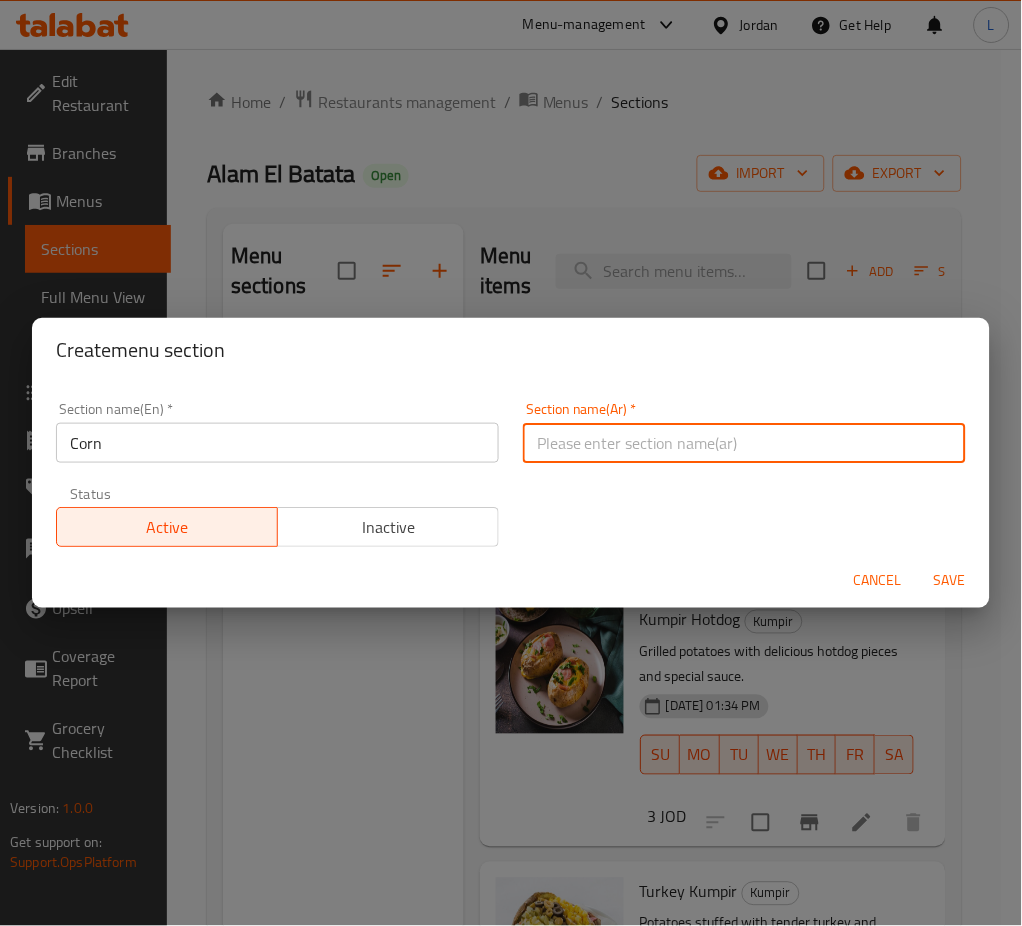 click at bounding box center (744, 443) 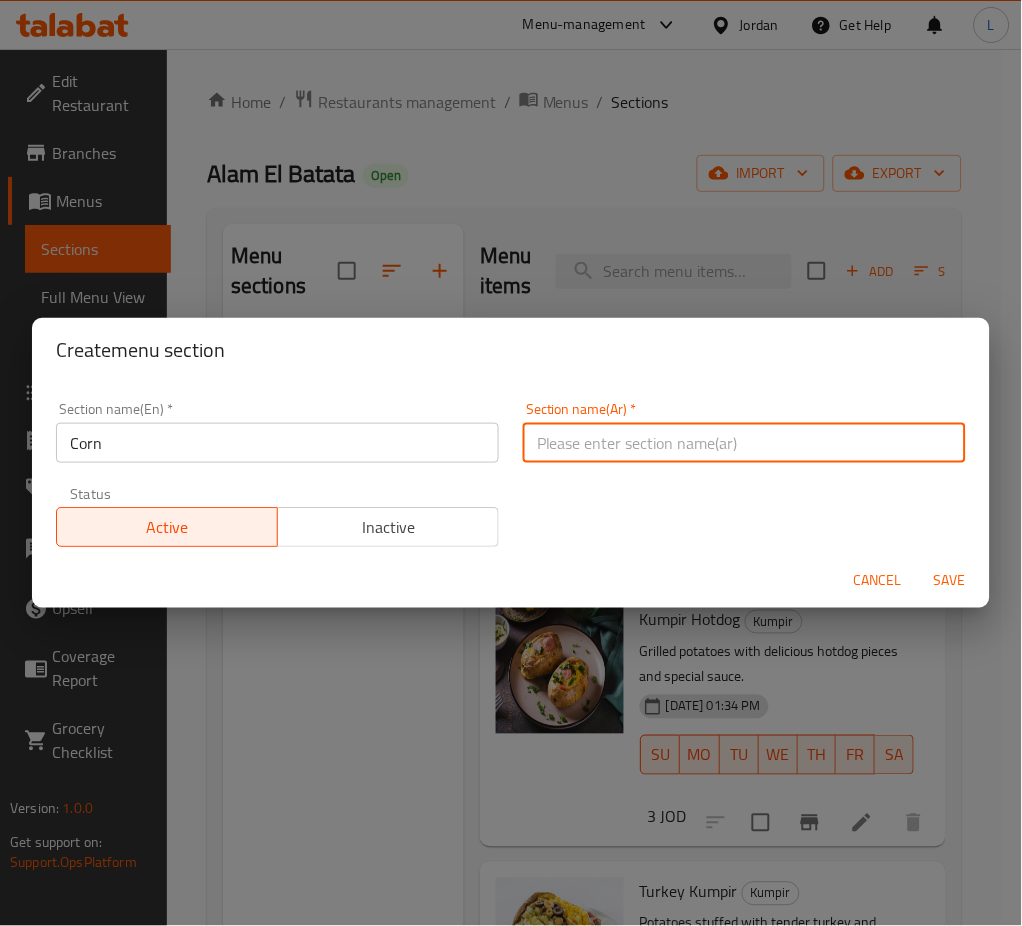 paste on "الذرة" 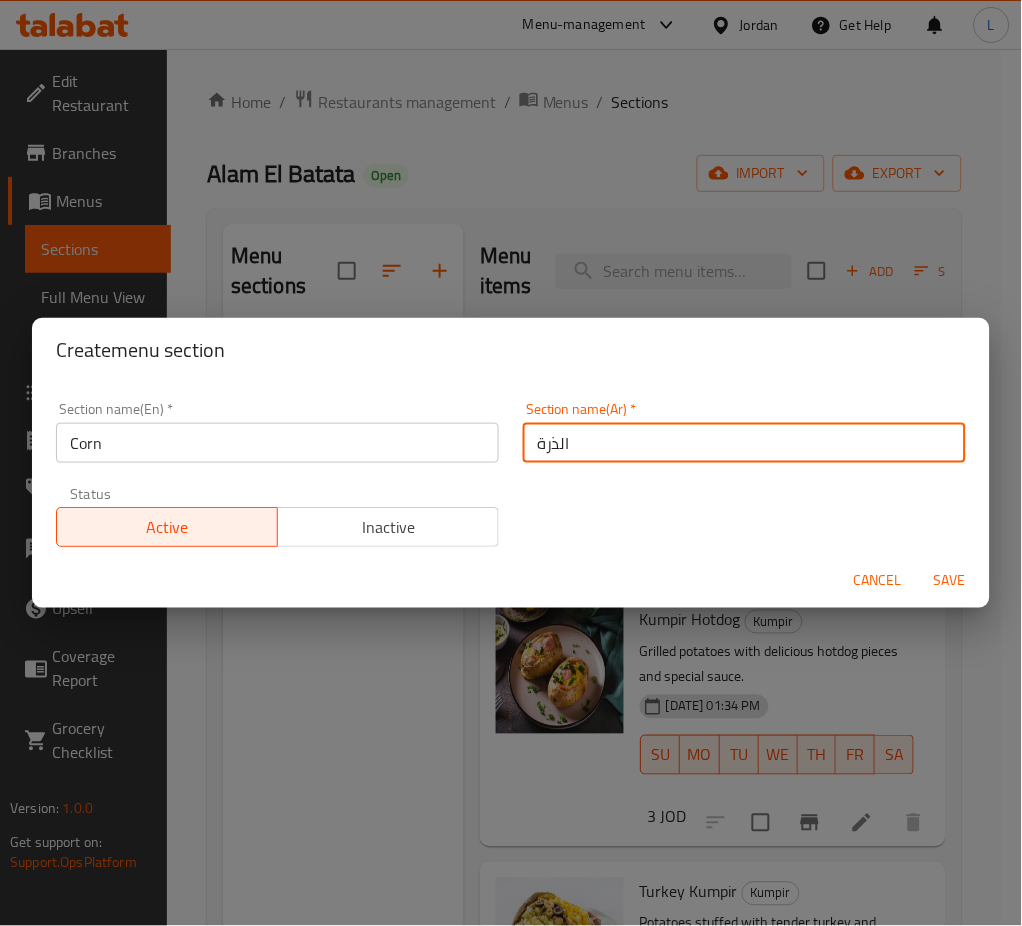 type on "الذرة" 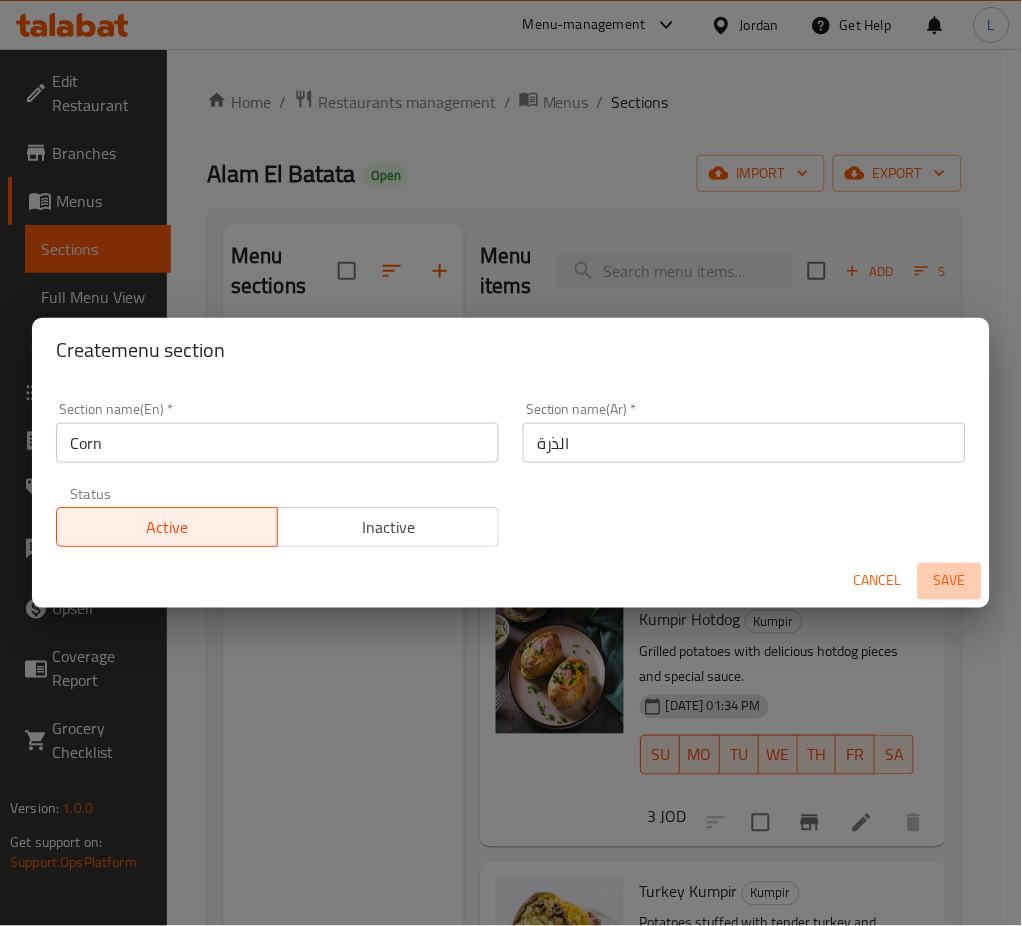 click on "Save" at bounding box center (950, 581) 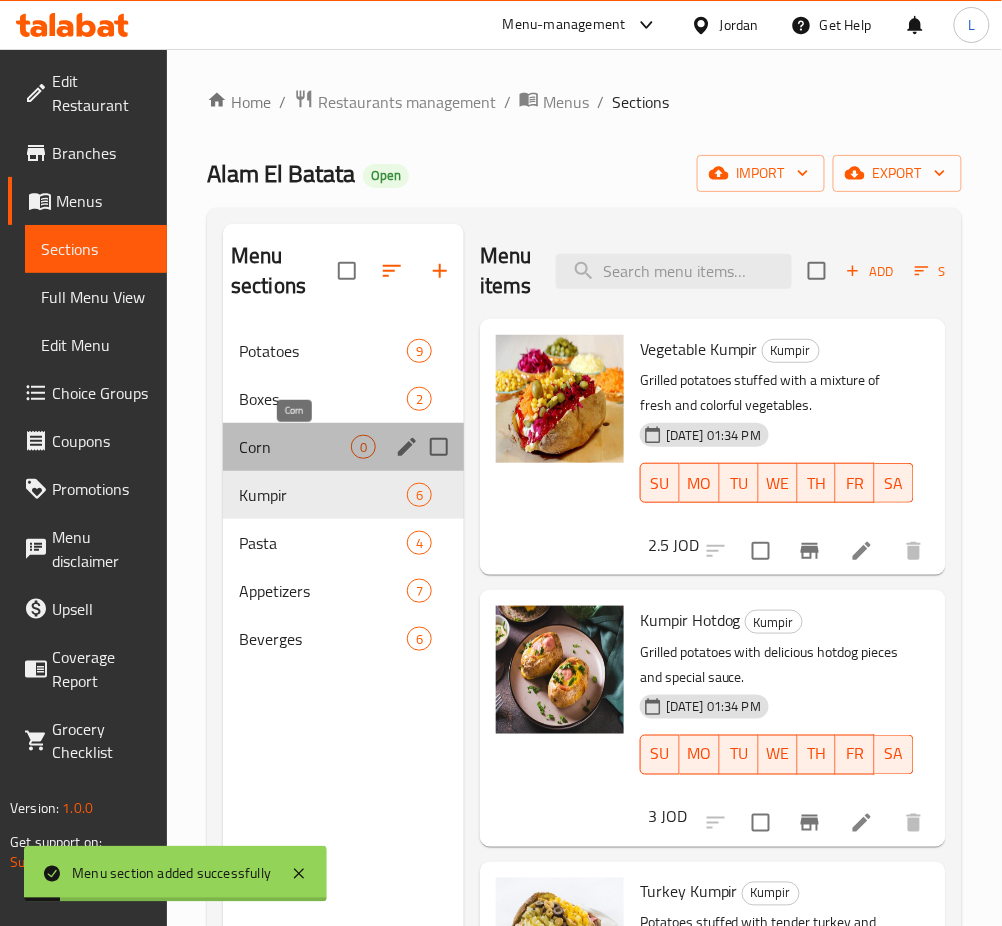click on "Corn" at bounding box center [295, 447] 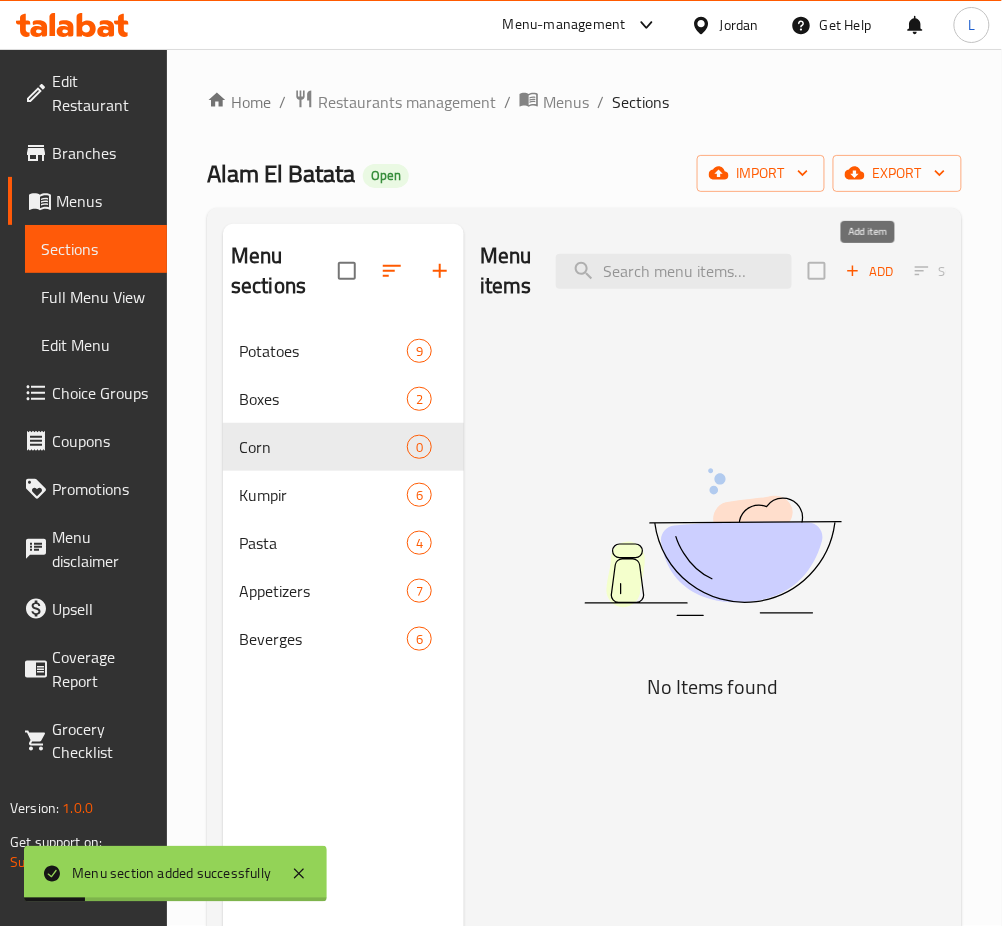 click on "Add" at bounding box center [870, 271] 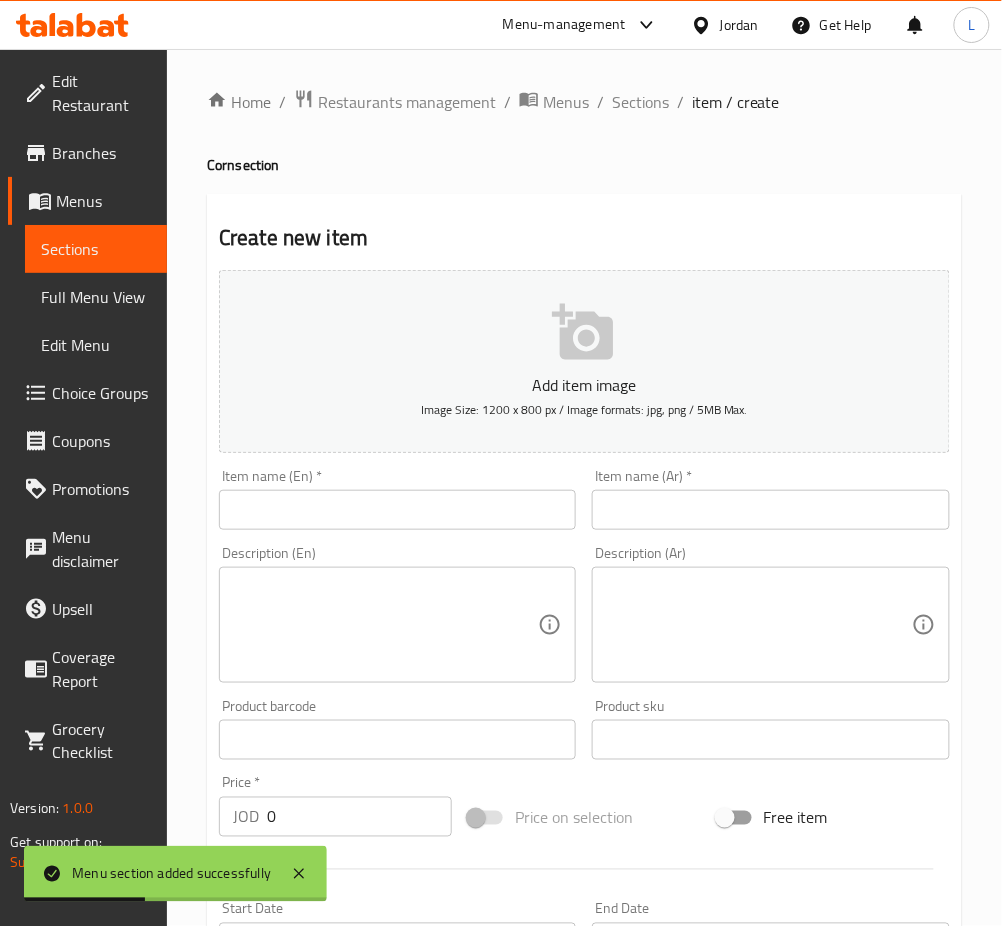 drag, startPoint x: 704, startPoint y: 504, endPoint x: 493, endPoint y: 509, distance: 211.05923 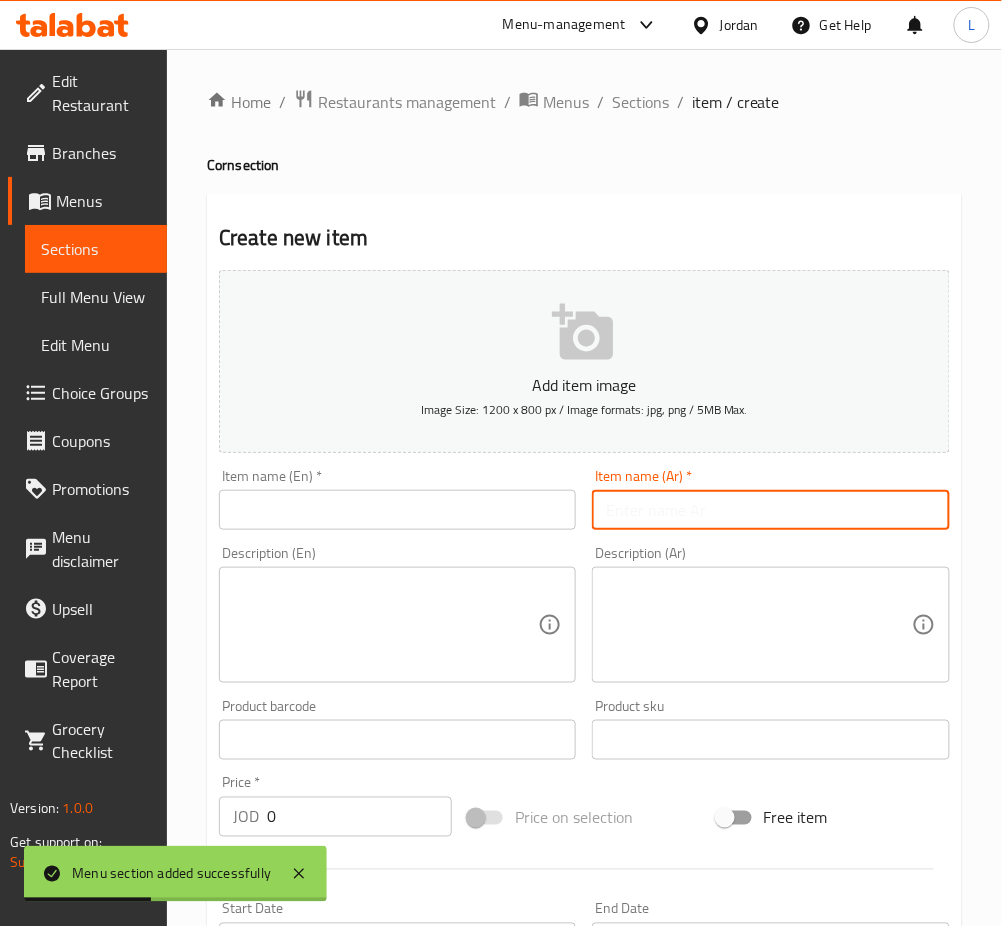 paste on "كاسة ذرة صغيرة" 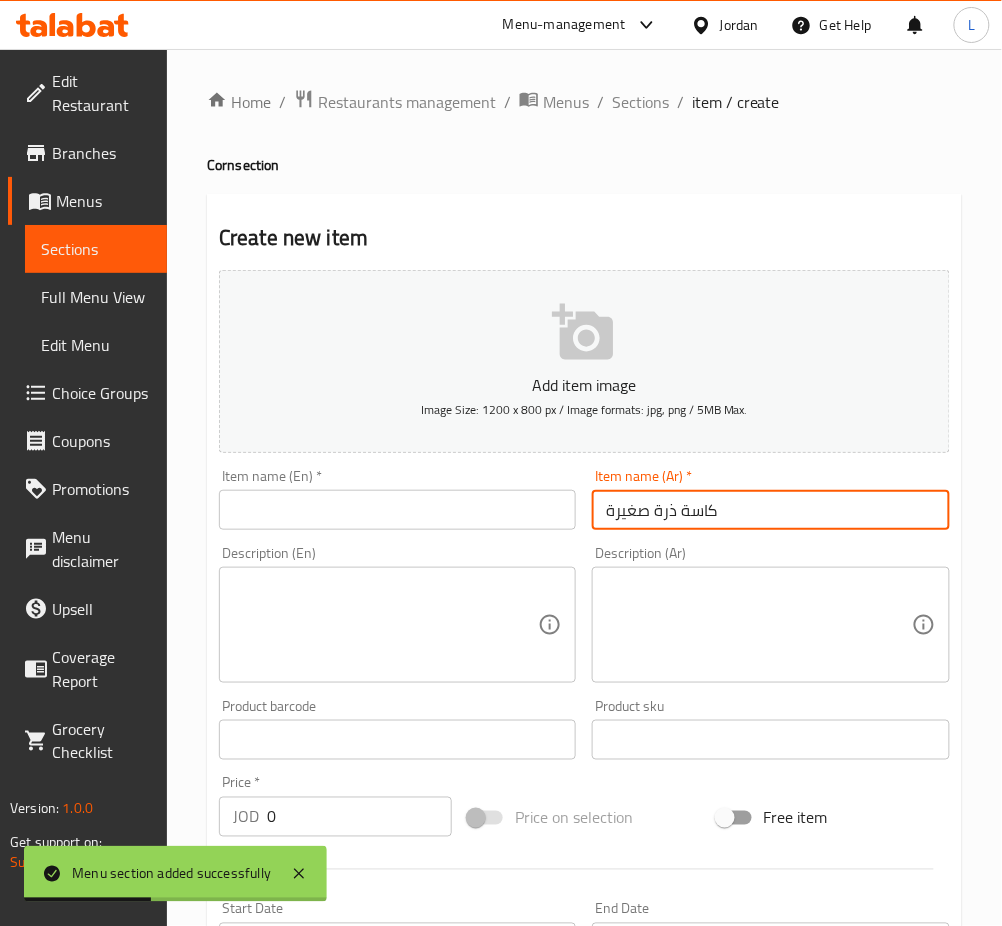 type on "كاسة ذرة صغيرة" 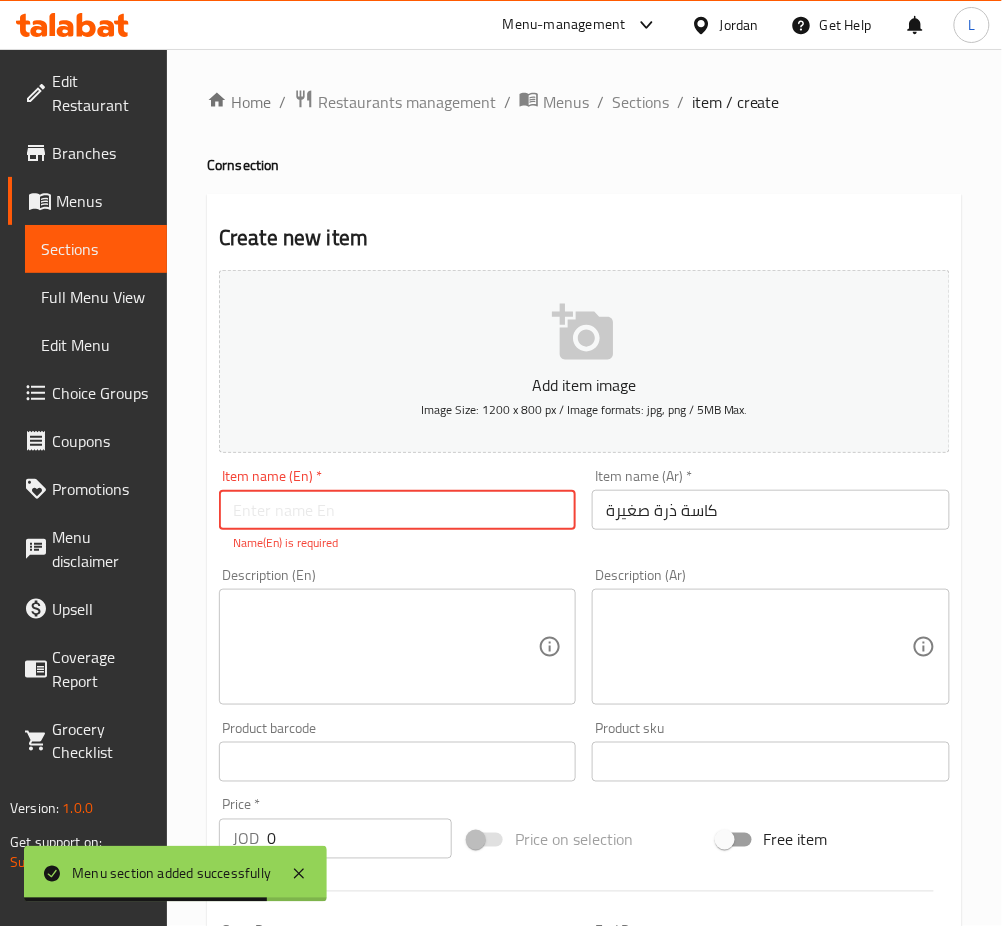 paste on "small cup of corn" 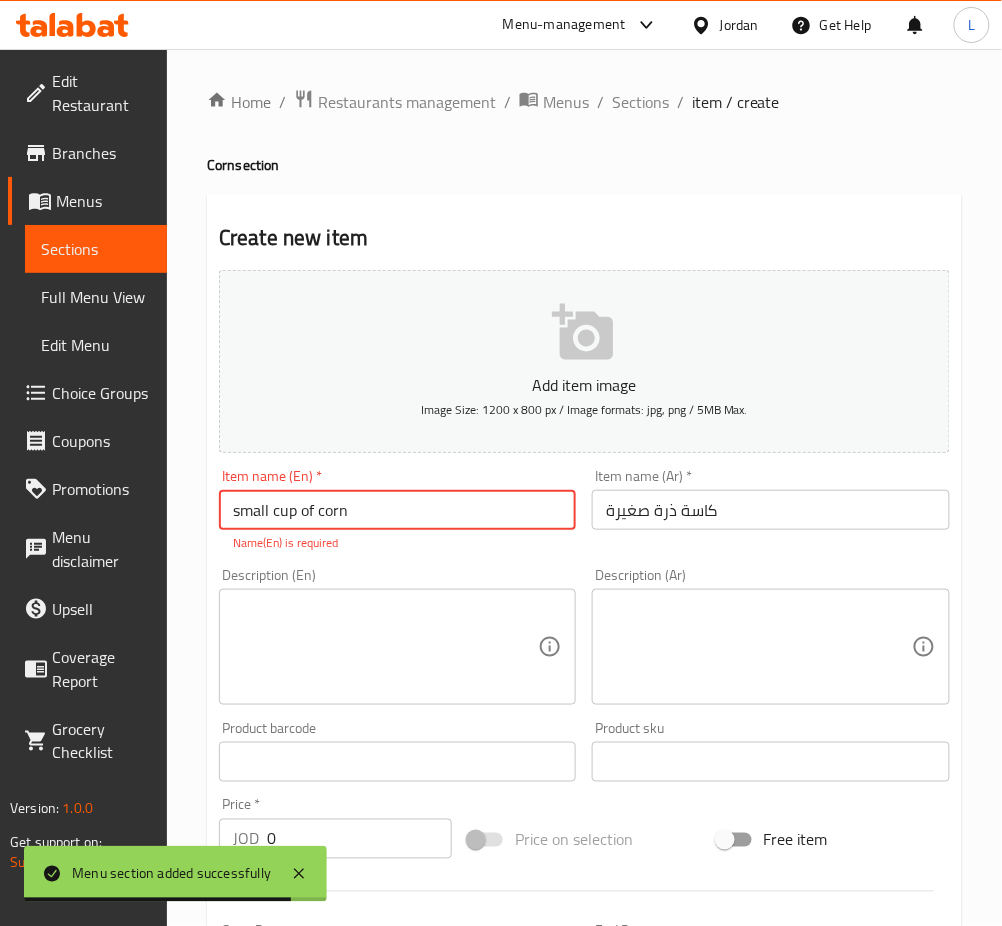 type on "small cup of corn" 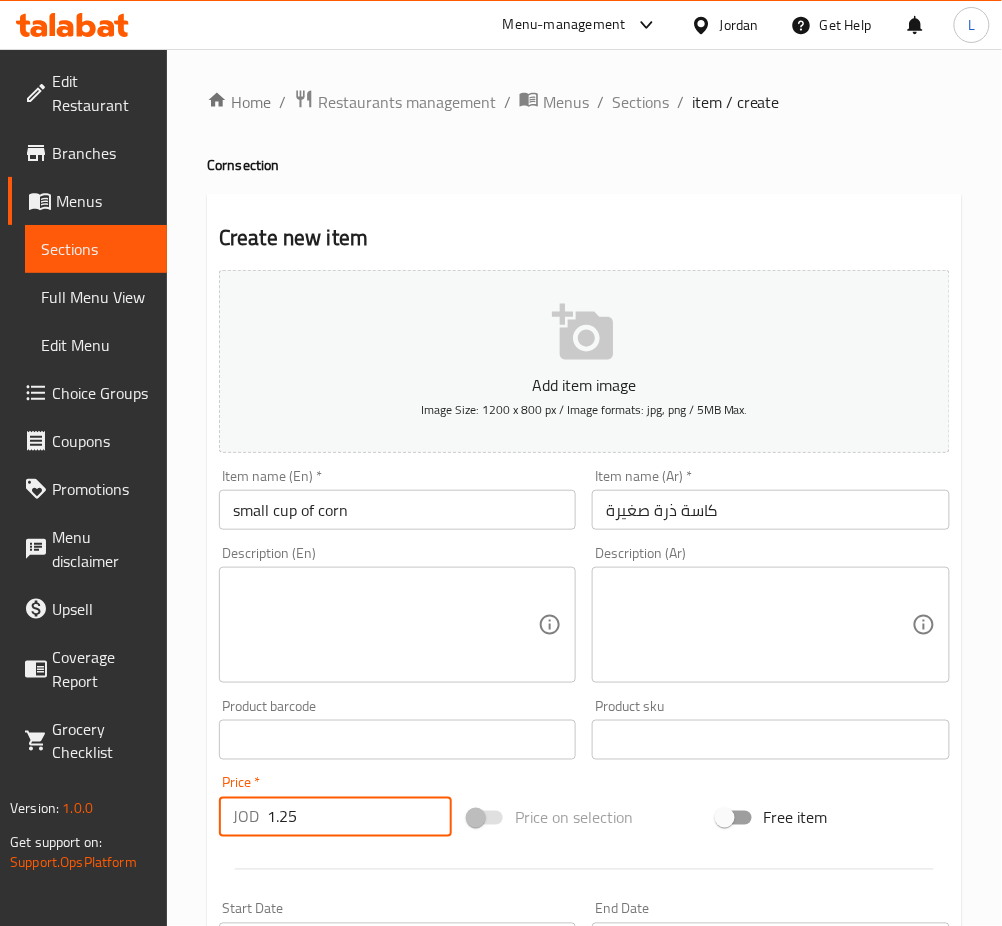 type on "1.25" 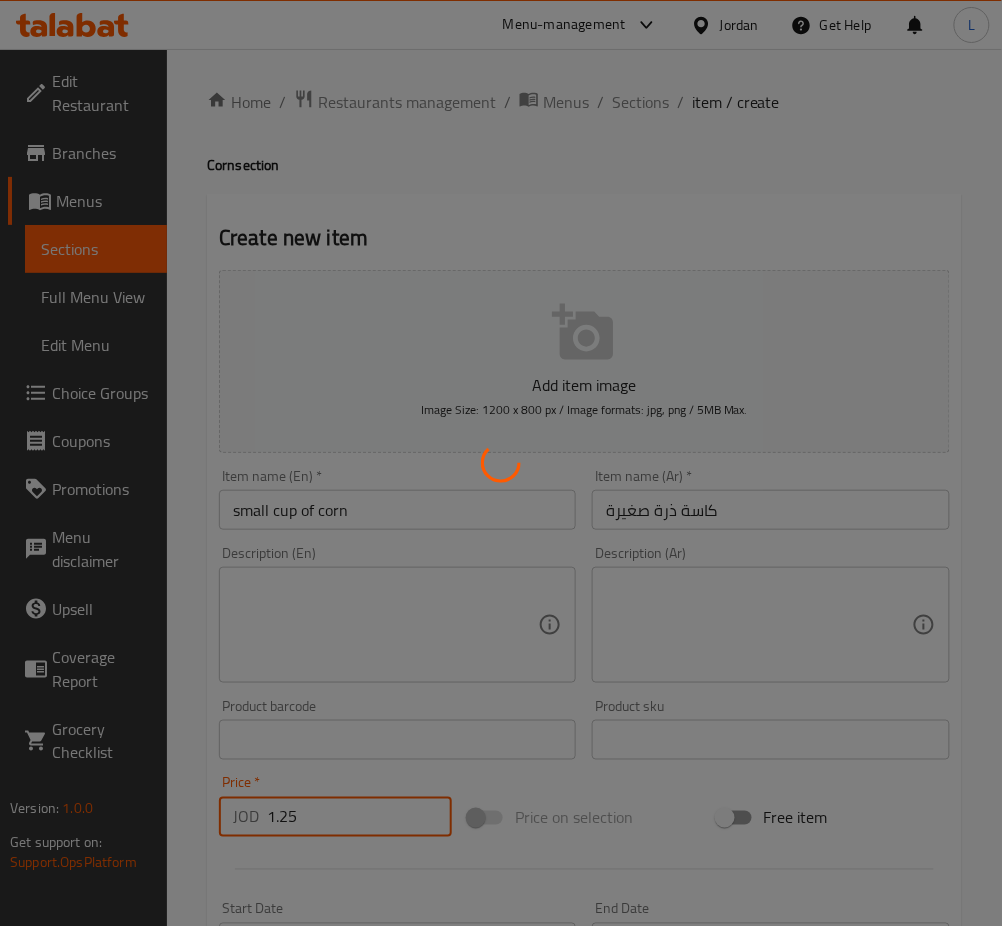 type 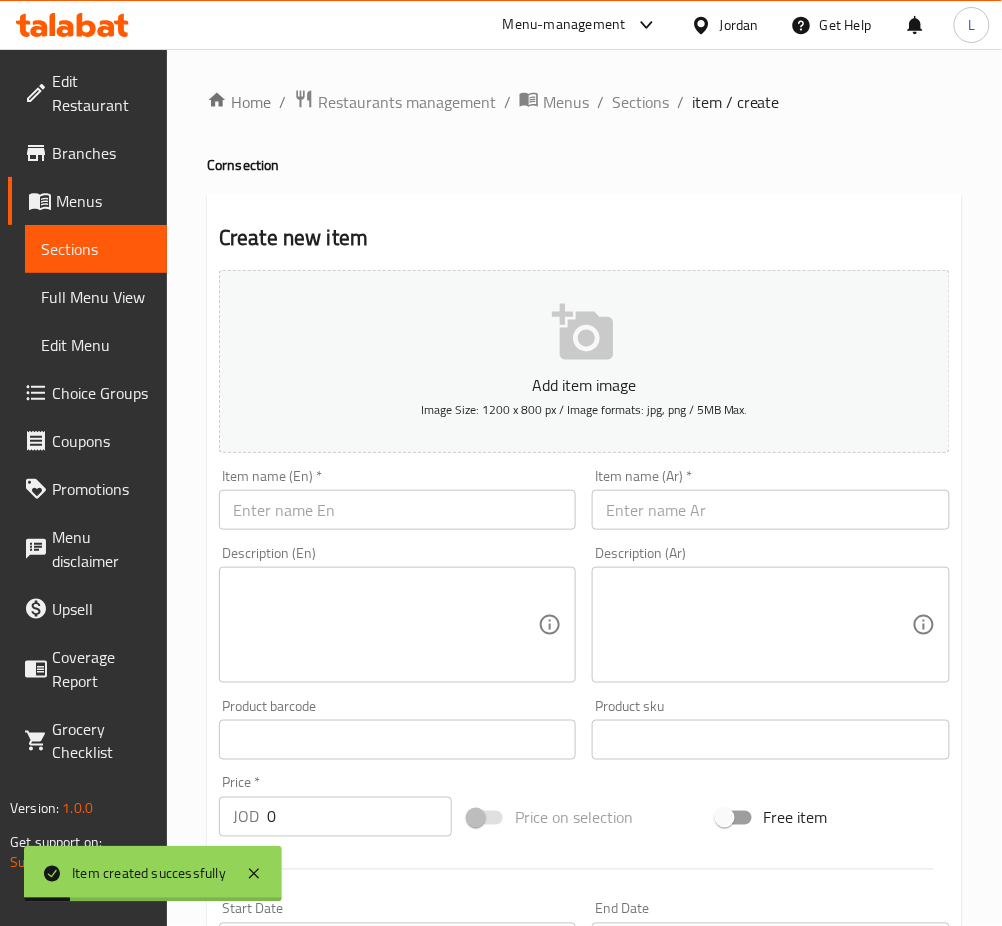 click at bounding box center [770, 510] 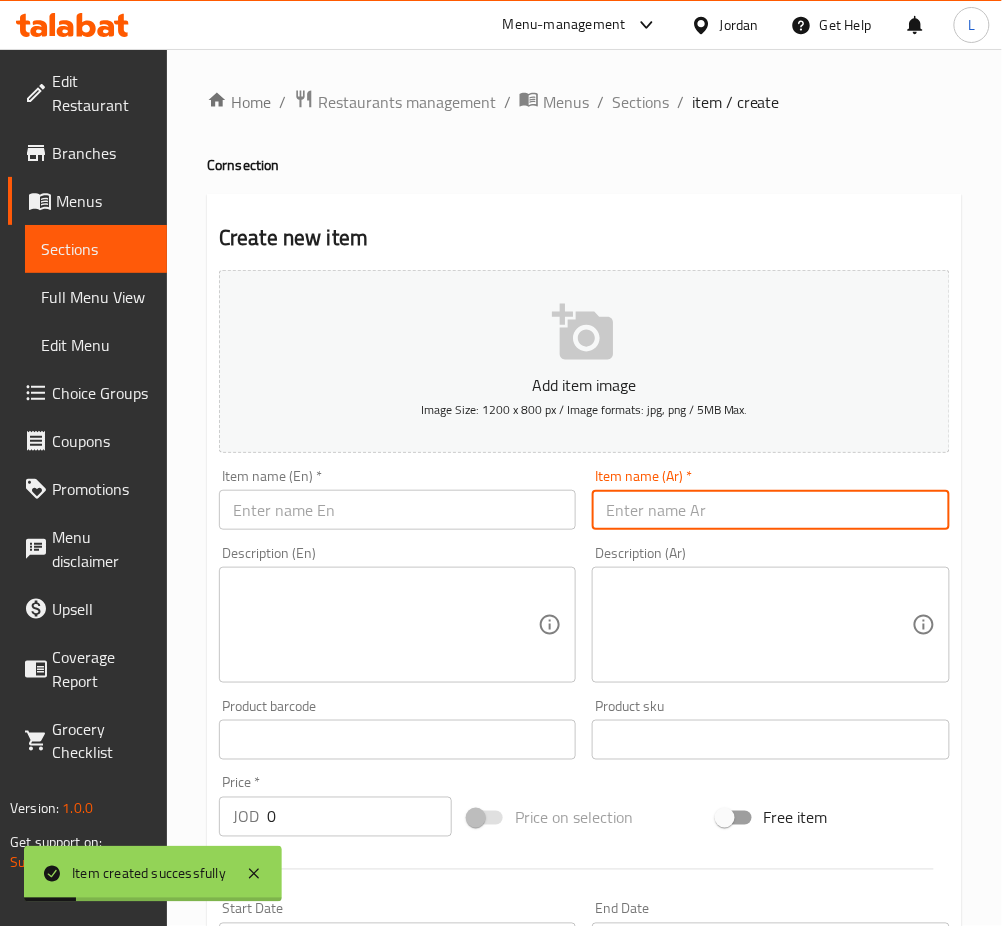 paste on "كاسة ذرة كبيرة" 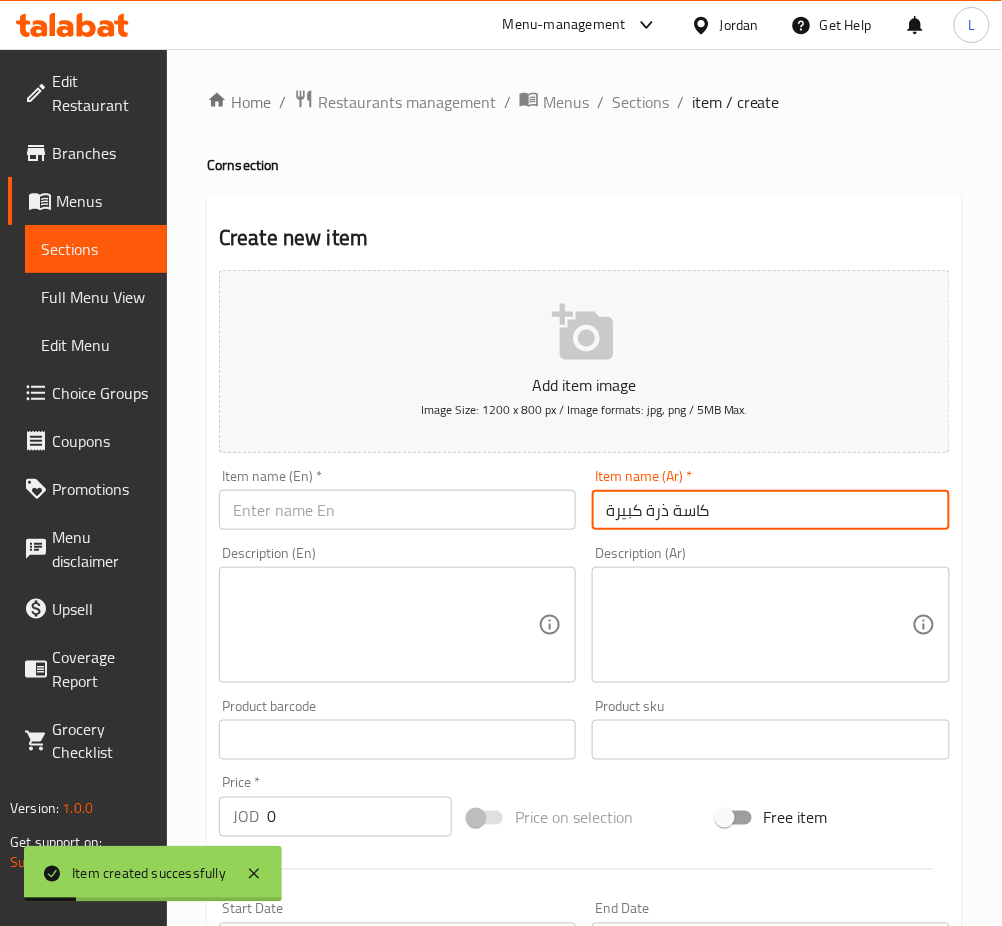 type on "كاسة ذرة كبيرة" 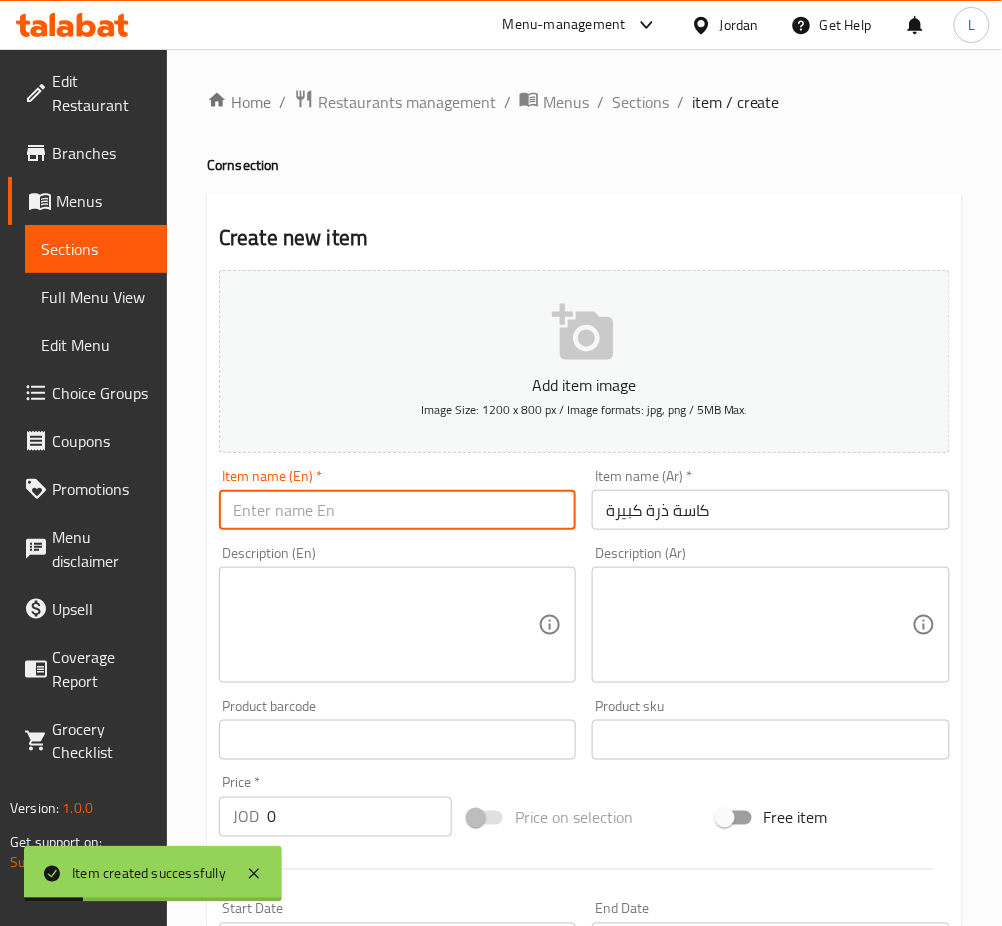 click at bounding box center [397, 510] 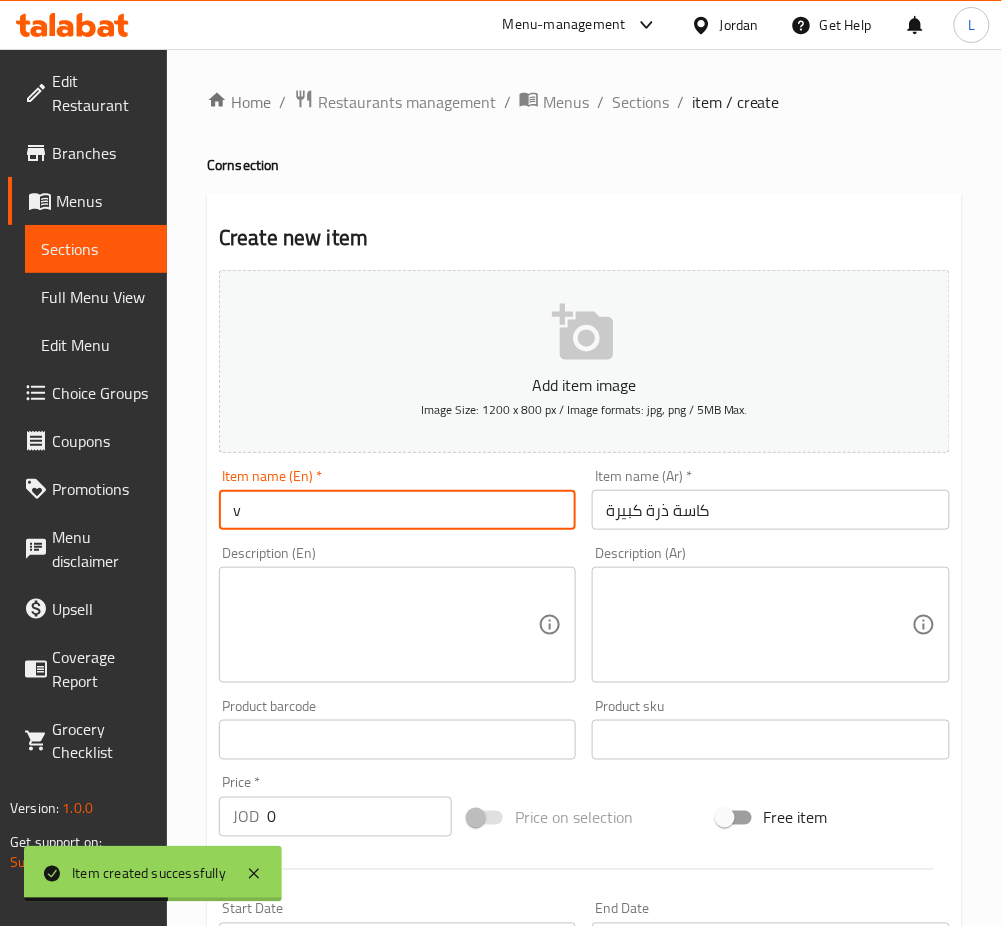 click on "v" at bounding box center [397, 510] 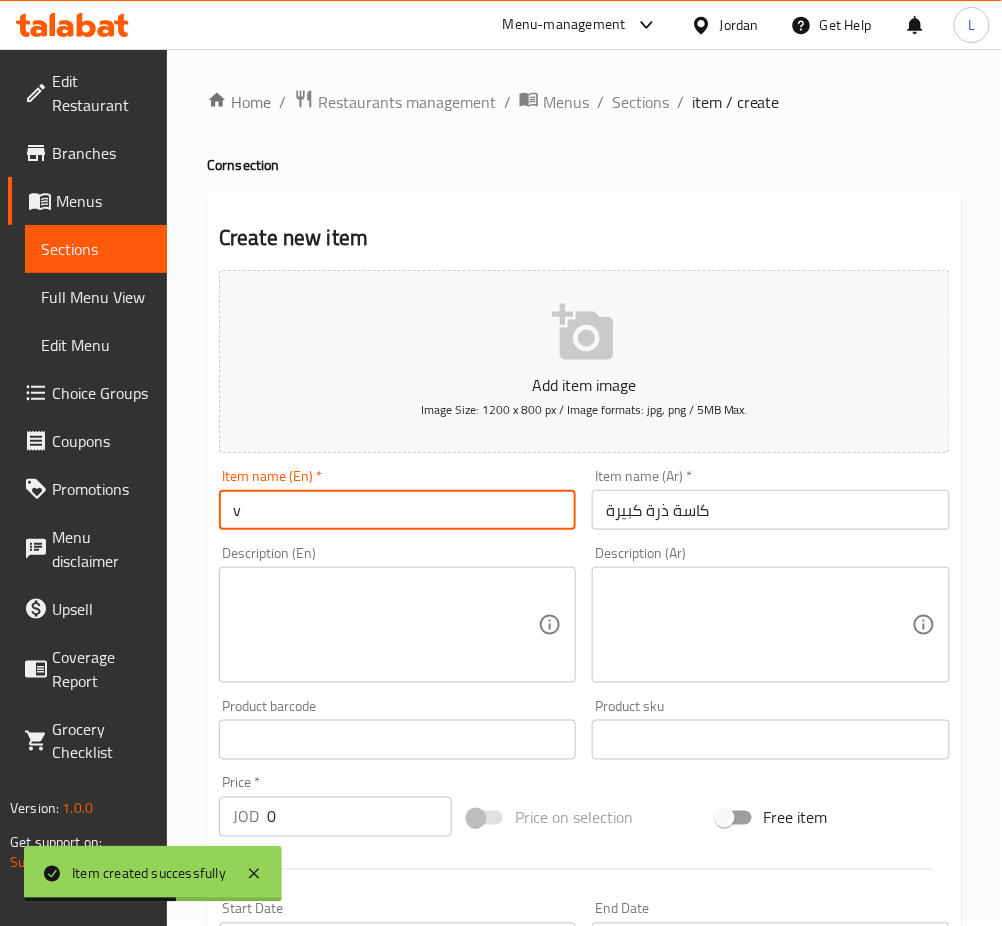 click on "v" at bounding box center (397, 510) 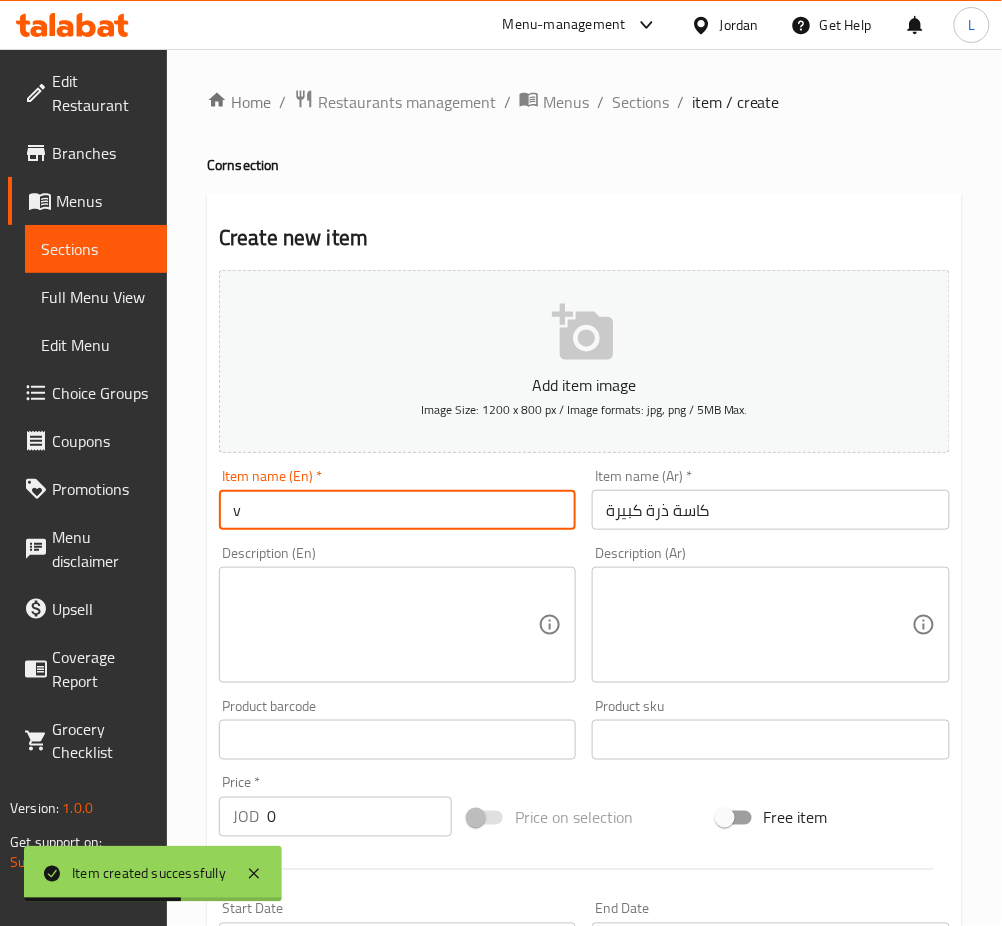 click on "v" at bounding box center (397, 510) 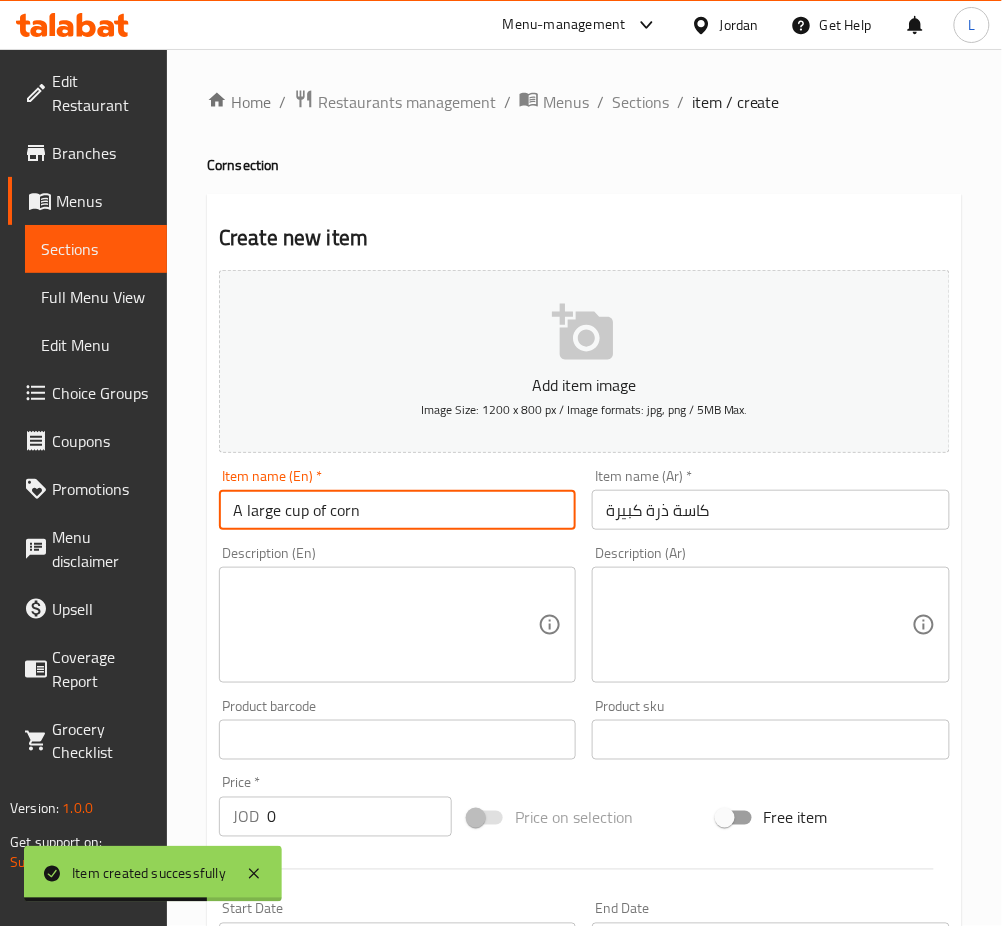 type on "A large cup of corn" 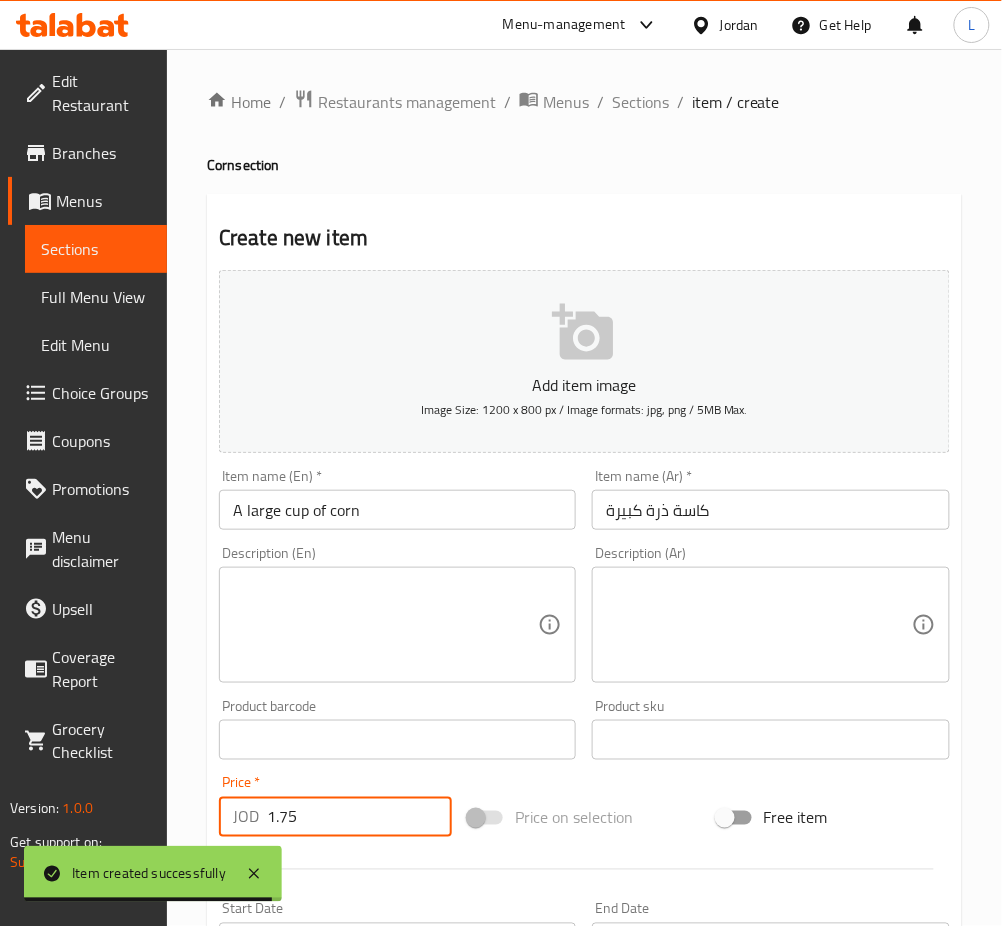 type on "1.75" 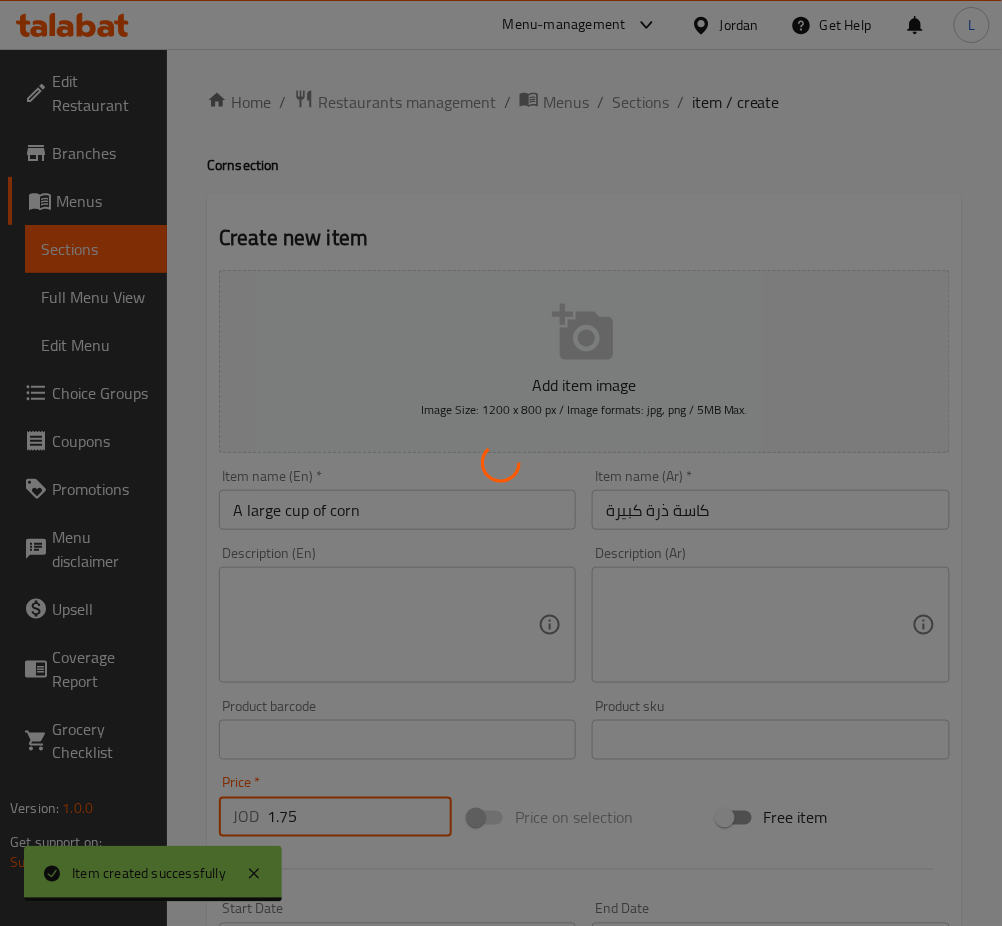 type 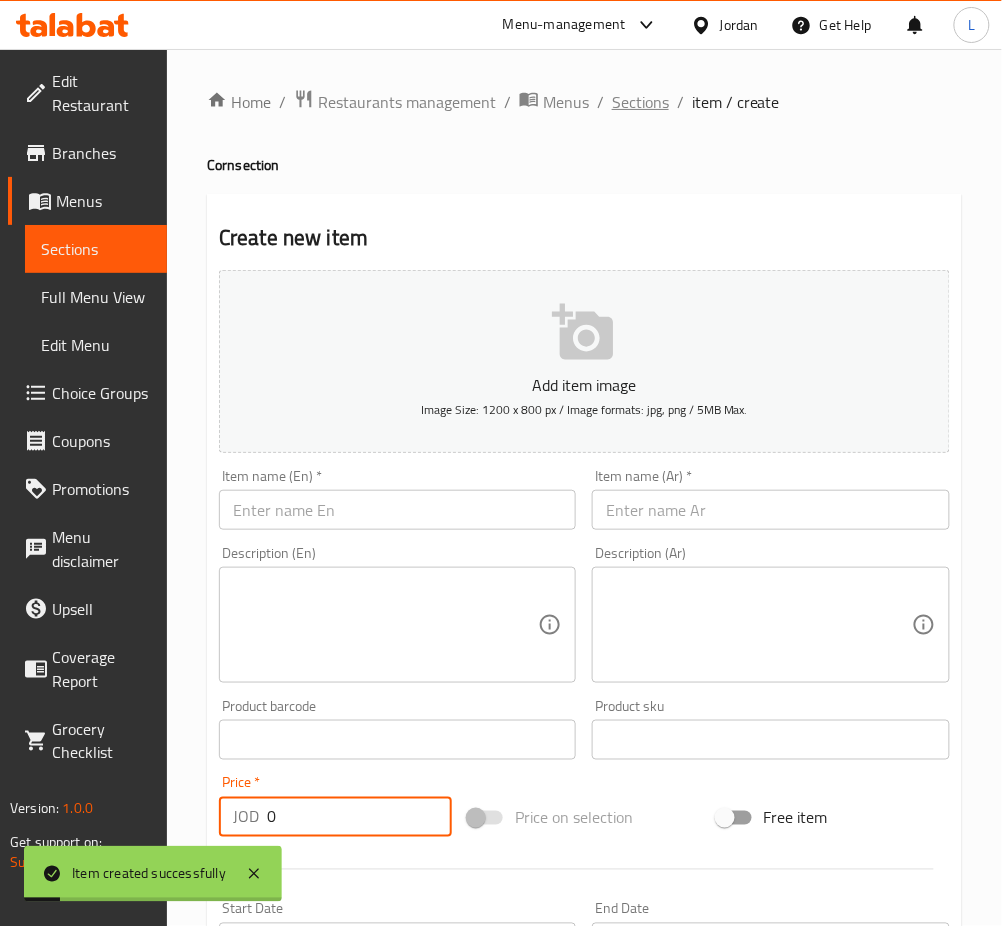 click on "Sections" at bounding box center (640, 102) 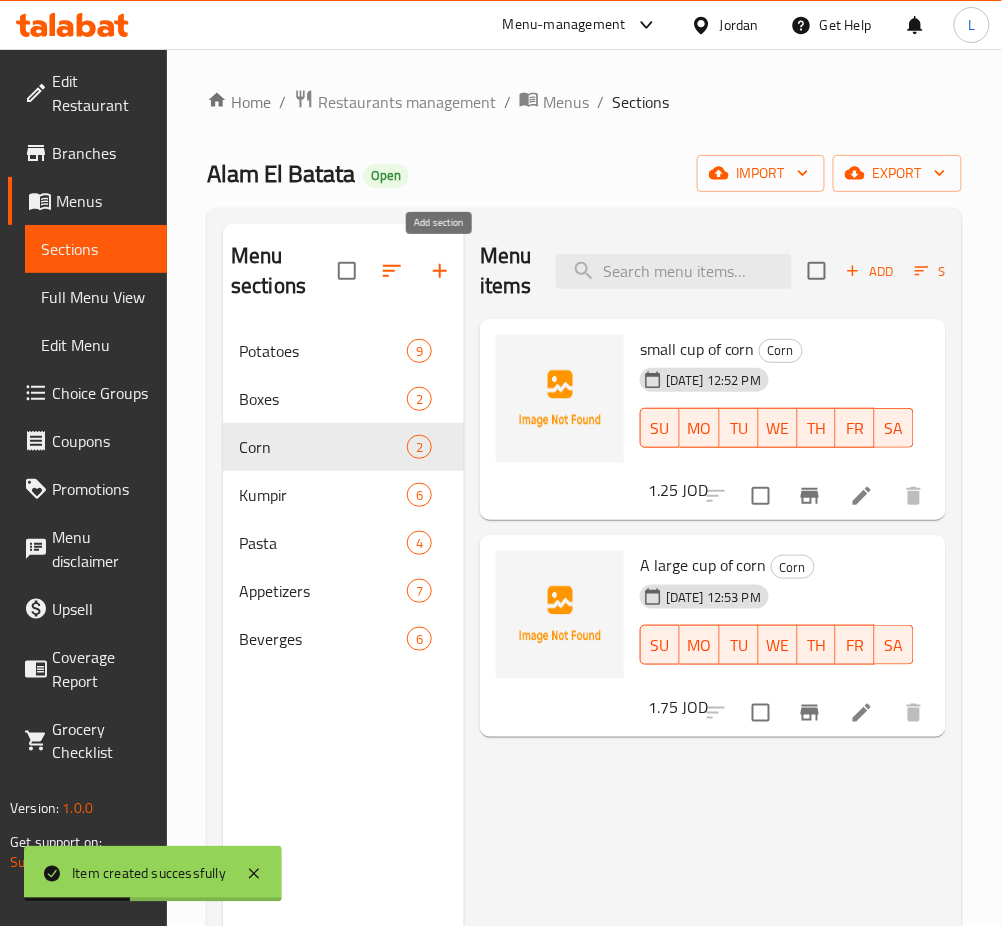 click 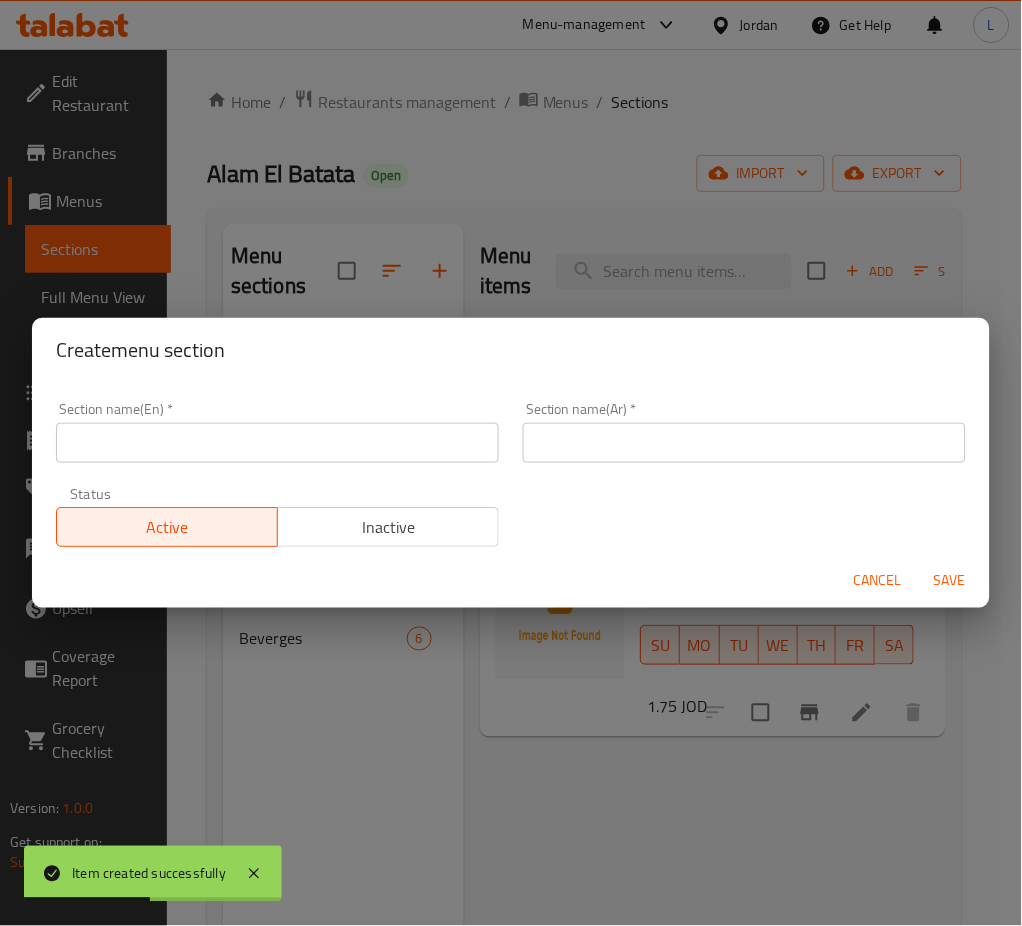 drag, startPoint x: 618, startPoint y: 447, endPoint x: 549, endPoint y: 448, distance: 69.00725 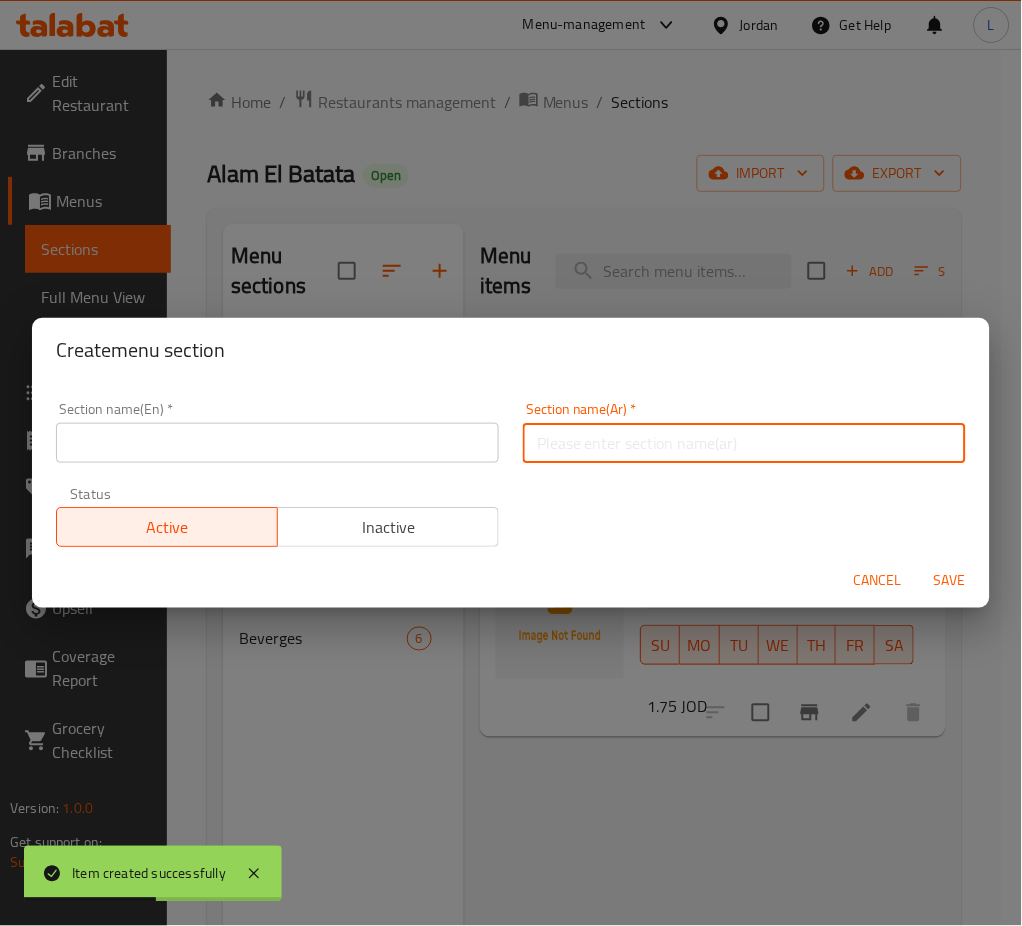 paste on "كون دوغ" 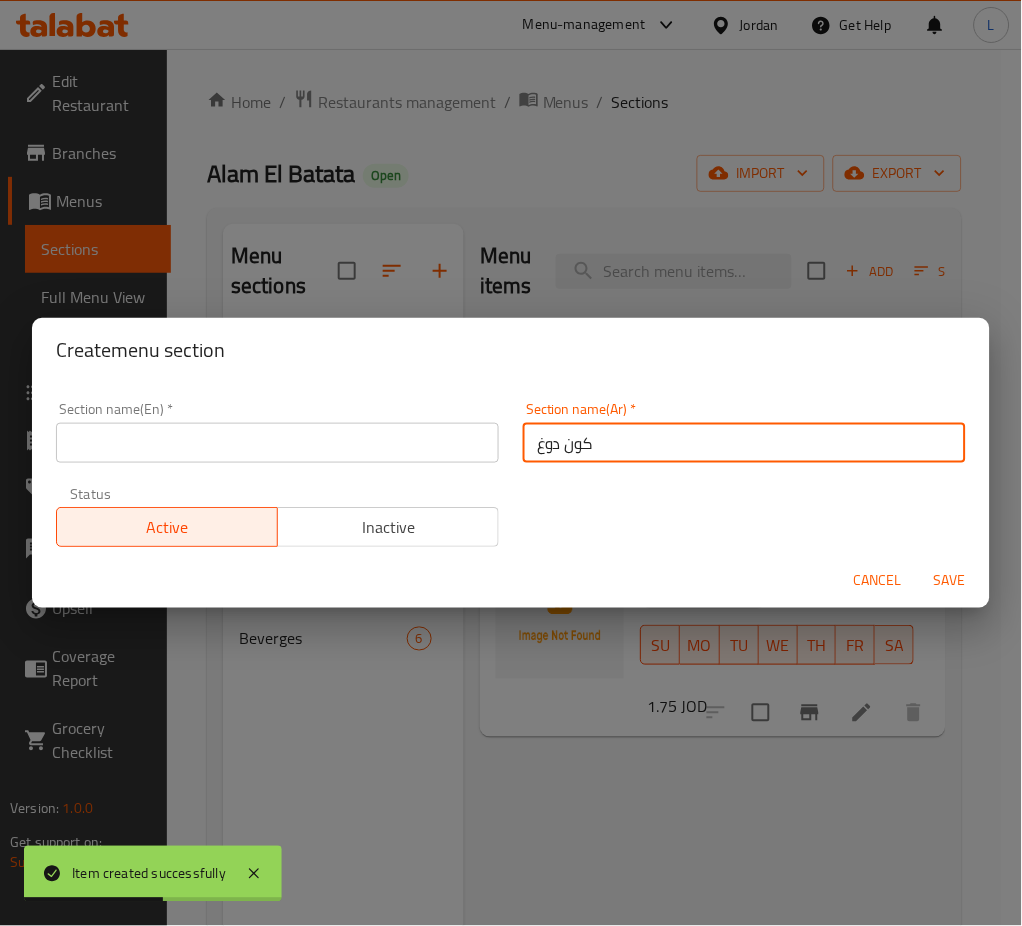 type on "كون دوغ" 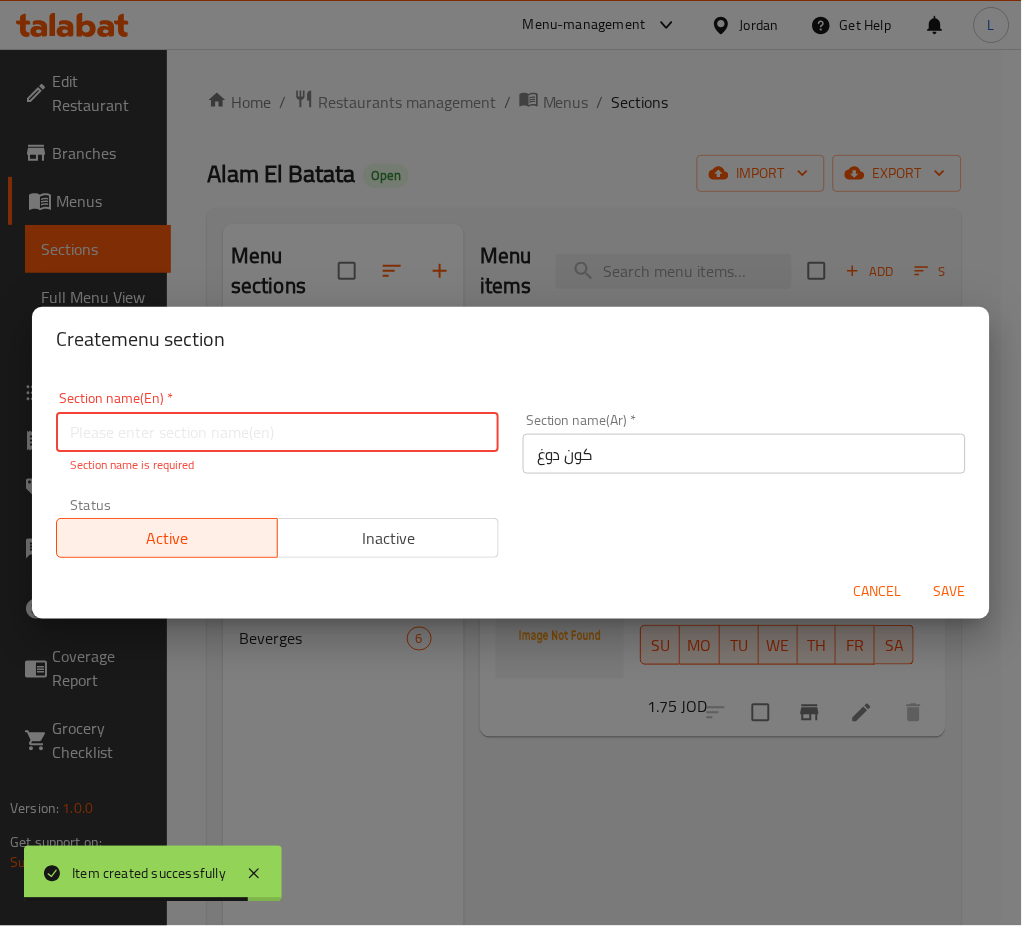 paste on "Con Doug" 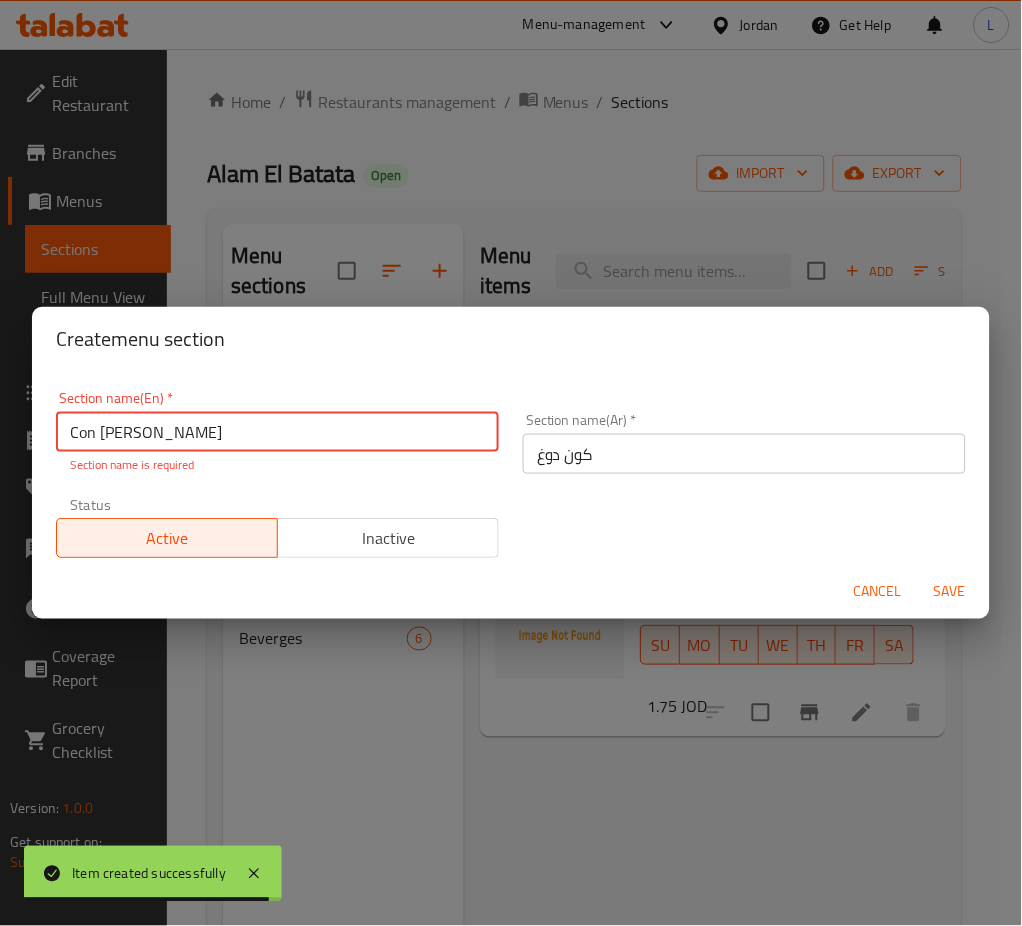 type on "Con Doug" 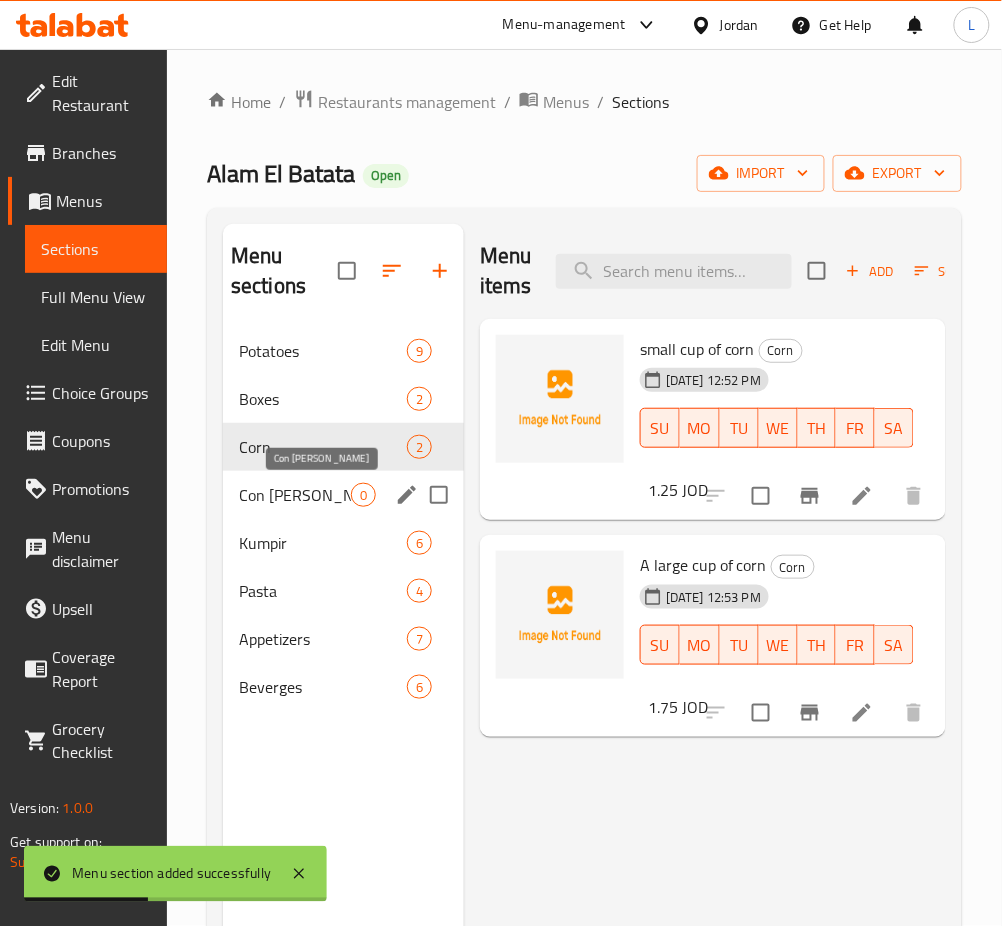click on "Con Doug" at bounding box center (295, 495) 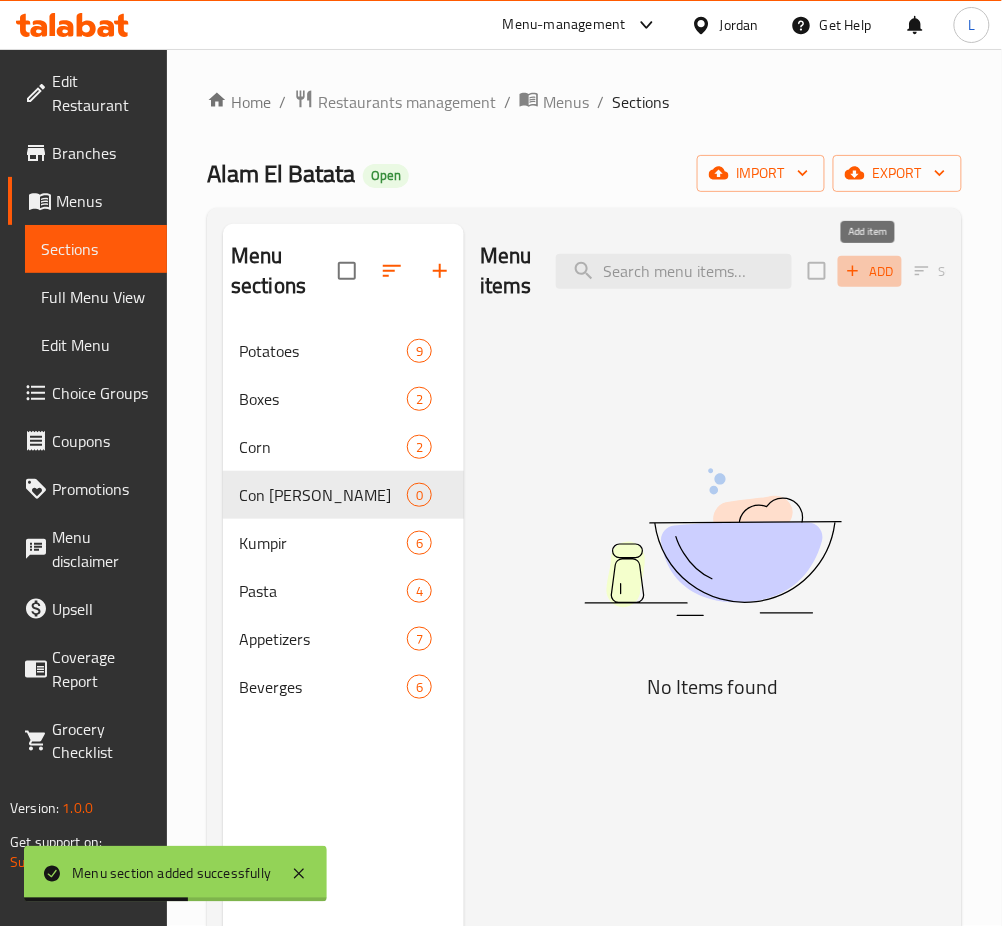 click on "Add" at bounding box center [870, 271] 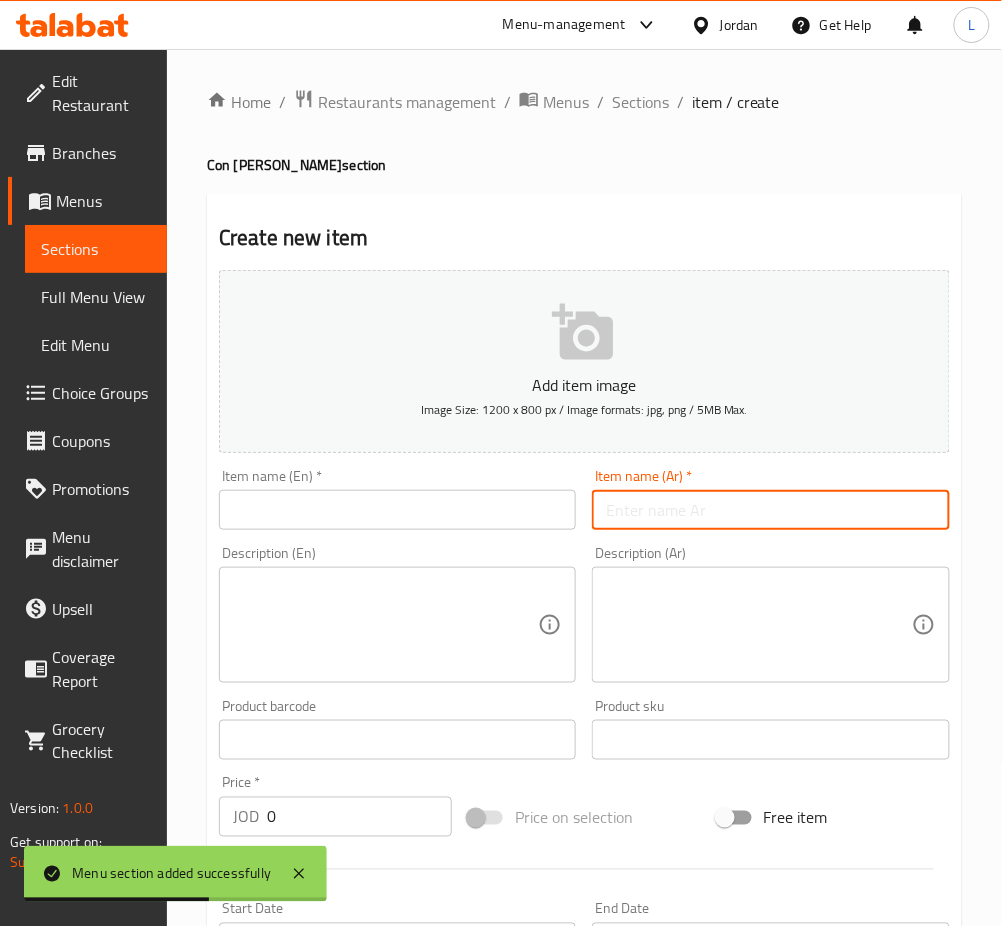 click at bounding box center [770, 510] 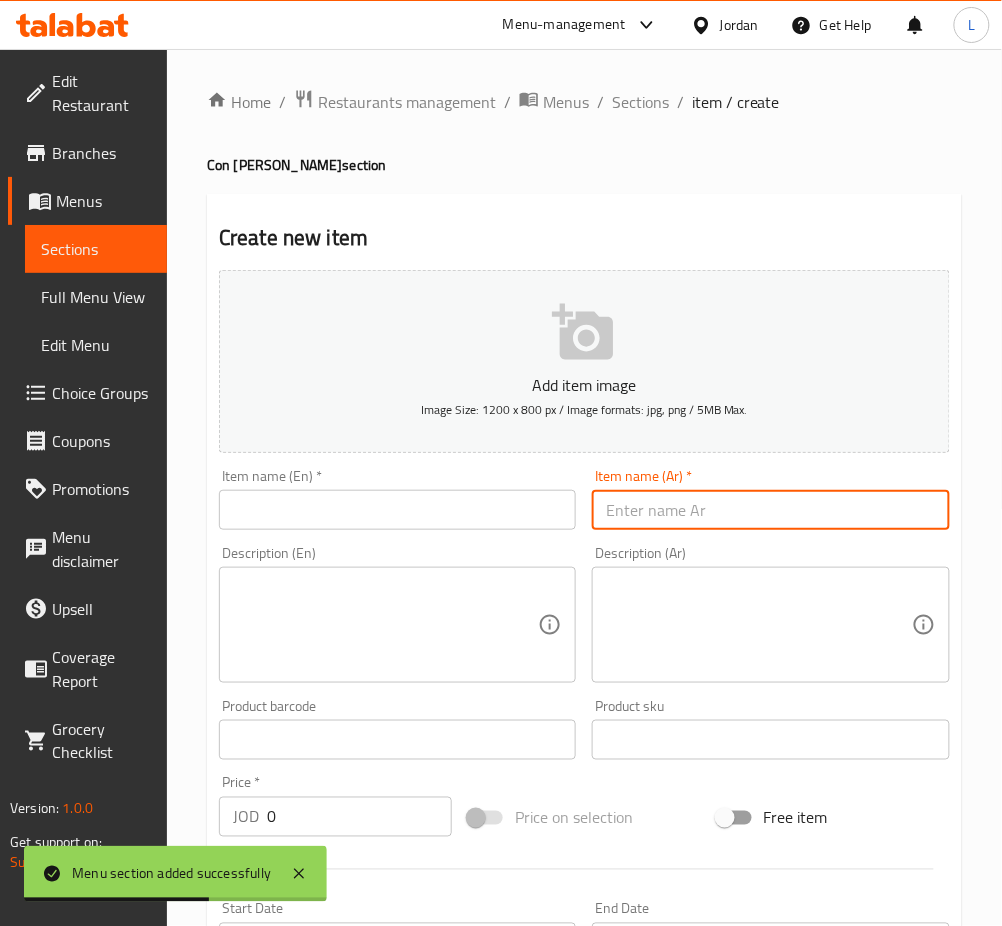 paste on "كون دوغ" 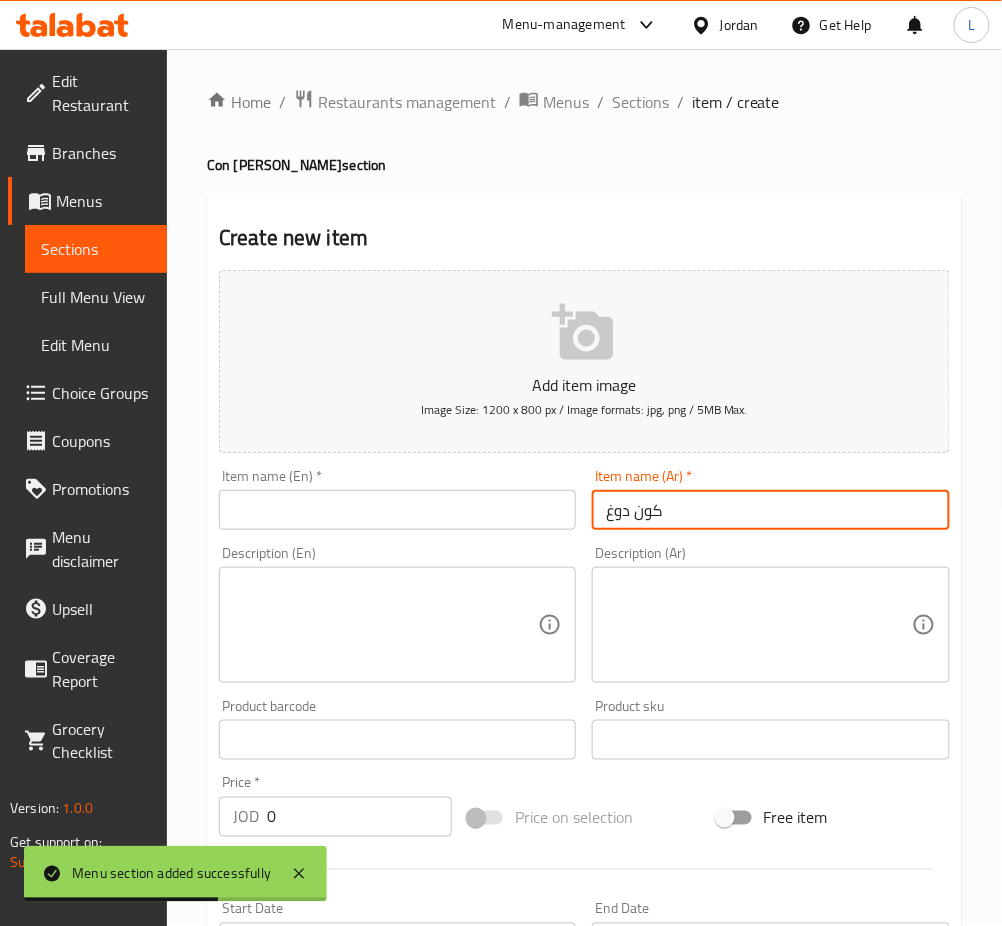 type on "كون دوغ" 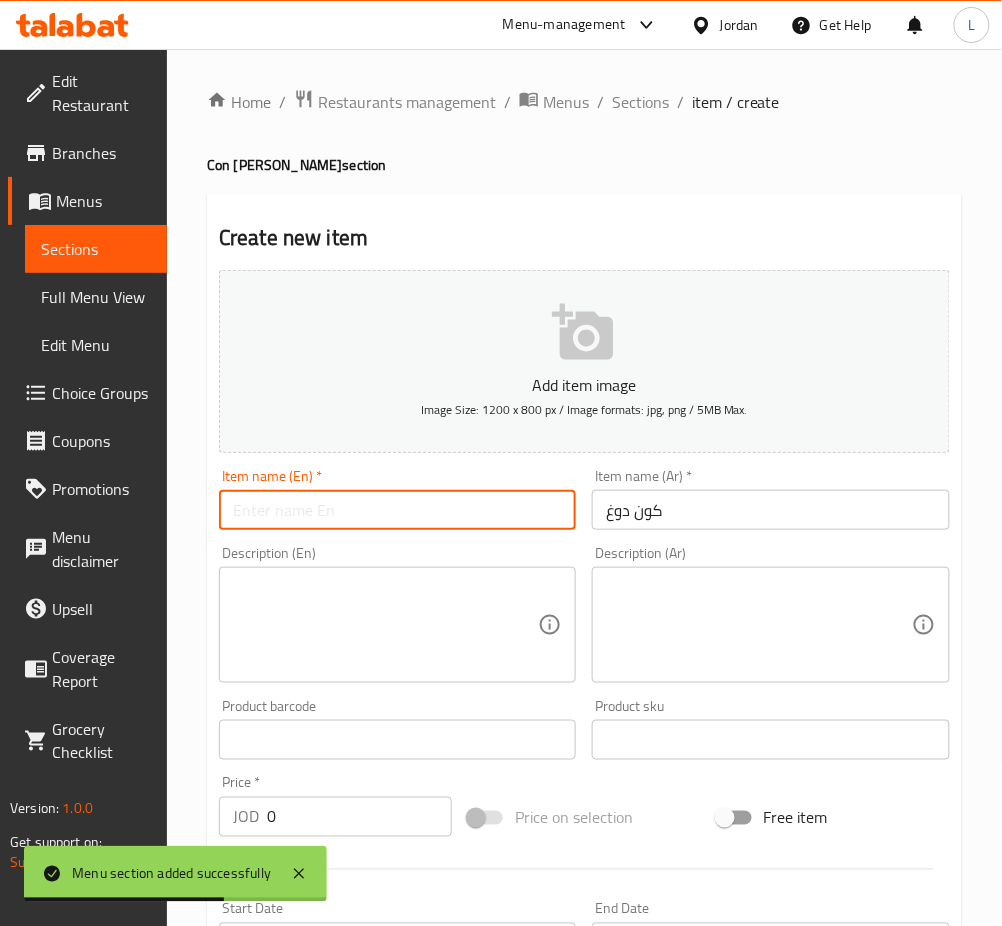 click at bounding box center [397, 510] 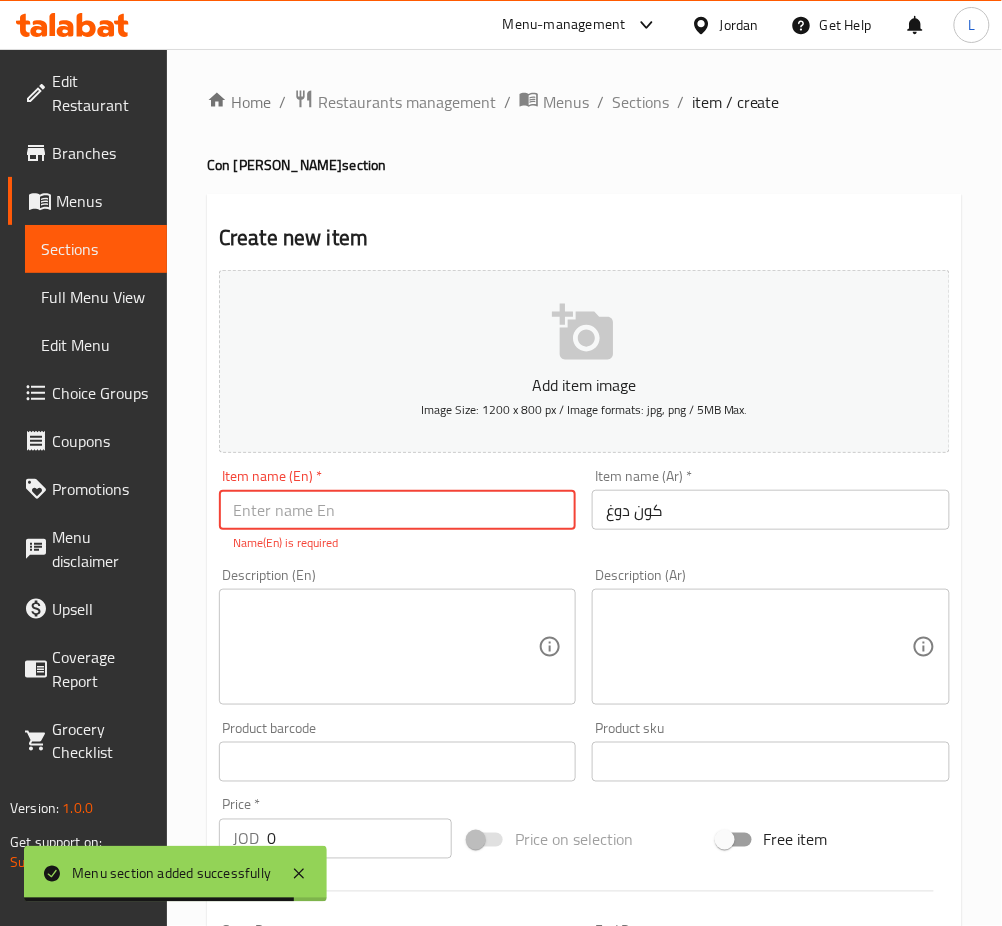 paste on "Con Doug" 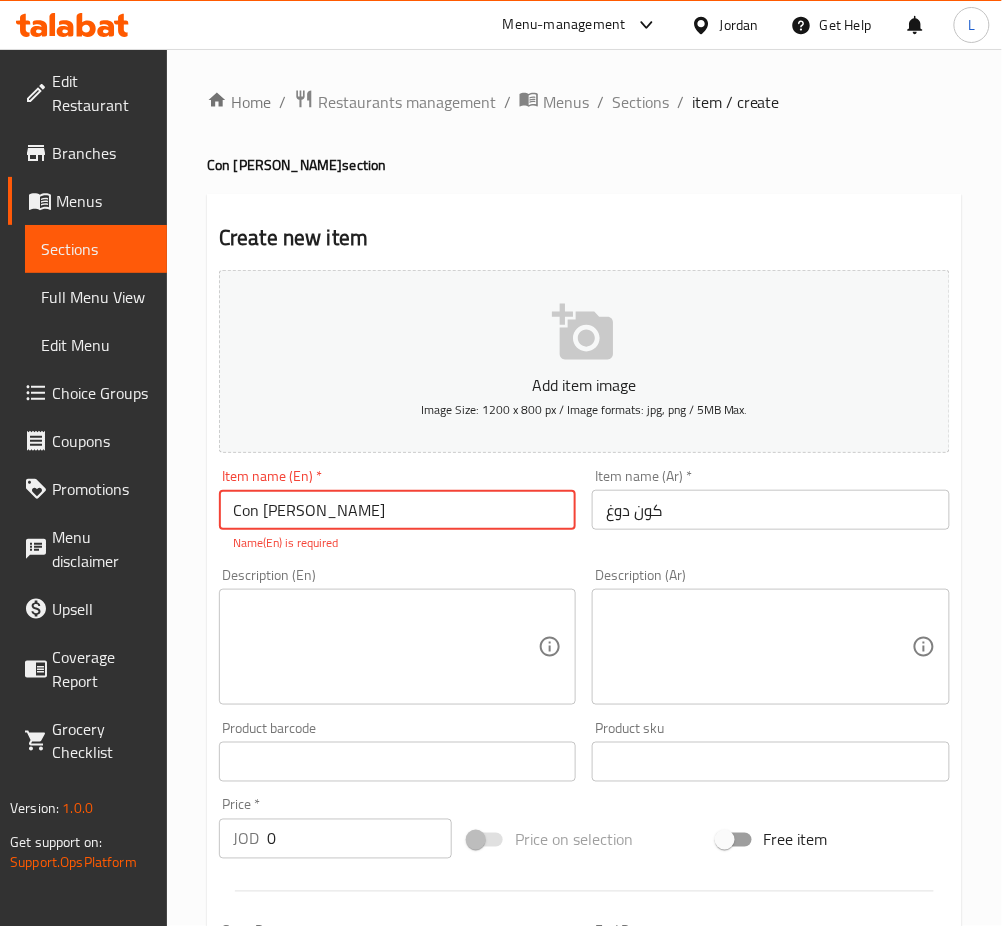 type on "Con Doug" 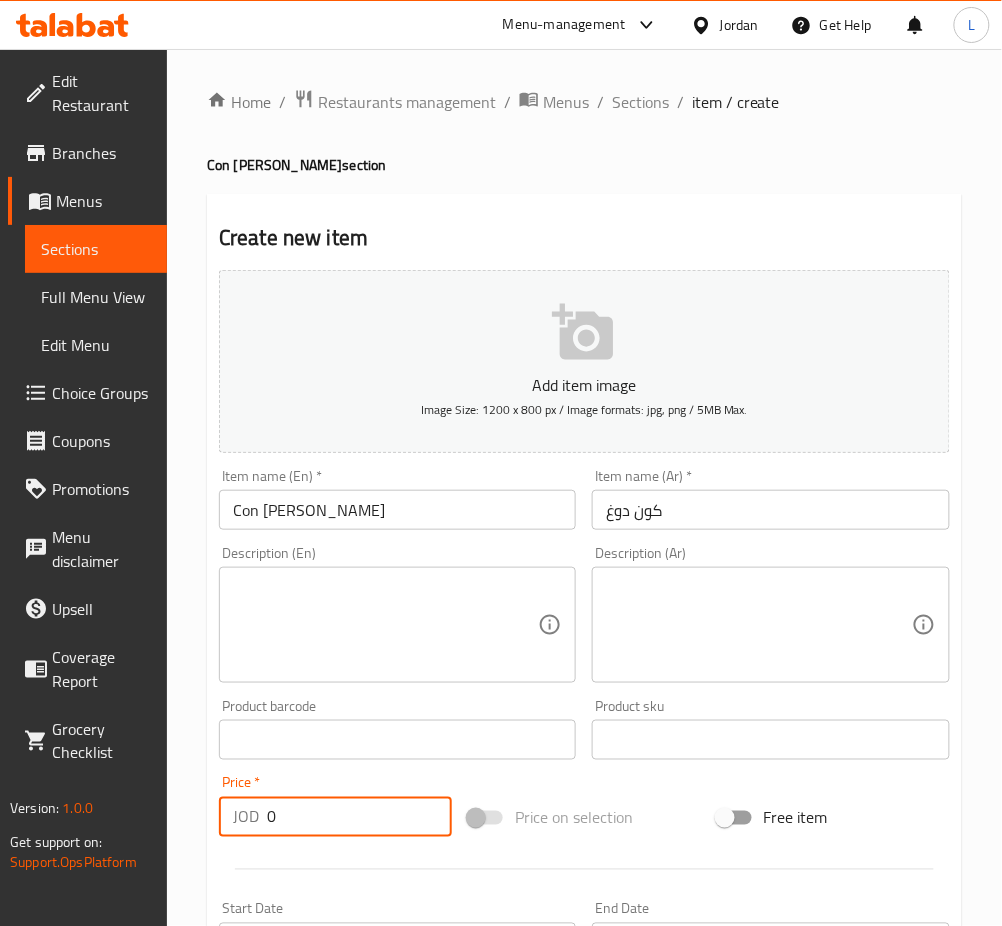 click on "0" at bounding box center (359, 817) 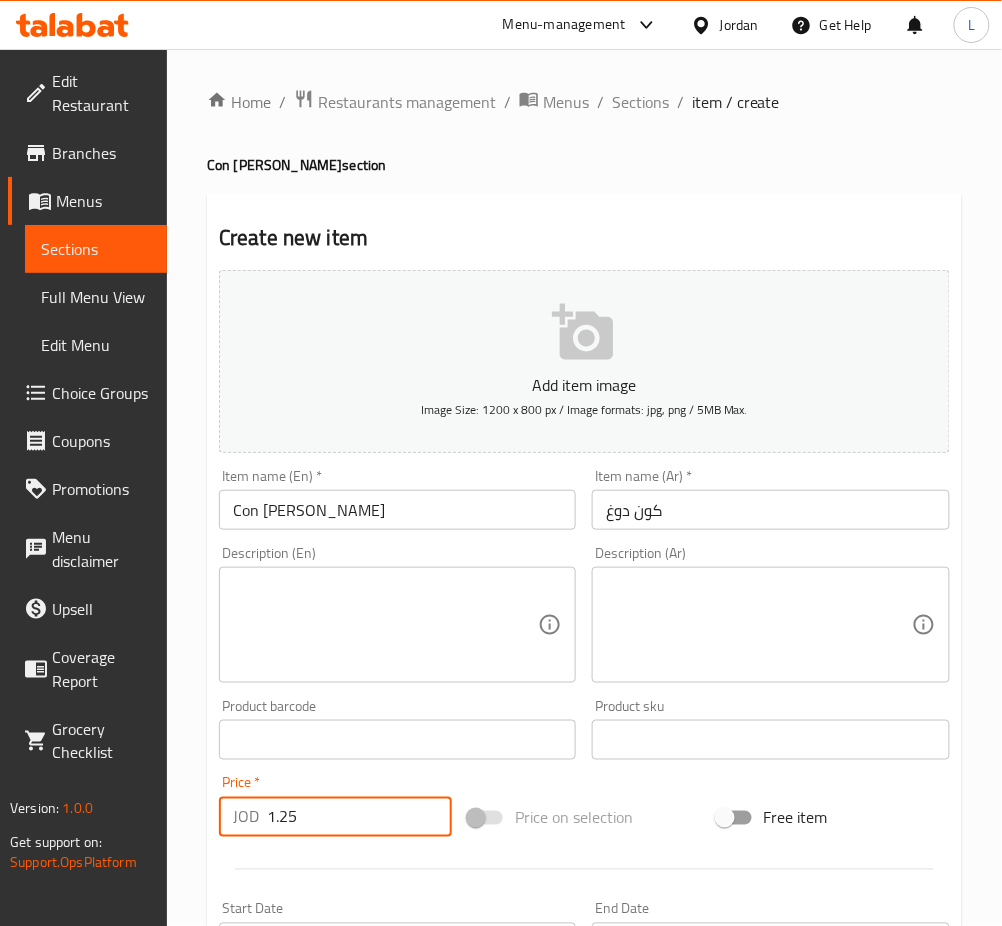 type on "1.25" 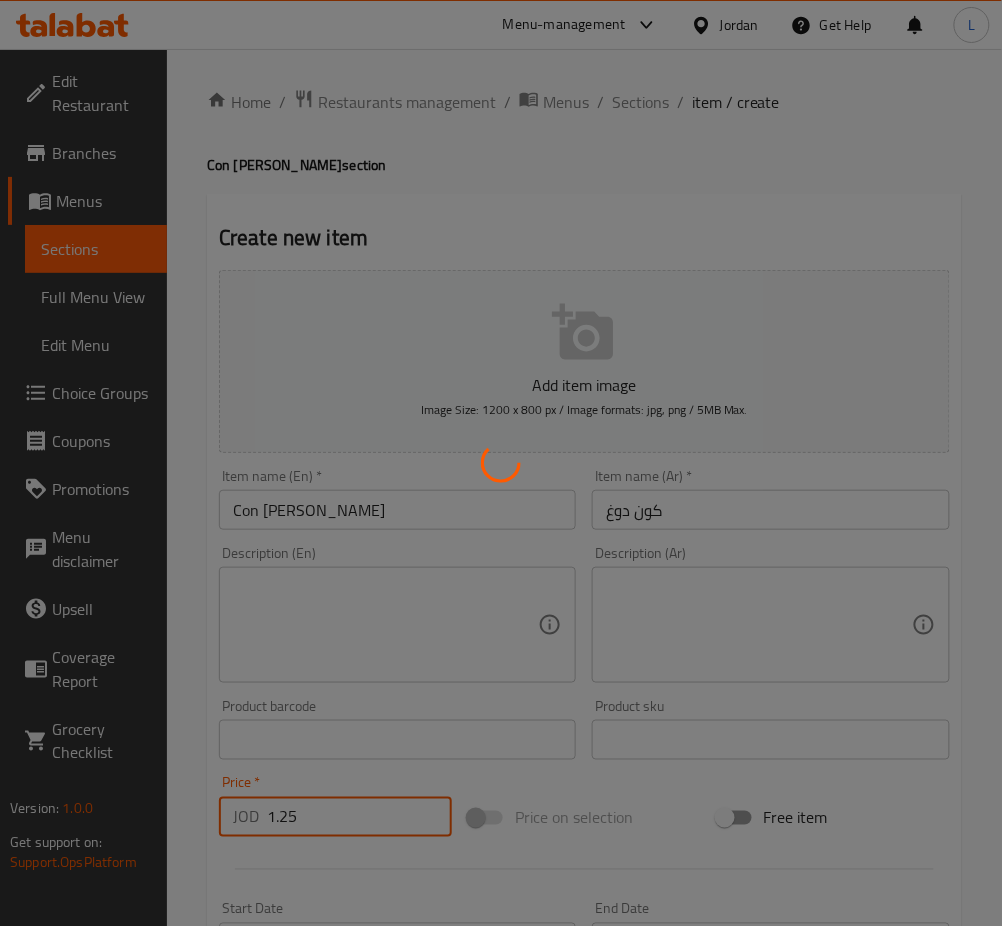 type 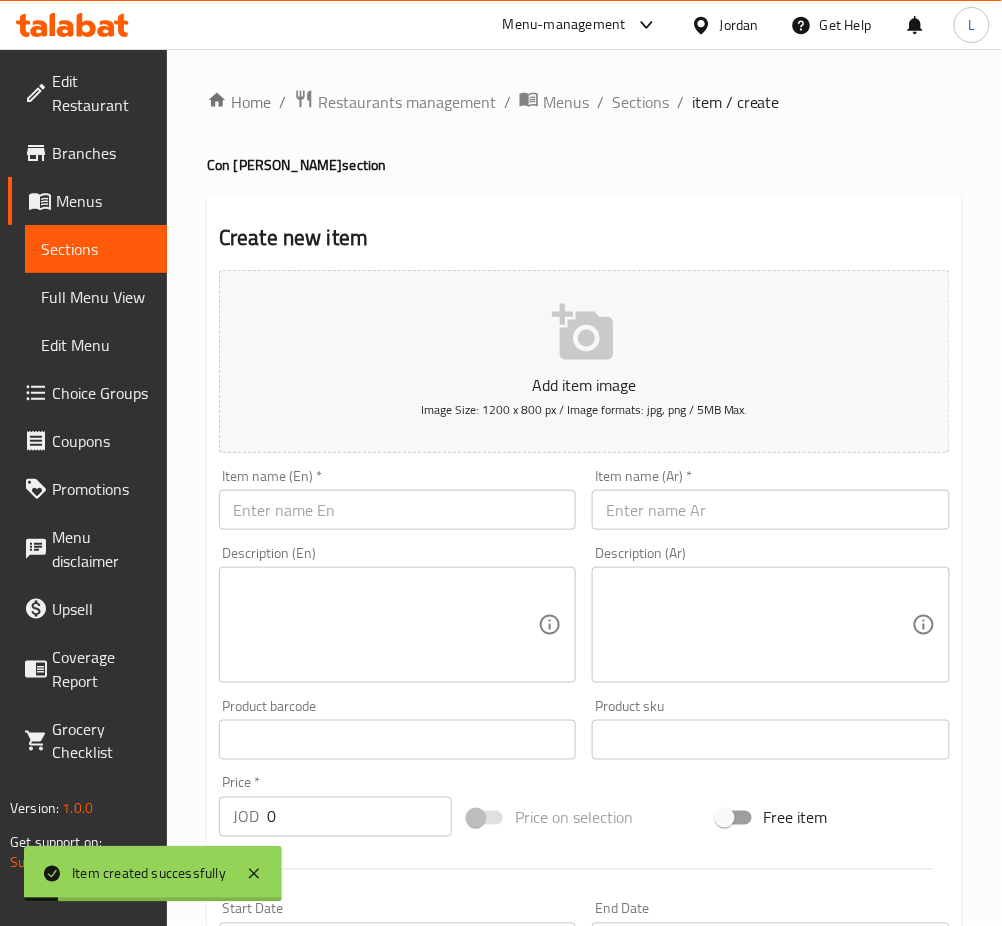 drag, startPoint x: 828, startPoint y: 504, endPoint x: 658, endPoint y: 530, distance: 171.97675 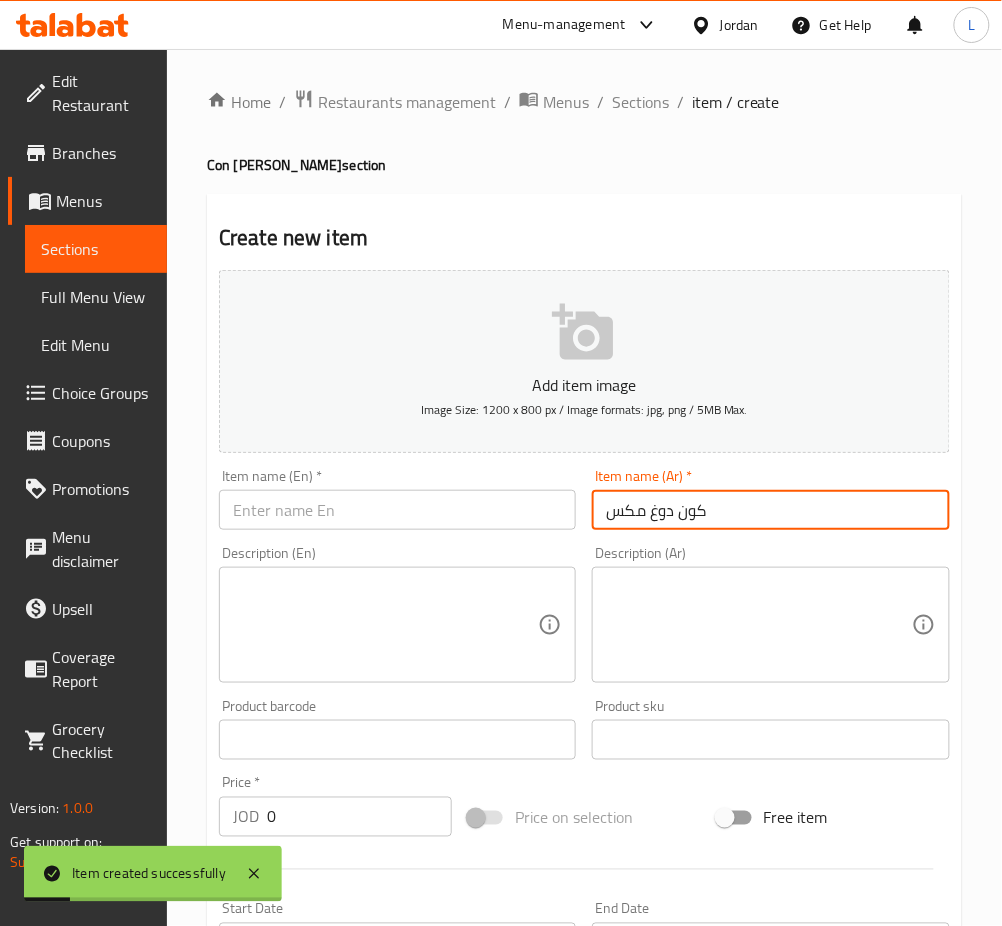 type on "كون دوغ مكس" 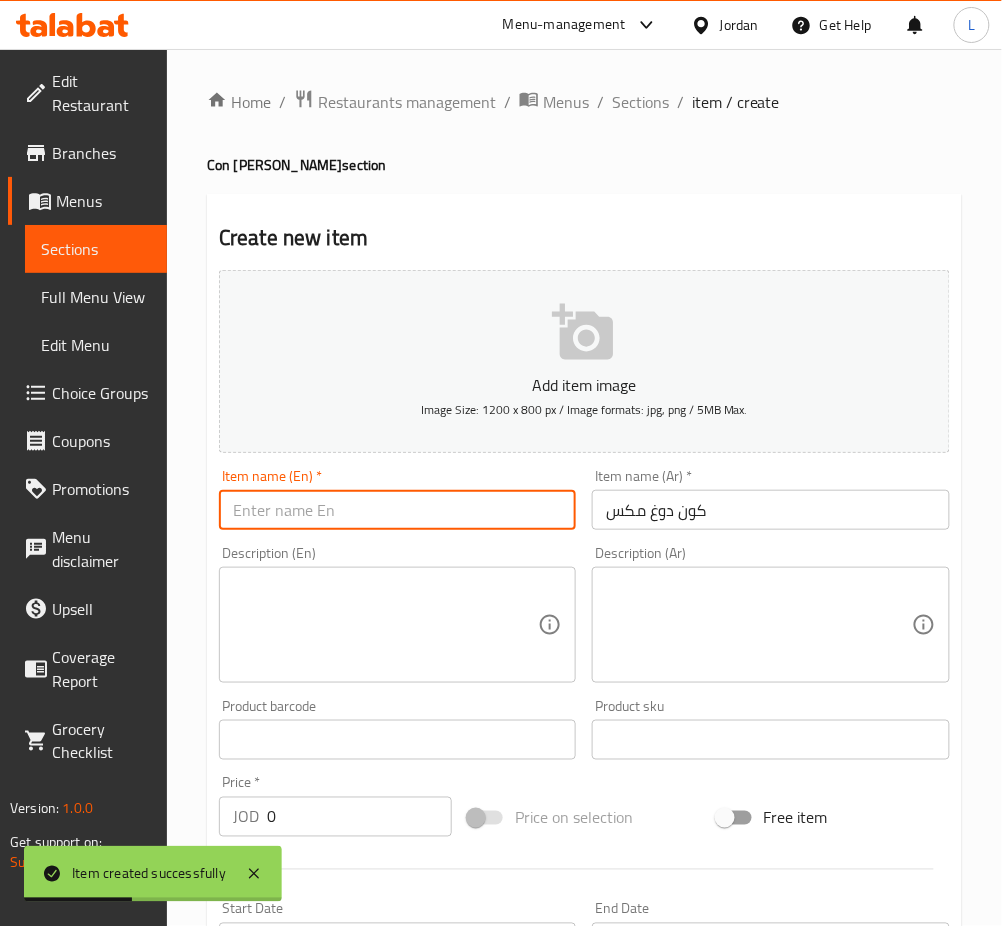 paste on "Con Dog Mex" 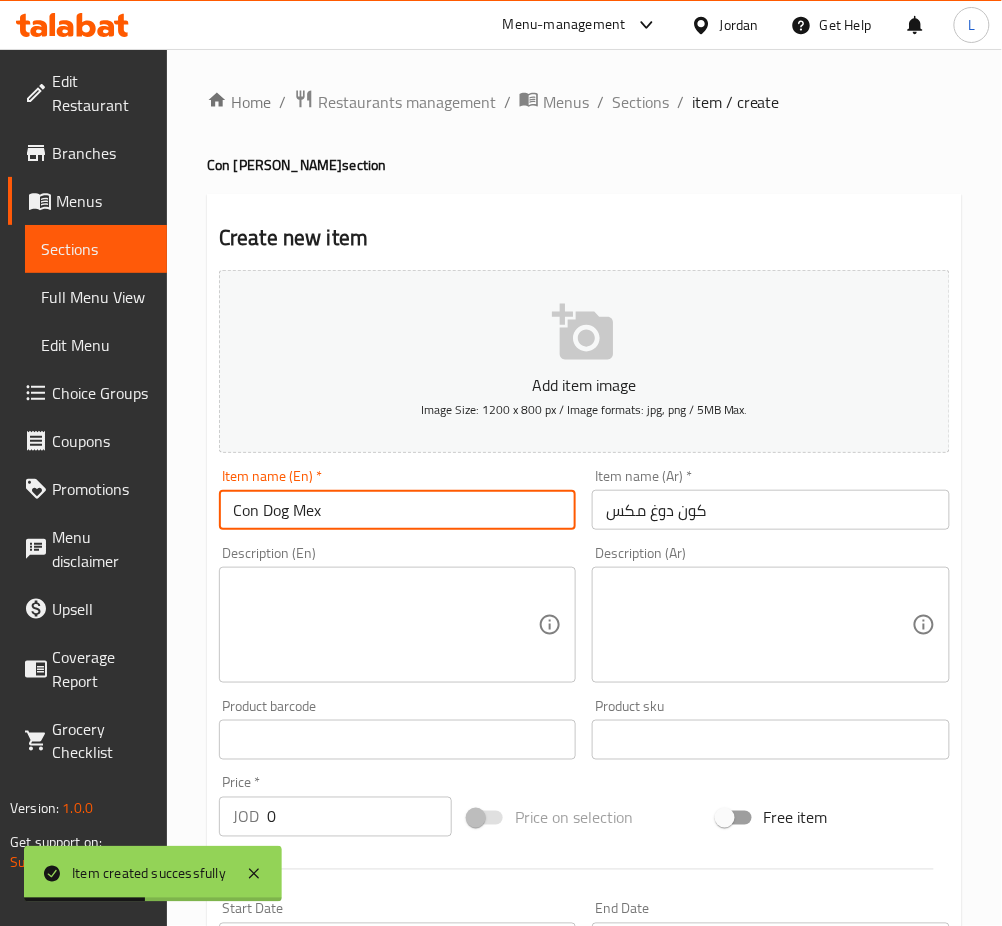 type on "Con Dog Mex" 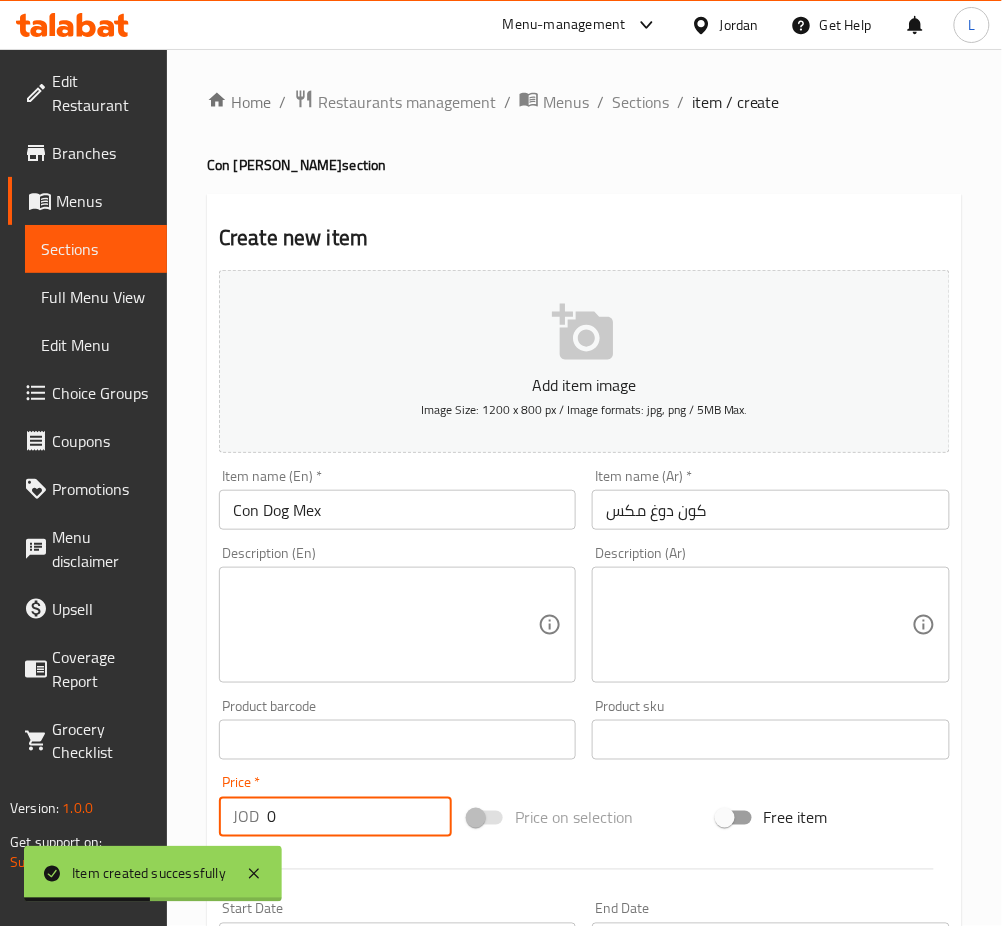 click on "0" at bounding box center (359, 817) 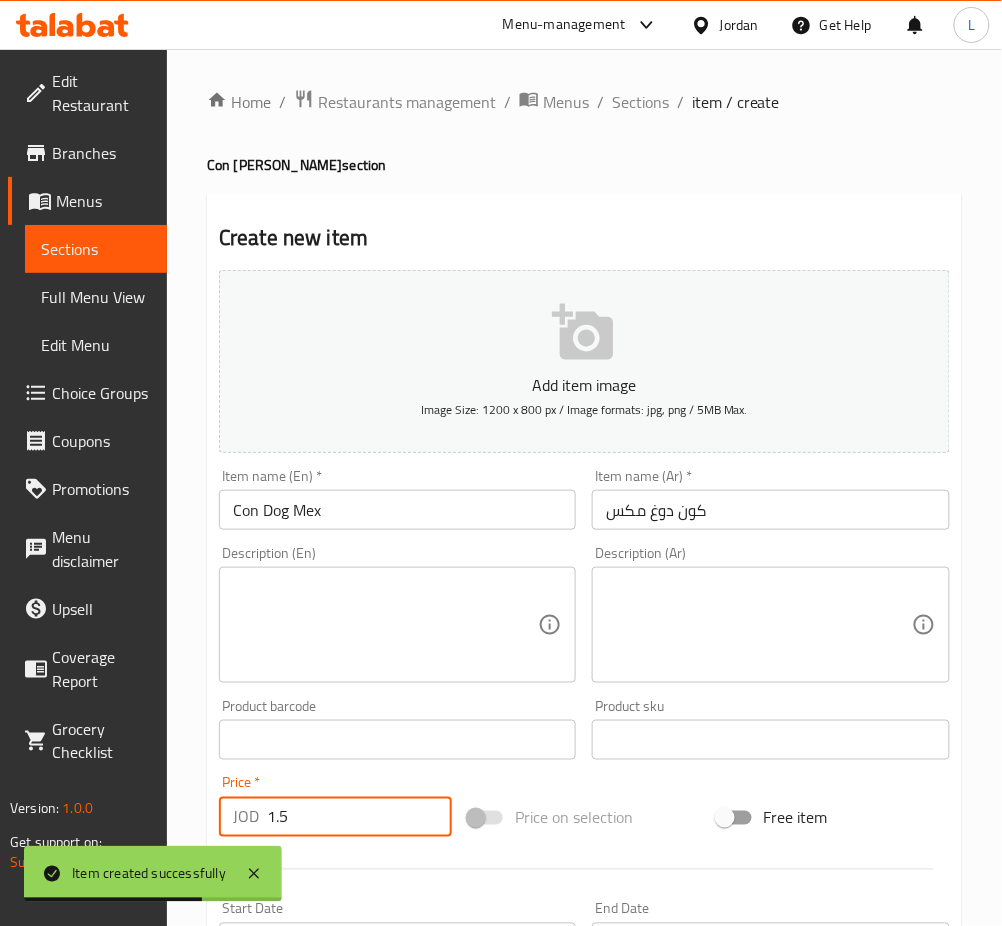 type on "1.5" 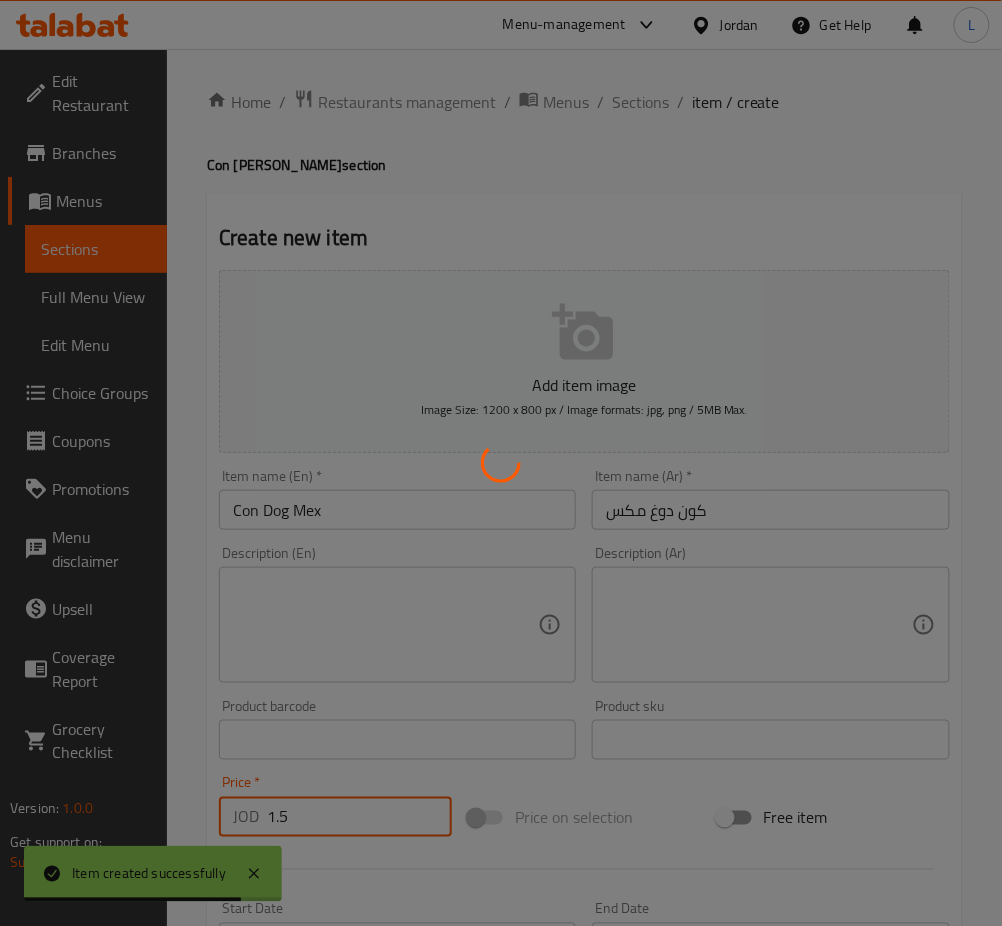 type 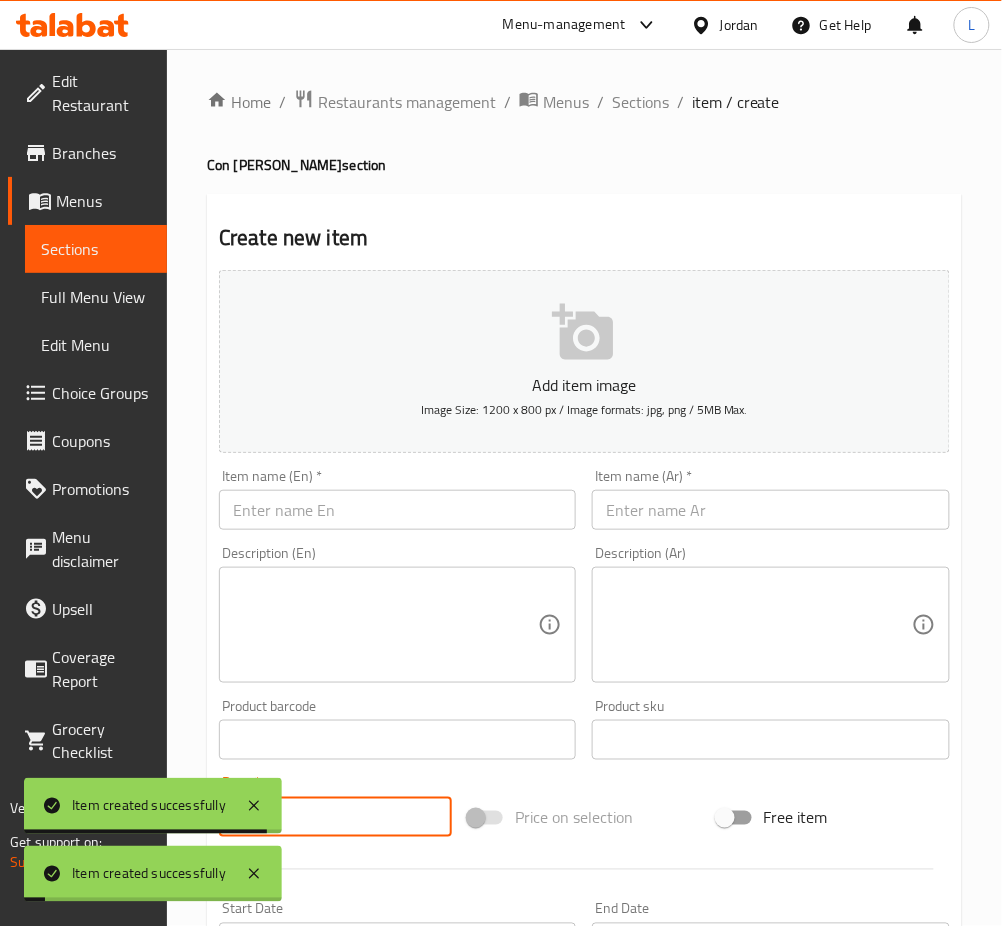 drag, startPoint x: 637, startPoint y: 522, endPoint x: 426, endPoint y: 522, distance: 211 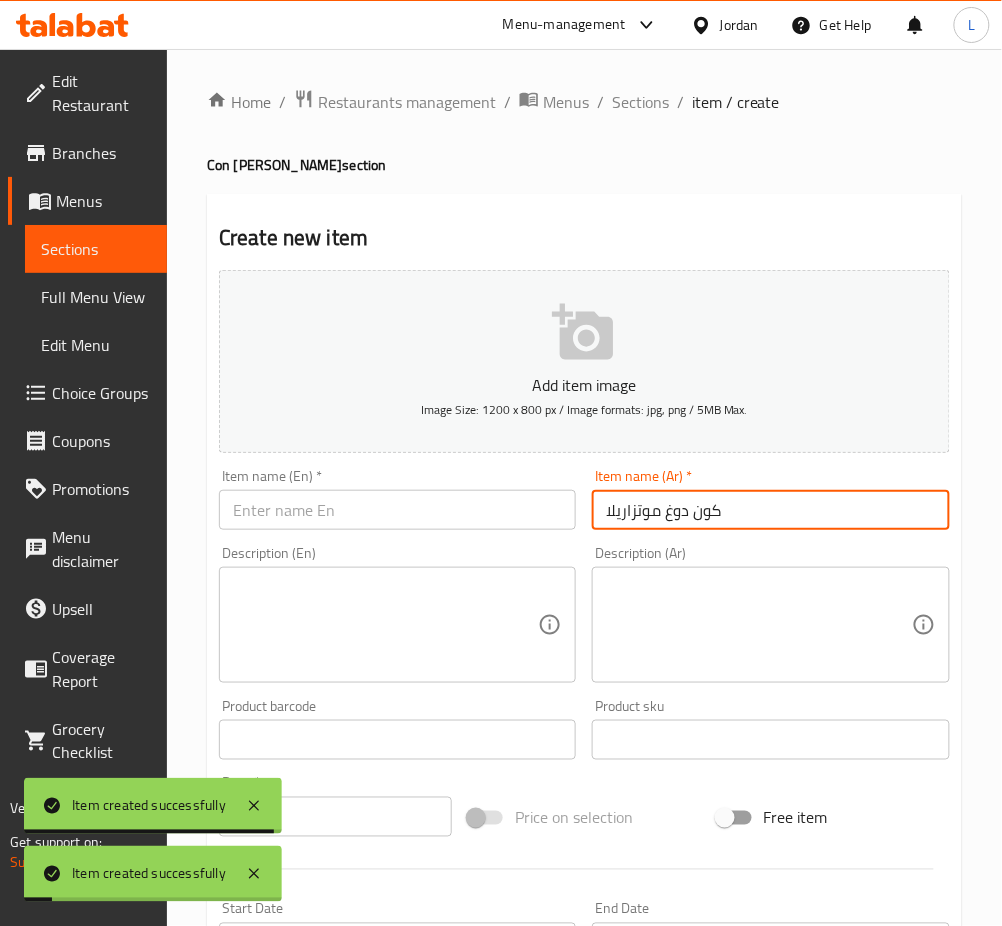 type on "كون دوغ موتزاريلا" 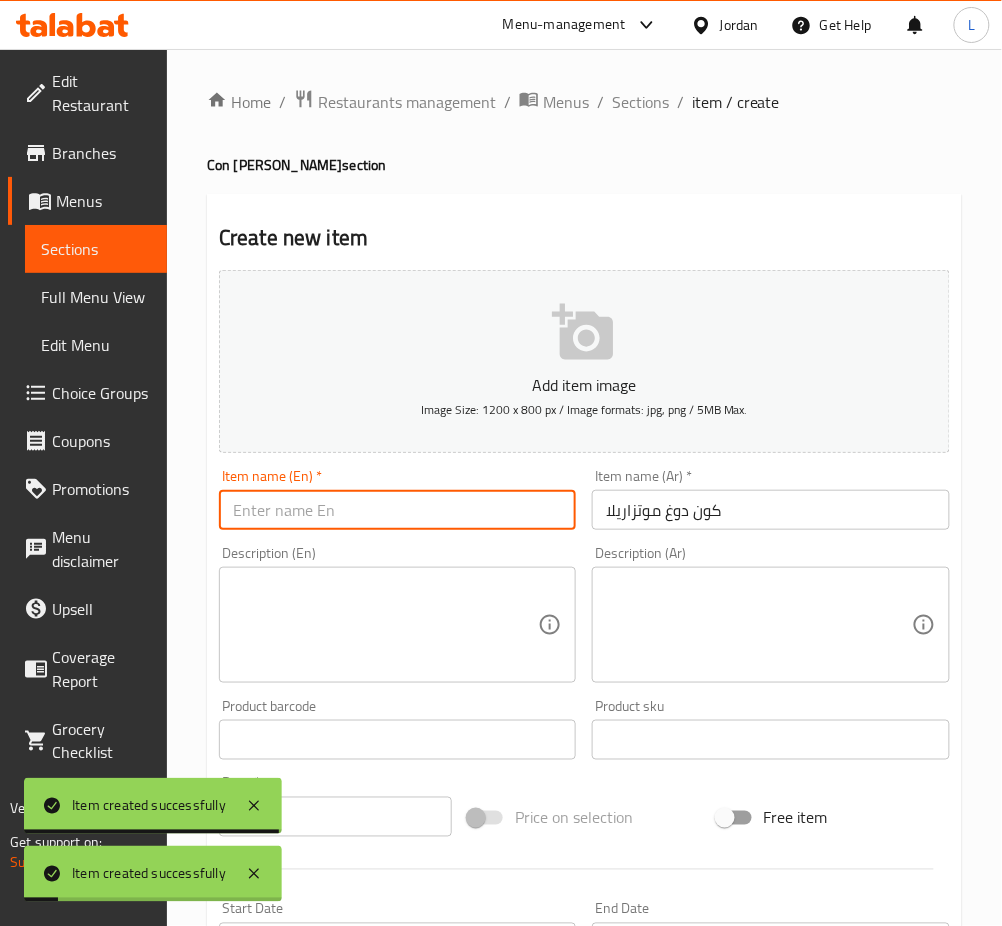 click at bounding box center [397, 510] 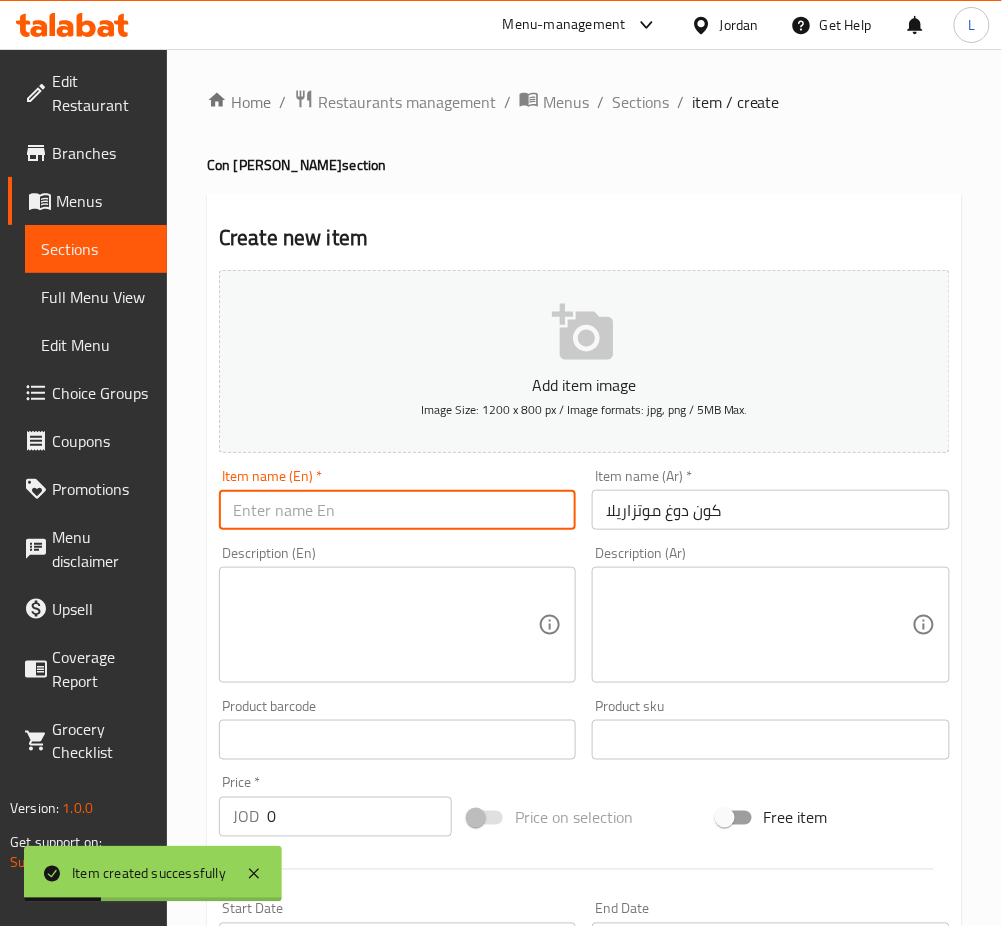 paste on "Con Doug Mozzarella" 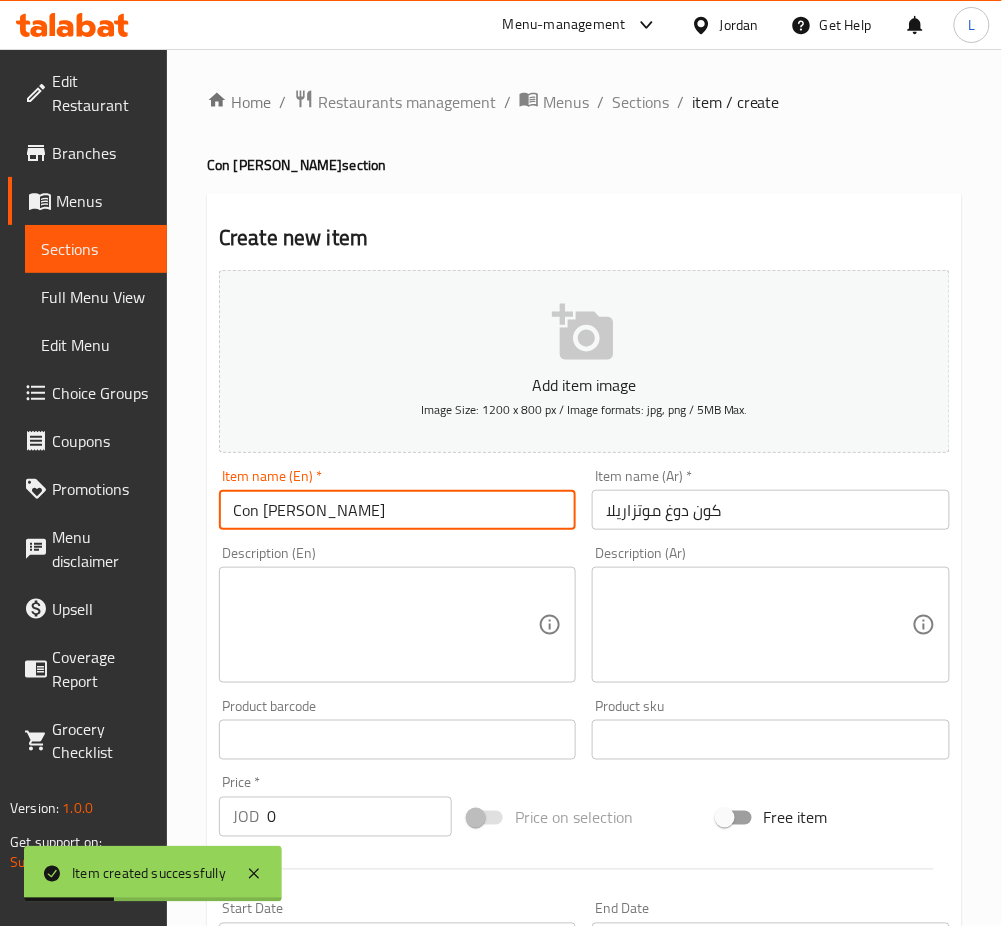 type on "Con Doug Mozzarella" 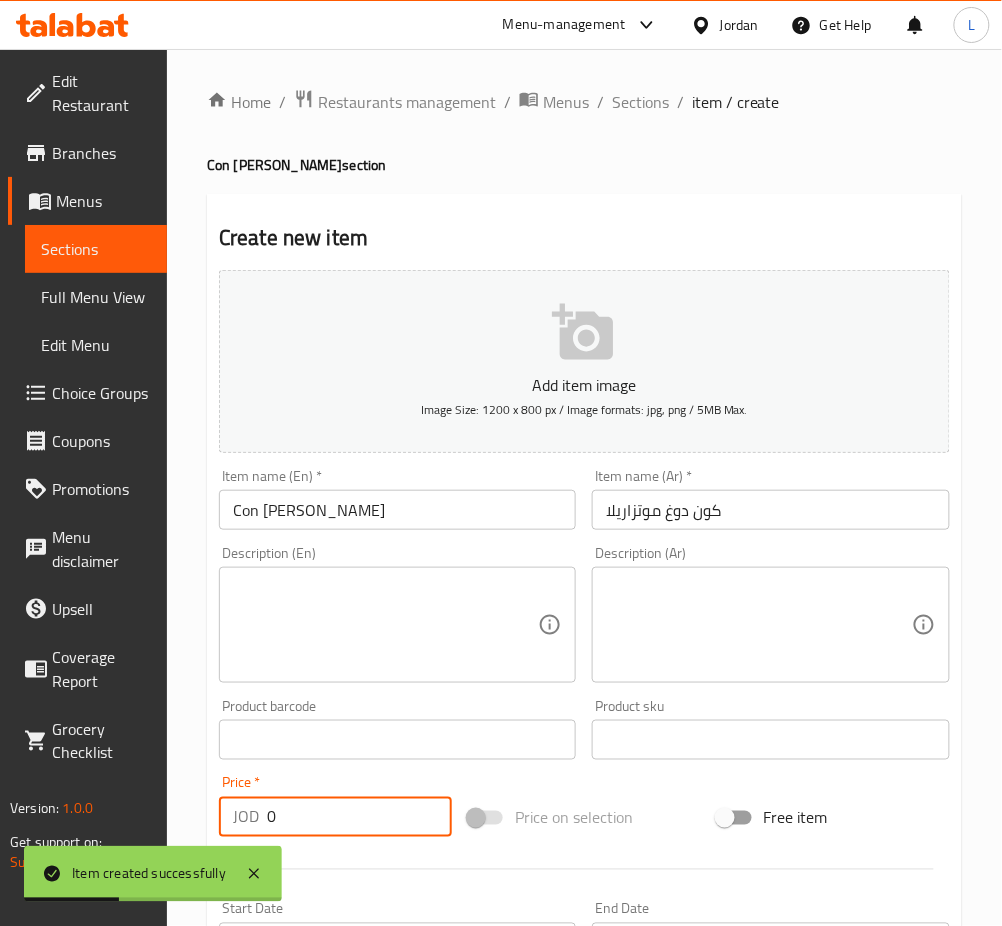 click on "0" at bounding box center (359, 817) 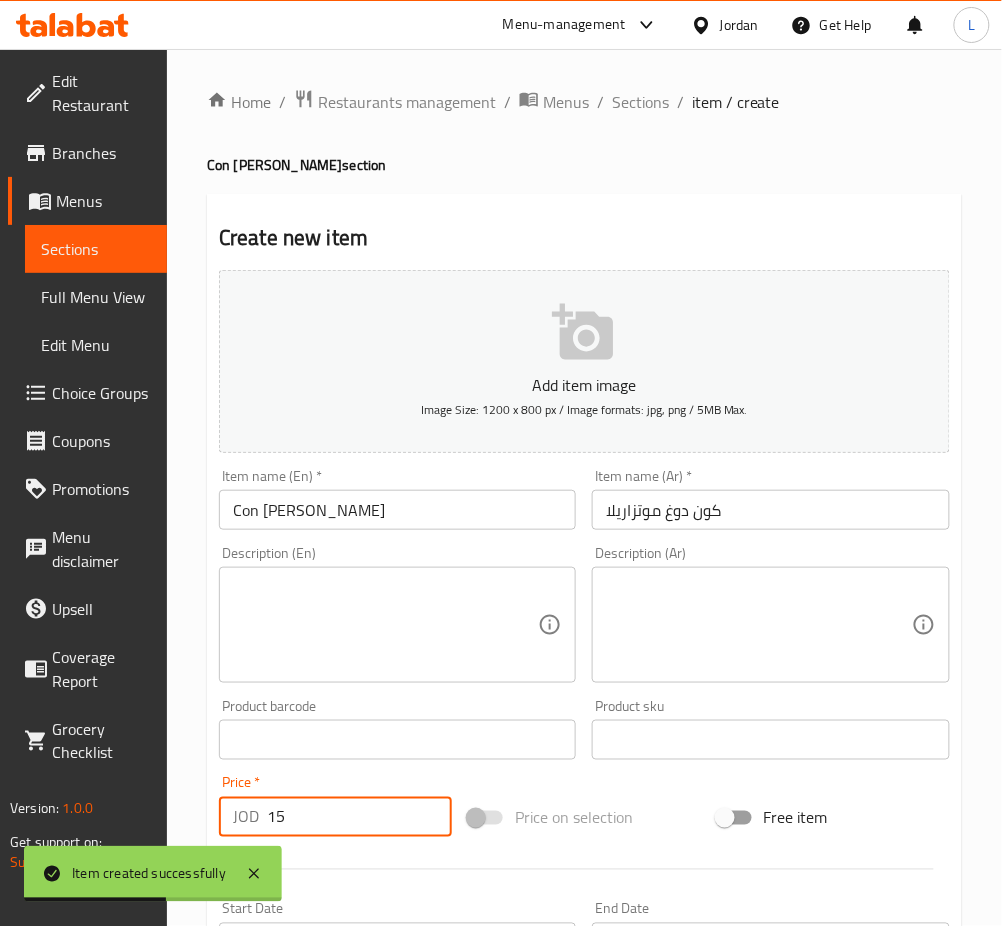 type on "15" 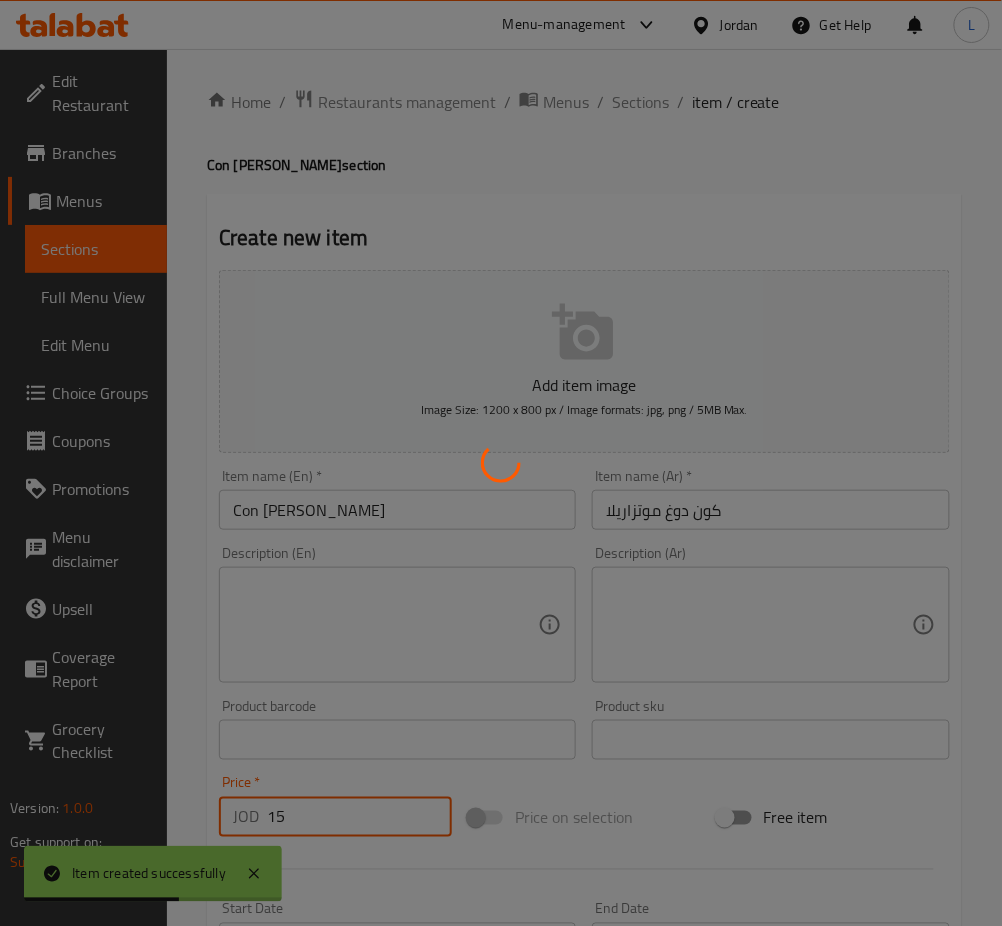 type 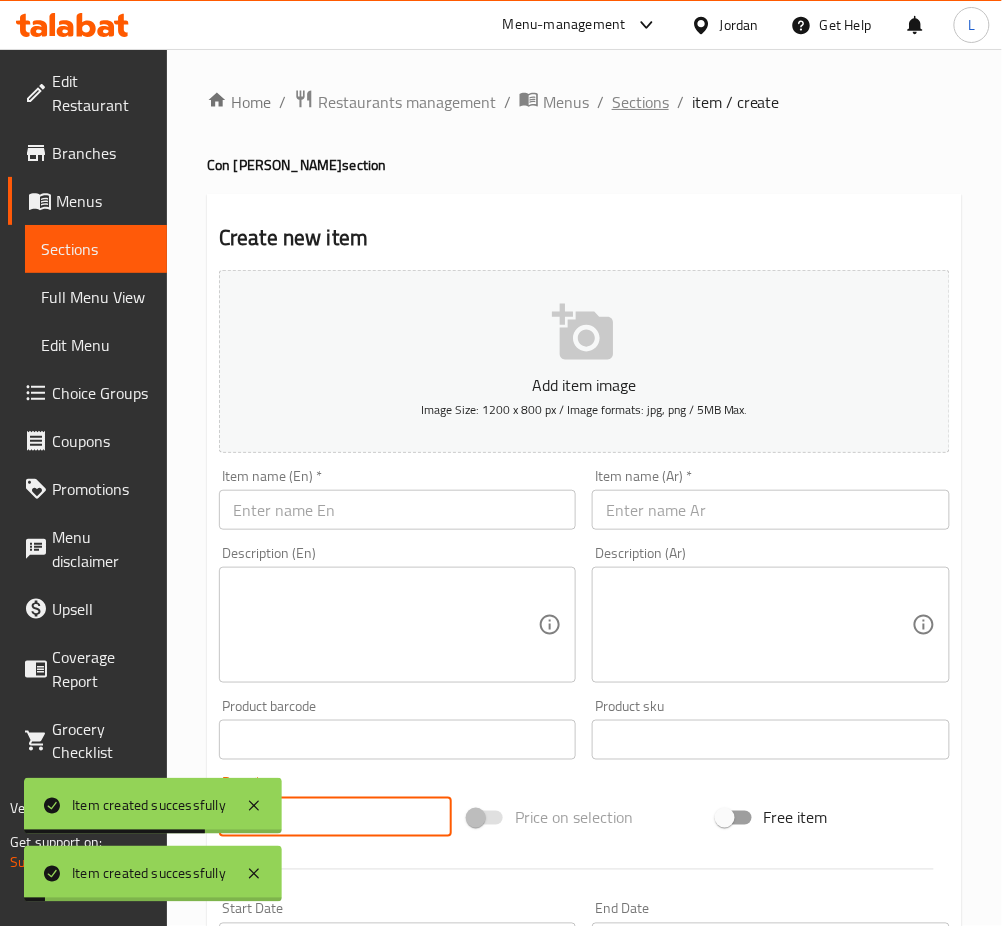 click on "Sections" at bounding box center (640, 102) 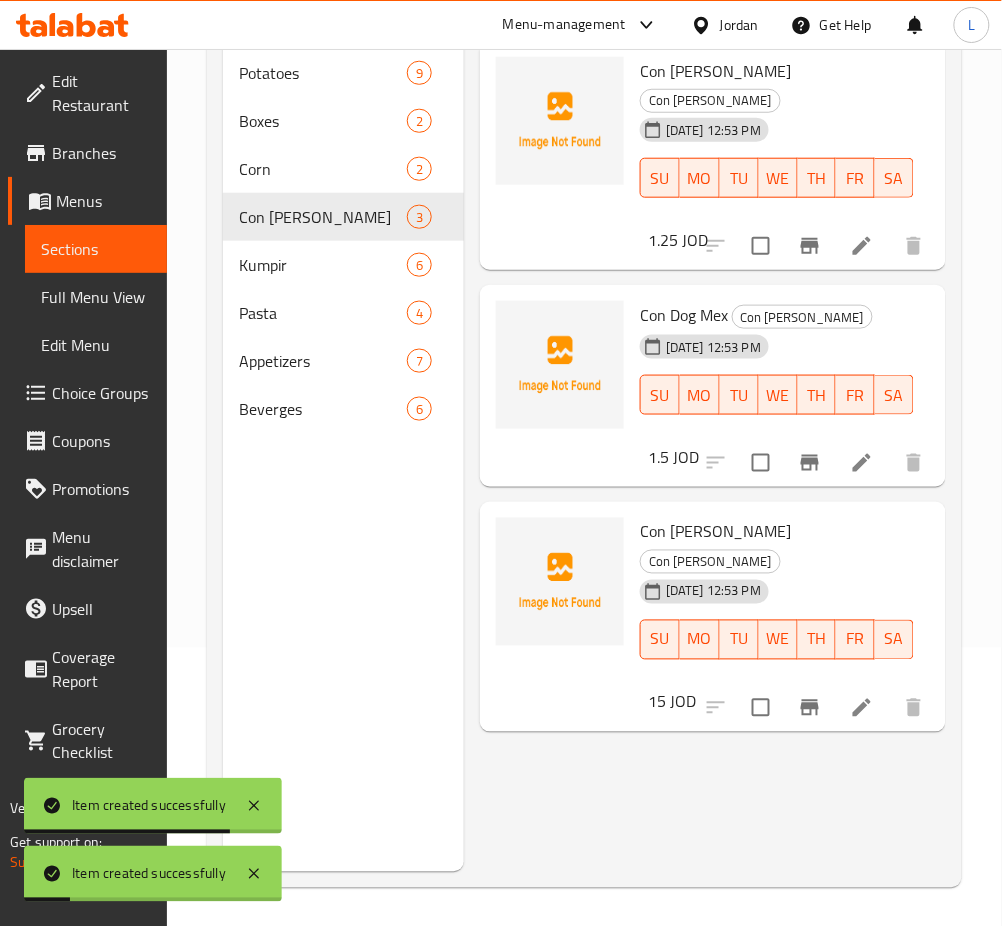 scroll, scrollTop: 280, scrollLeft: 0, axis: vertical 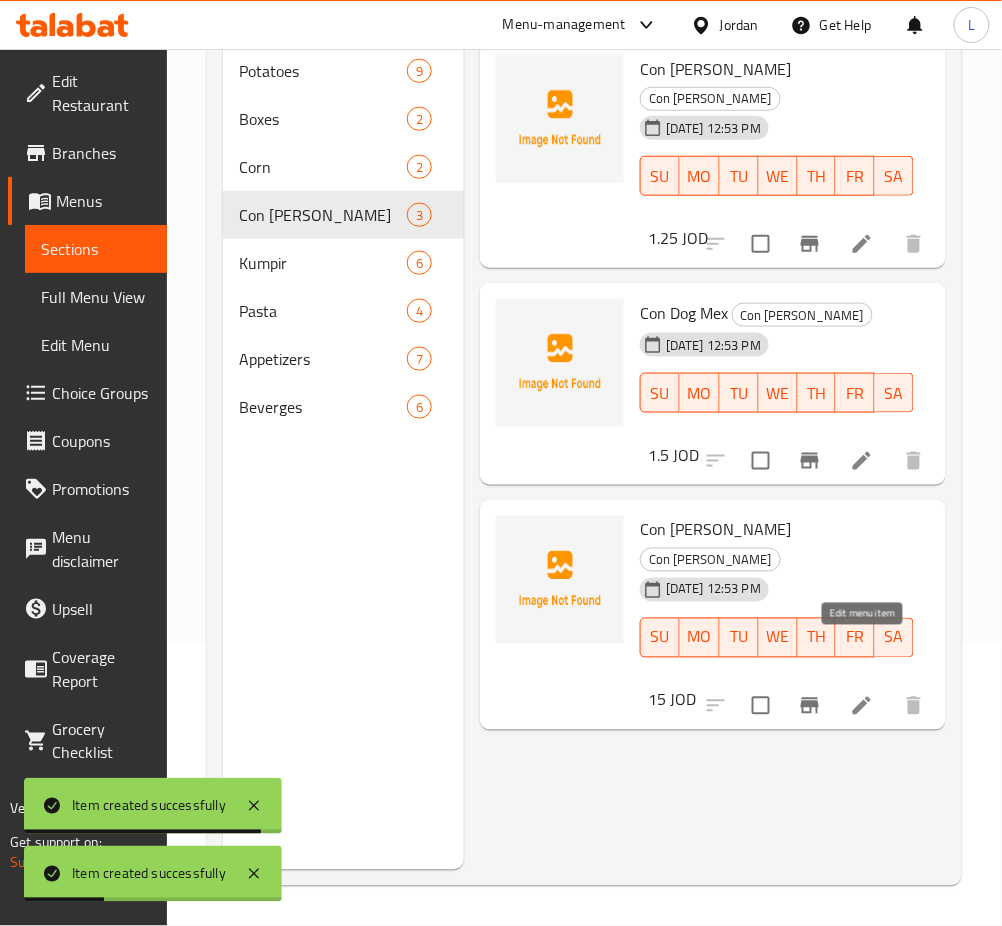 click 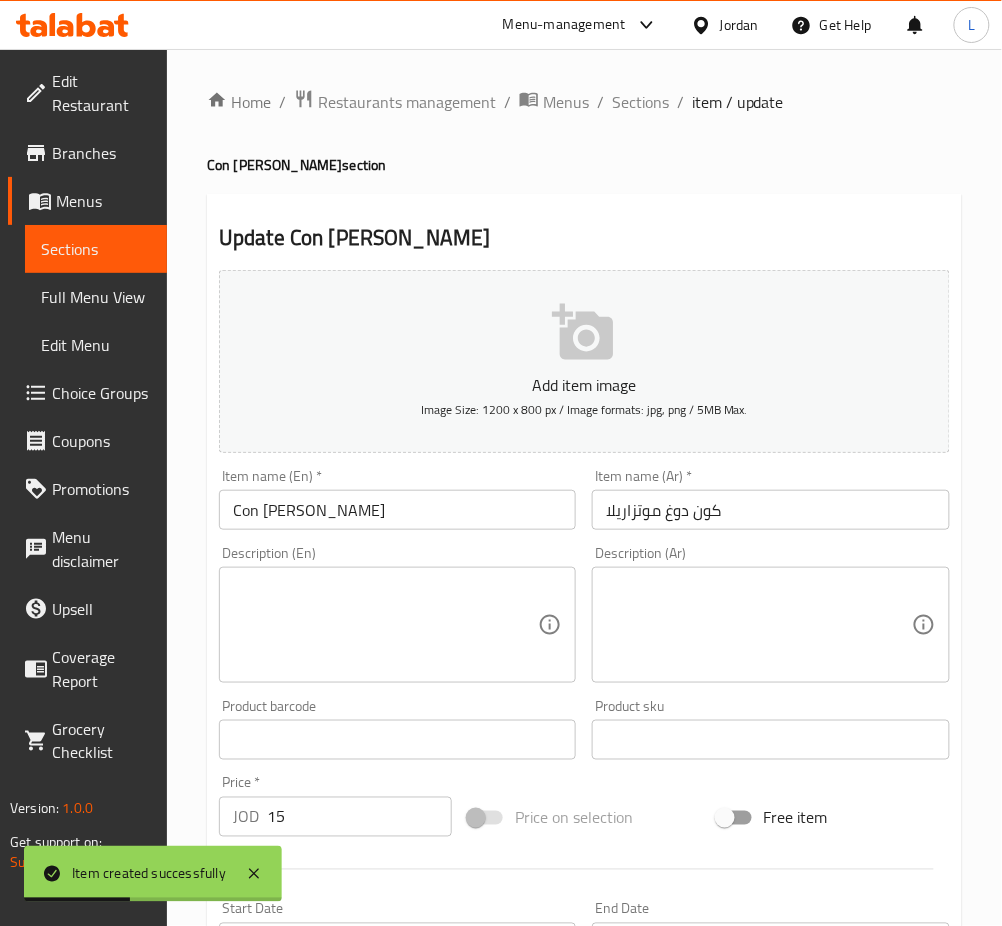 click on "15" at bounding box center (359, 817) 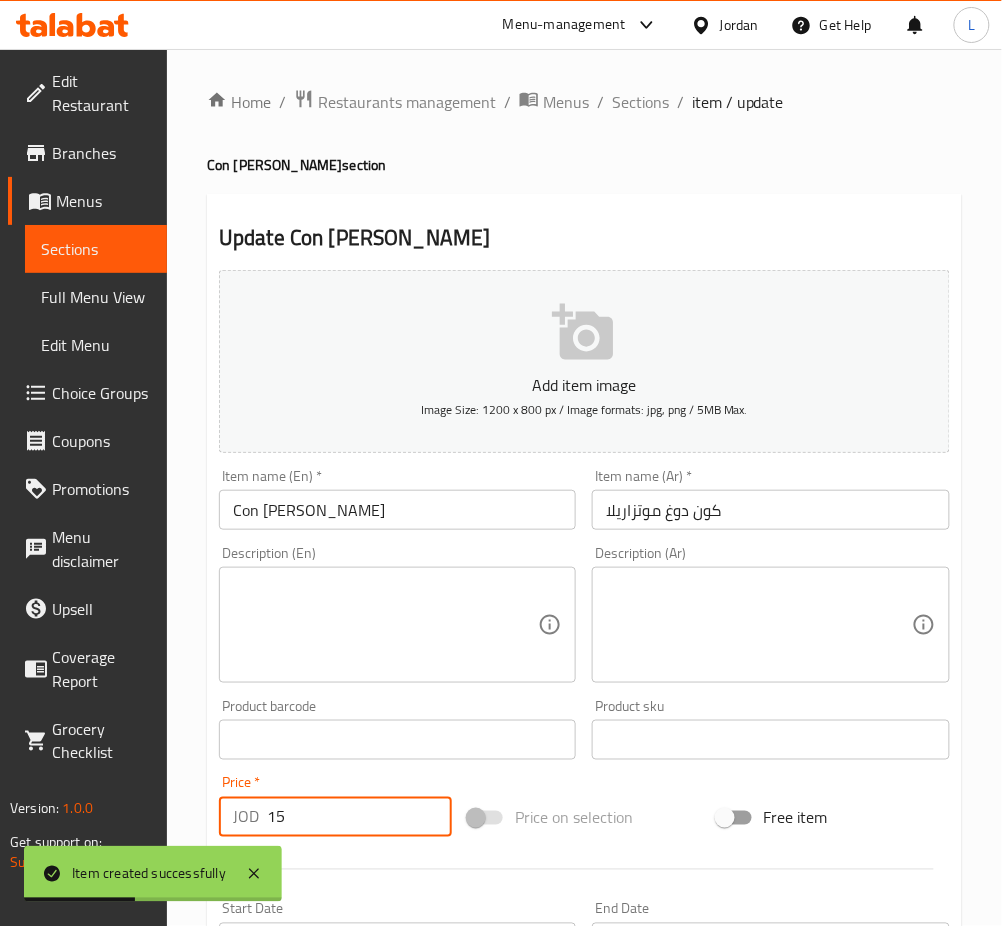 click on "15" at bounding box center [359, 817] 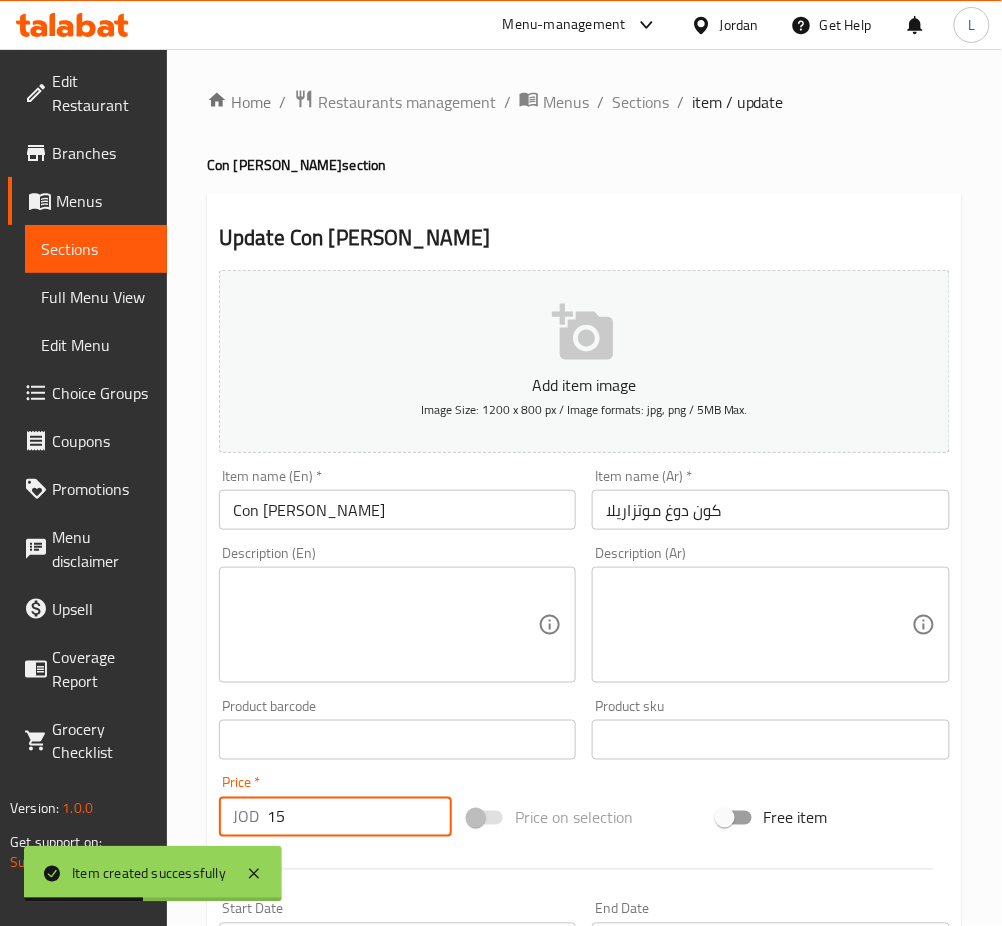 click on "15" at bounding box center (359, 817) 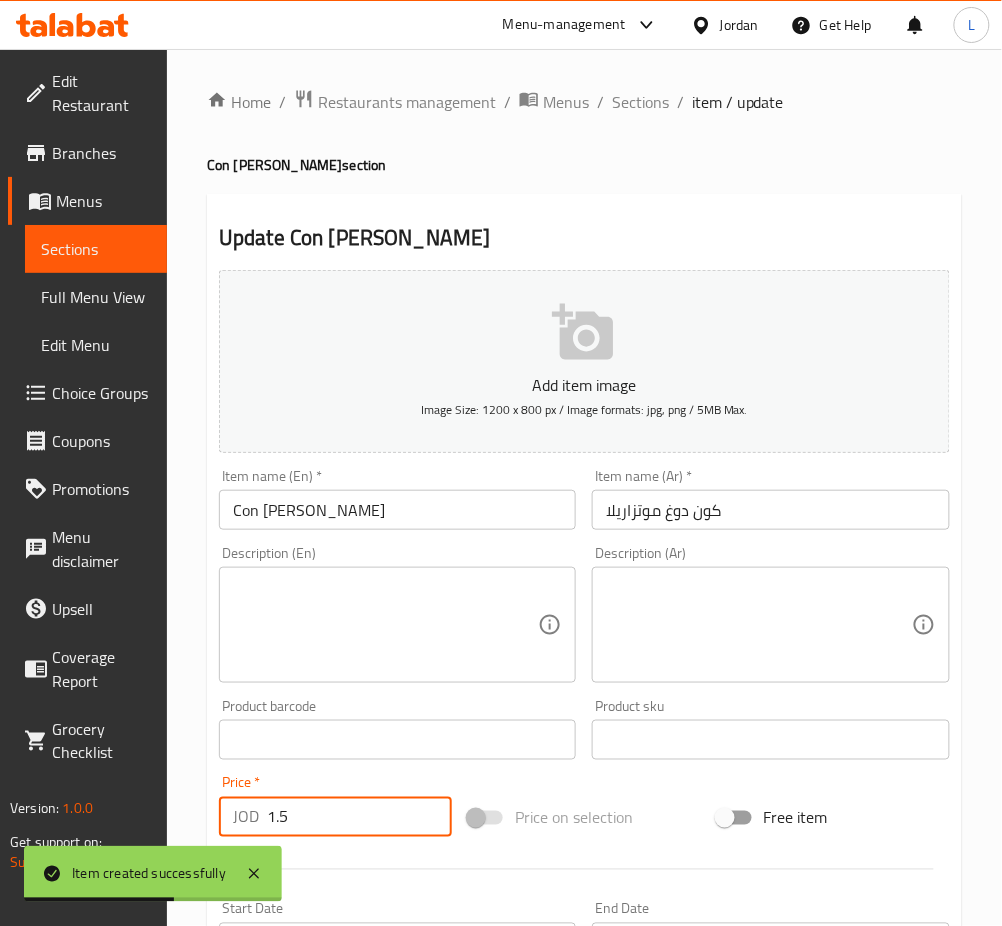 type on "1.5" 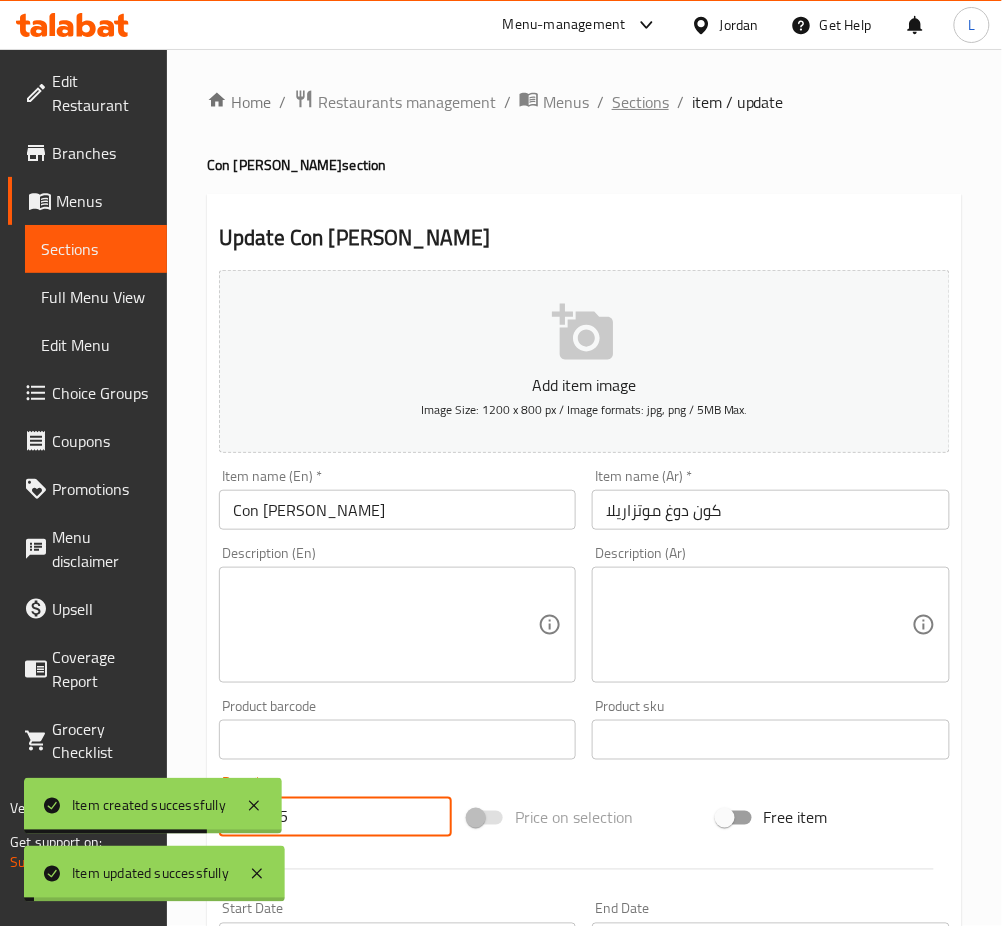click on "Sections" at bounding box center [640, 102] 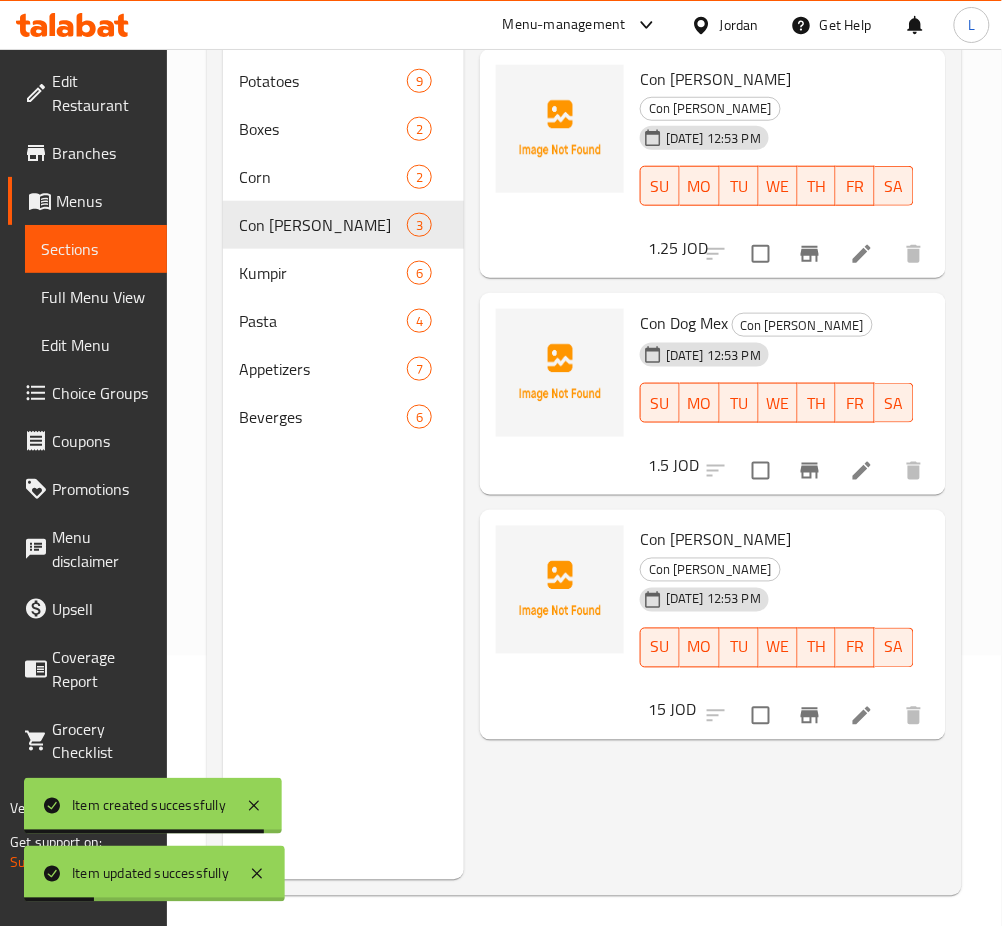 scroll, scrollTop: 280, scrollLeft: 0, axis: vertical 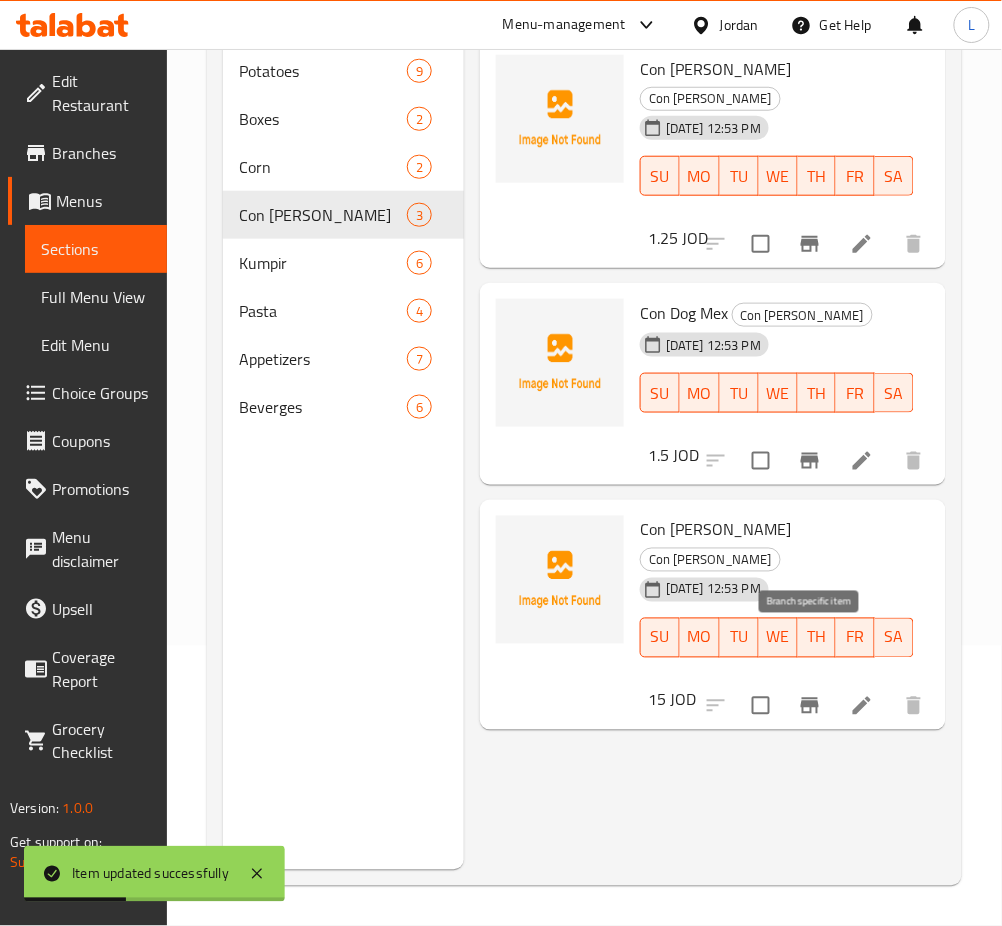 click 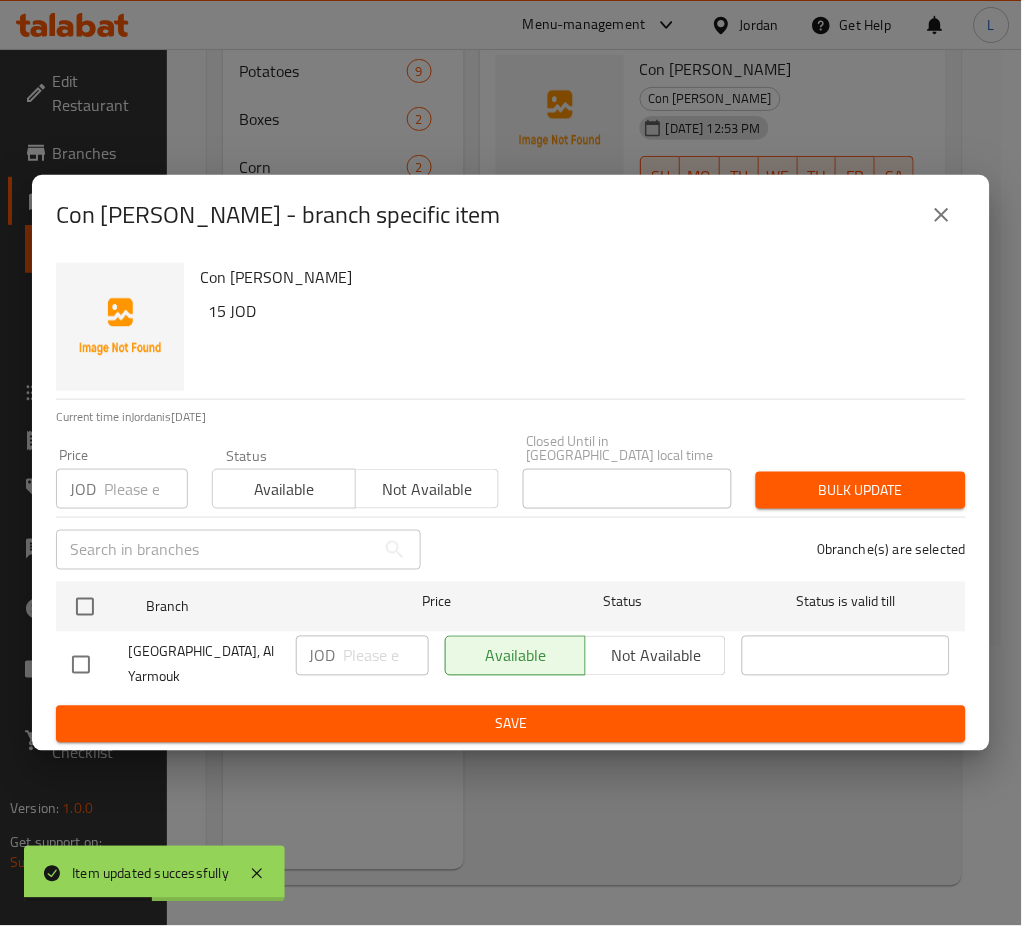 click at bounding box center [146, 489] 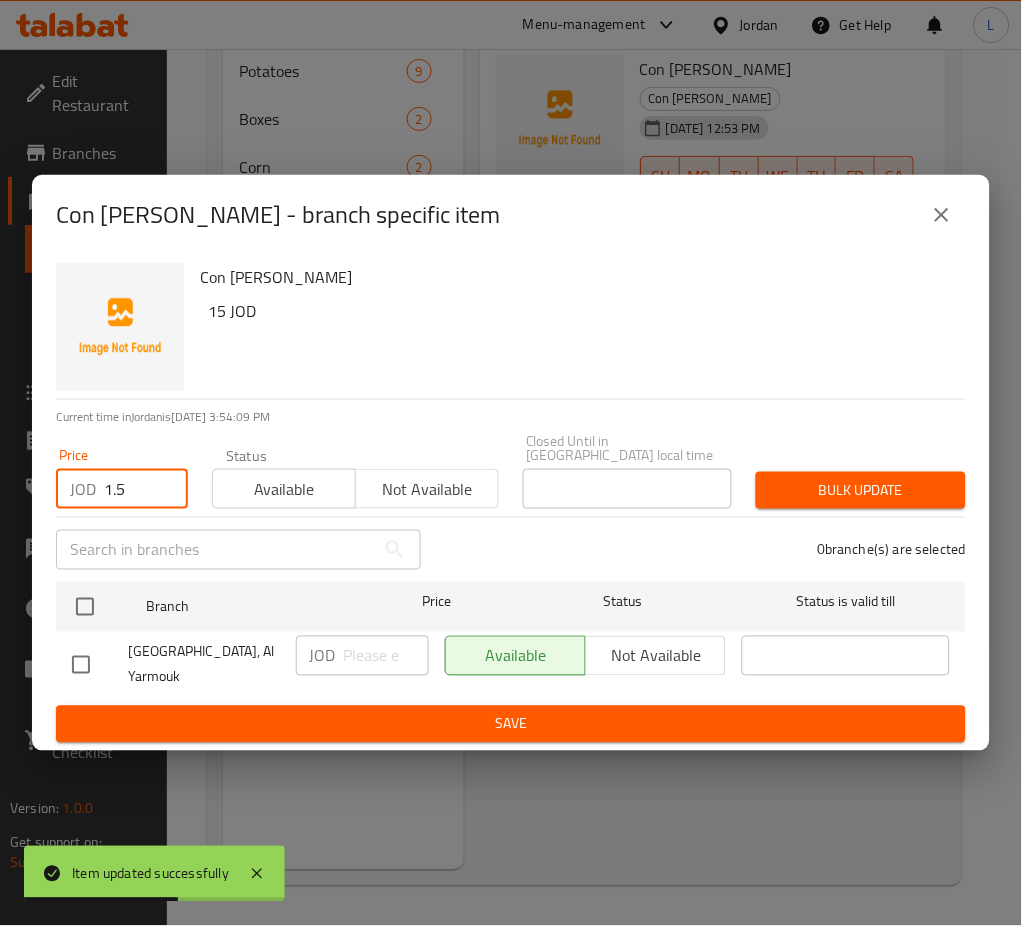 type on "1.5" 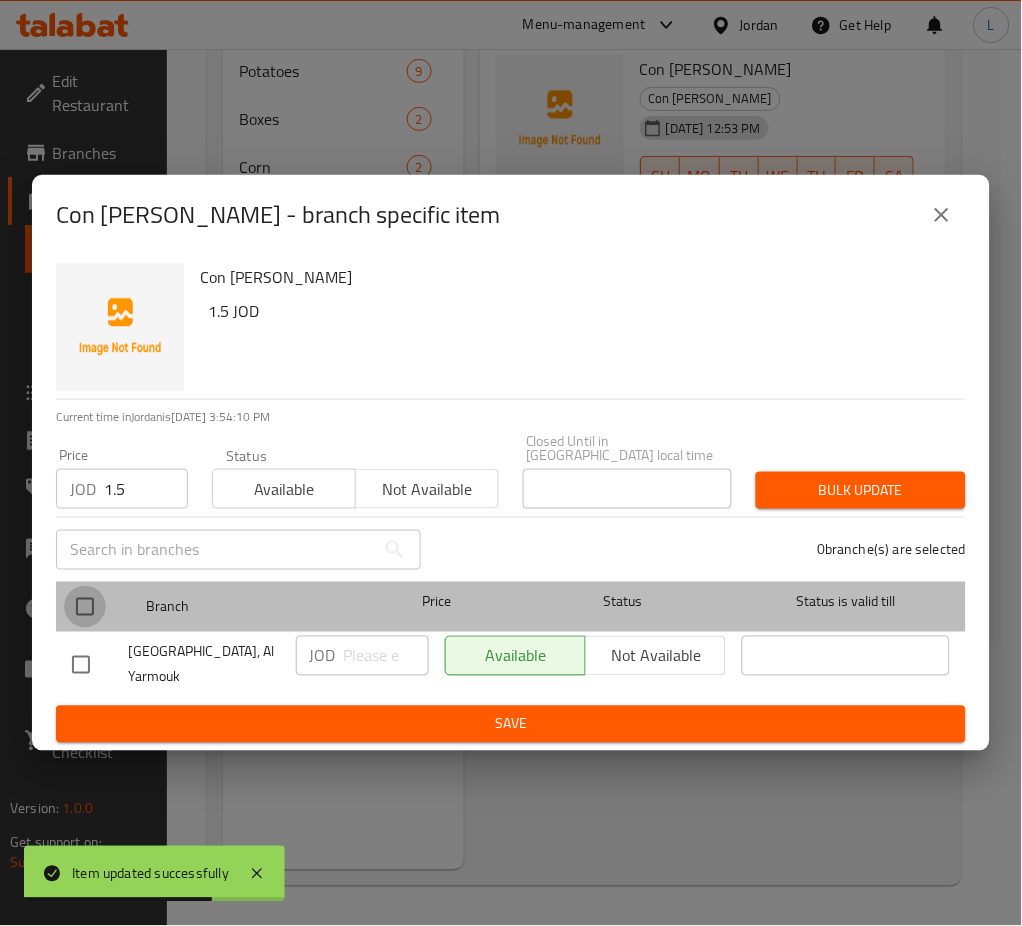 click at bounding box center (85, 607) 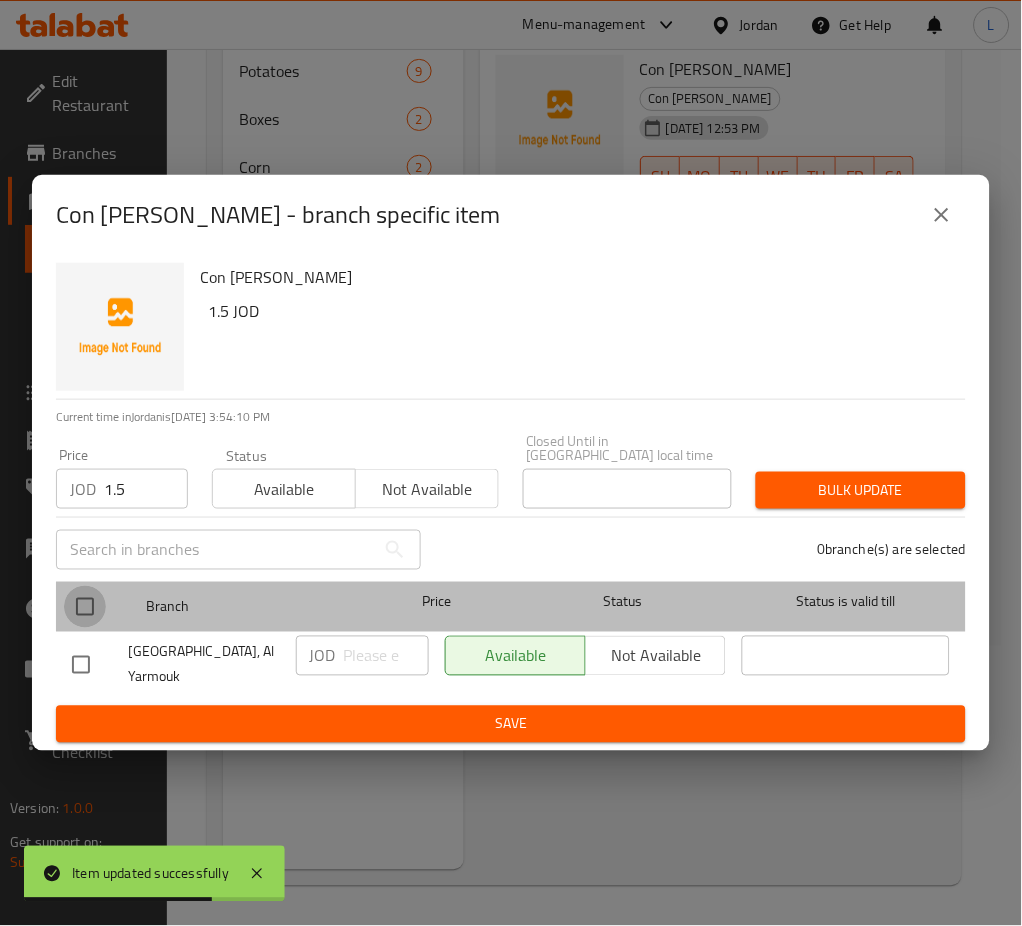 checkbox on "true" 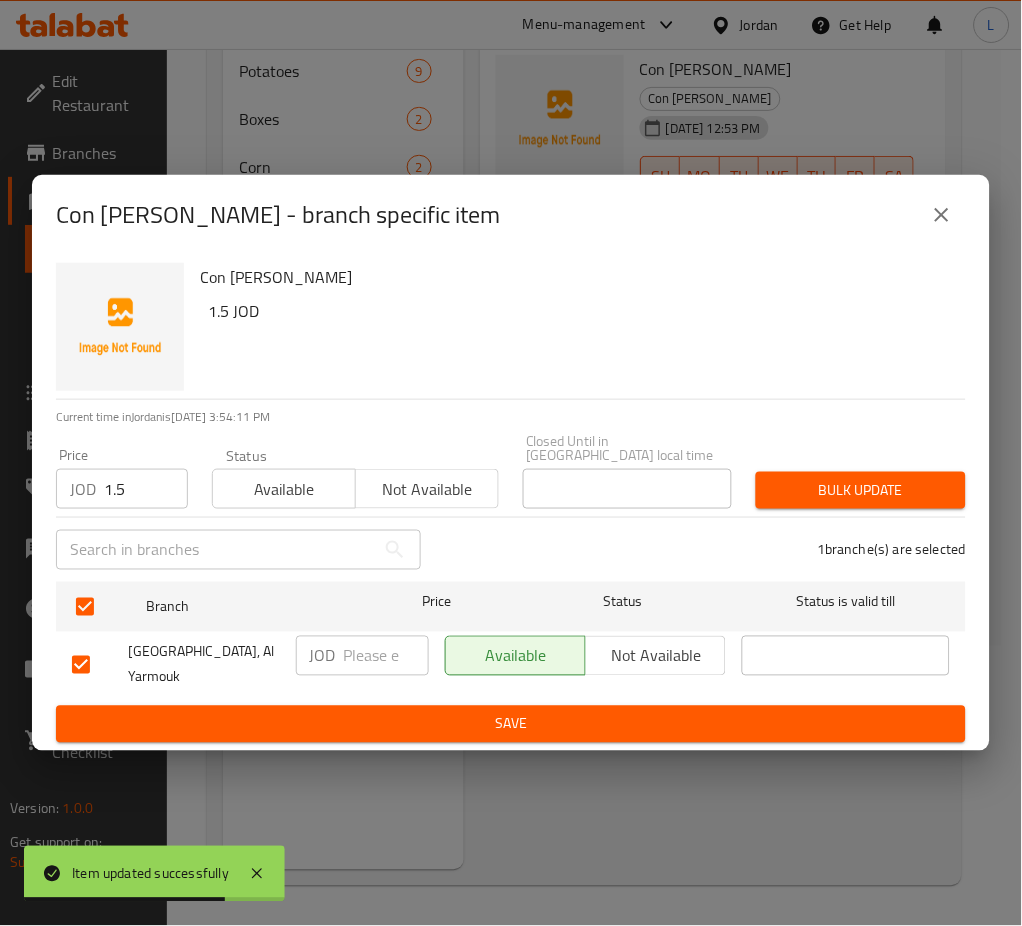 click on "Bulk update" at bounding box center [861, 490] 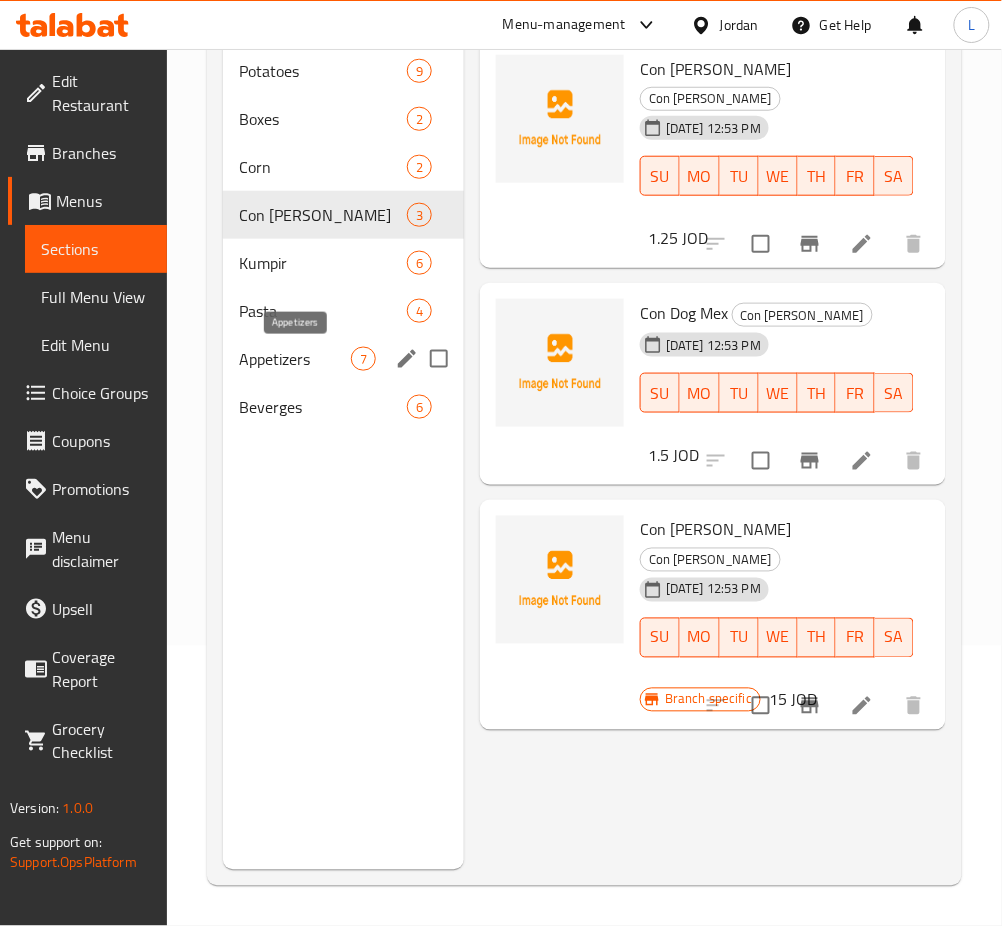 click on "Appetizers" at bounding box center (295, 359) 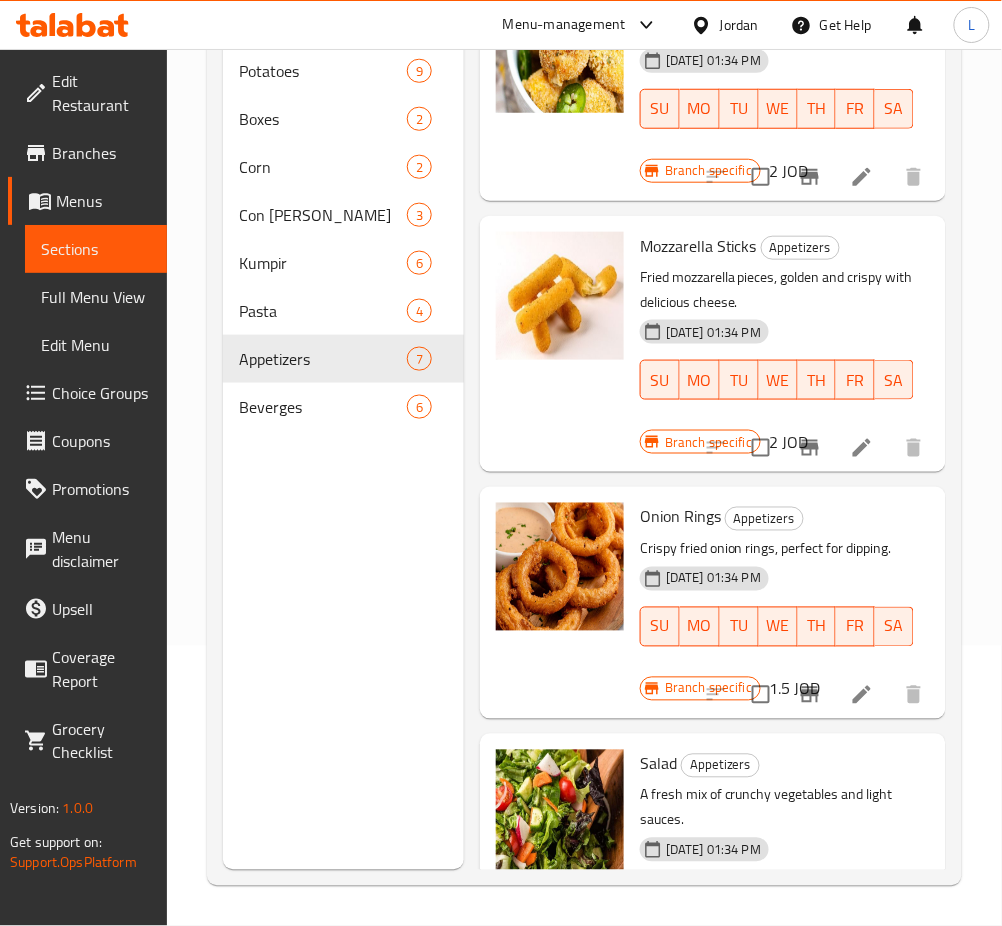 scroll, scrollTop: 1048, scrollLeft: 0, axis: vertical 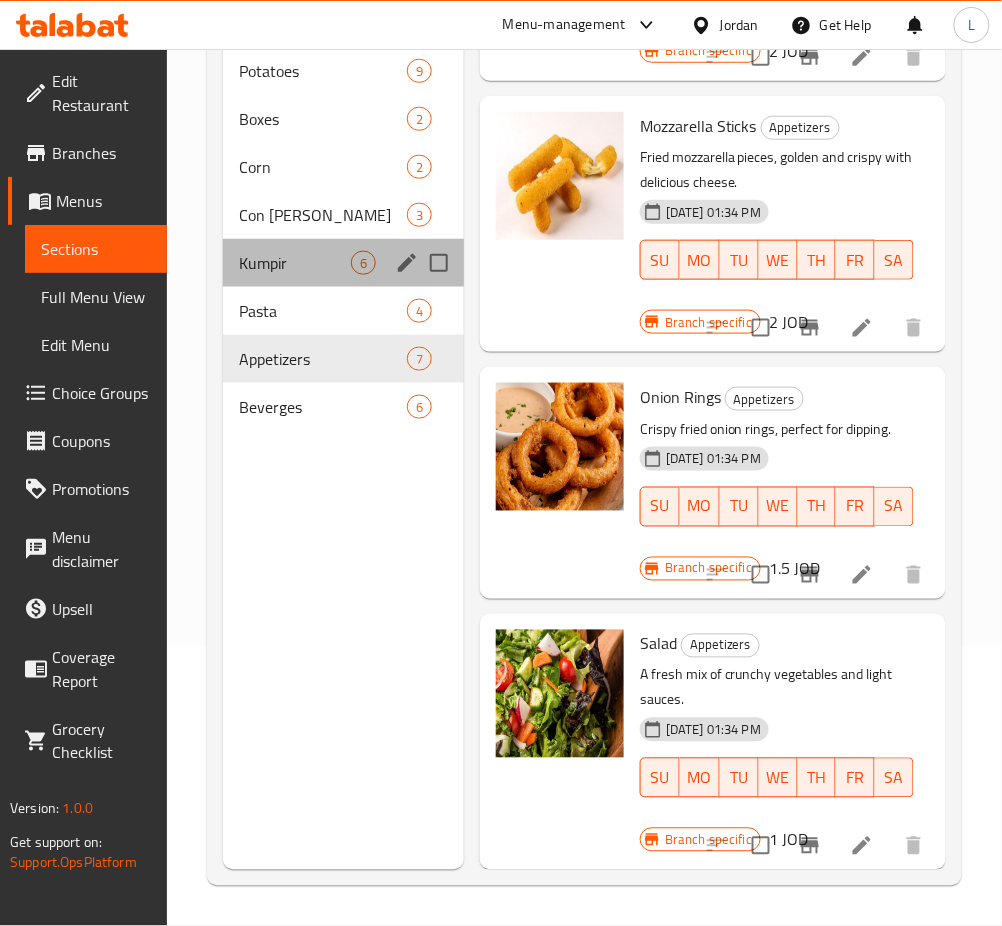 click on "Kumpir 6" at bounding box center (343, 263) 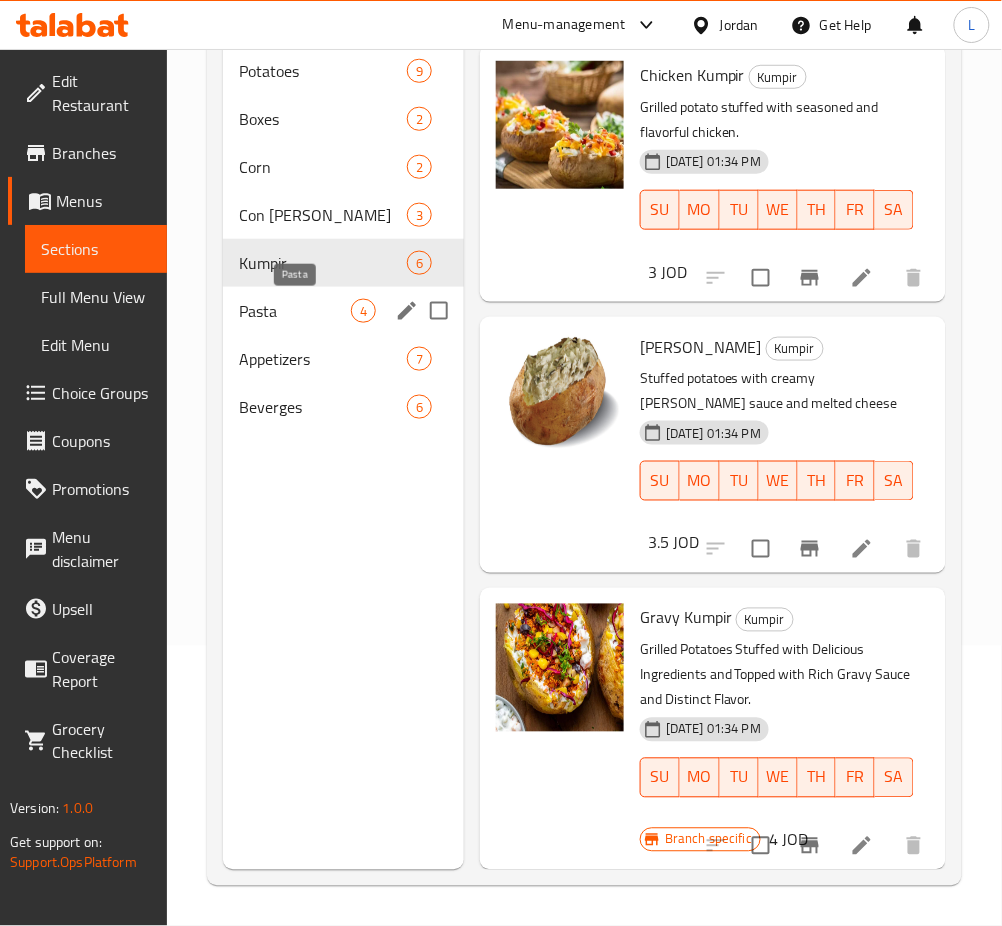 click on "Pasta" at bounding box center (295, 311) 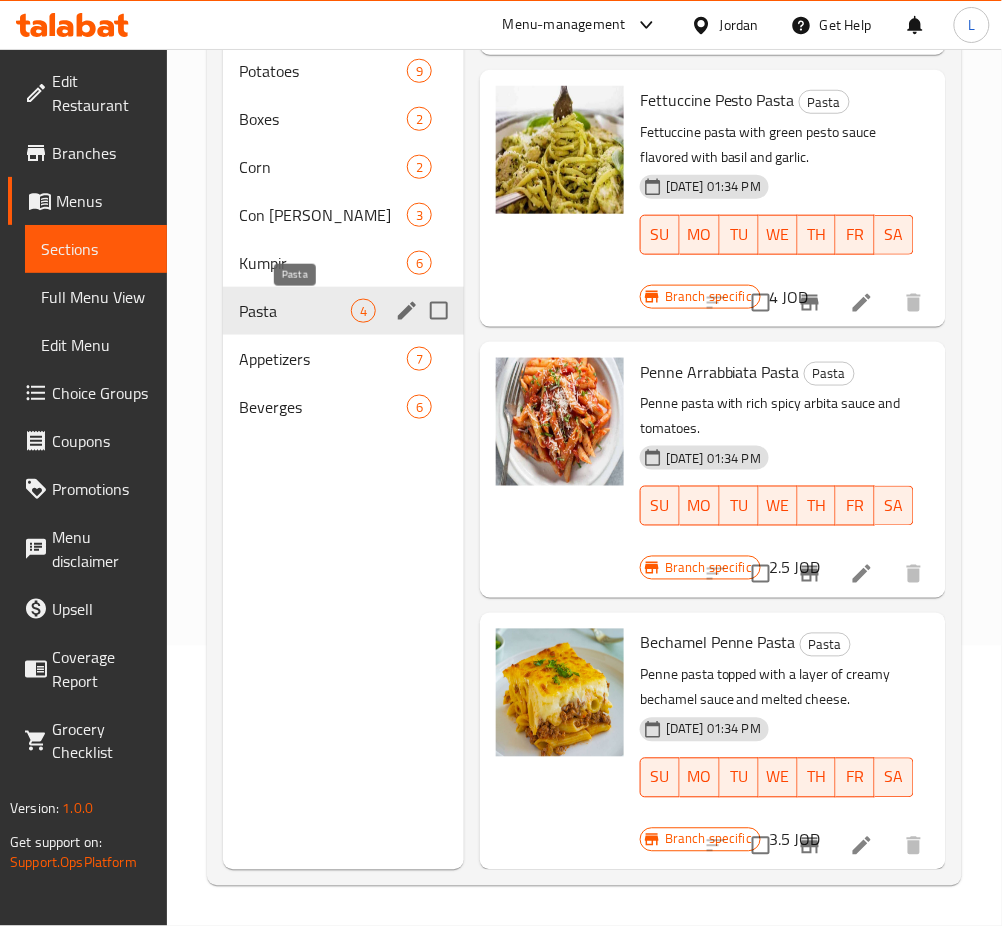 scroll, scrollTop: 259, scrollLeft: 0, axis: vertical 